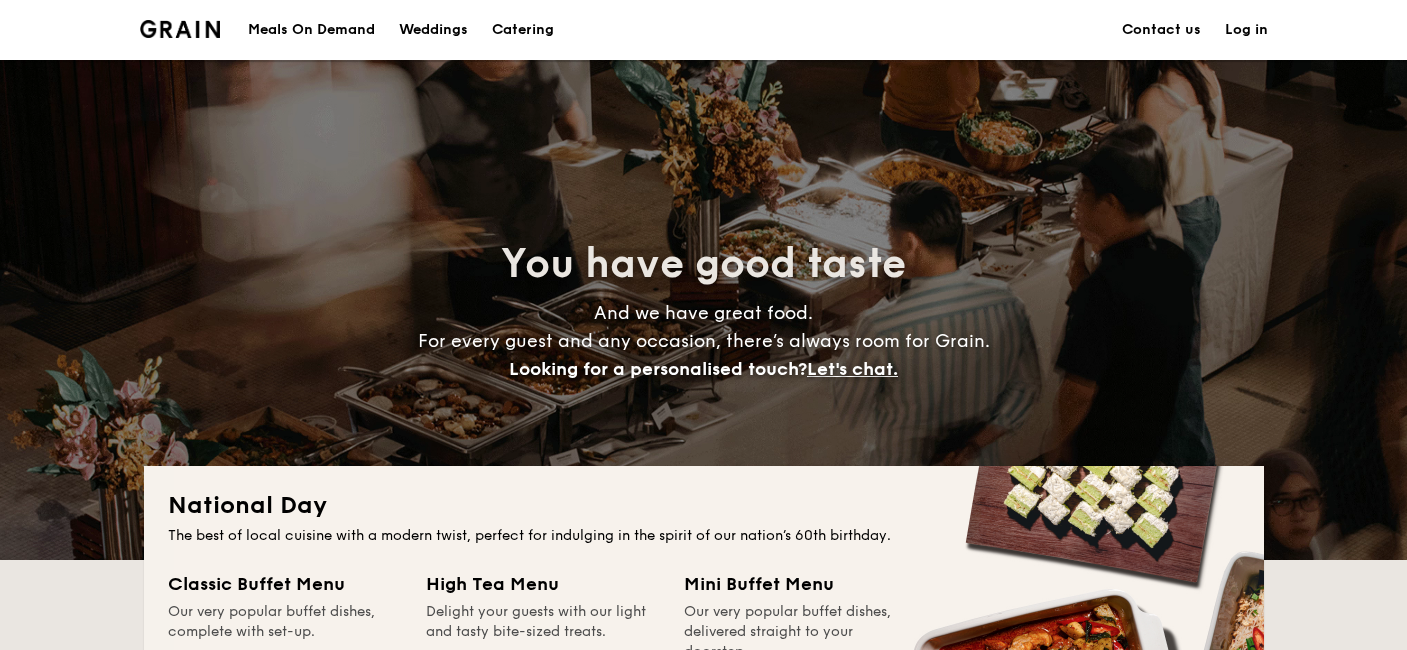 scroll, scrollTop: 1112, scrollLeft: 0, axis: vertical 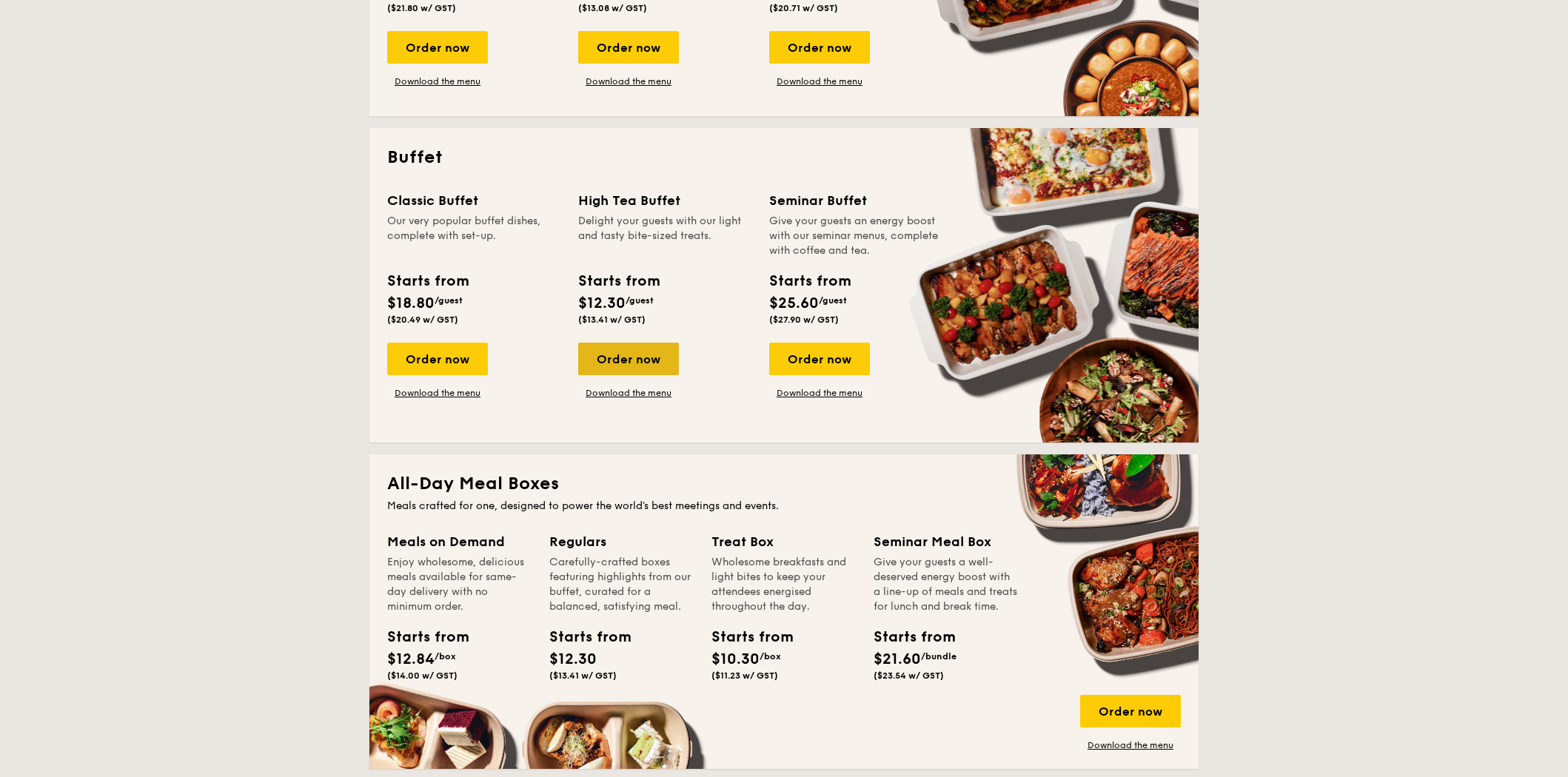click on "Order now" at bounding box center [629, 359] 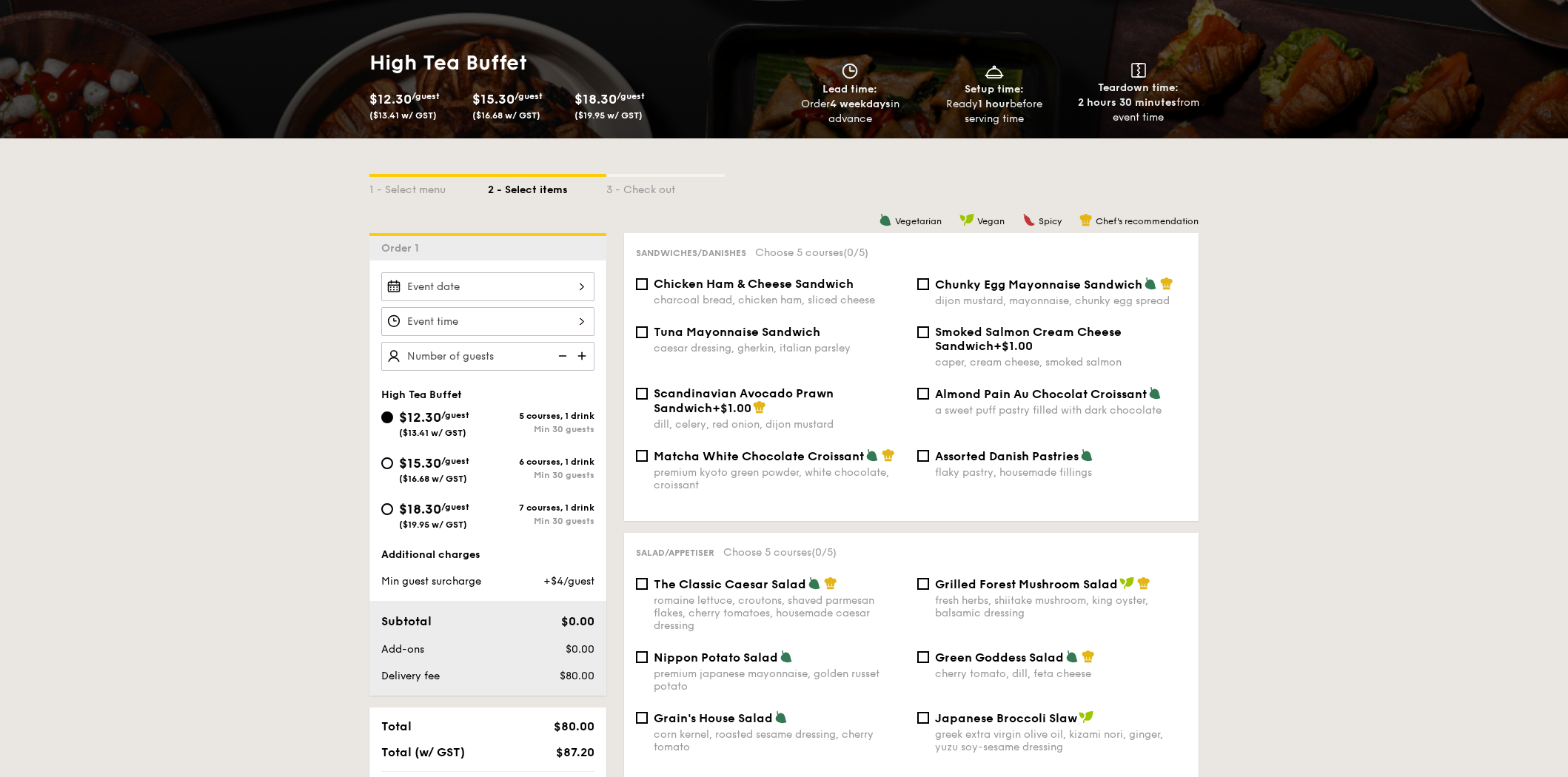 scroll, scrollTop: 243, scrollLeft: 0, axis: vertical 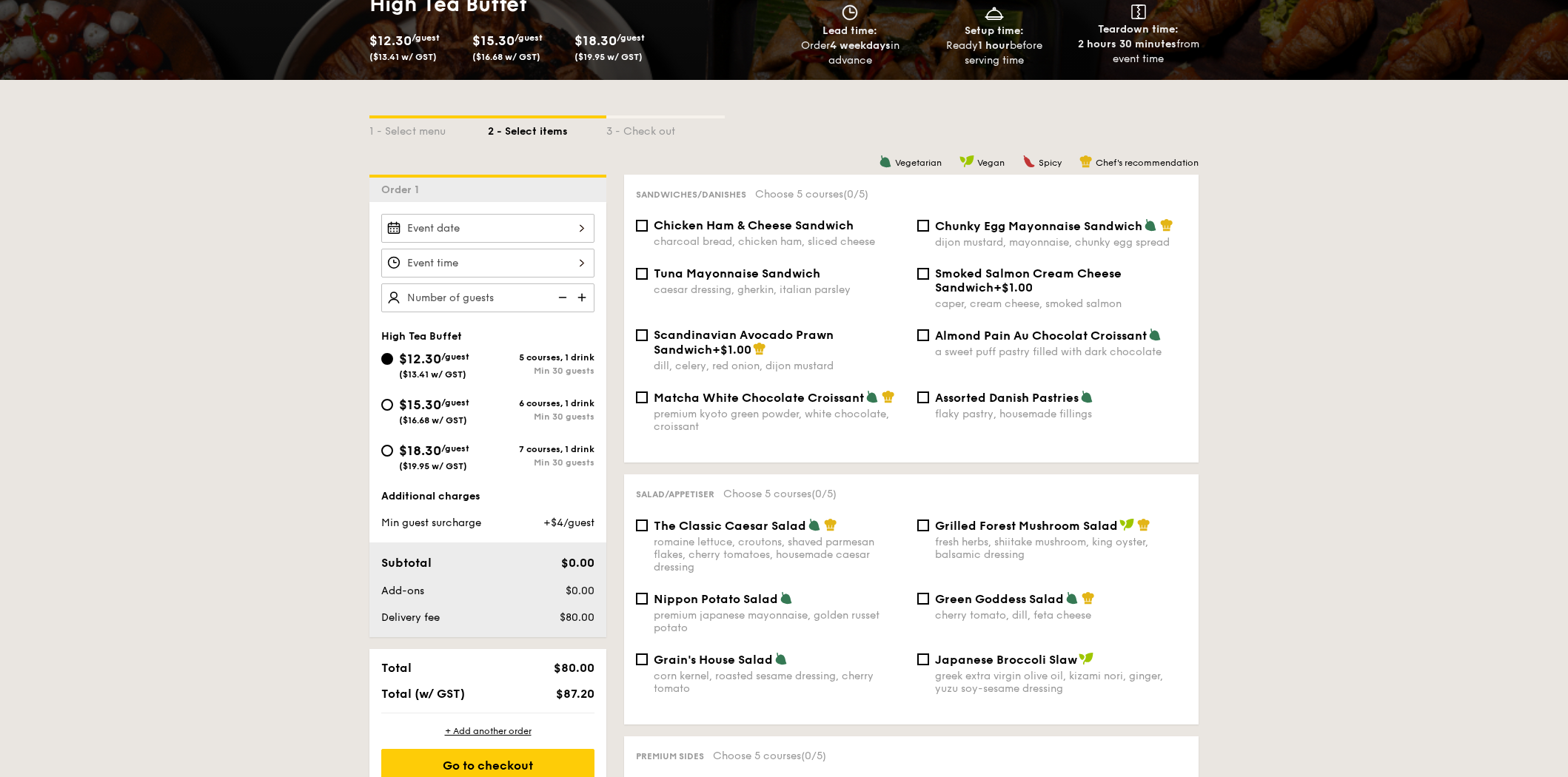 click on "[CURRENCY]12.30
/guest
([CURRENCY]13.41 w/ GST)" at bounding box center (488, 228) 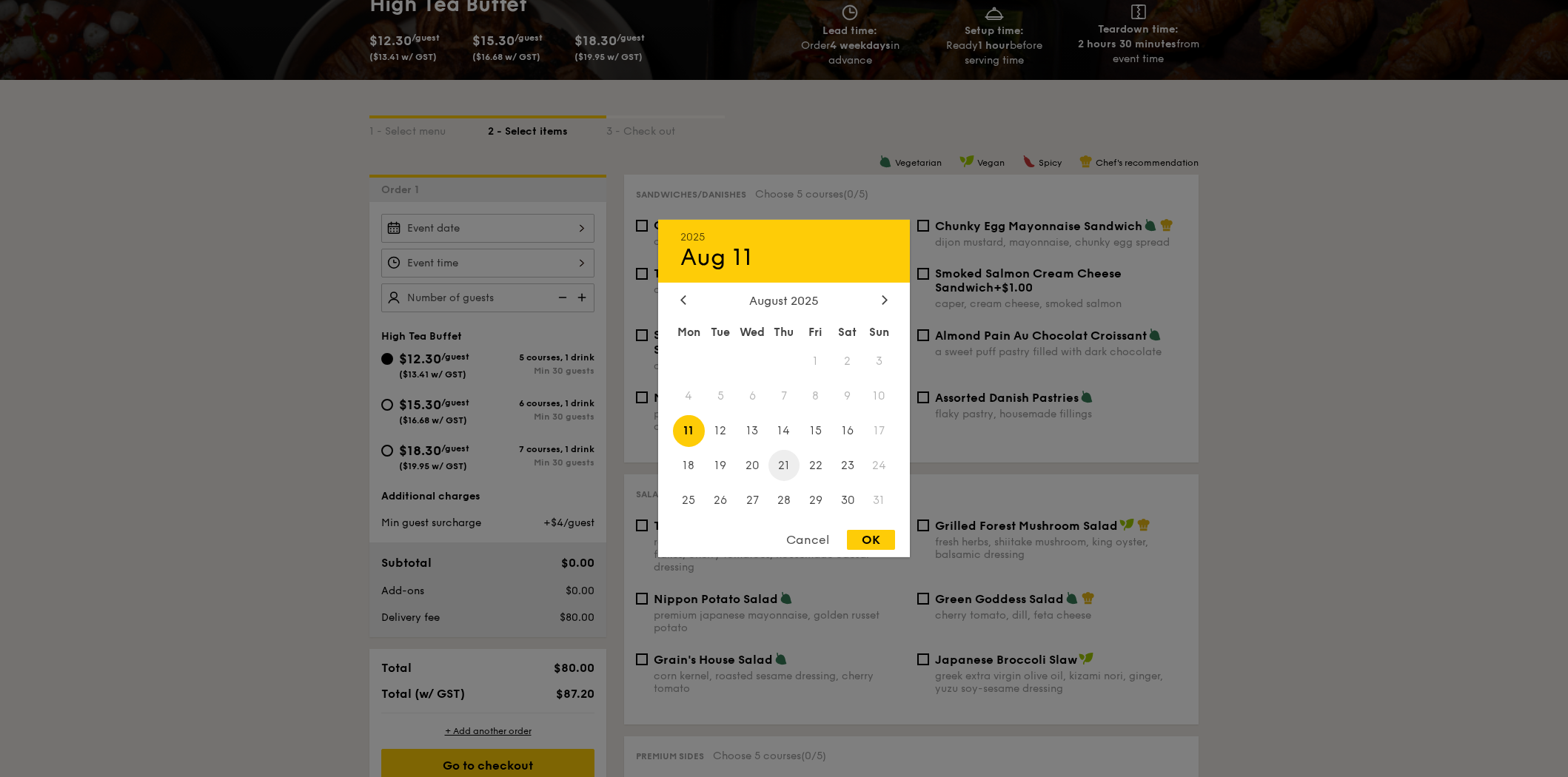 click on "21" at bounding box center [784, 465] 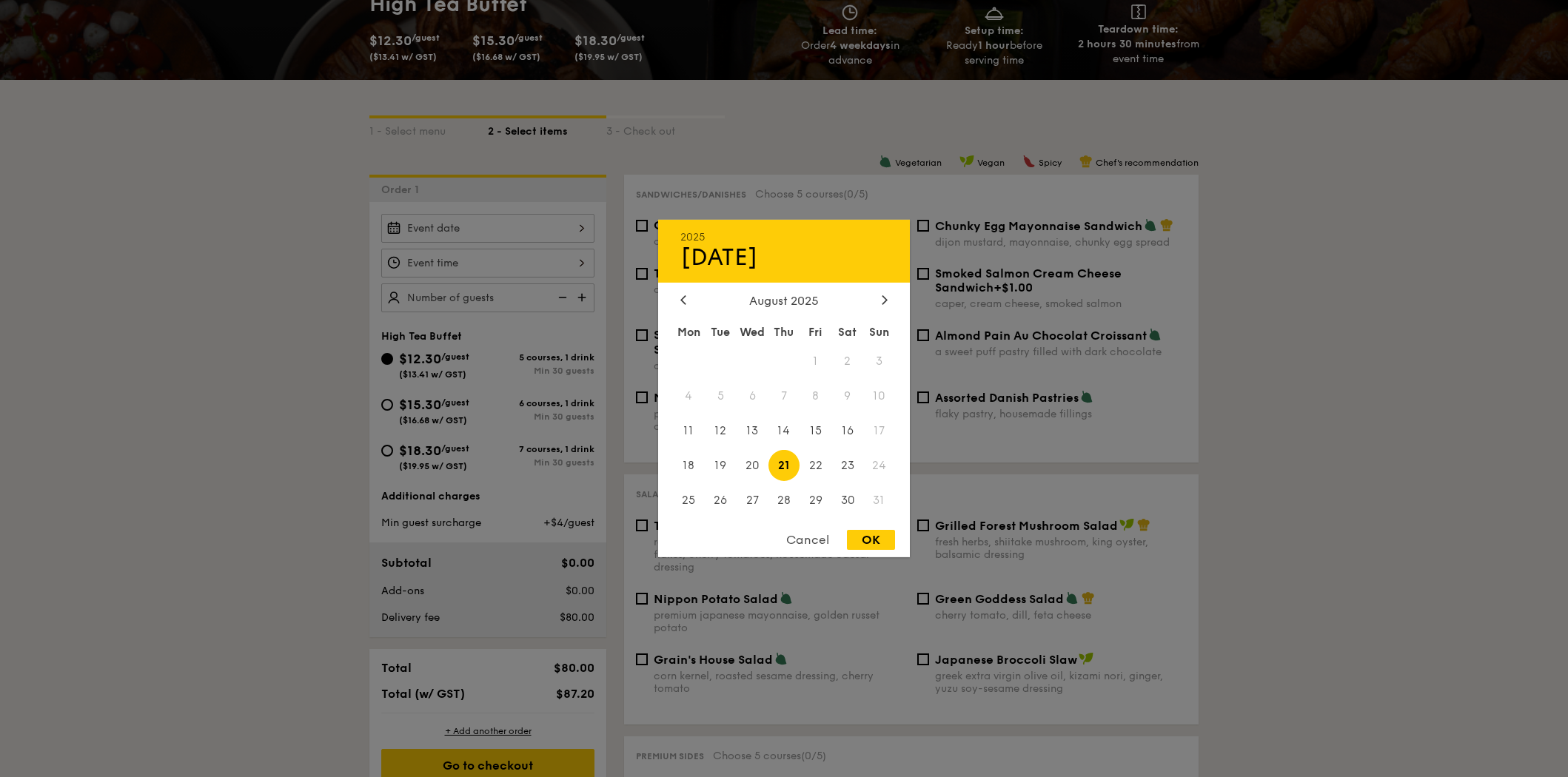 click on "OK" at bounding box center [871, 539] 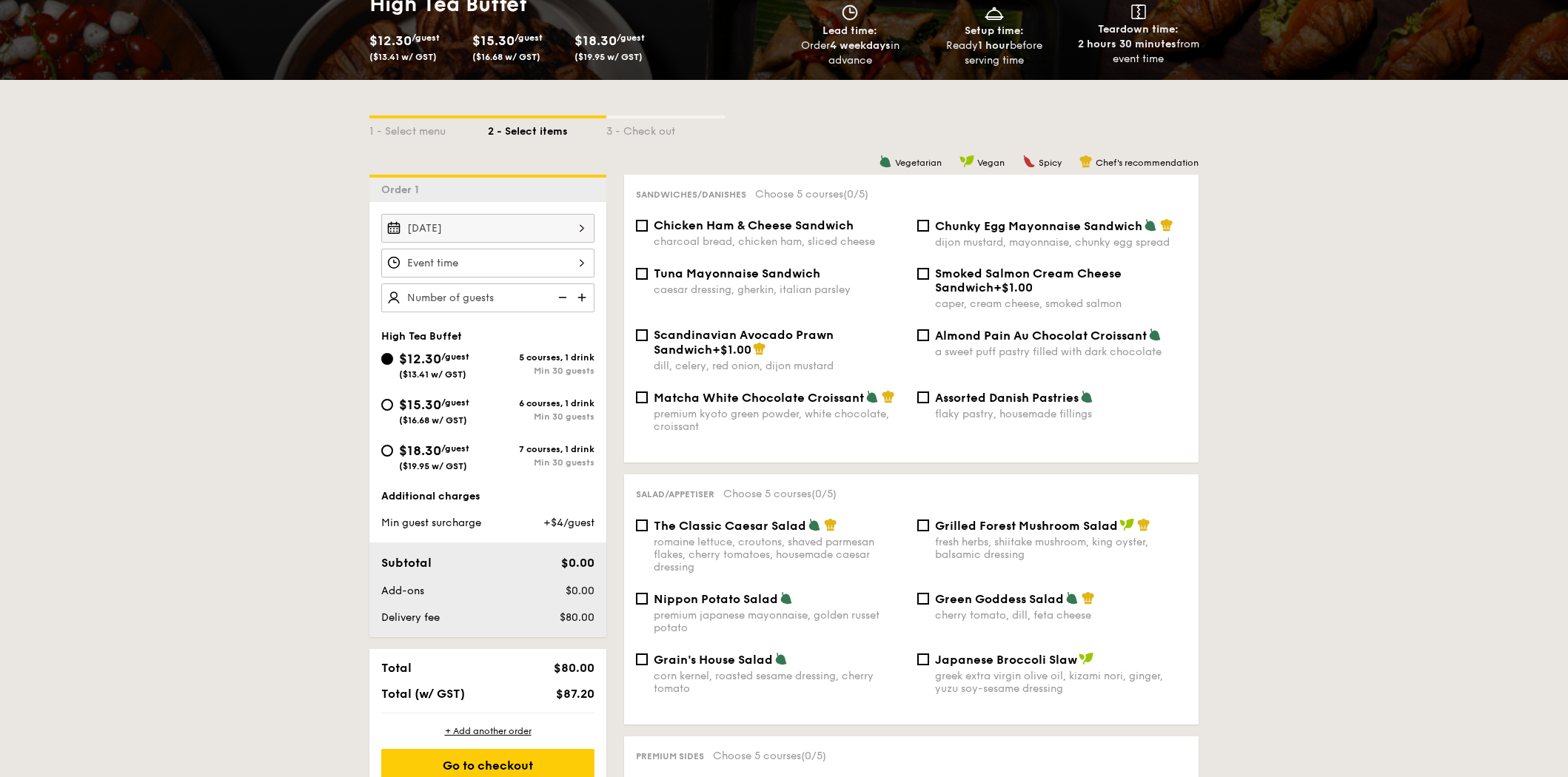 click on "[CURRENCY]12.30
/guest
([CURRENCY]13.41 w/ GST)" at bounding box center [488, 263] 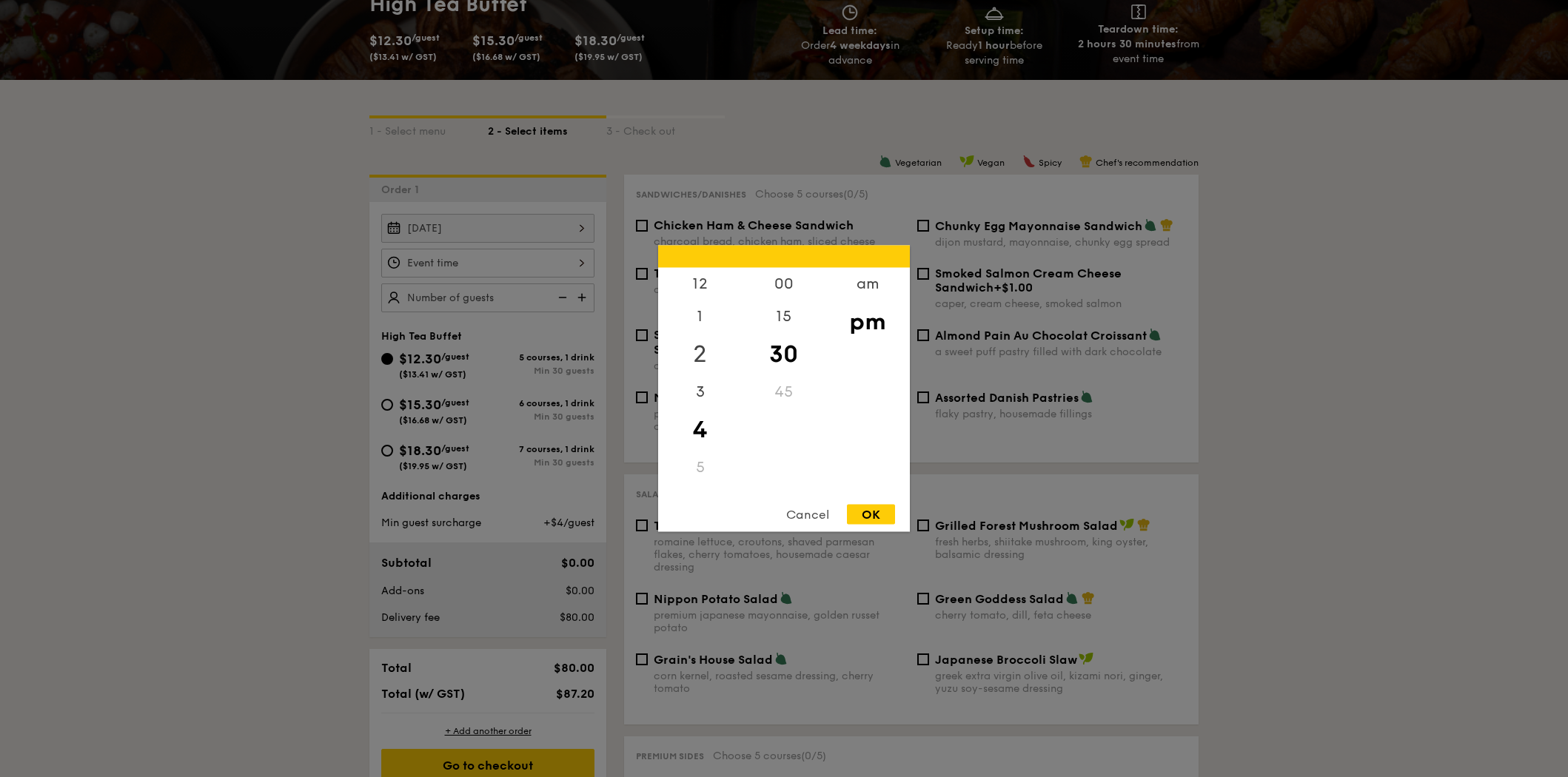 click on "2" at bounding box center [700, 354] 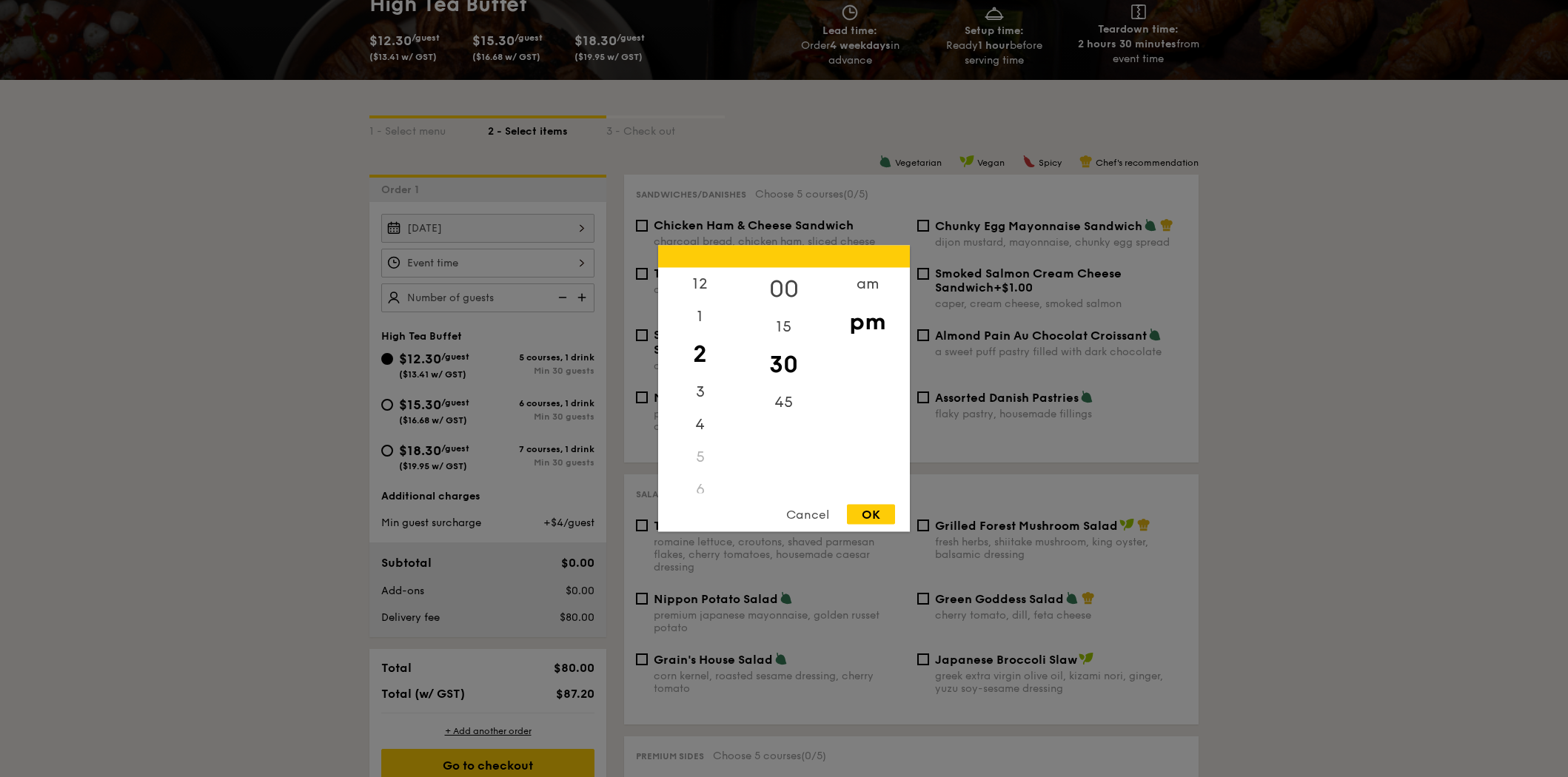 click on "00" at bounding box center (783, 289) 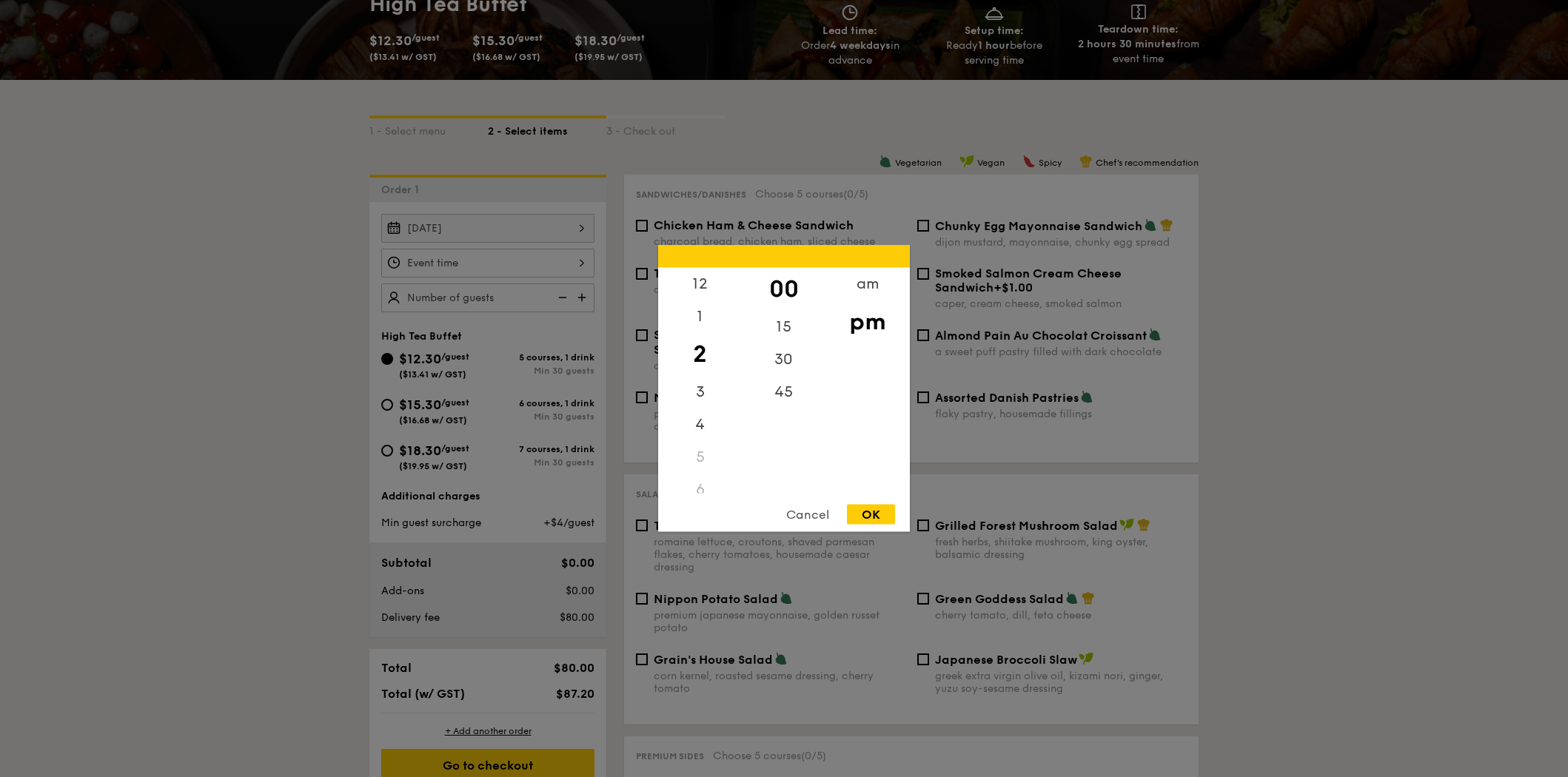 click on "OK" at bounding box center (871, 514) 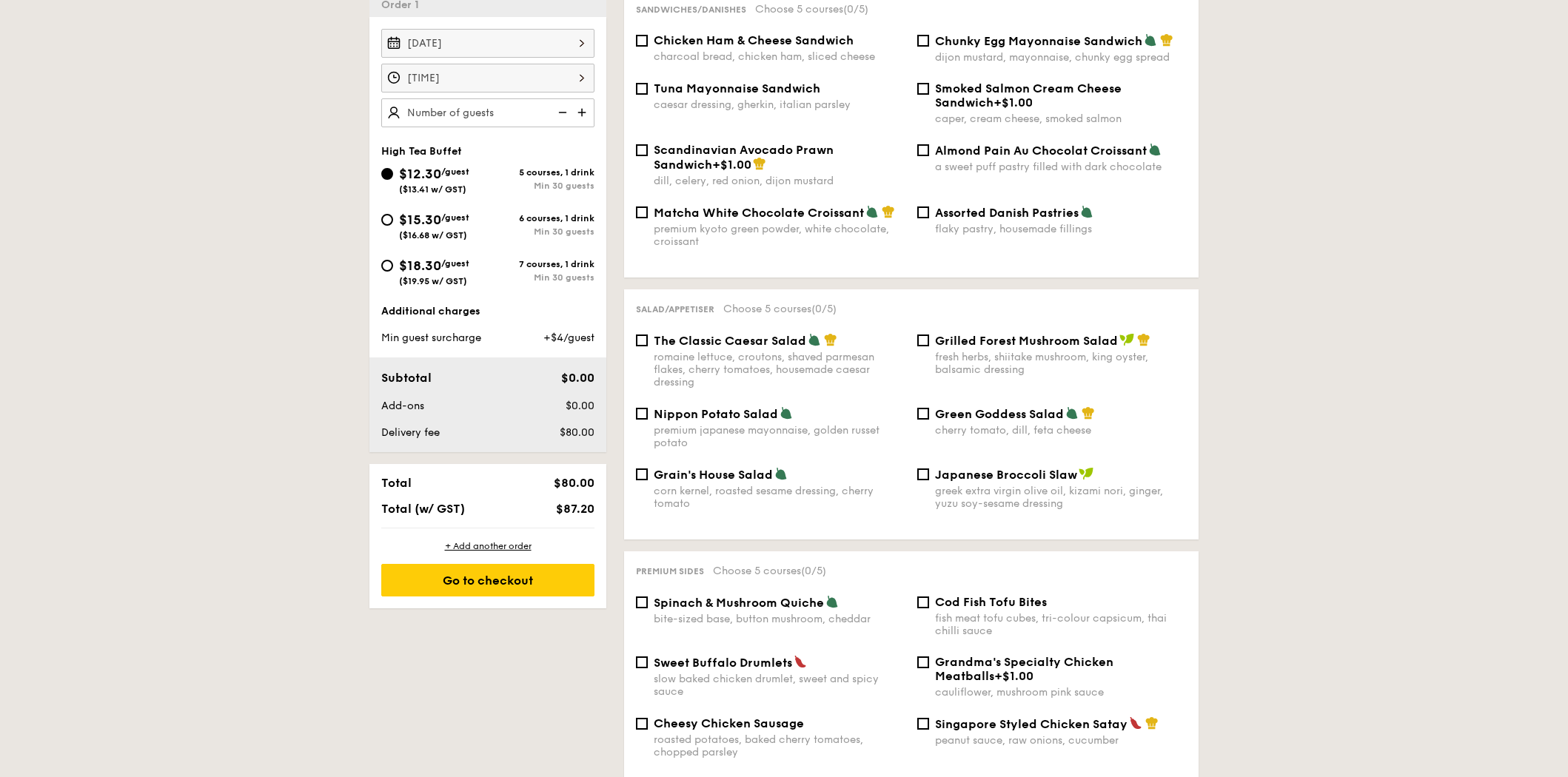 scroll, scrollTop: 405, scrollLeft: 0, axis: vertical 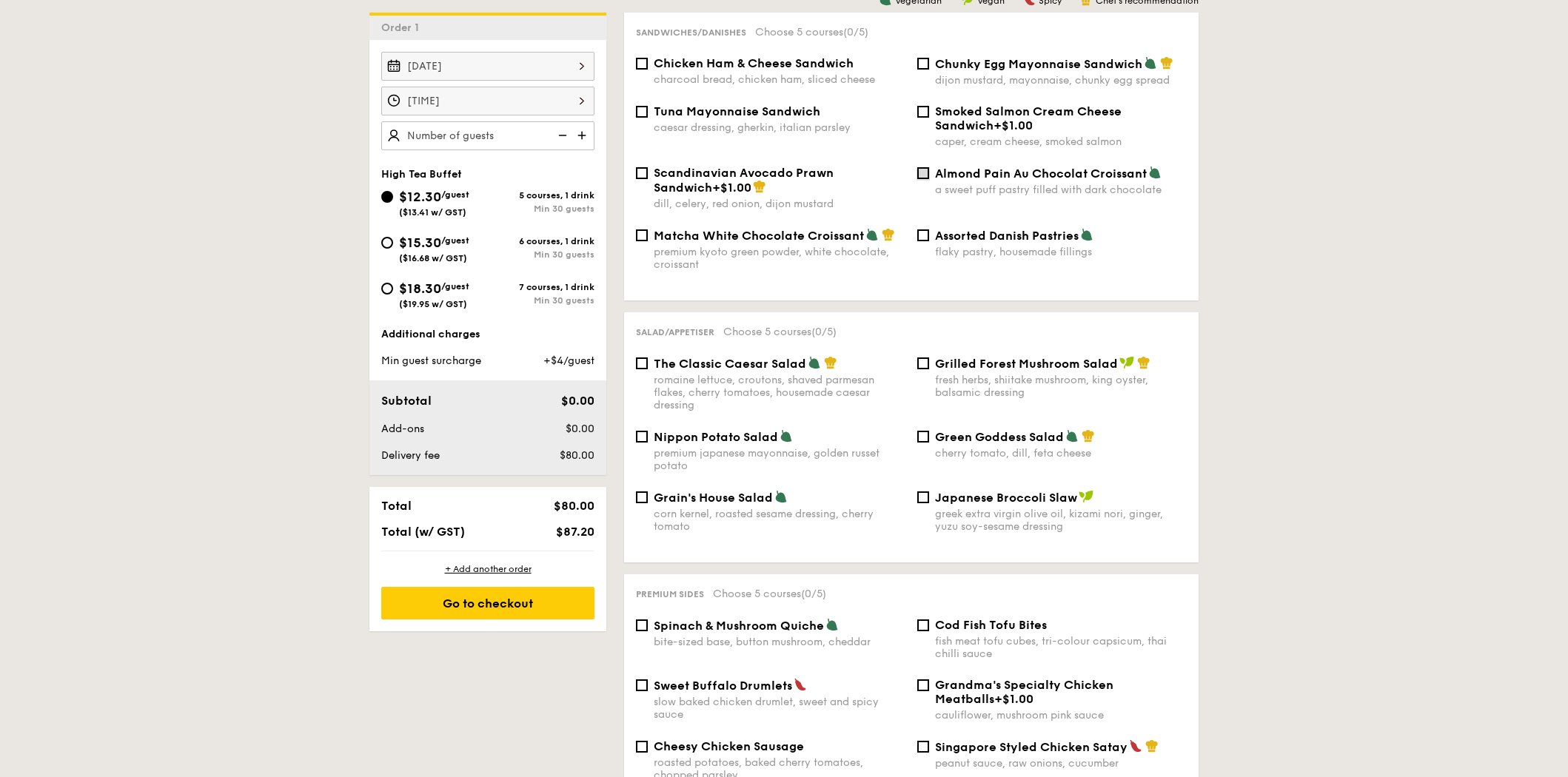 click on "Almond Pain Au Chocolat Croissant a sweet puff pastry filled with dark chocolate" at bounding box center [923, 173] 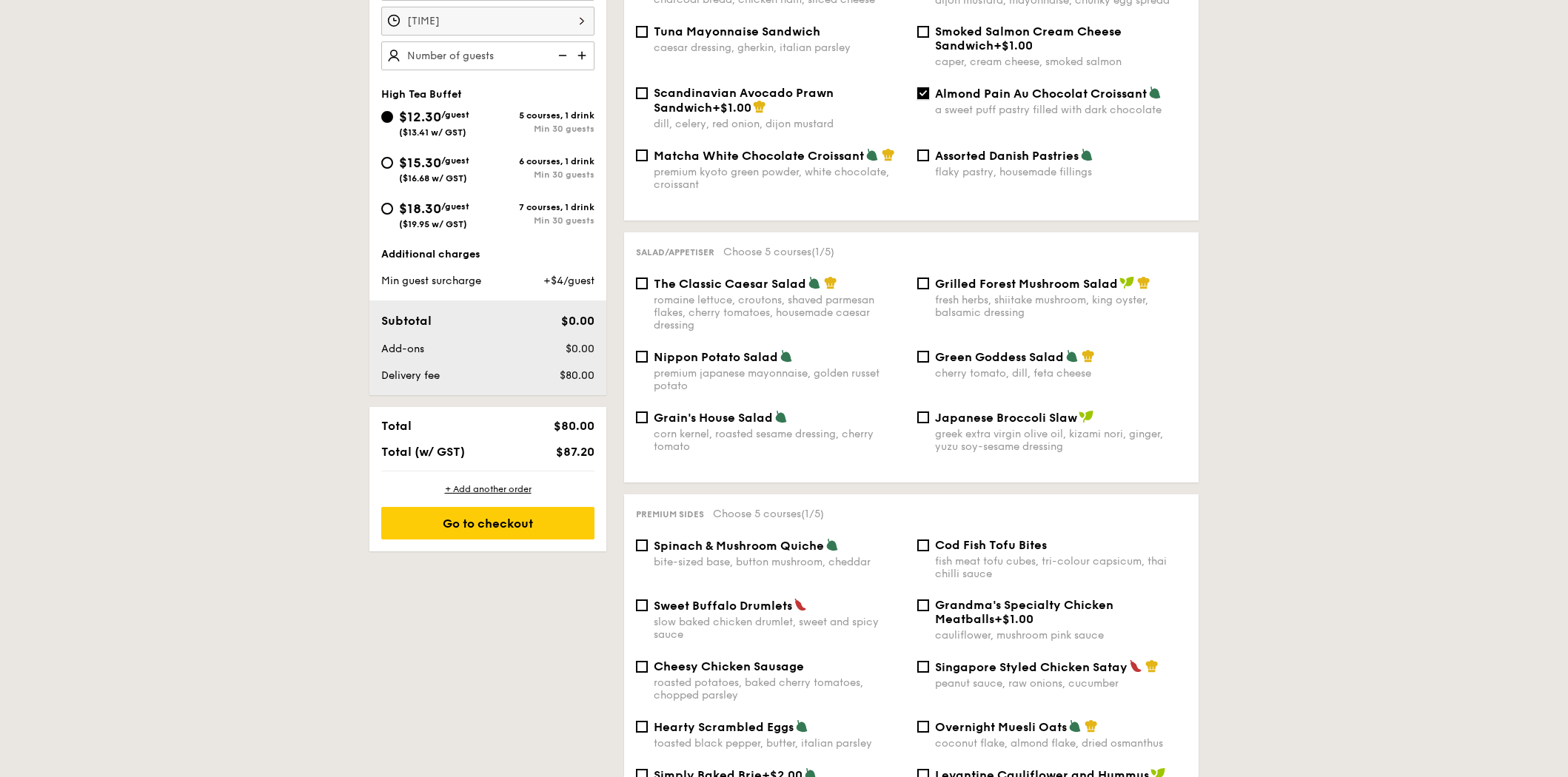 scroll, scrollTop: 485, scrollLeft: 0, axis: vertical 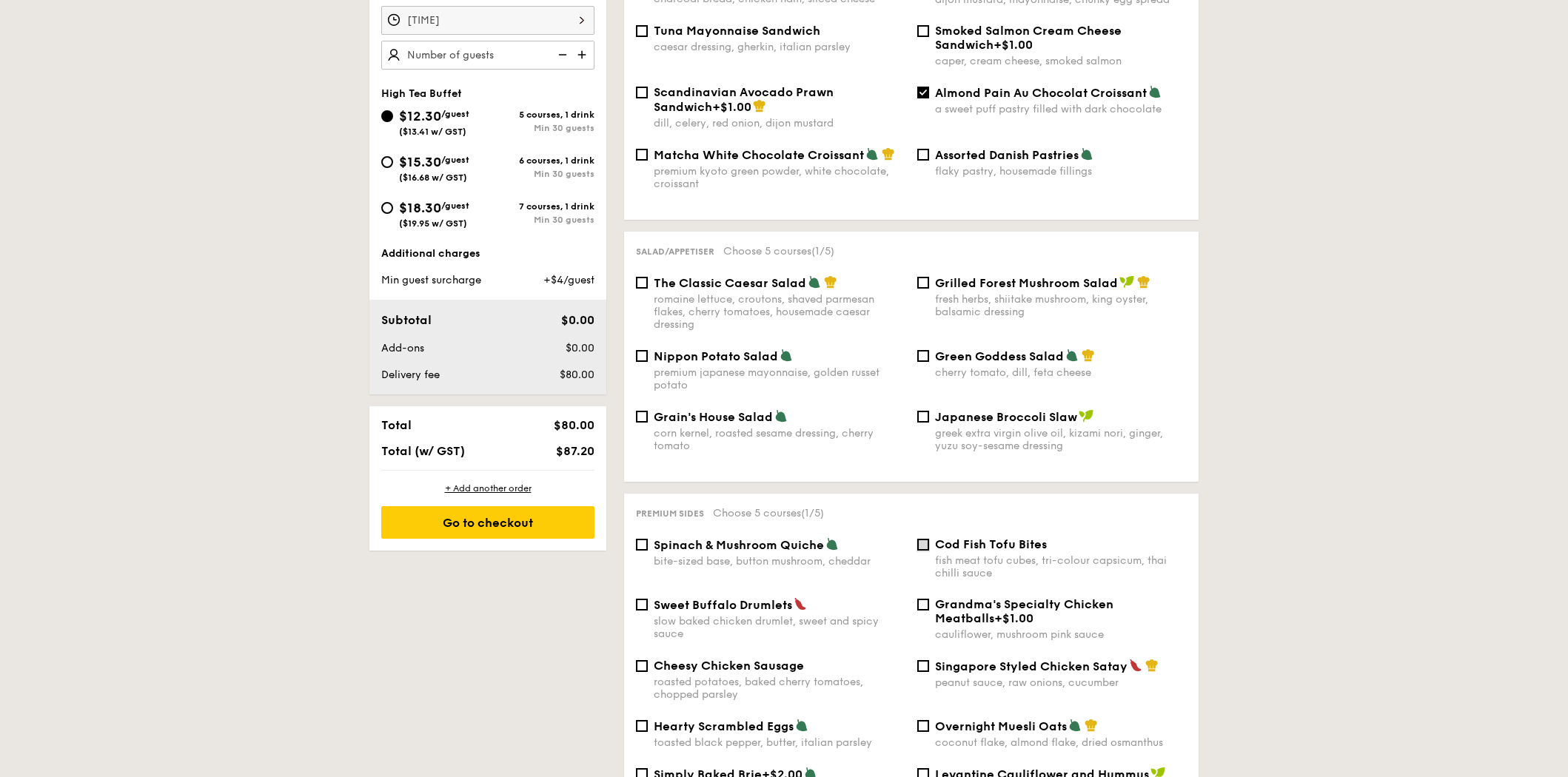 click on "Cod Fish Tofu Bites fish meat tofu cubes, tri-colour capsicum, thai chilli sauce" at bounding box center [923, 545] 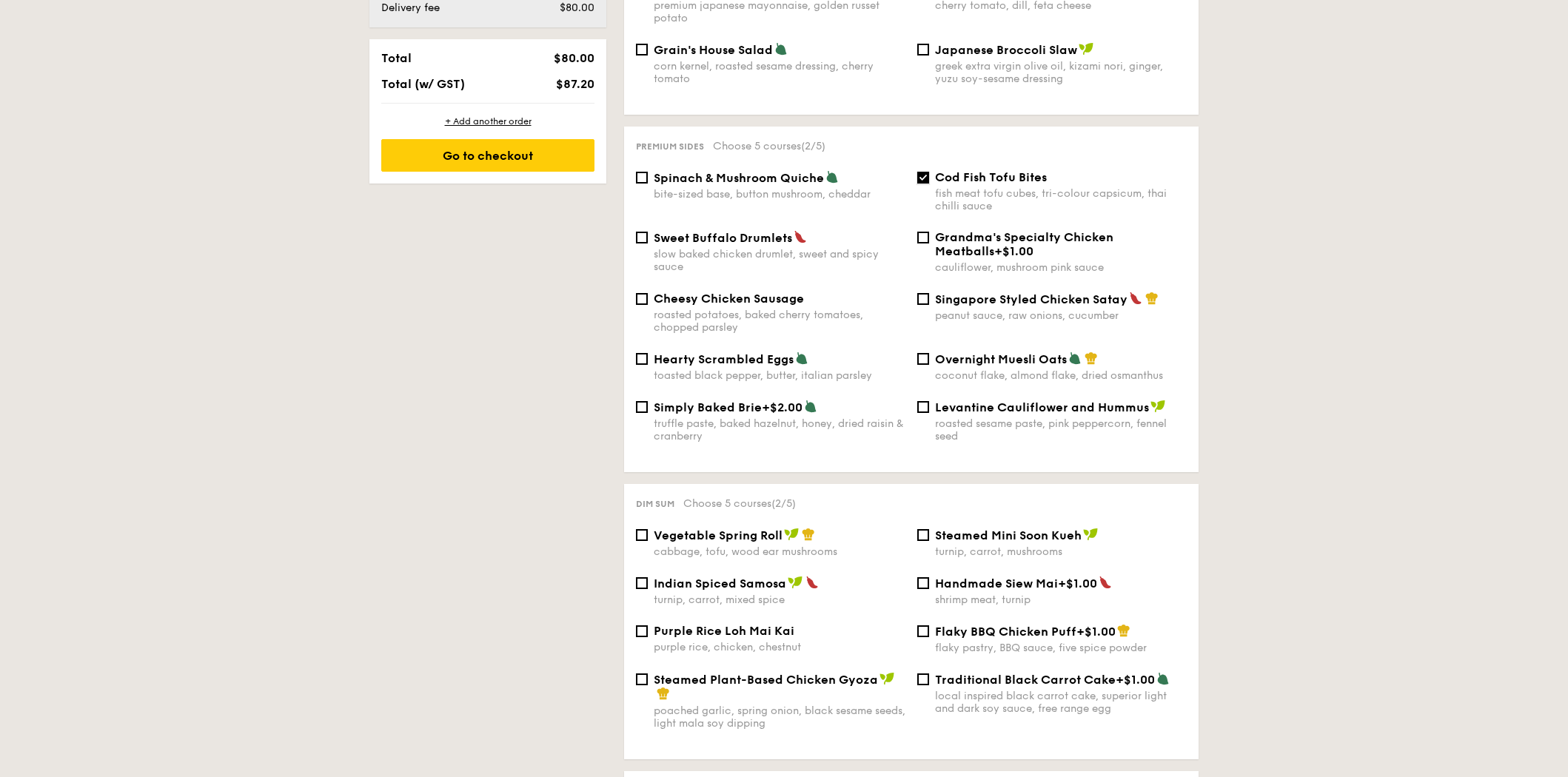 scroll, scrollTop: 890, scrollLeft: 0, axis: vertical 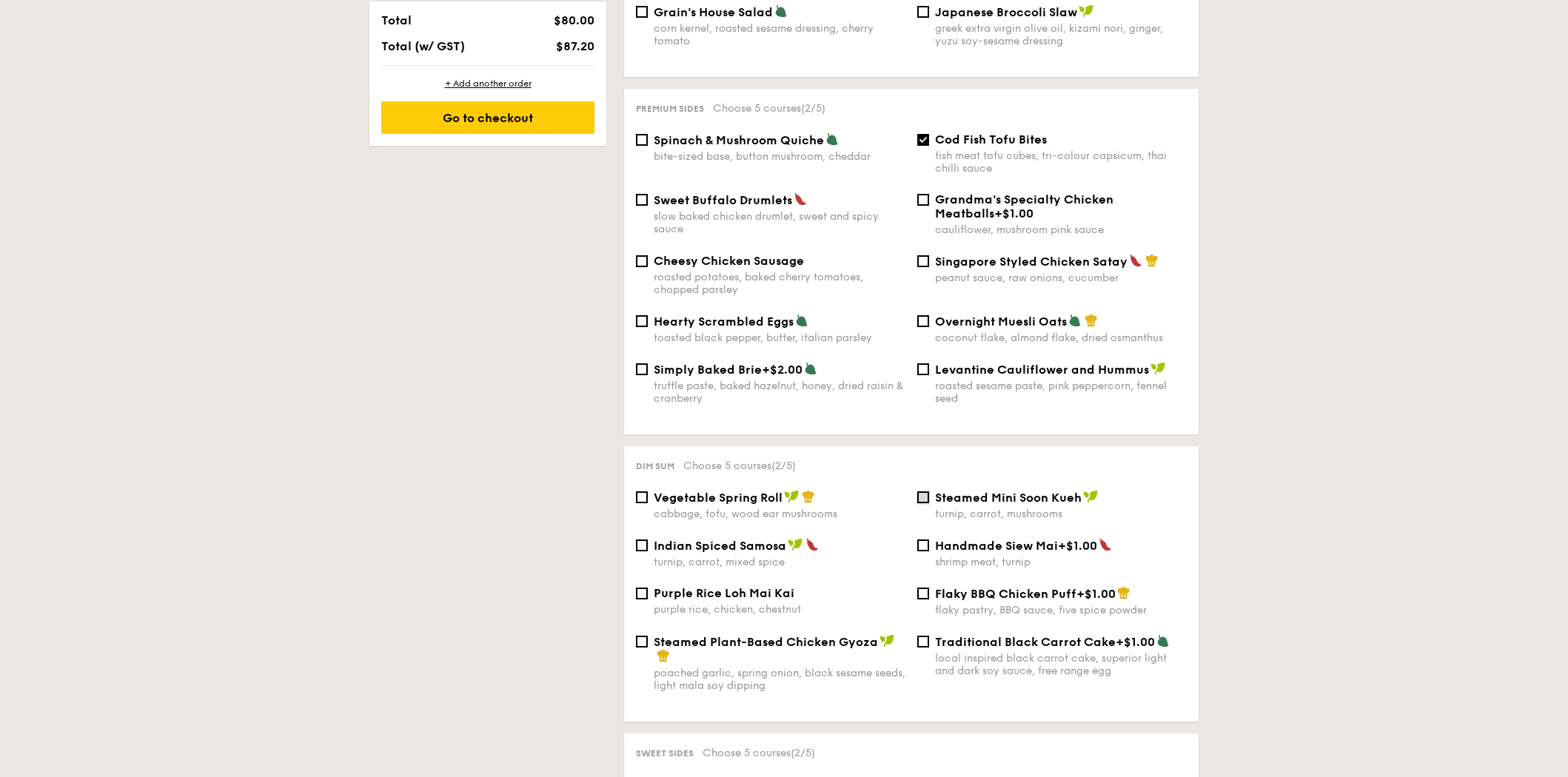 click on "Steamed Mini Soon Kueh turnip, carrot, mushrooms" at bounding box center (923, 497) 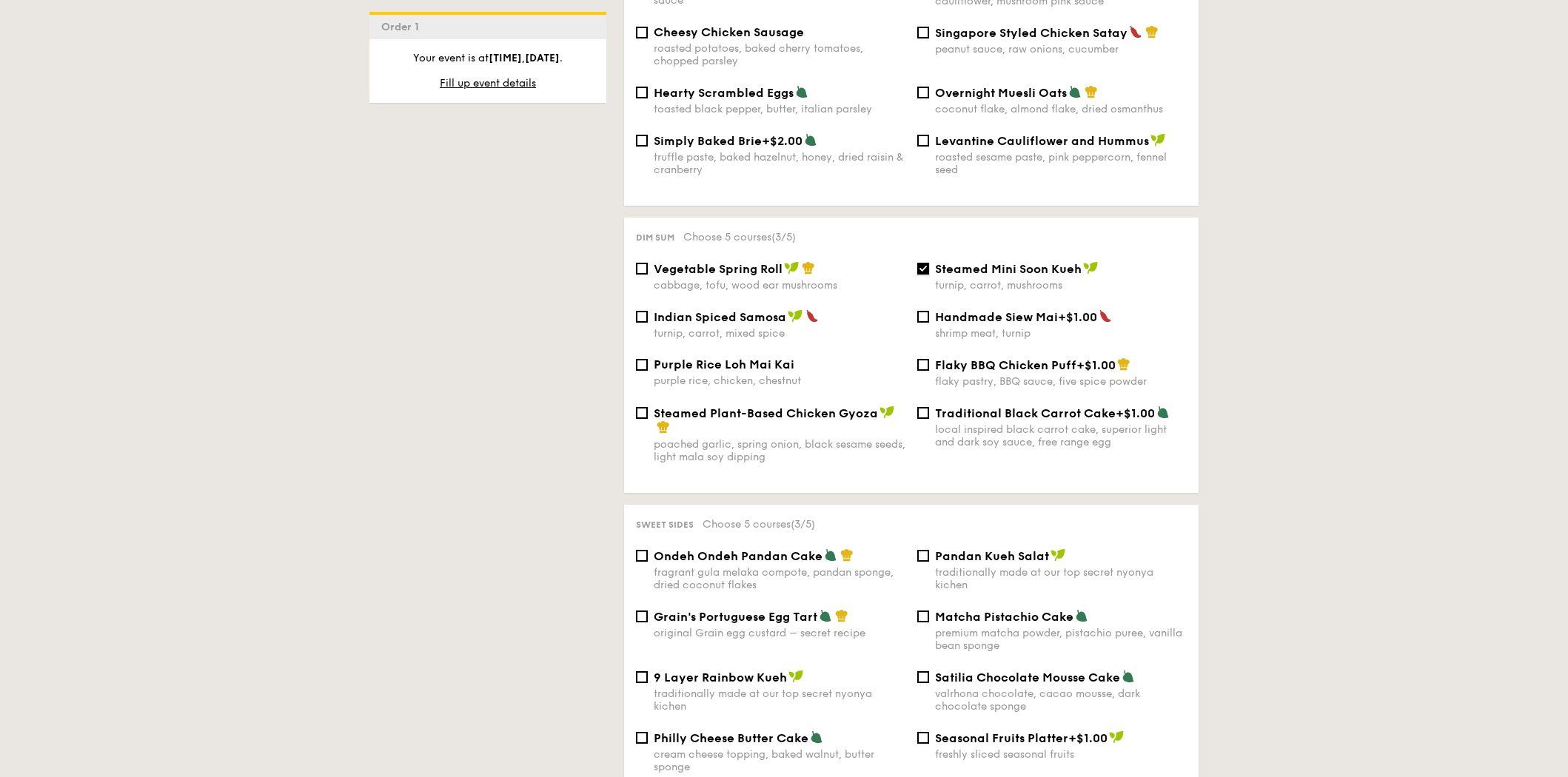 scroll, scrollTop: 1214, scrollLeft: 0, axis: vertical 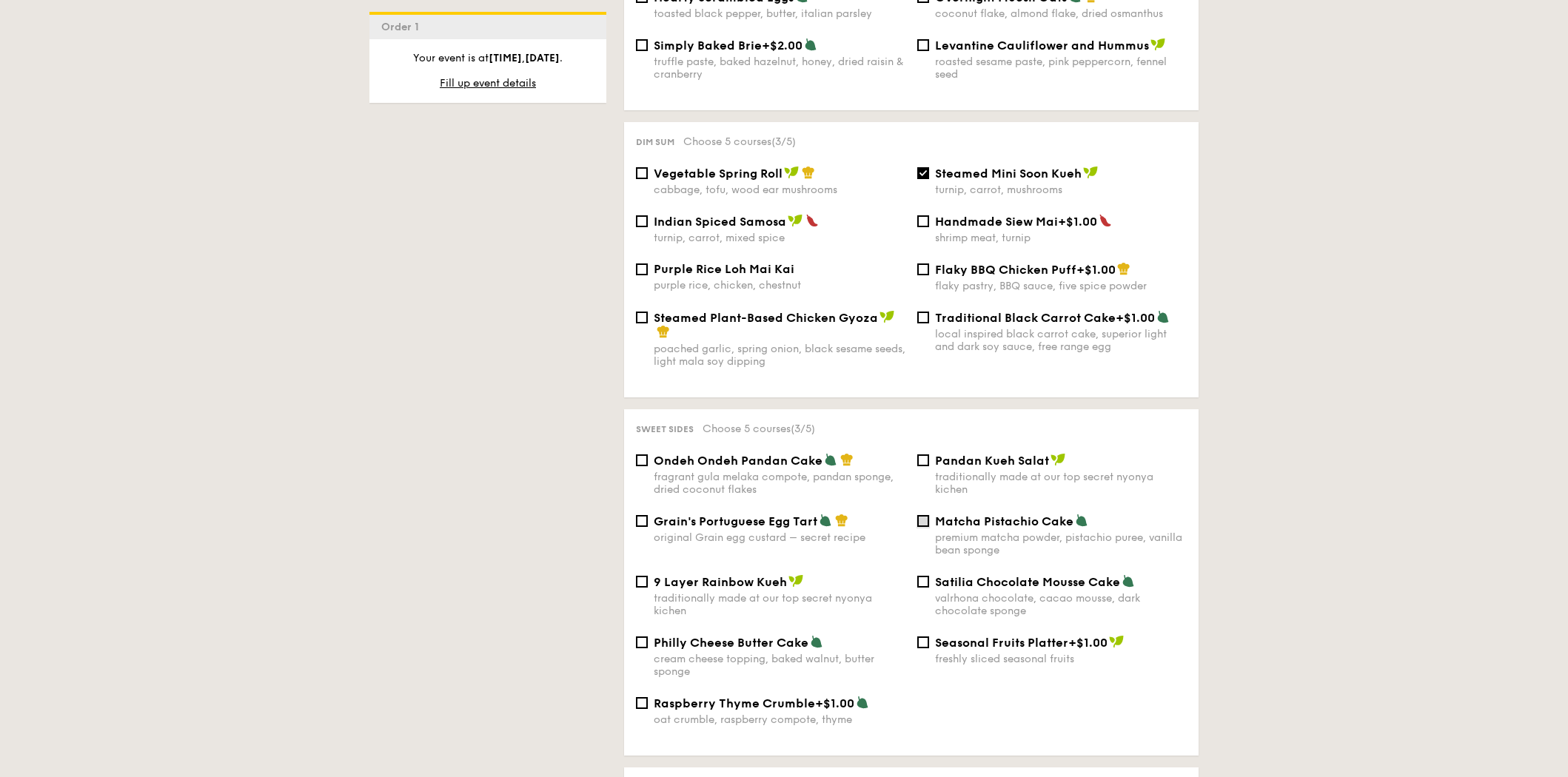 click on "Matcha Pistachio Cake premium matcha powder, pistachio puree, vanilla bean sponge" at bounding box center [923, 521] 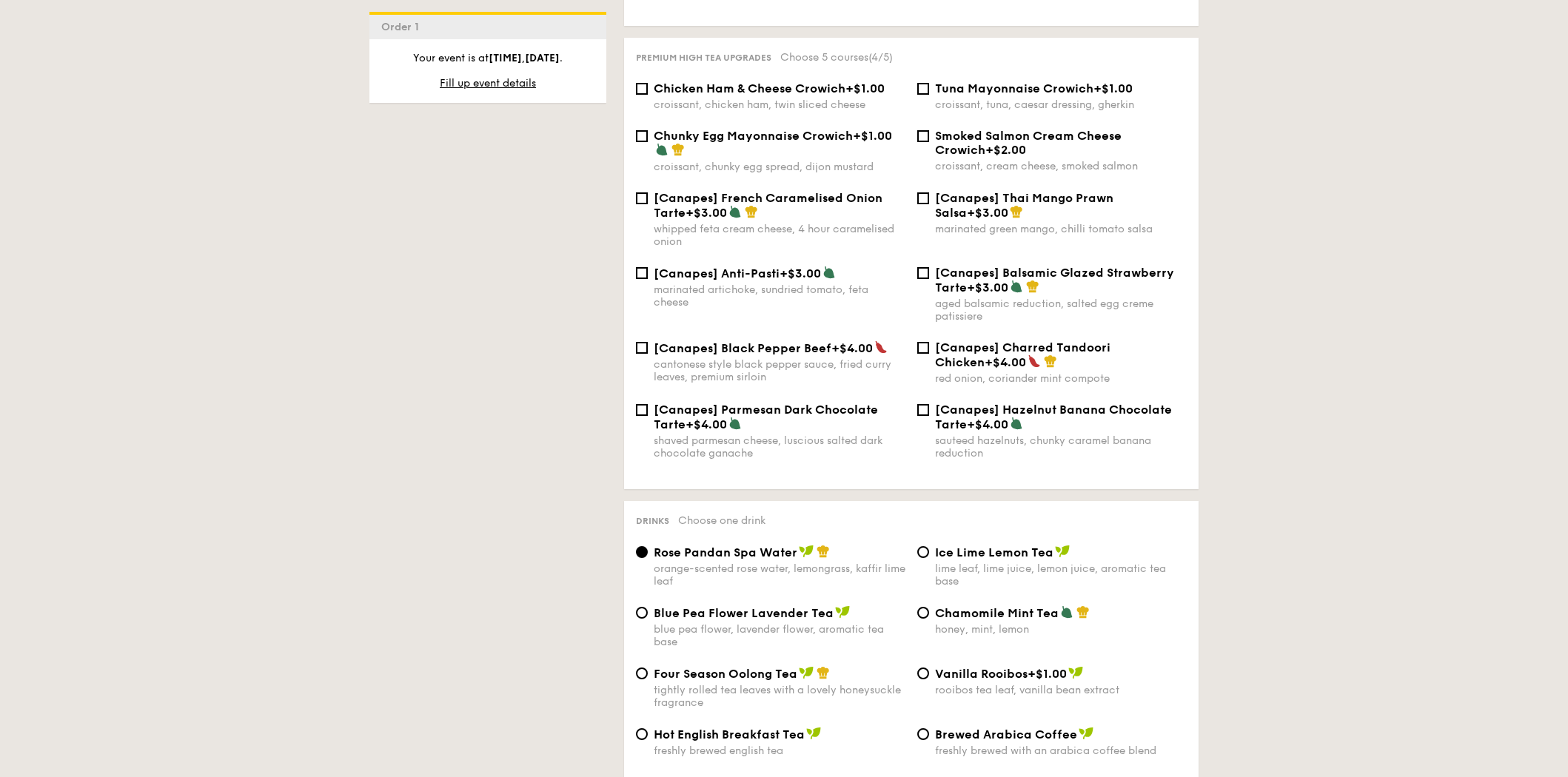 scroll, scrollTop: 2024, scrollLeft: 0, axis: vertical 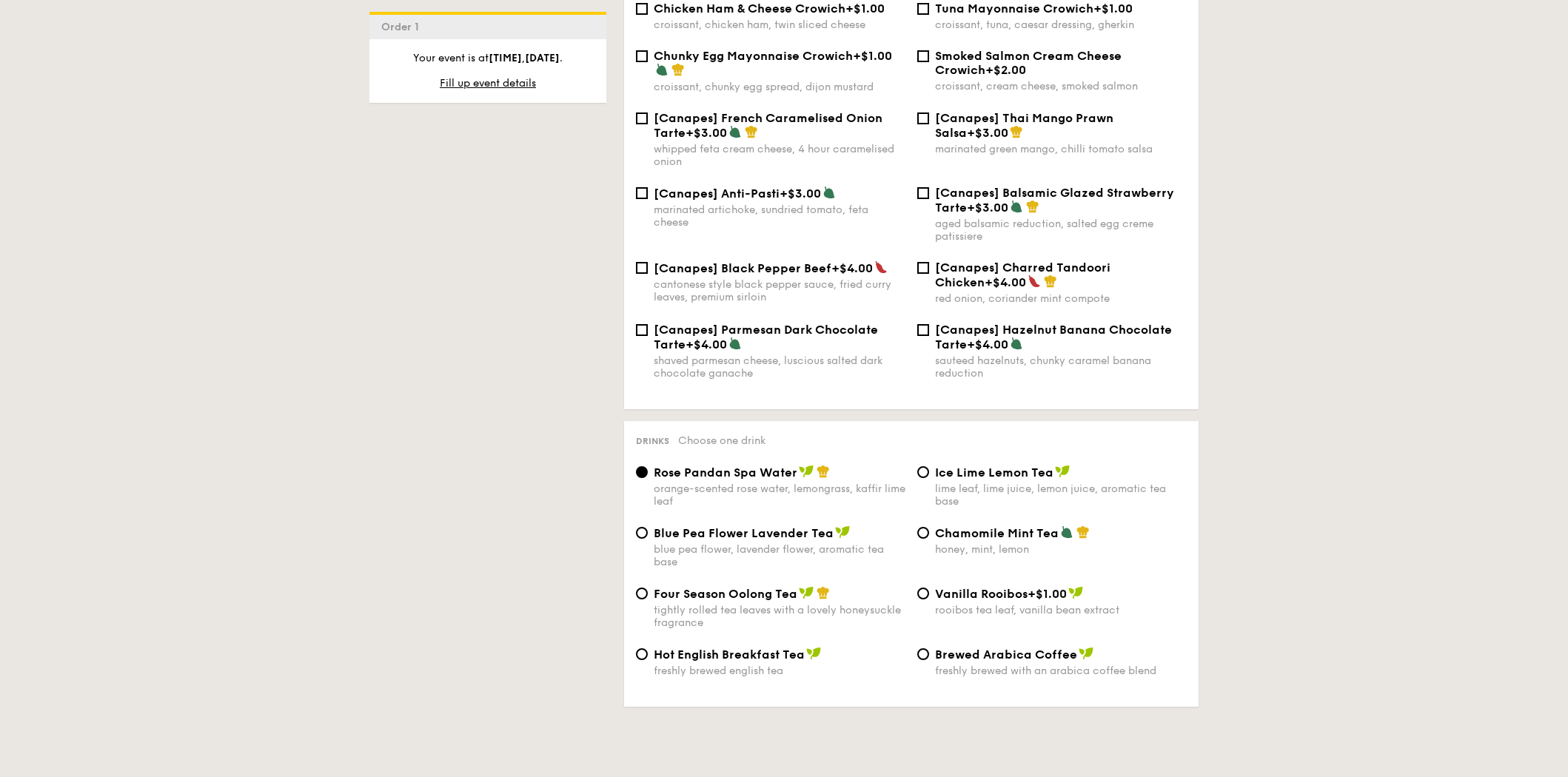 click on "Four Season Oolong Tea tightly rolled tea leaves with a lovely honeysuckle fragrance" at bounding box center (771, 608) 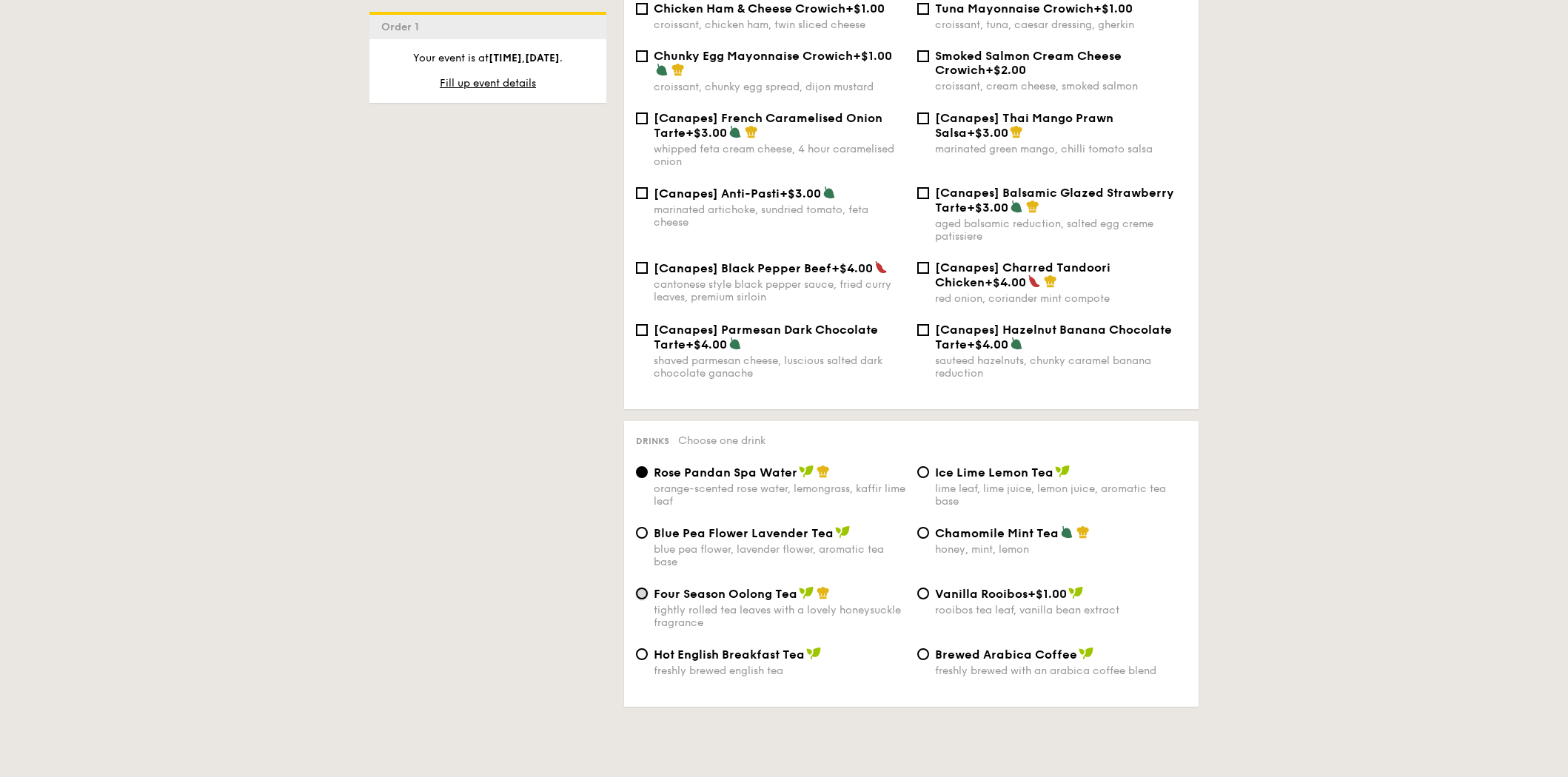 click on "Four Season Oolong Tea tightly rolled tea leaves with a lovely honeysuckle fragrance" at bounding box center (642, 593) 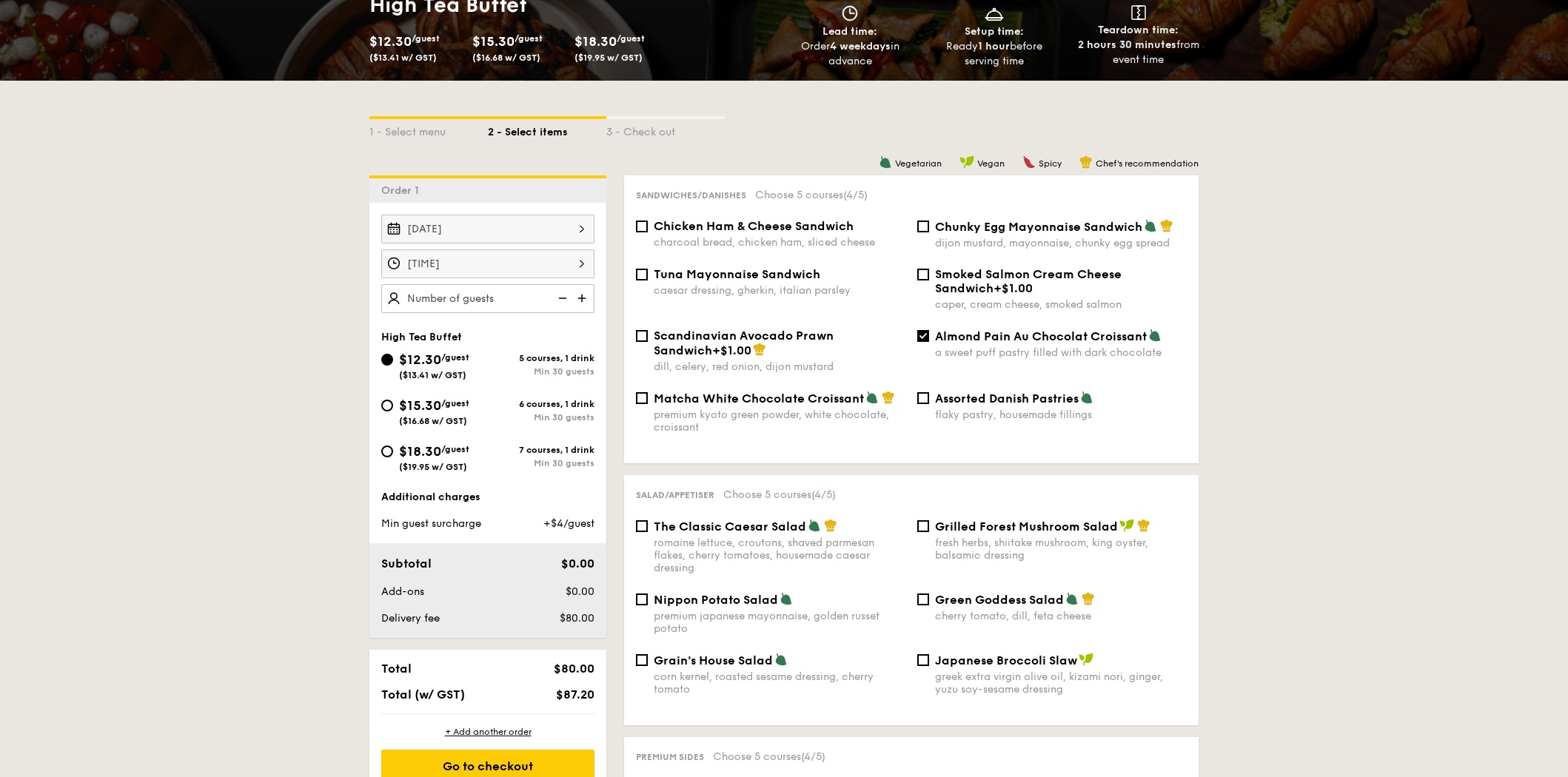 scroll, scrollTop: 243, scrollLeft: 0, axis: vertical 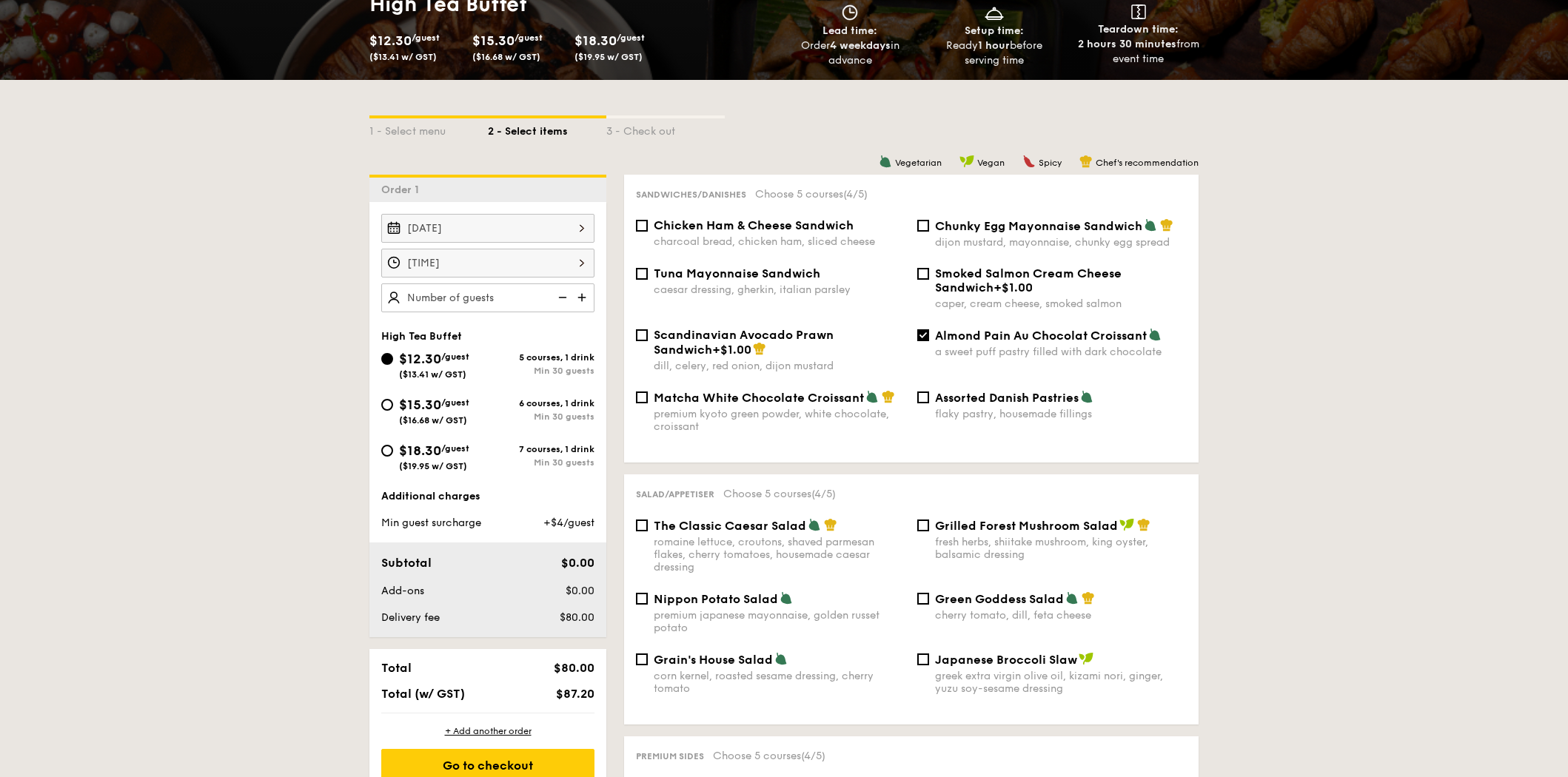 click at bounding box center [488, 297] 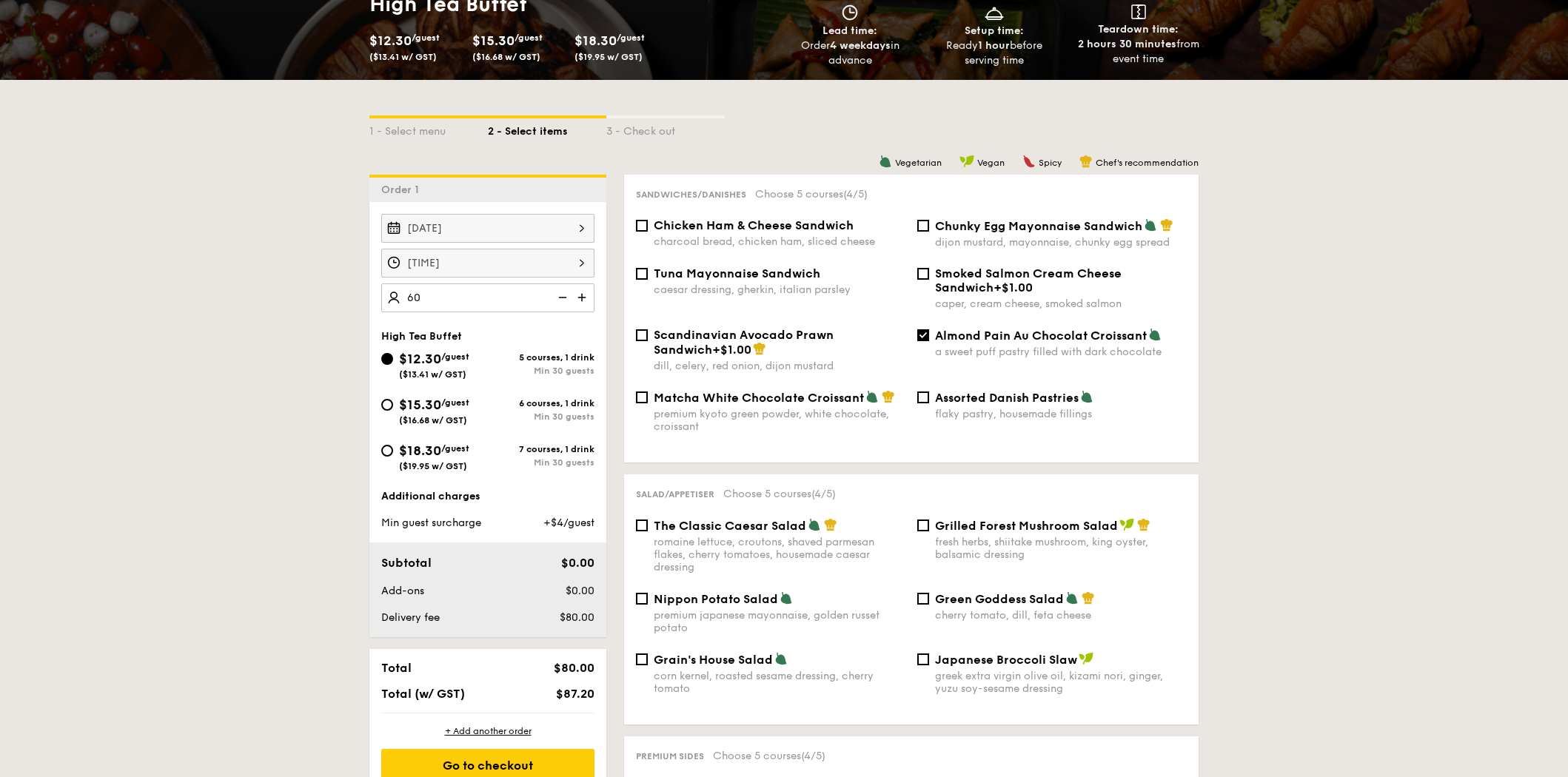 type on "60 guests" 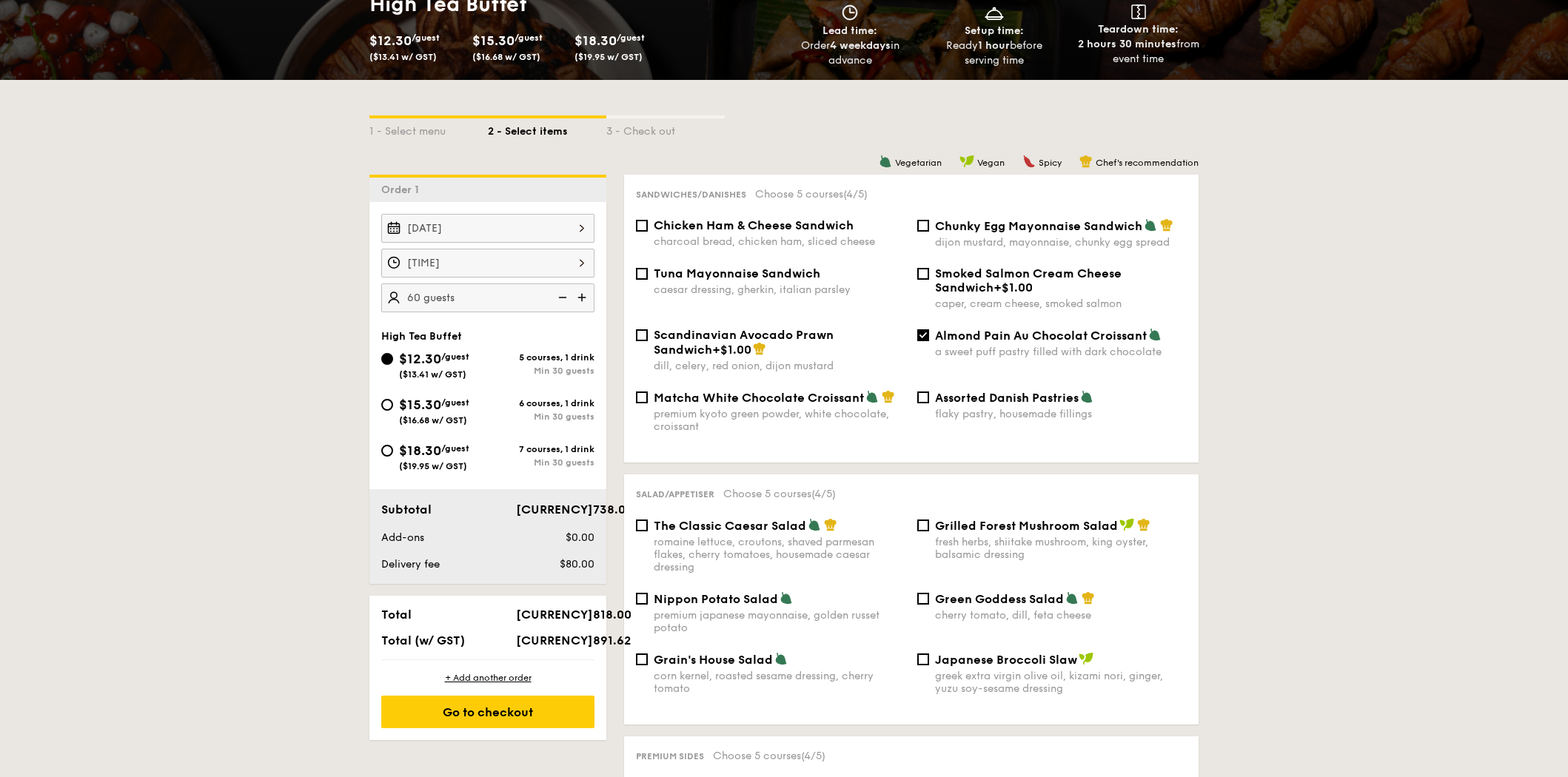 click on "1 - Select menu
2 - Select items
3 - Check out
Order 1
Aug 21, 2025        2:00PM      60 guests
High Tea Buffet
$12.30
/guest
($13.41 w/ GST)
5 courses, 1 drink
Min 30 guests
$15.30
/guest
($16.68 w/ GST)
6 courses, 1 drink
Min 30 guests
$18.30
/guest
($19.95 w/ GST)
7 courses, 1 drink
Min 30 guests
Subtotal
$738.00
Add-ons
$0.00
Delivery fee
$80.00
Total
$818.00
Total (w/ GST)
$891.62
+ Add another order
Go to checkout
+ Add another order
Go to checkout
- $891.62
Order 1
," at bounding box center [784, 1290] 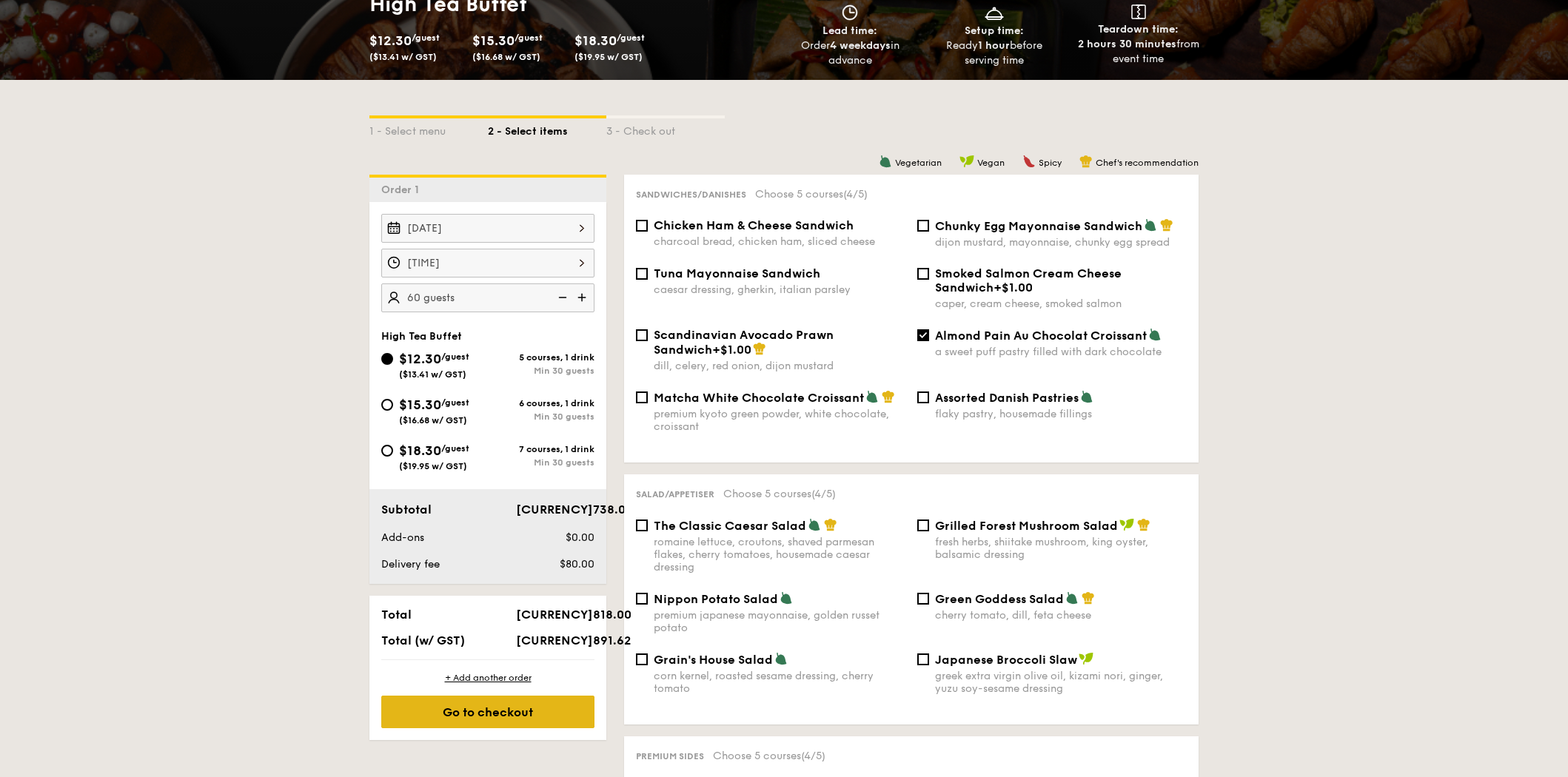 click on "Go to checkout" at bounding box center (488, 712) 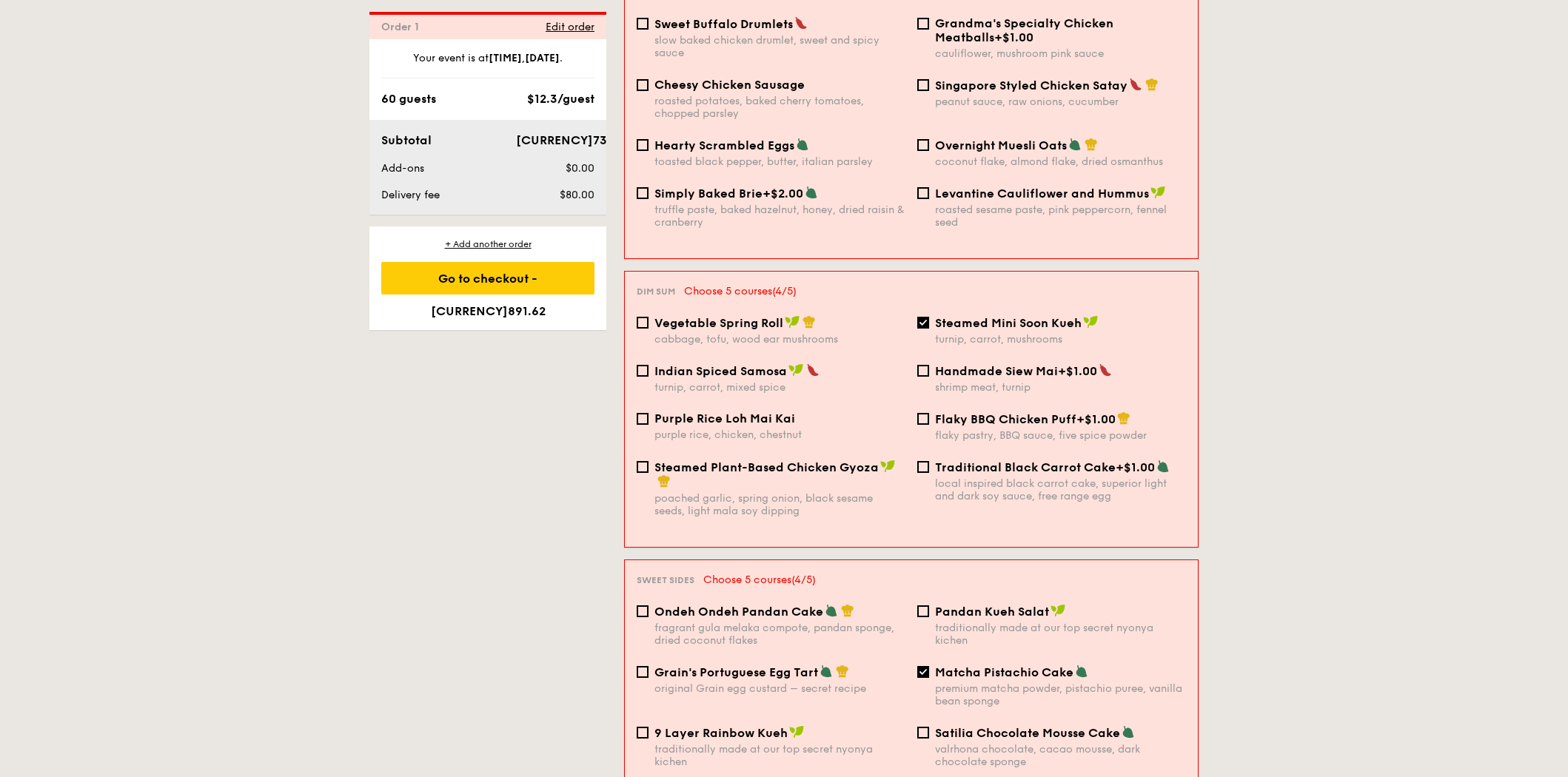 scroll, scrollTop: 1040, scrollLeft: 0, axis: vertical 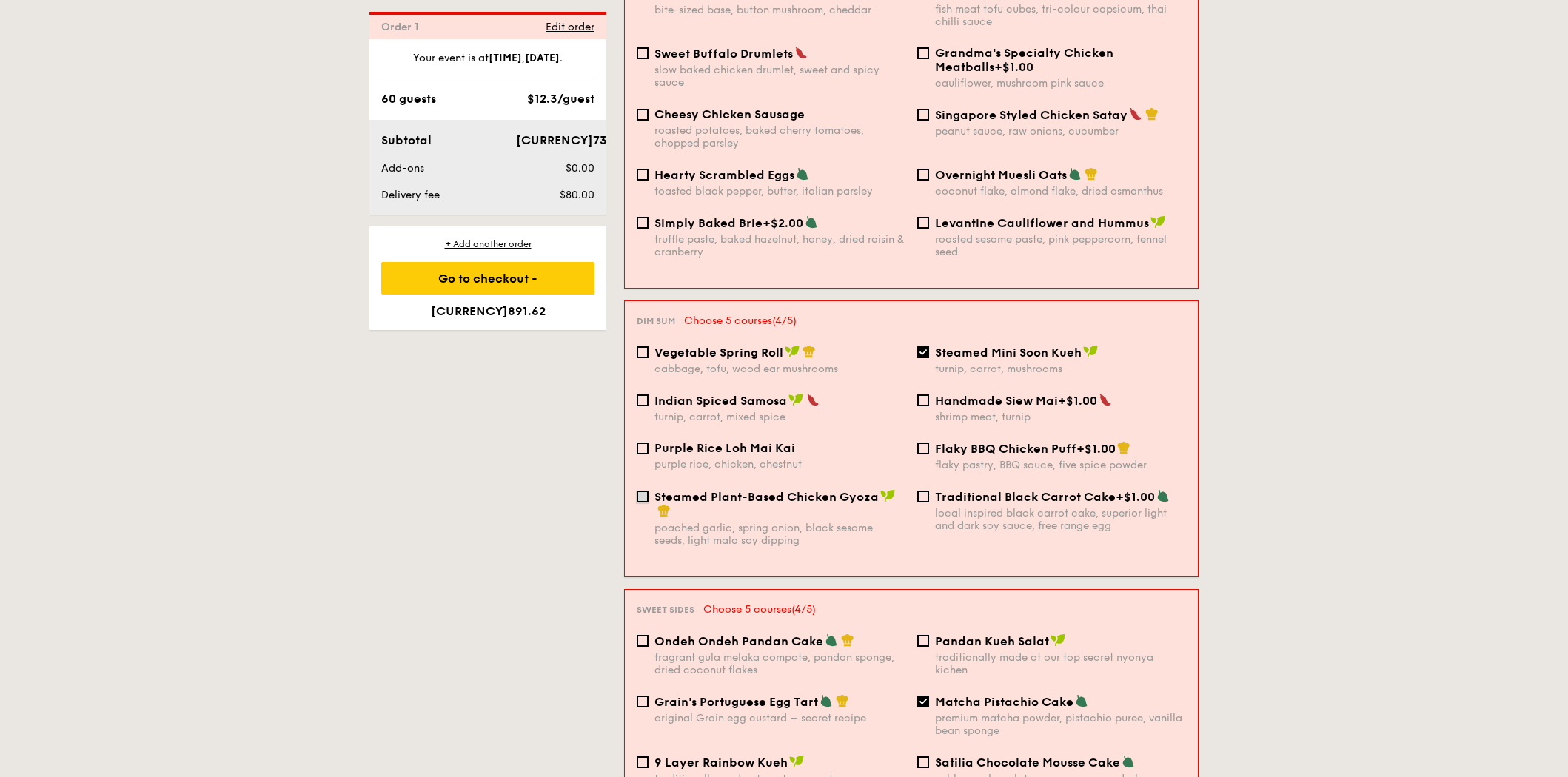 click on "Steamed Plant-Based Chicken Gyoza poached garlic, spring onion, black sesame seeds, light mala soy dipping" at bounding box center [643, 497] 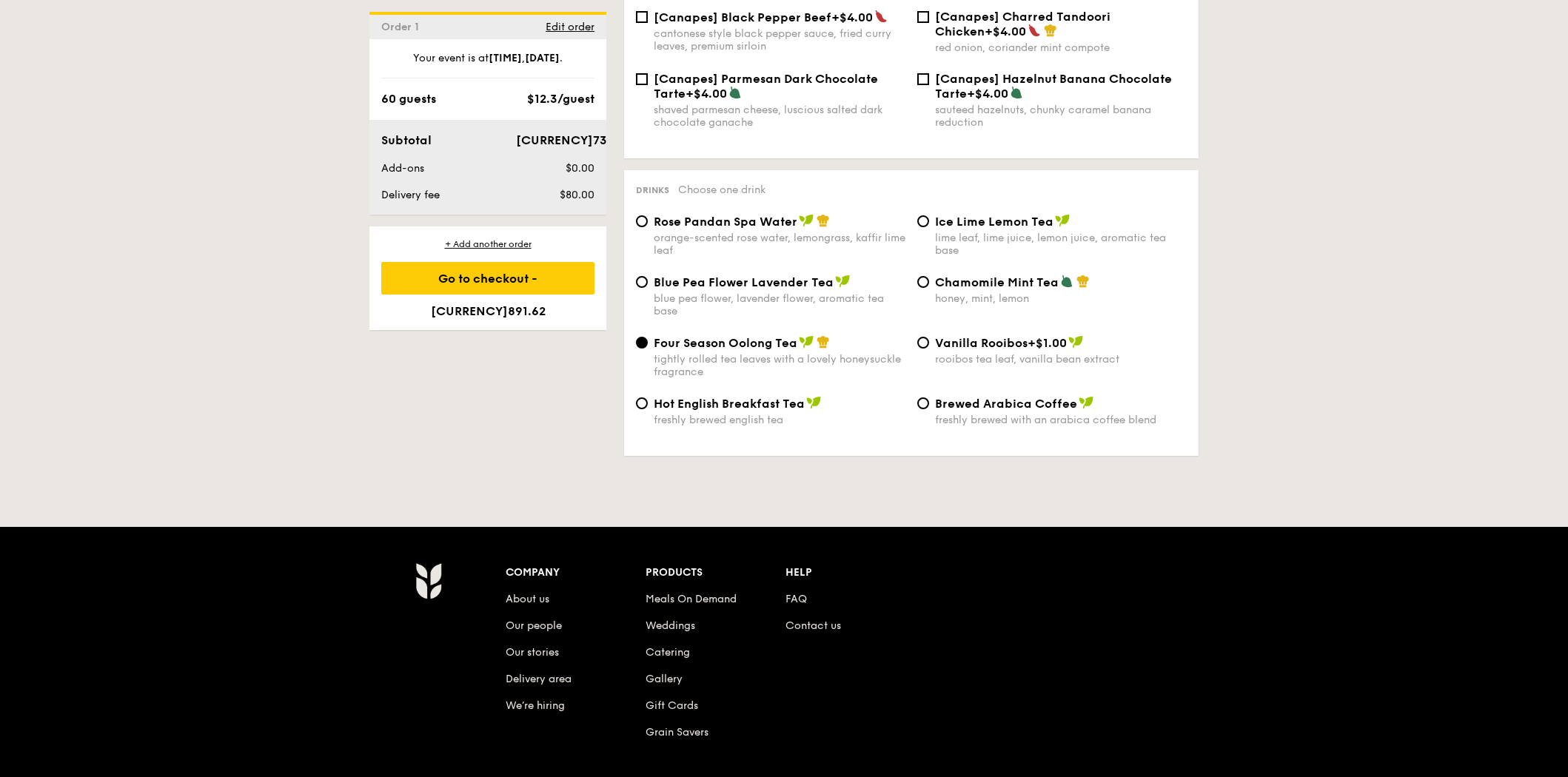 scroll, scrollTop: 2274, scrollLeft: 0, axis: vertical 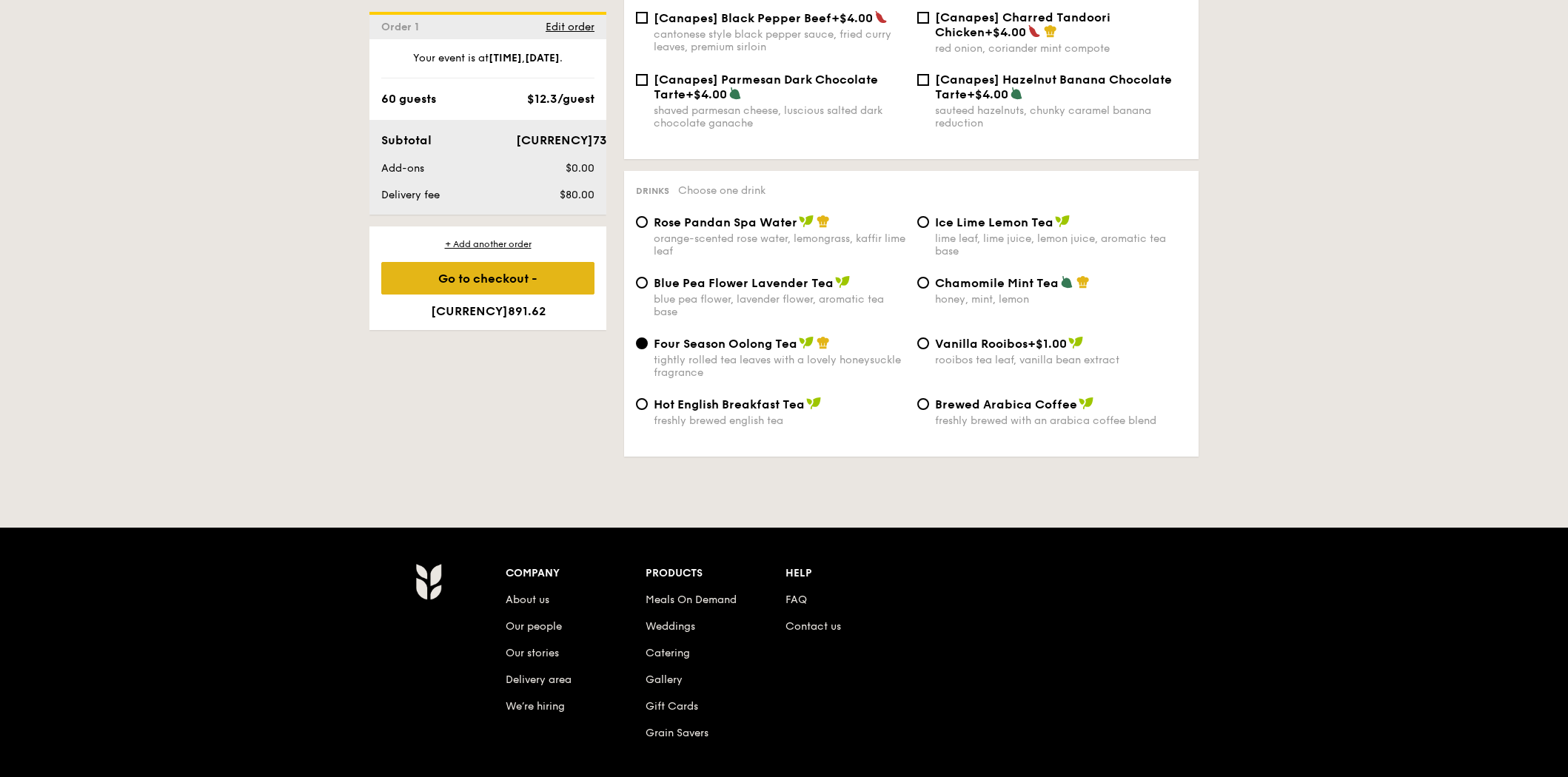 click on "Go to checkout
- $891.62" at bounding box center (488, 278) 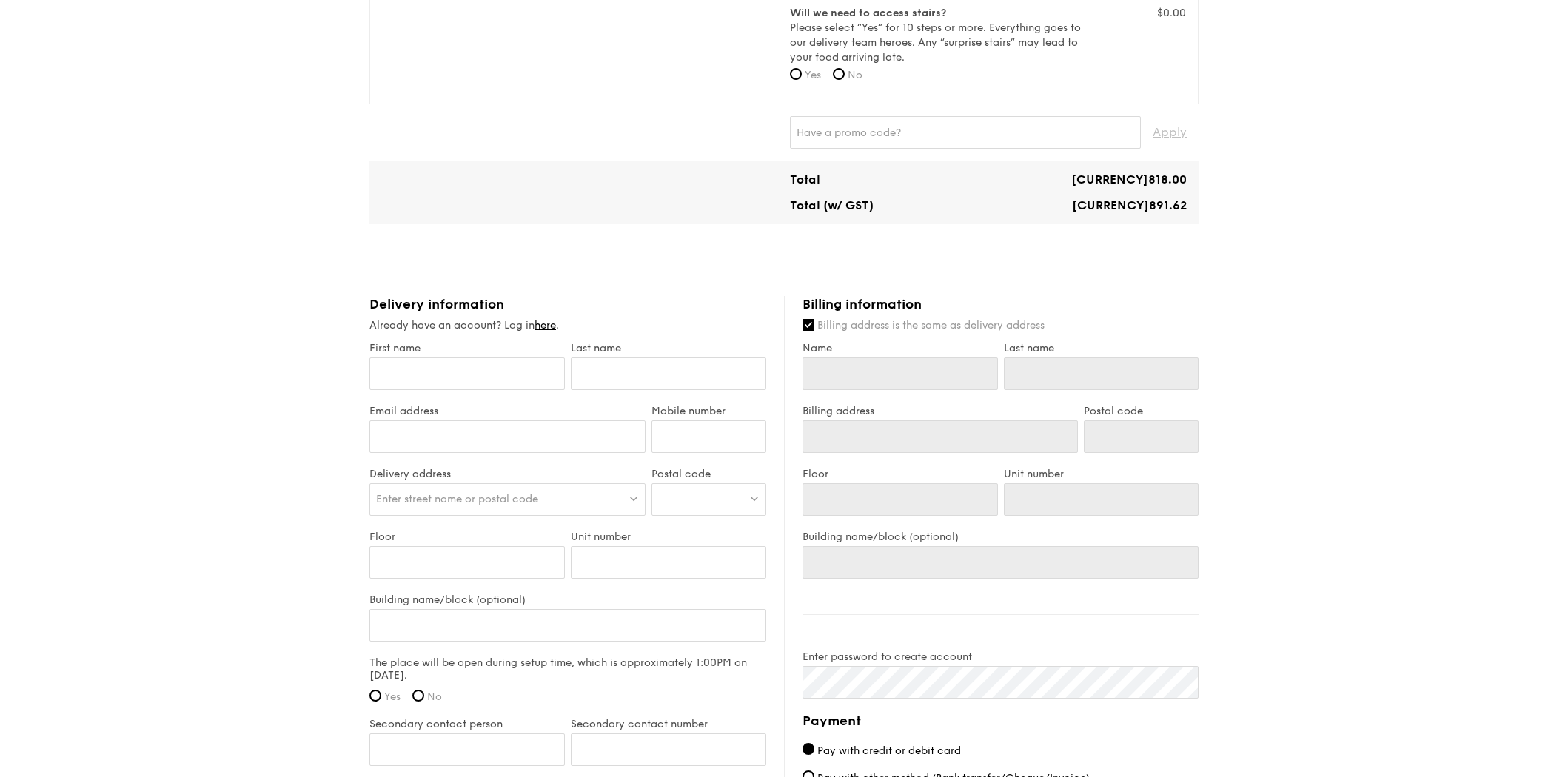 scroll, scrollTop: 650, scrollLeft: 0, axis: vertical 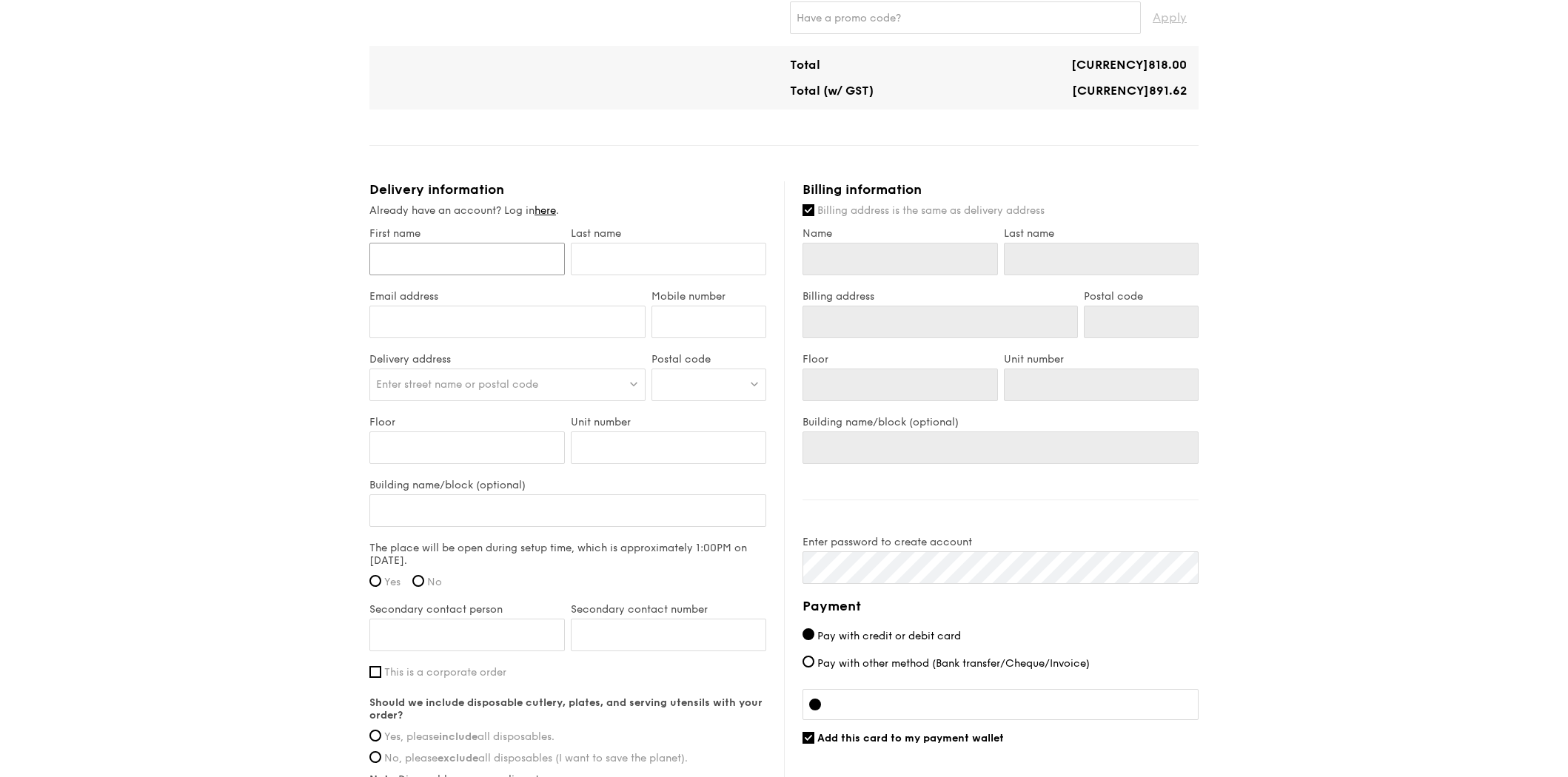 click on "First name" at bounding box center (467, 259) 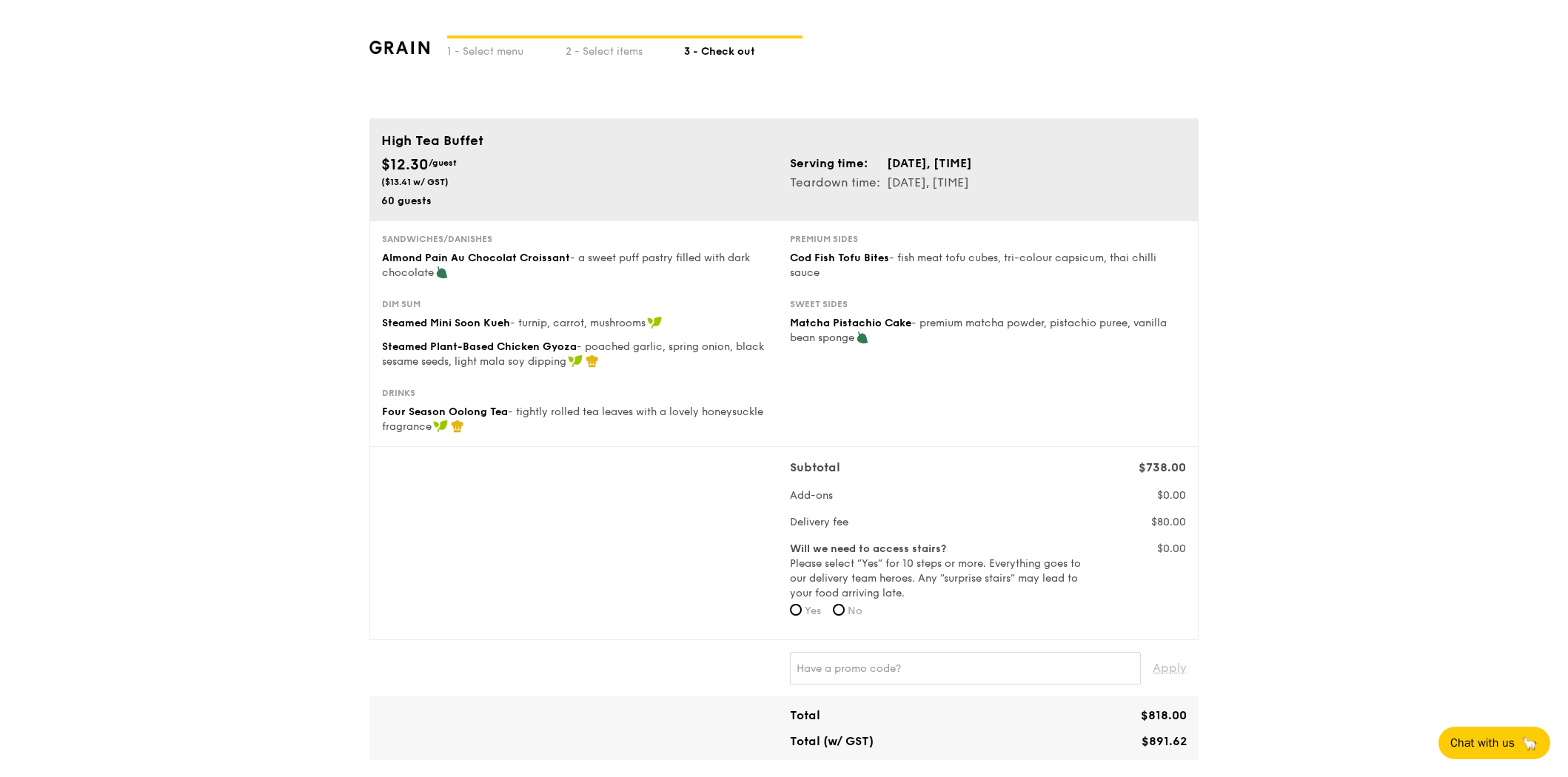 scroll, scrollTop: 0, scrollLeft: 0, axis: both 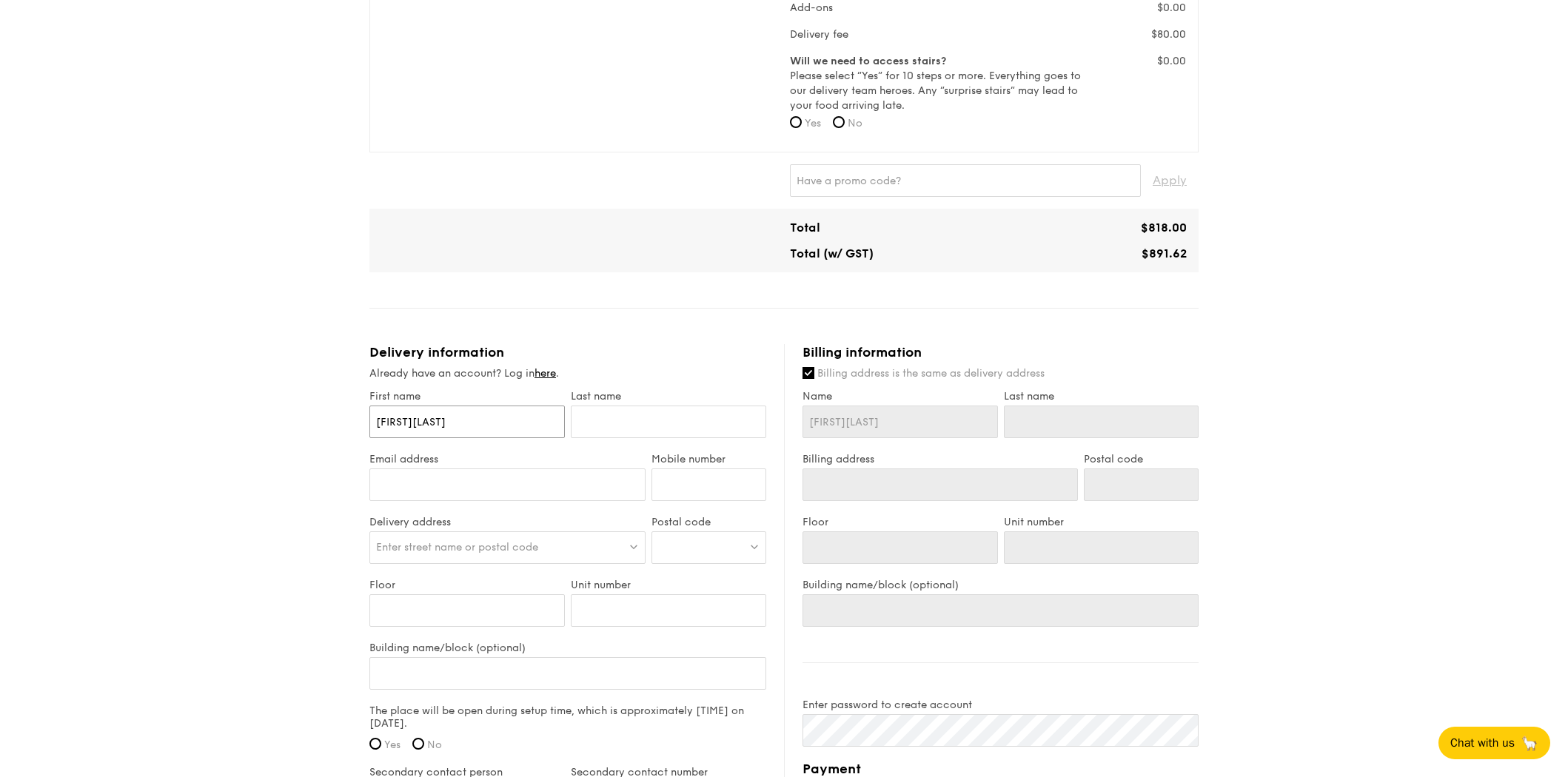 click on "ChristopherhGohhhhhf" at bounding box center (467, 422) 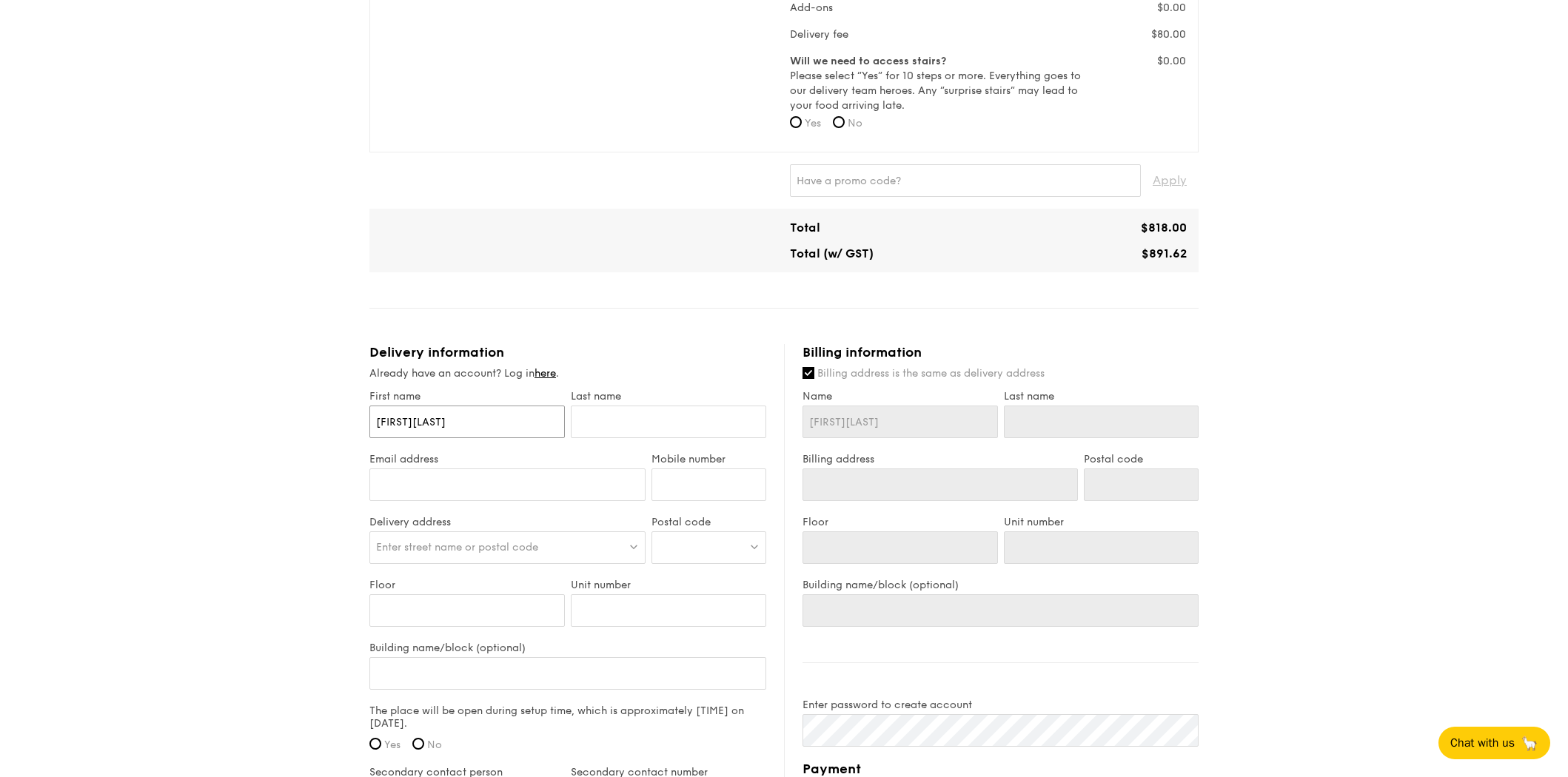 type on "[FIRST]Gohhhhh" 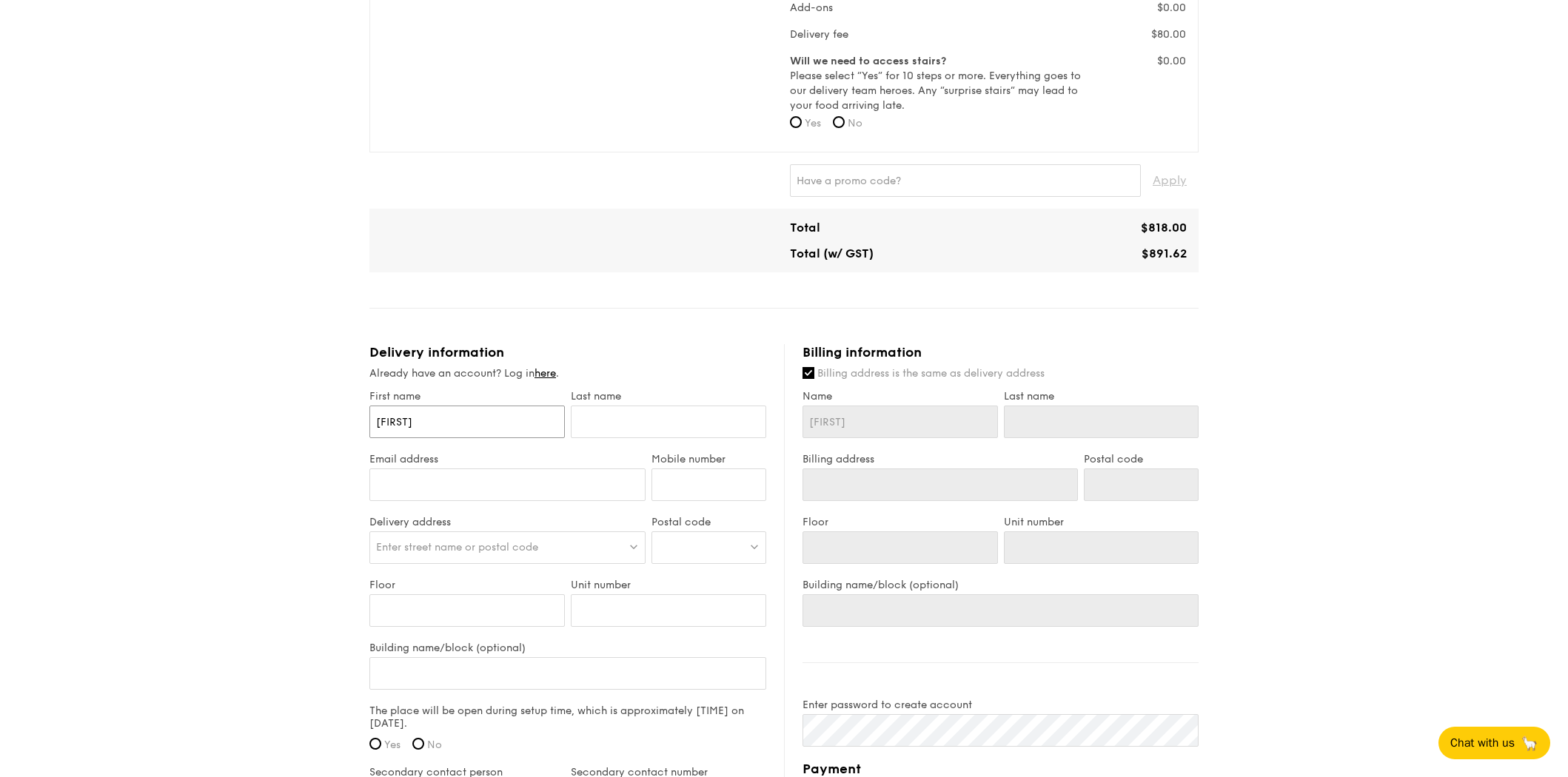 type on "[FIRST]" 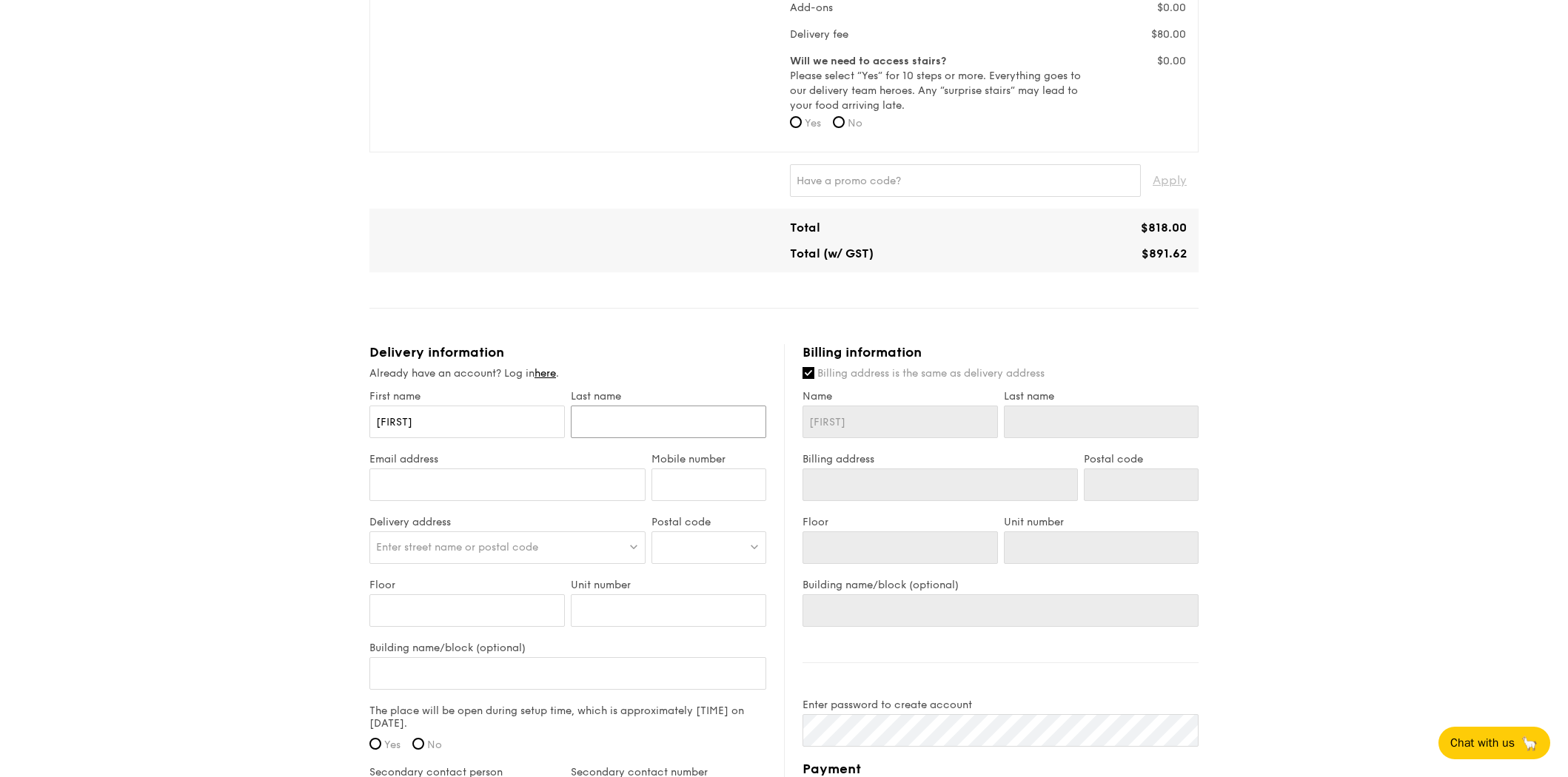 click at bounding box center [669, 422] 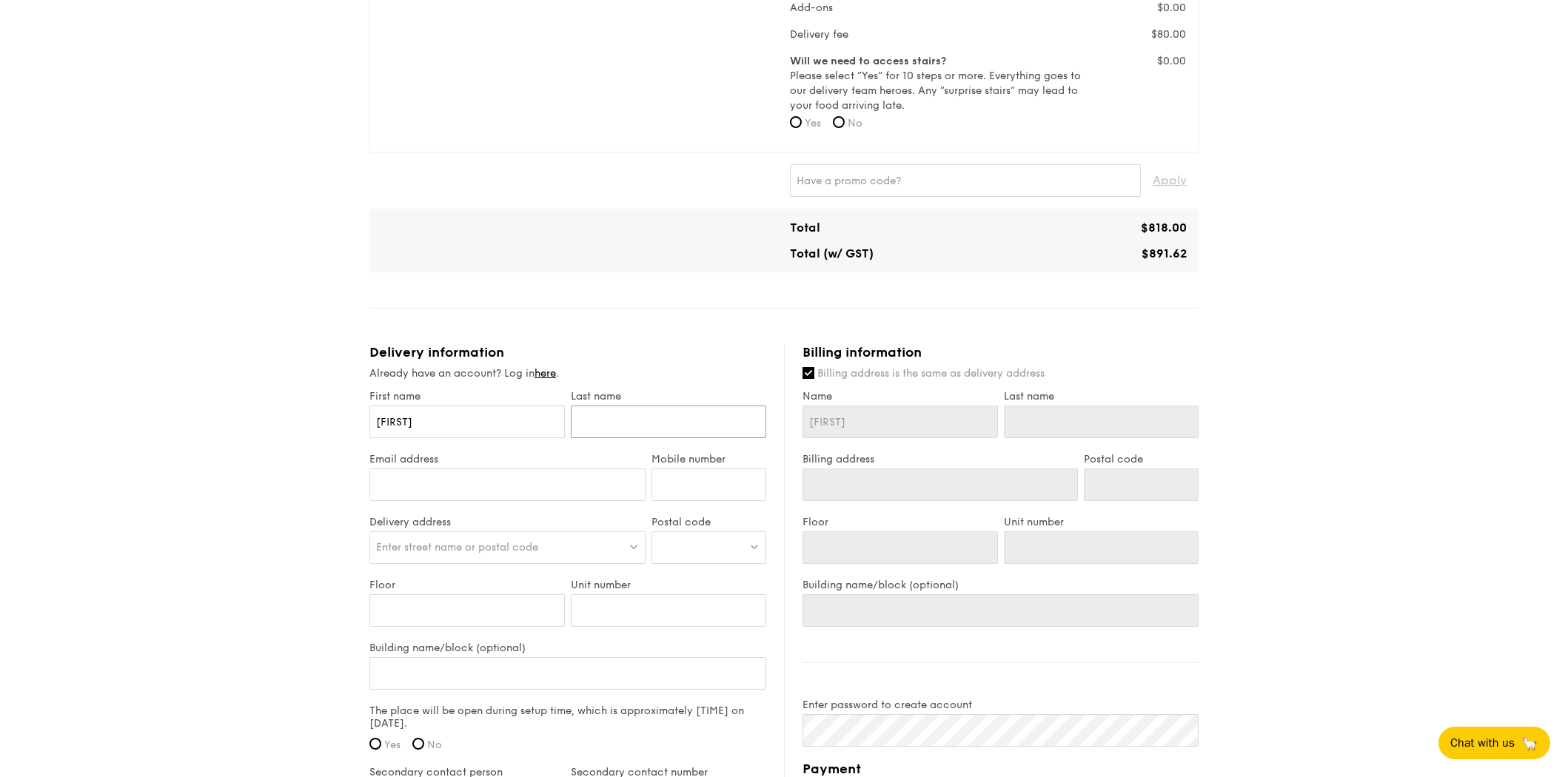 type on "G" 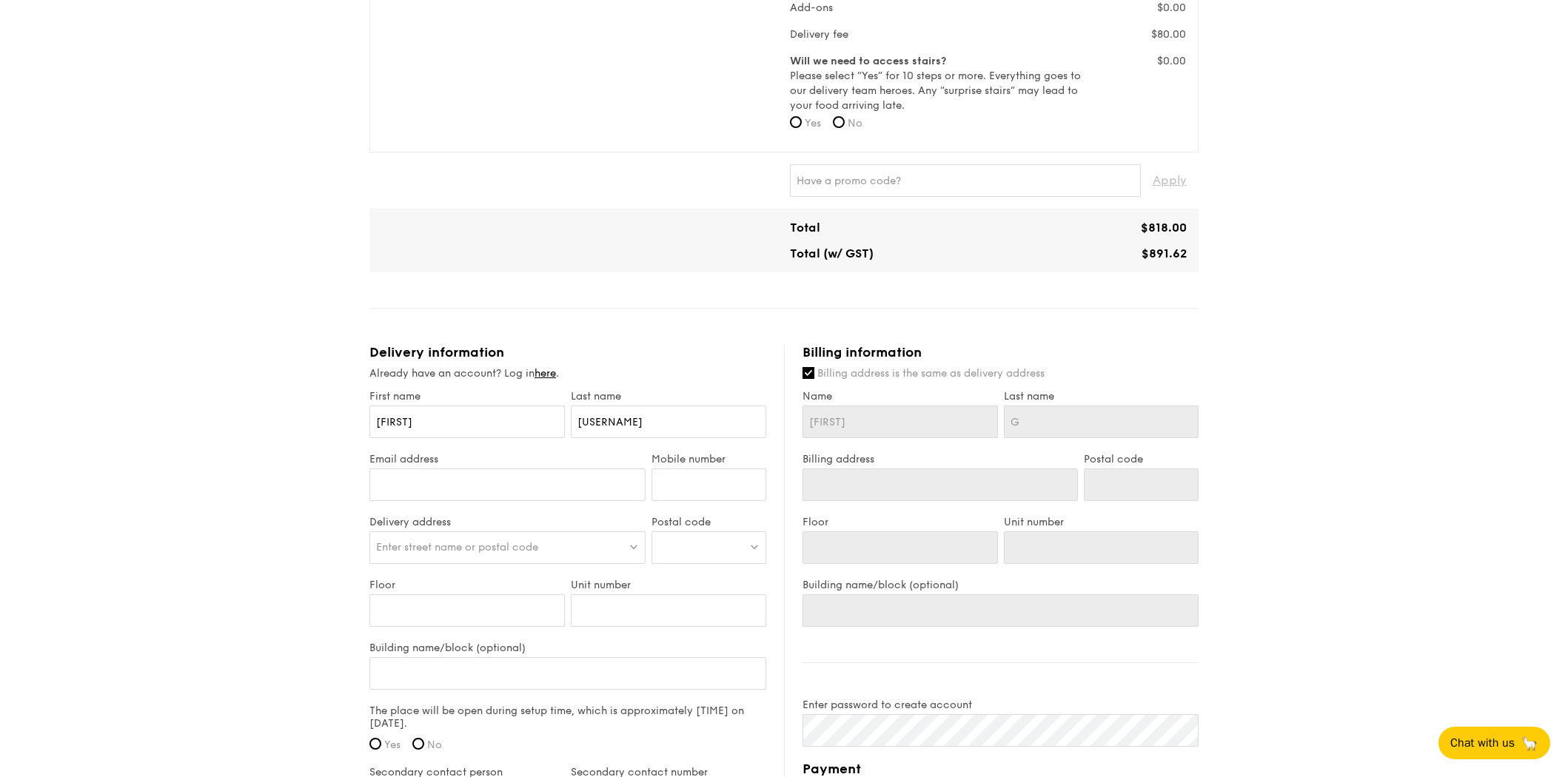 type on "Gohgoh.z" 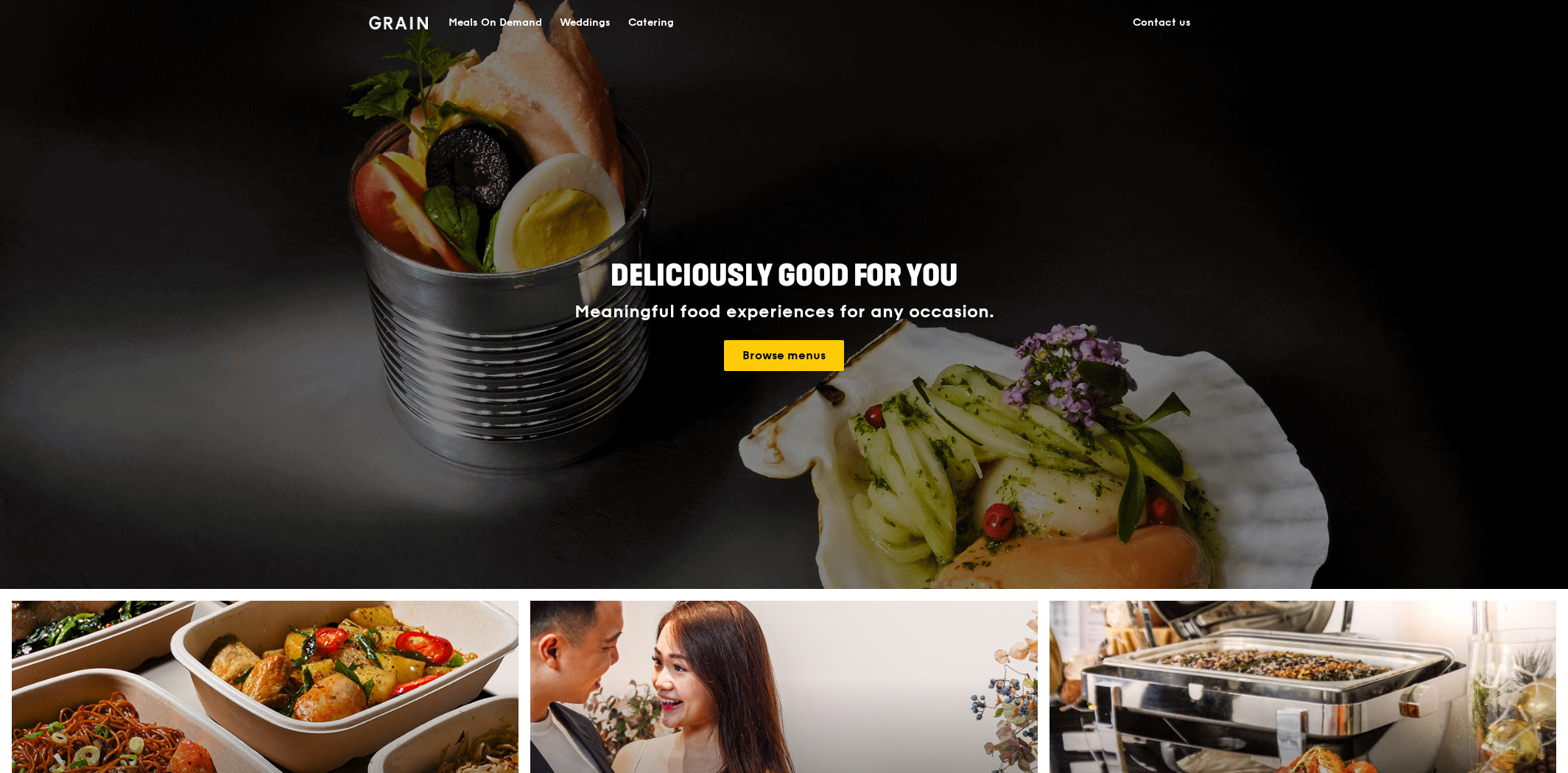 scroll, scrollTop: 0, scrollLeft: 0, axis: both 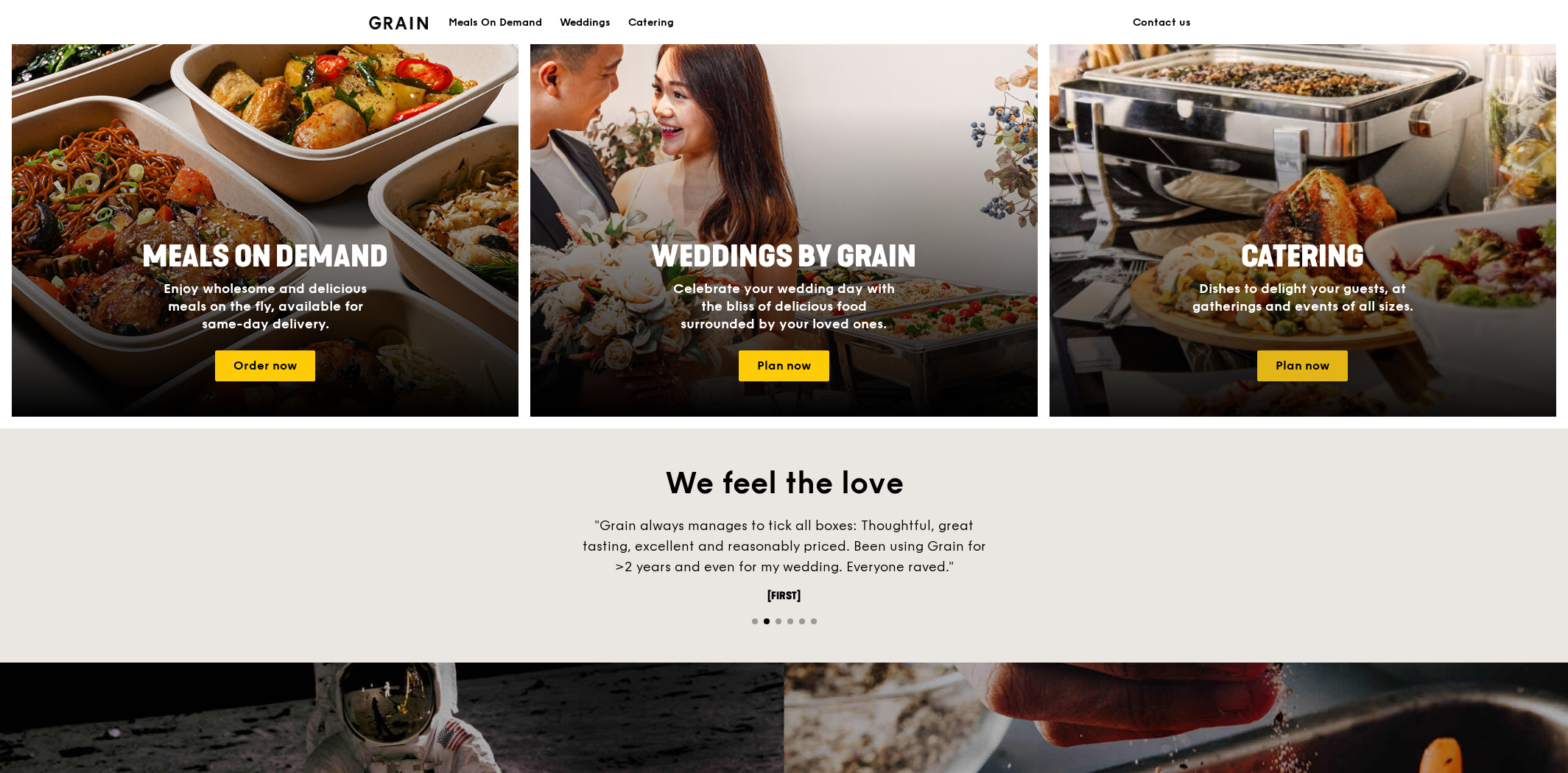 click on "Plan now" at bounding box center (1302, 366) 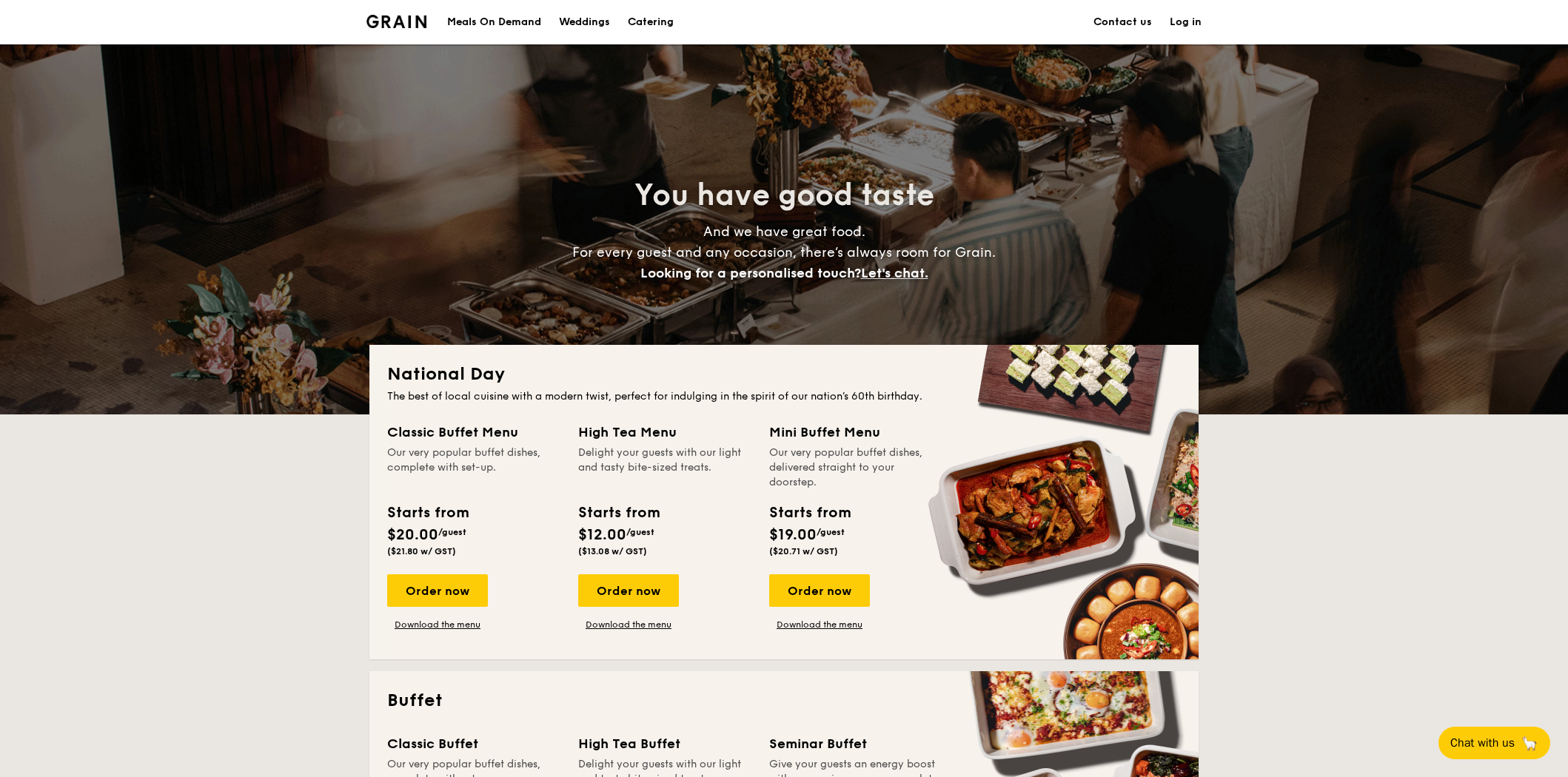 scroll, scrollTop: 411, scrollLeft: 0, axis: vertical 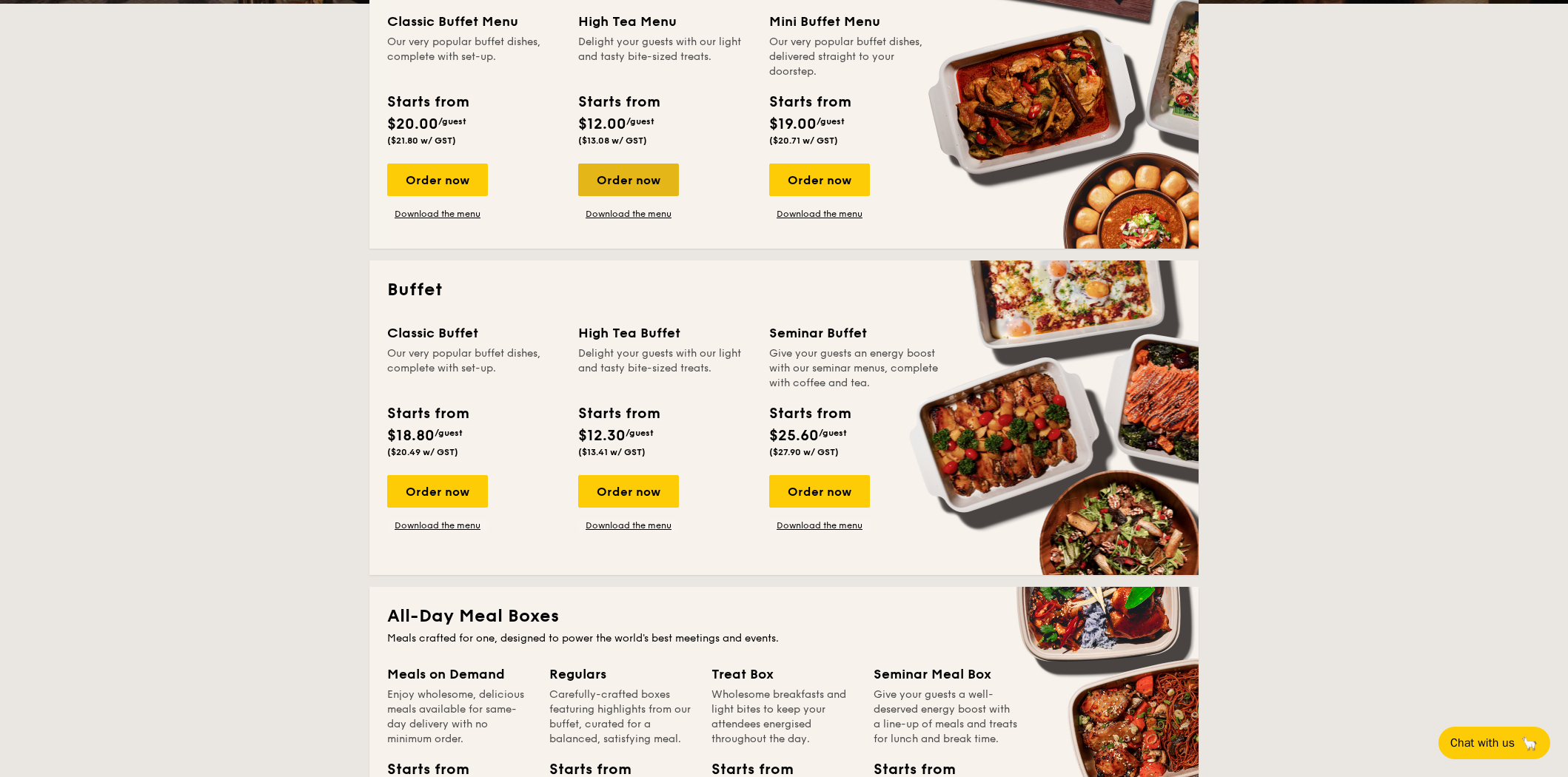 click on "Order now" at bounding box center [629, 180] 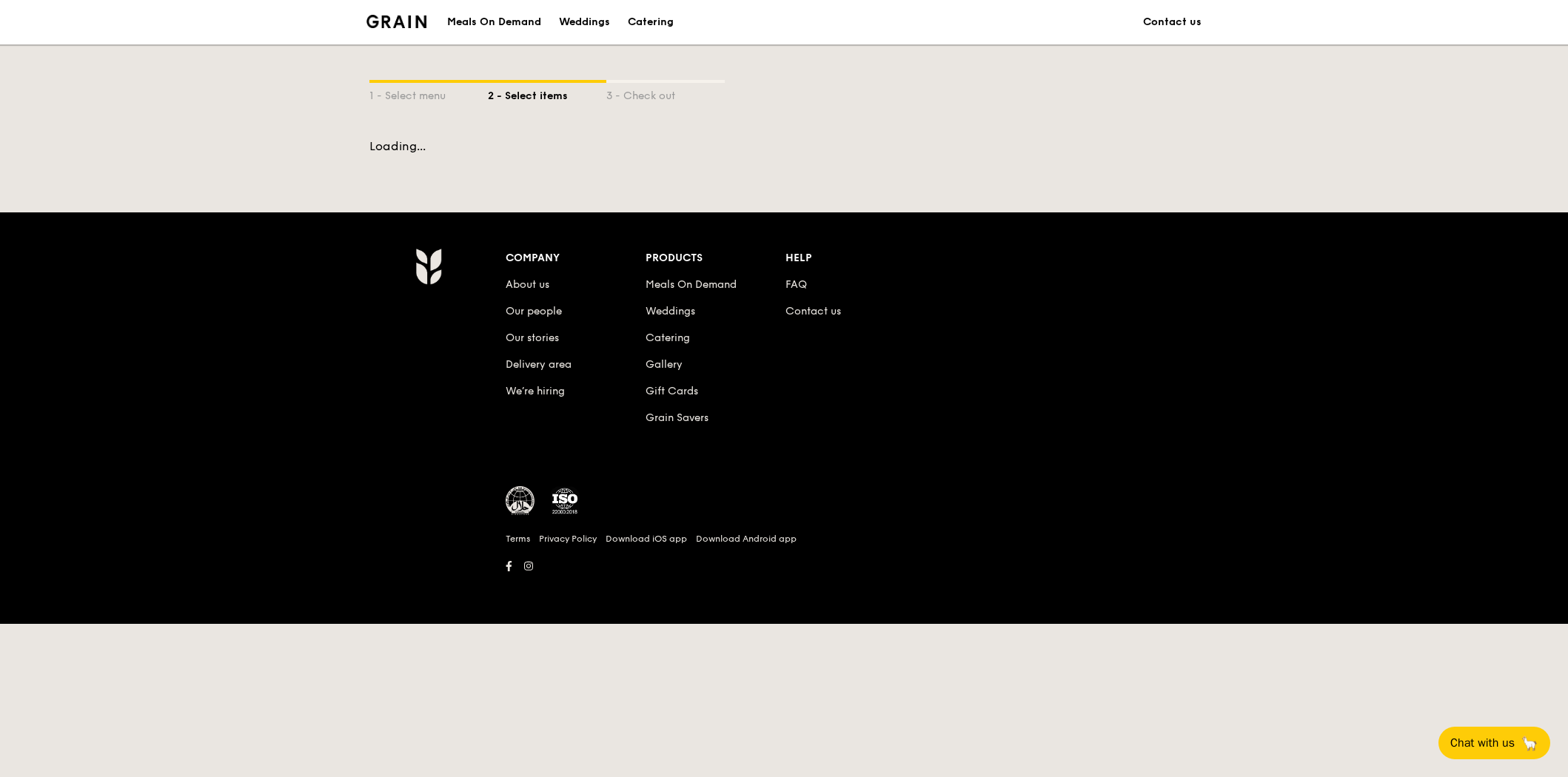 scroll, scrollTop: 0, scrollLeft: 0, axis: both 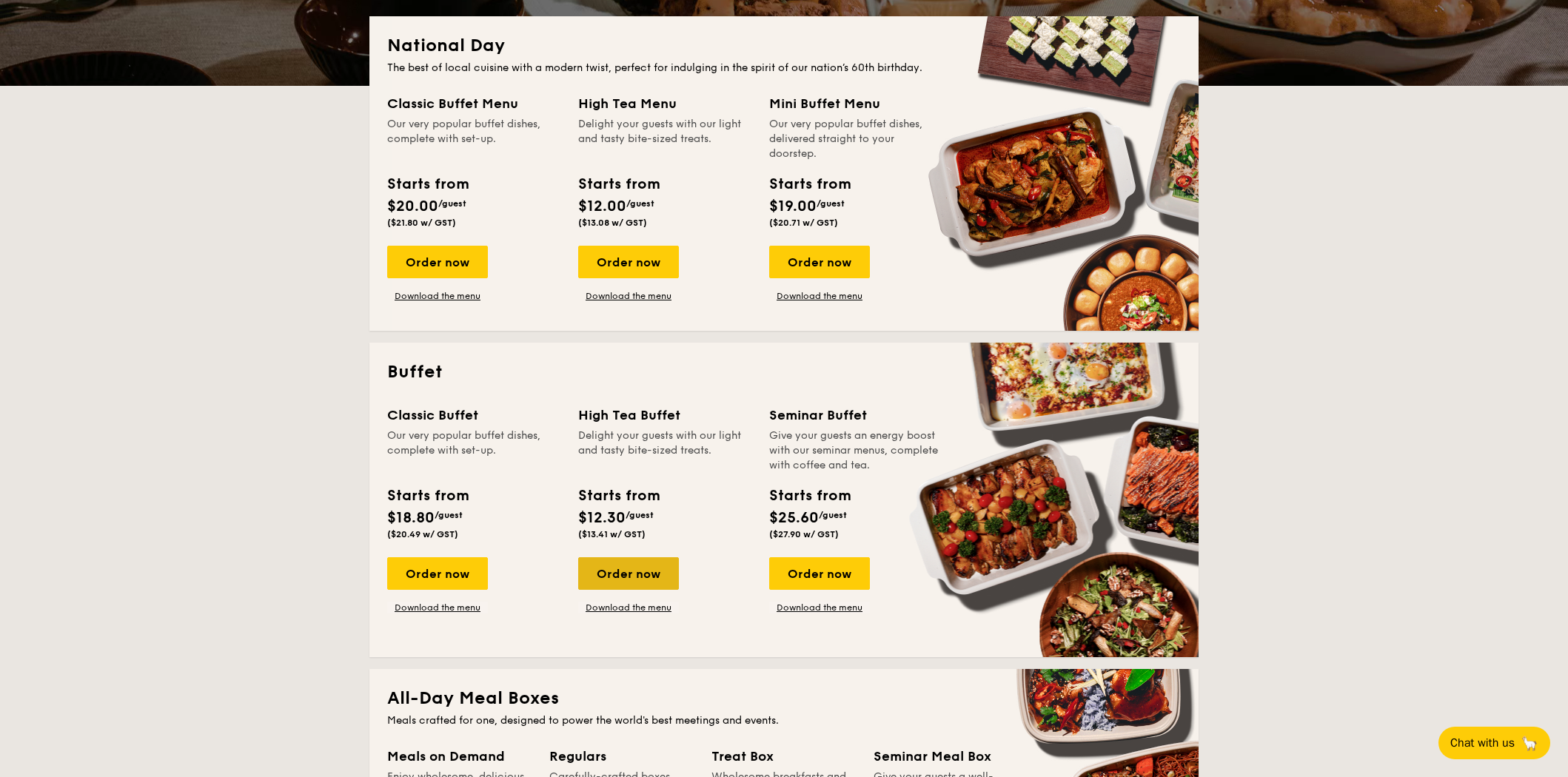 click on "Order now" at bounding box center [629, 574] 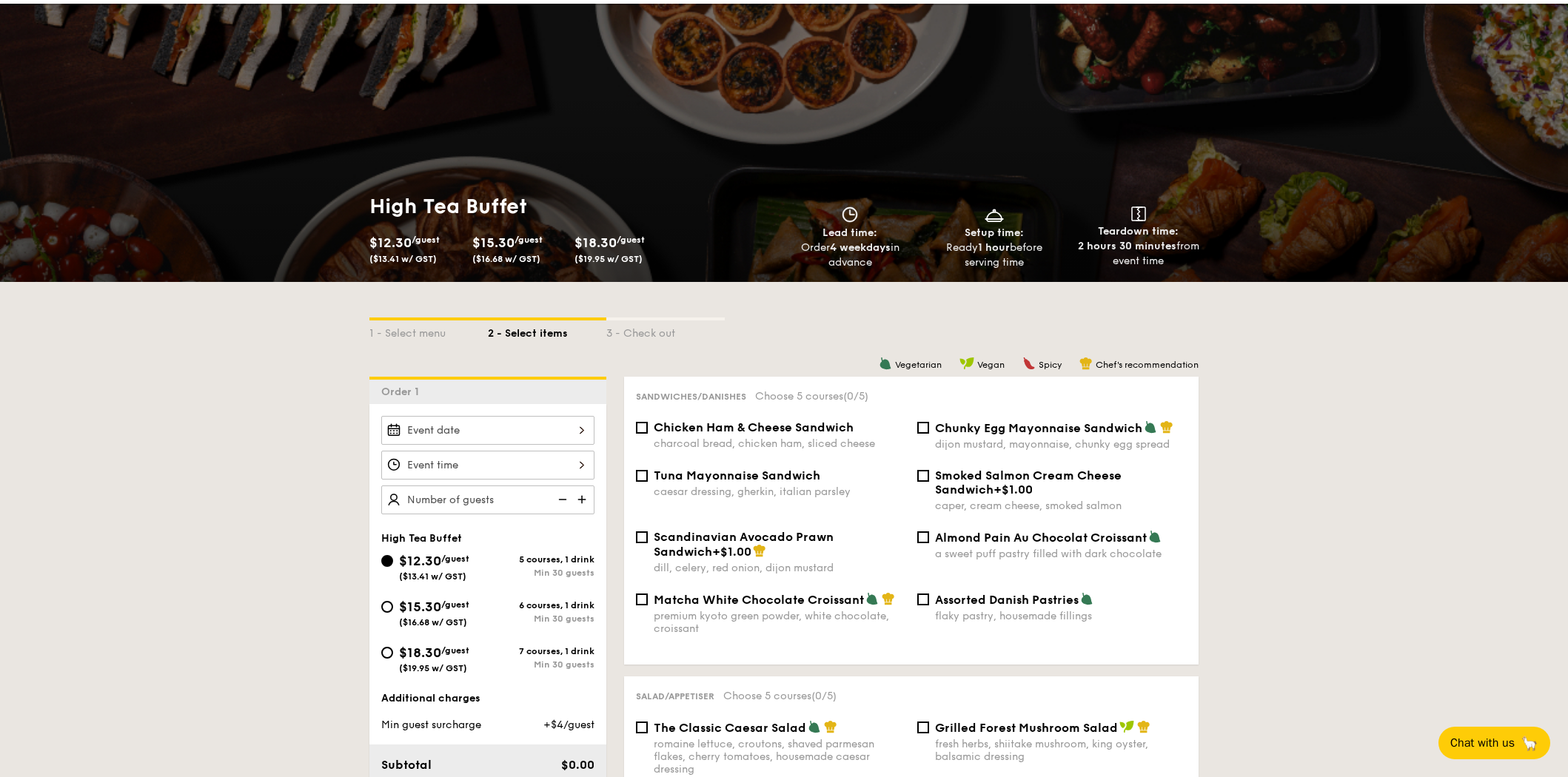 scroll, scrollTop: 81, scrollLeft: 0, axis: vertical 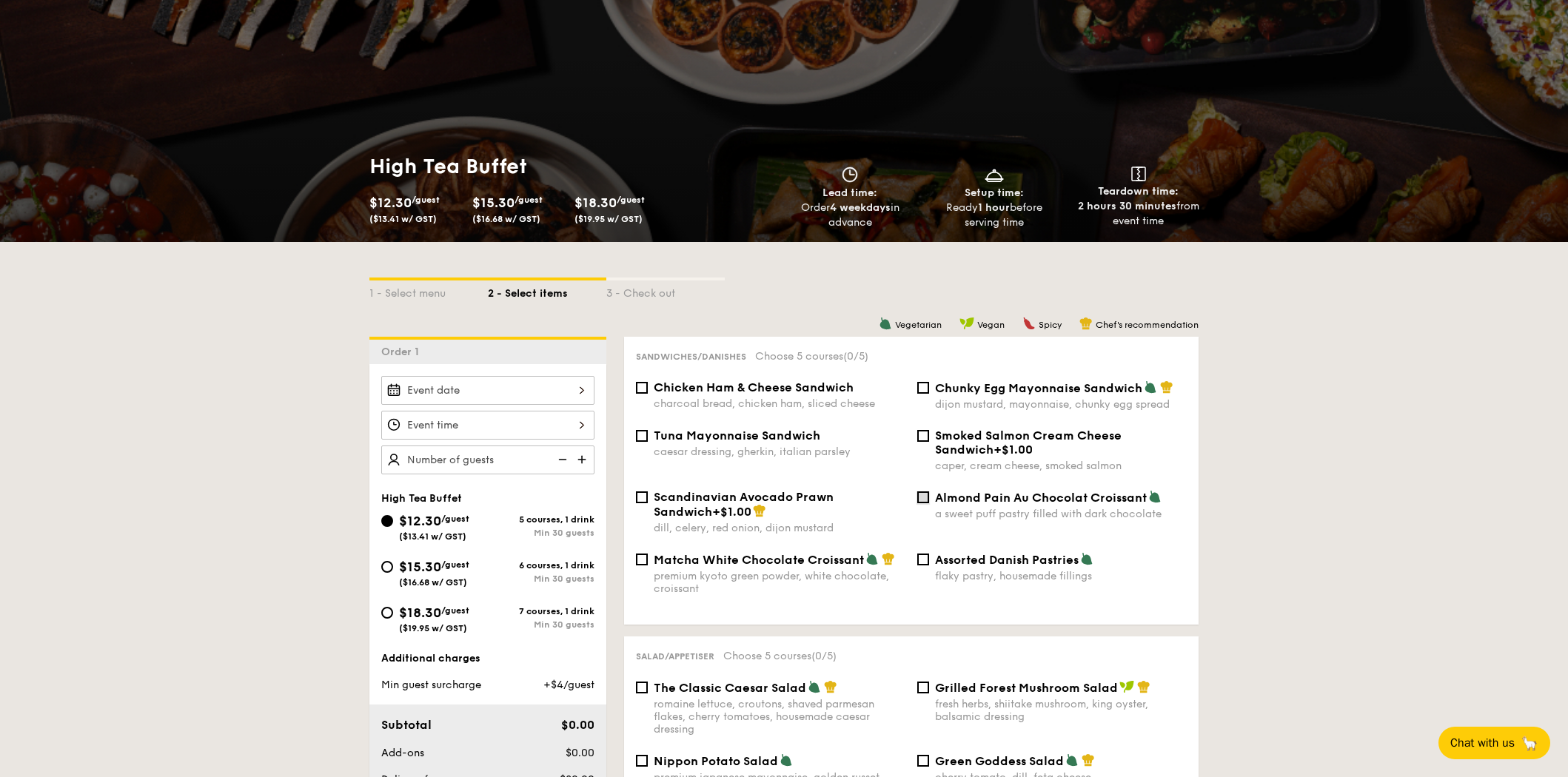 click on "Almond Pain Au Chocolat Croissant a sweet puff pastry filled with dark chocolate" at bounding box center (923, 497) 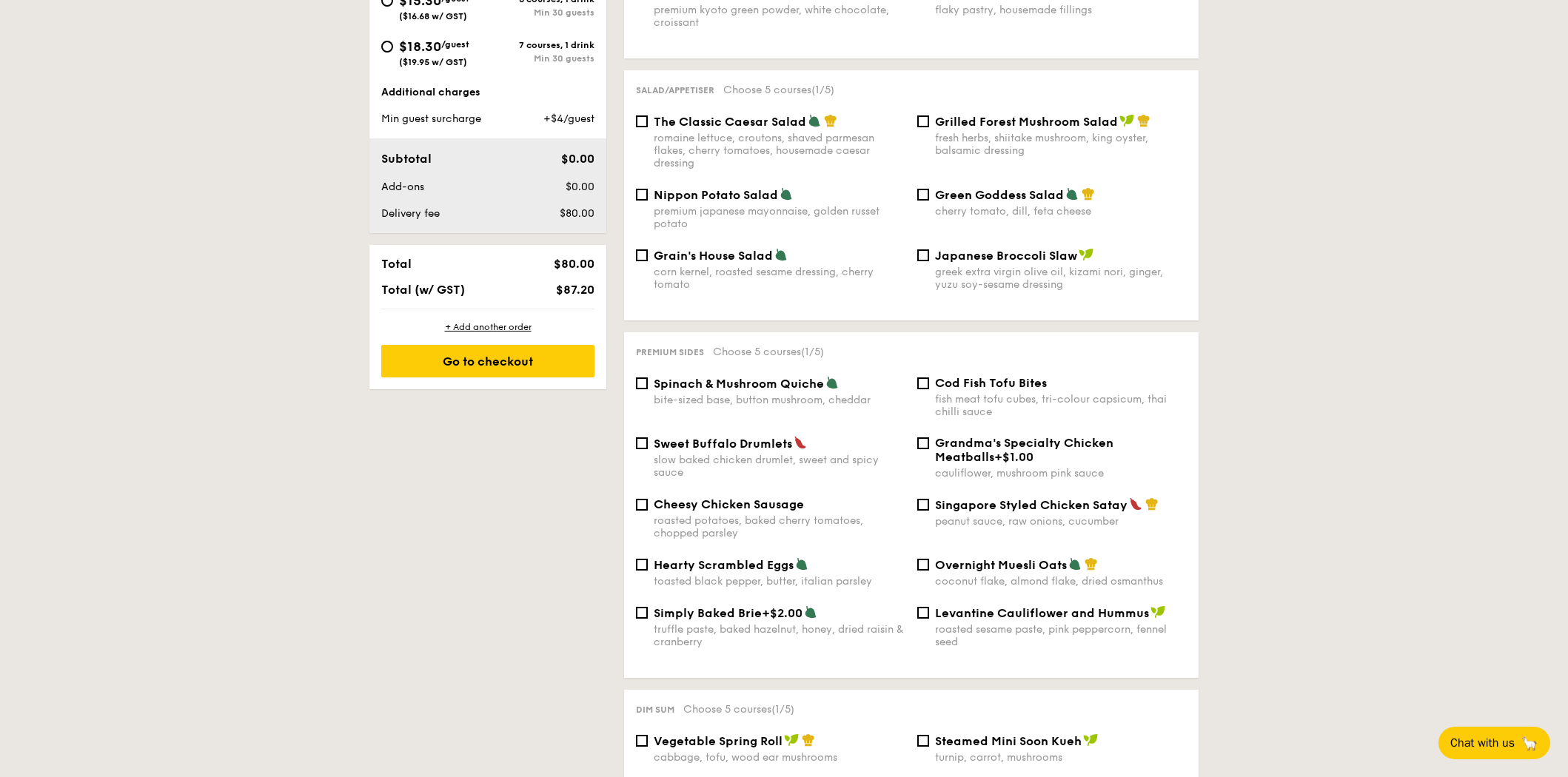 scroll, scrollTop: 648, scrollLeft: 0, axis: vertical 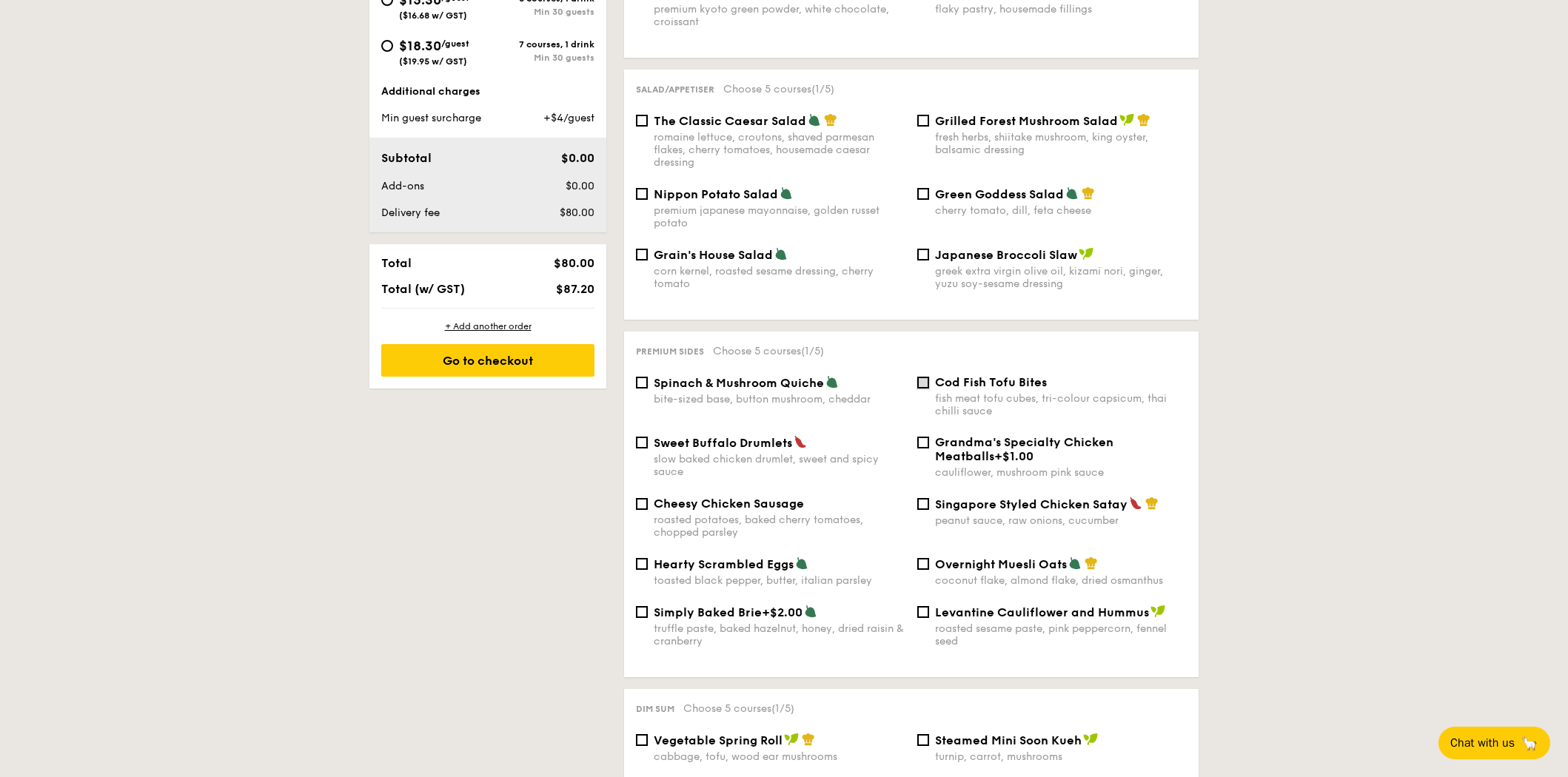 click on "Cod Fish Tofu Bites fish meat tofu cubes, tri-colour capsicum, thai chilli sauce" at bounding box center (923, 383) 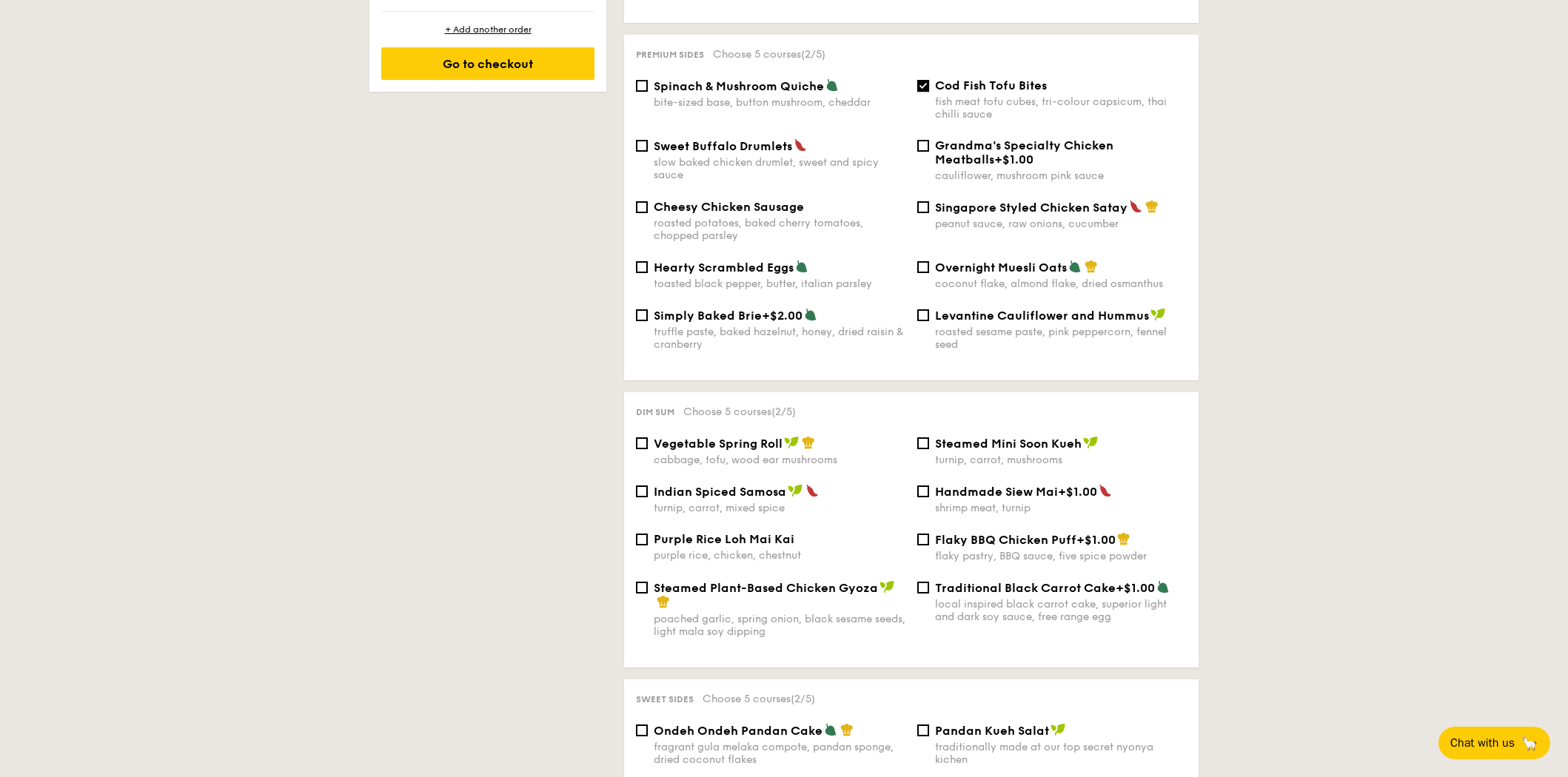 scroll, scrollTop: 971, scrollLeft: 0, axis: vertical 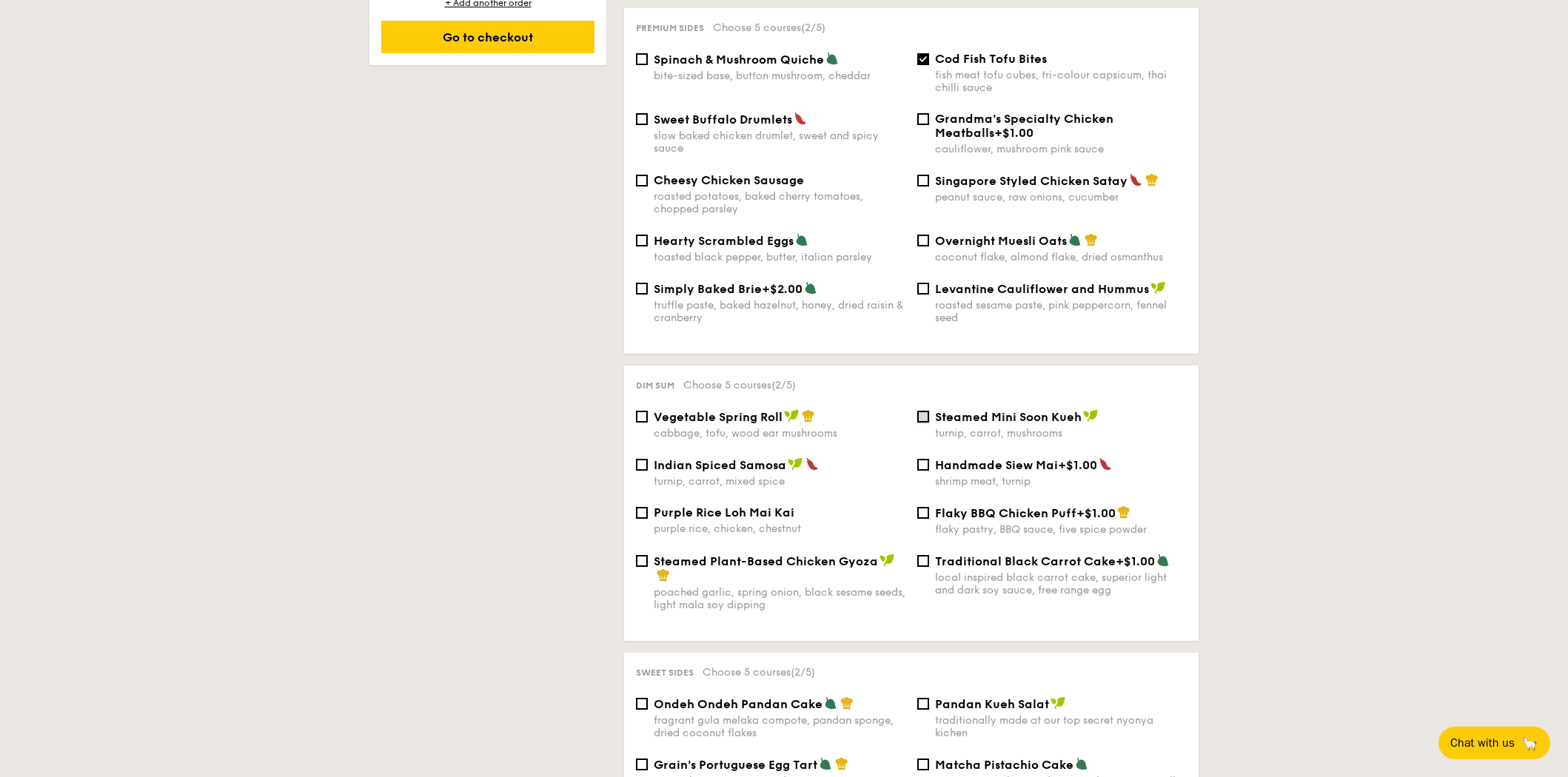 click on "Steamed Mini Soon Kueh turnip, carrot, mushrooms" at bounding box center (923, 417) 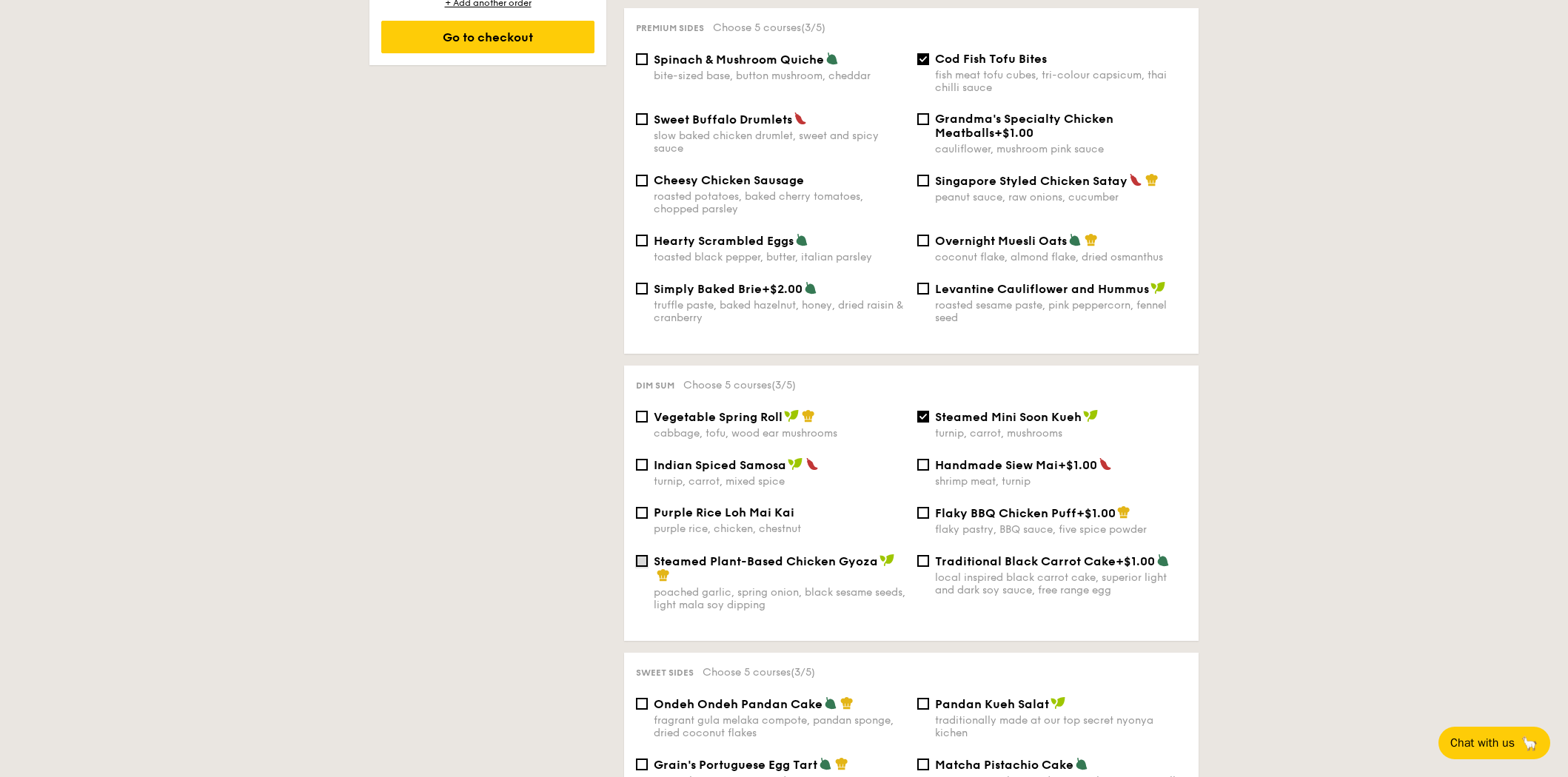 click on "Steamed Plant-Based Chicken Gyoza poached garlic, spring onion, black sesame seeds, light mala soy dipping" at bounding box center (642, 561) 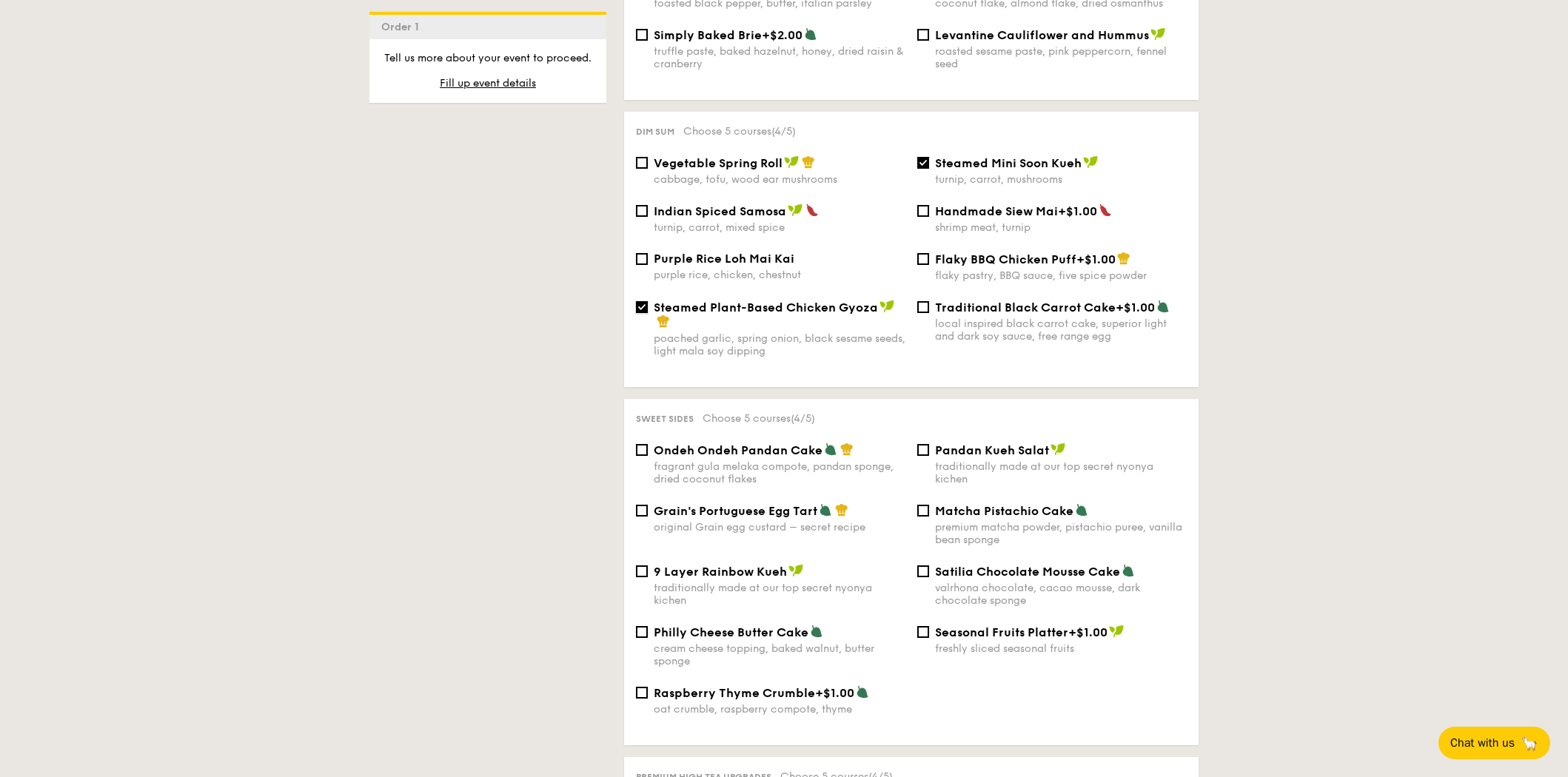 scroll, scrollTop: 1295, scrollLeft: 0, axis: vertical 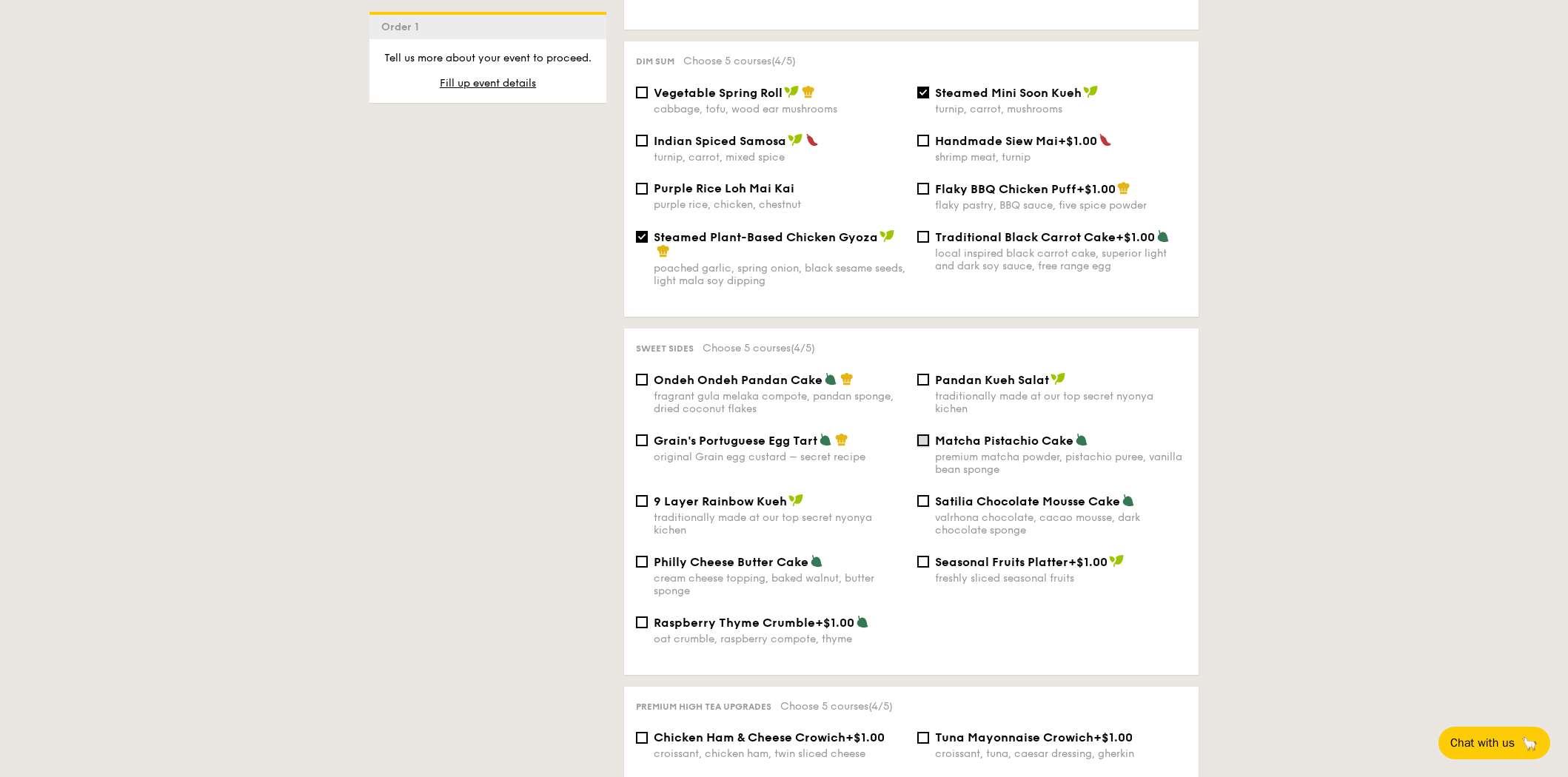 click on "Matcha Pistachio Cake premium matcha powder, pistachio puree, vanilla bean sponge" at bounding box center [923, 440] 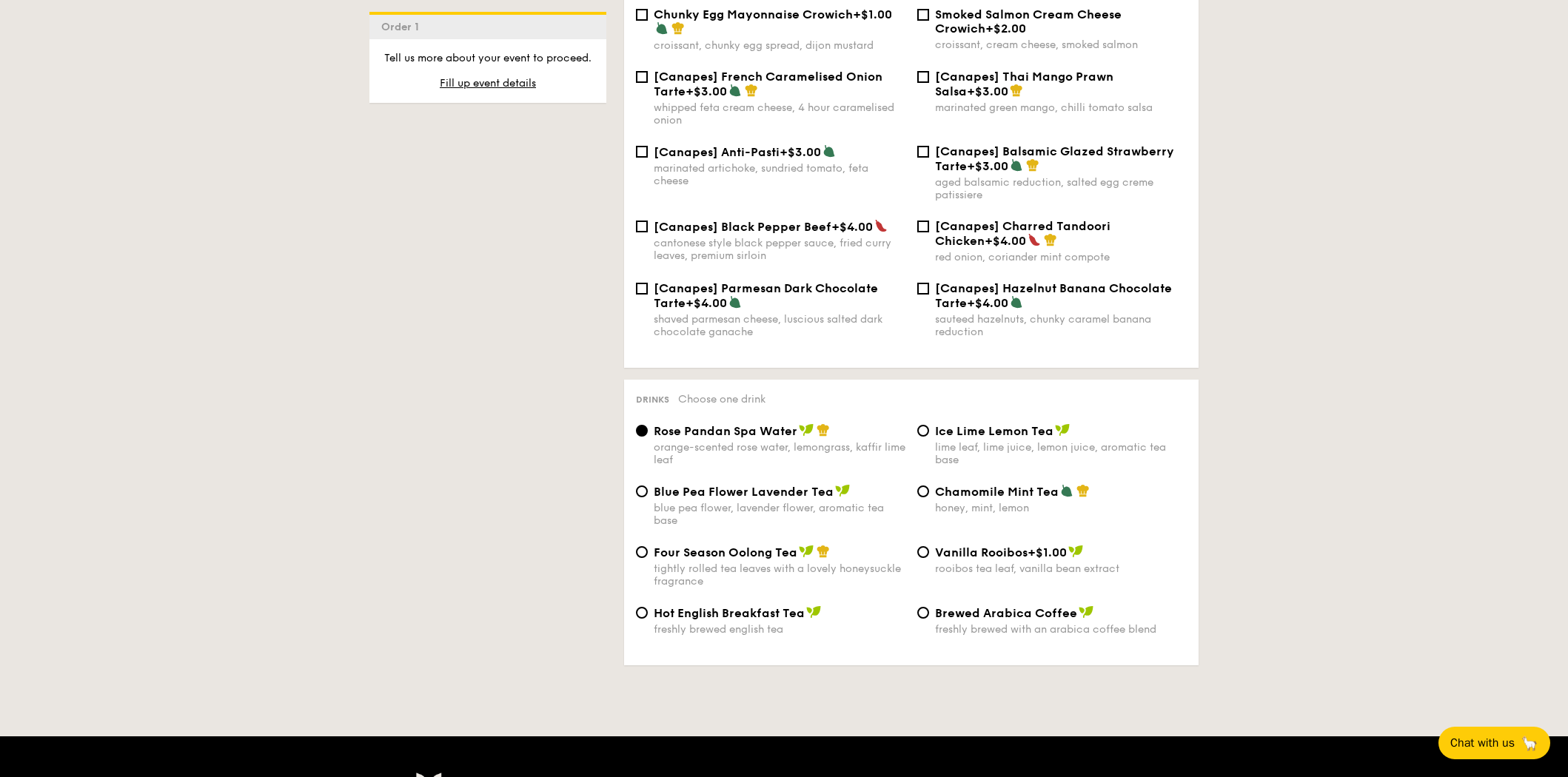 scroll, scrollTop: 2105, scrollLeft: 0, axis: vertical 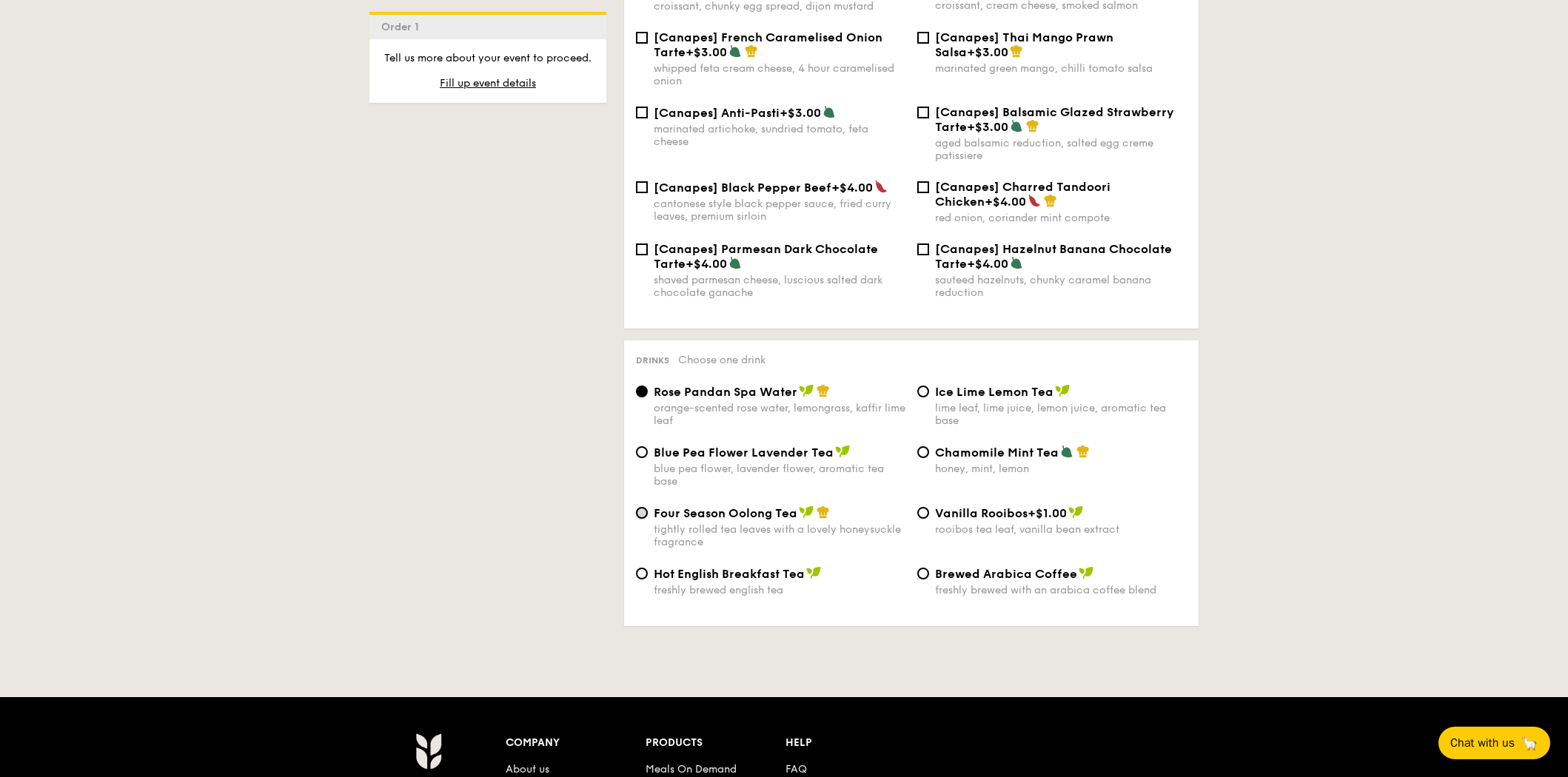 click on "Four Season Oolong Tea tightly rolled tea leaves with a lovely honeysuckle fragrance" at bounding box center [642, 513] 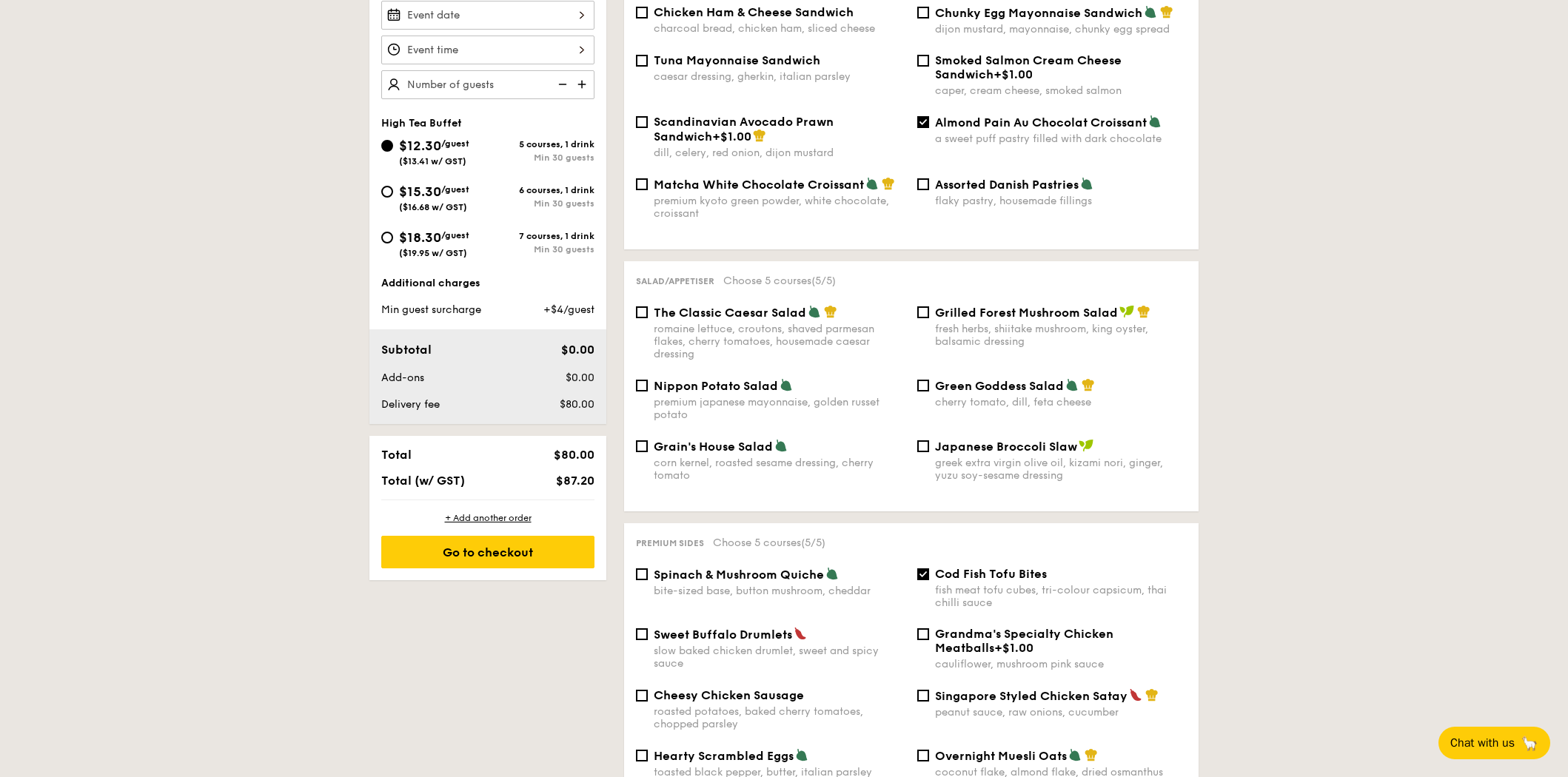 scroll, scrollTop: 81, scrollLeft: 0, axis: vertical 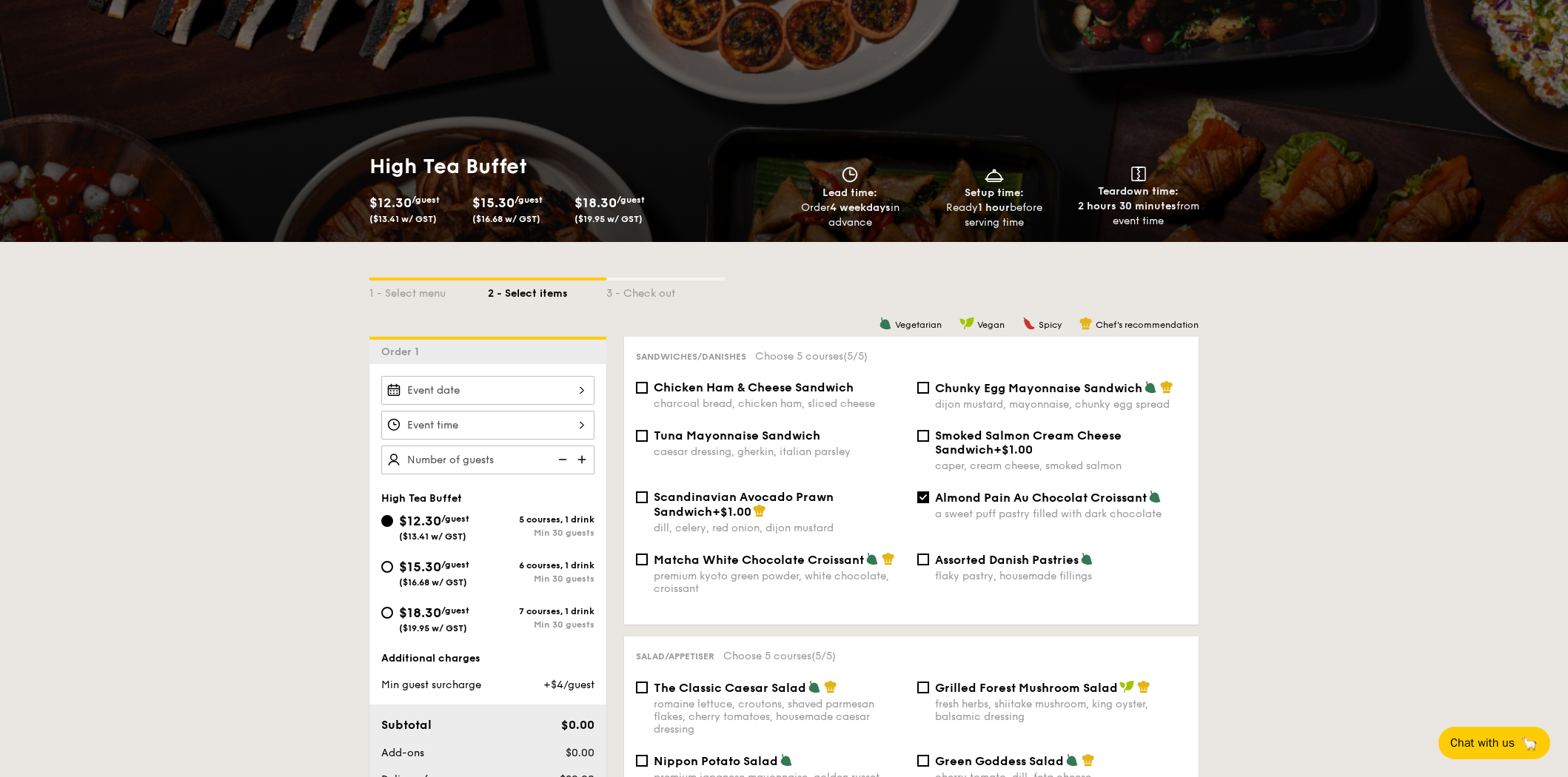 click on "$12.30
/guest
($13.41 w/ GST)" at bounding box center (488, 390) 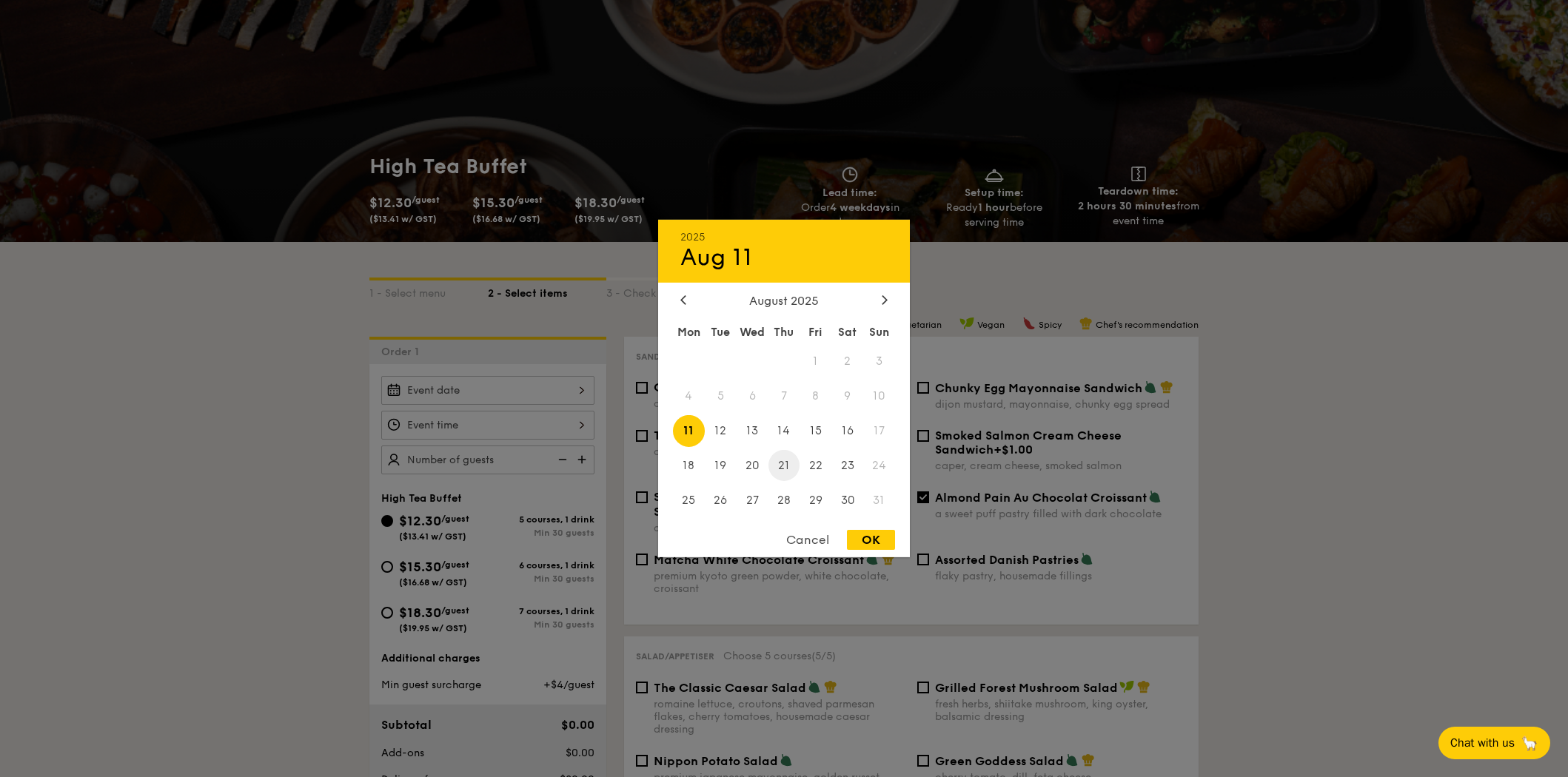 click on "21" at bounding box center [784, 465] 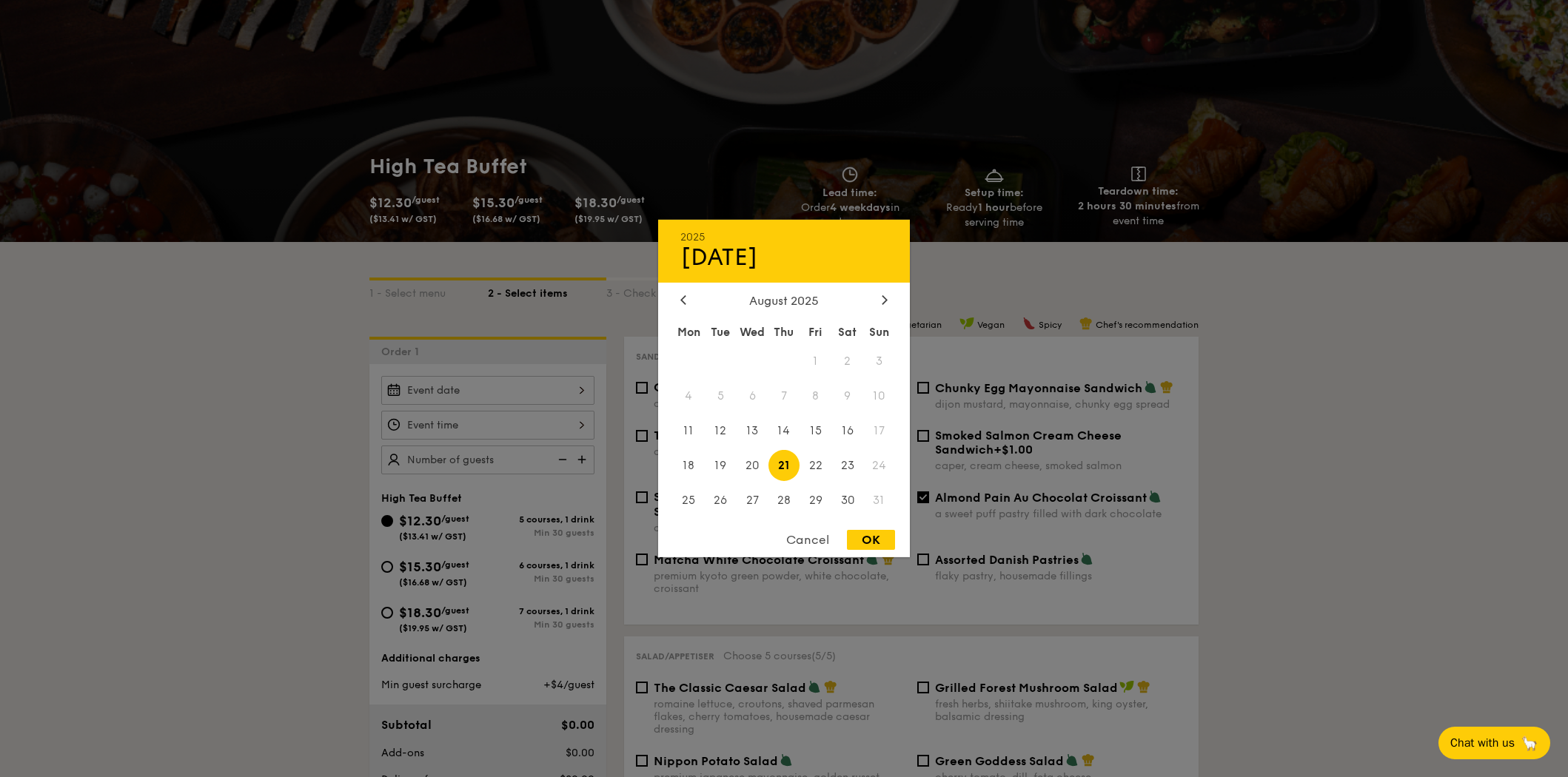 click on "OK" at bounding box center (871, 539) 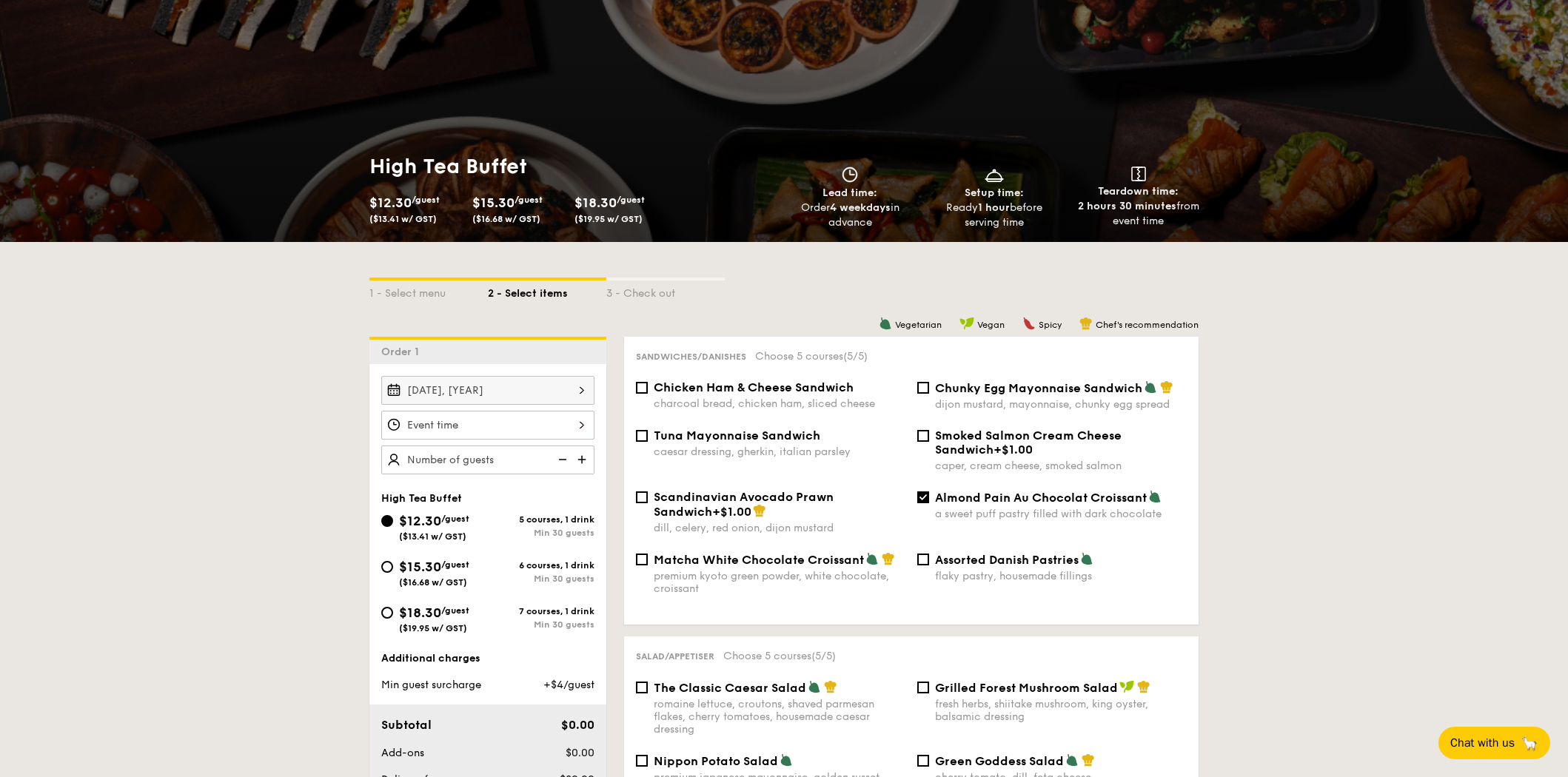 click on "$12.30
/guest
($13.41 w/ GST)" at bounding box center [488, 425] 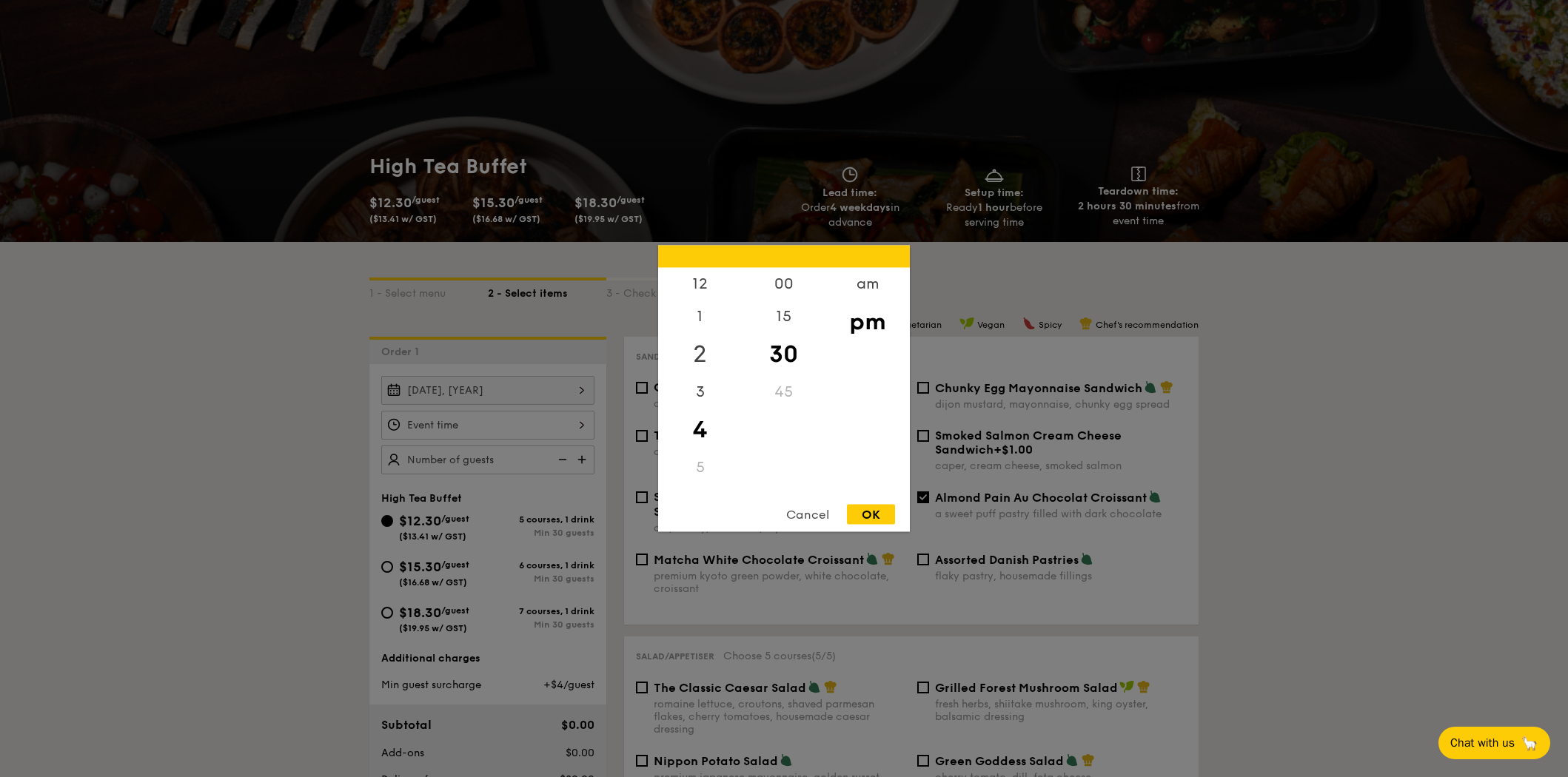 click on "2" at bounding box center (700, 354) 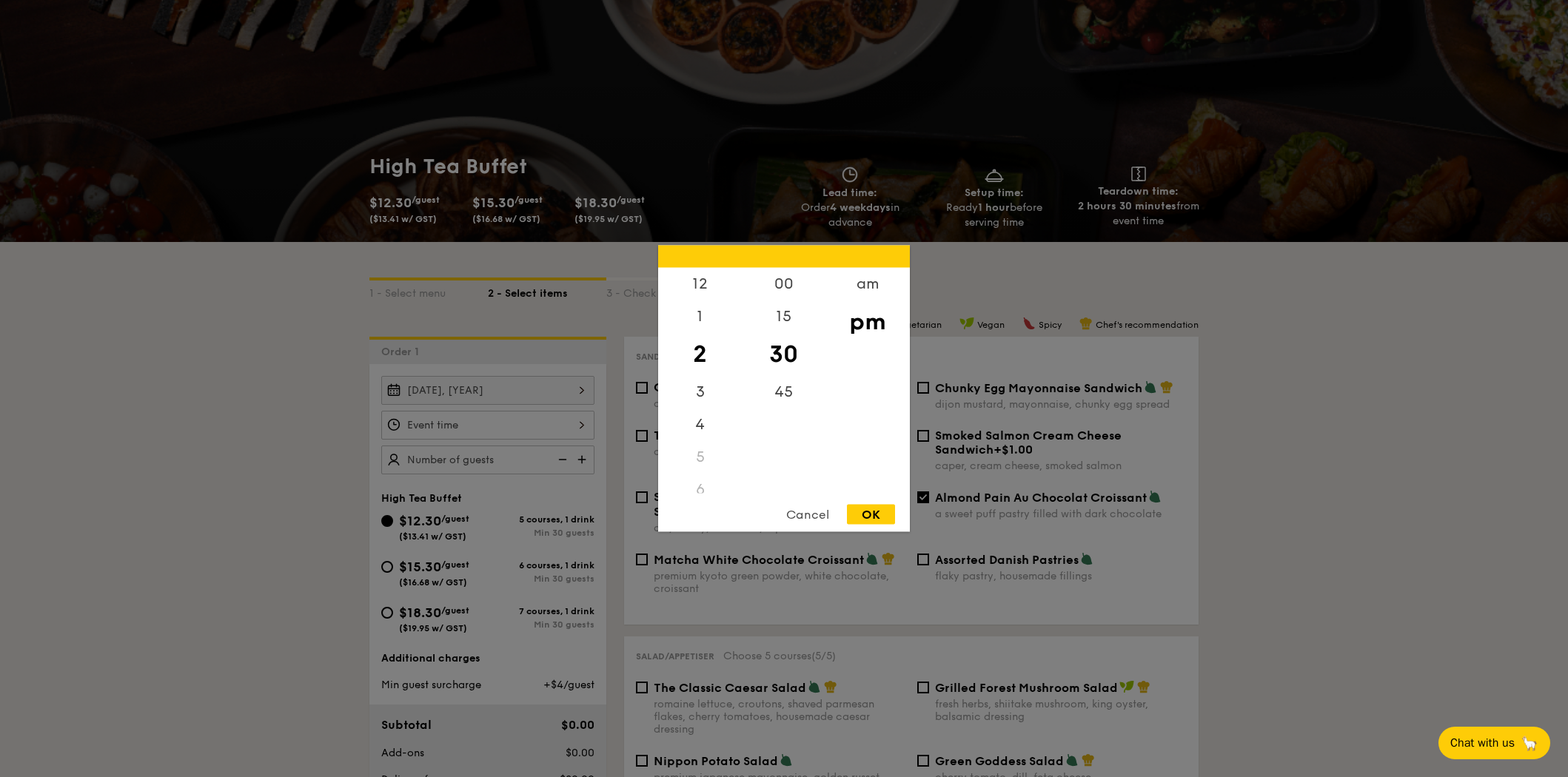 scroll, scrollTop: 0, scrollLeft: 0, axis: both 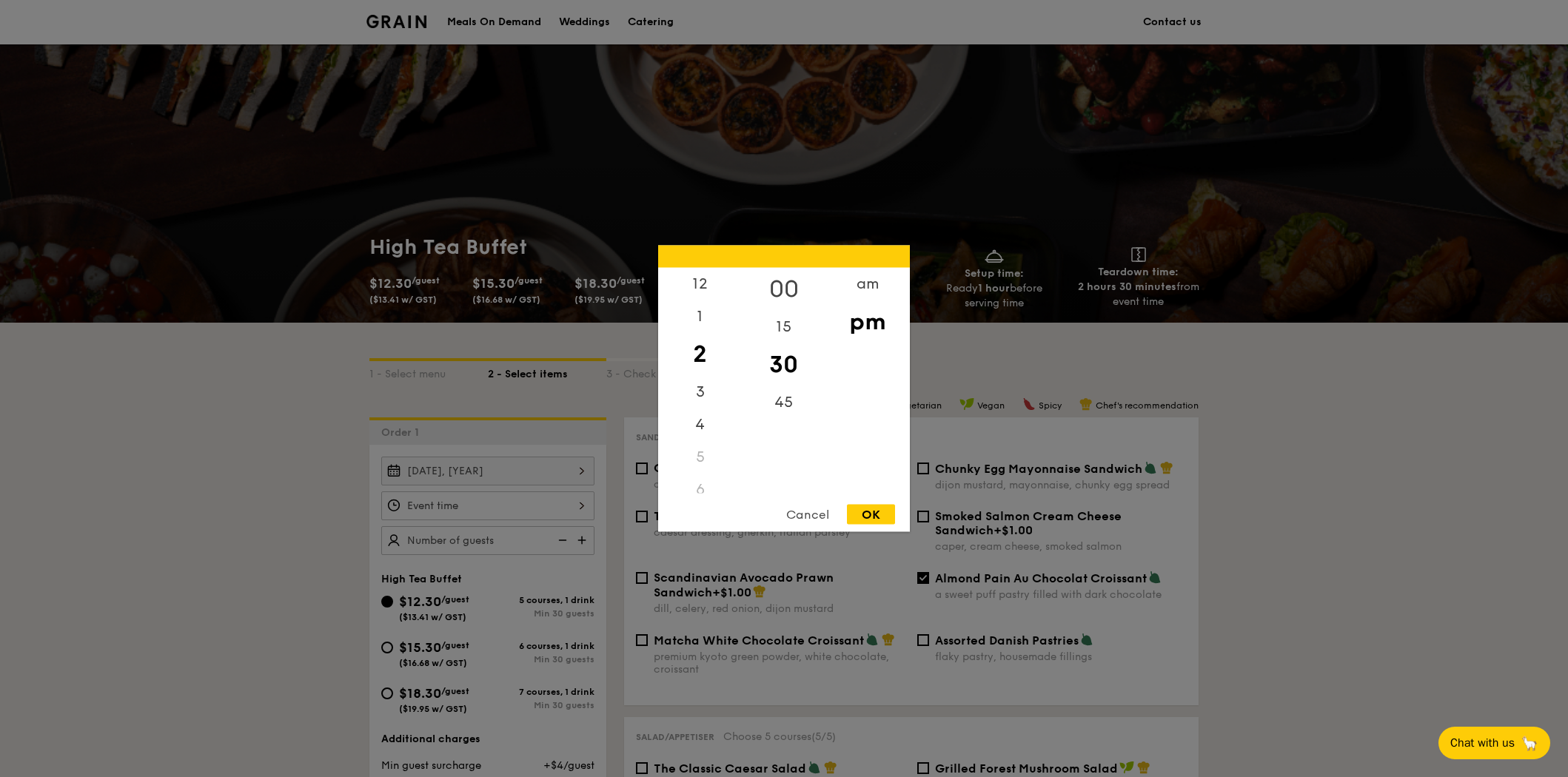 drag, startPoint x: 783, startPoint y: 295, endPoint x: 785, endPoint y: 286, distance: 9.219544 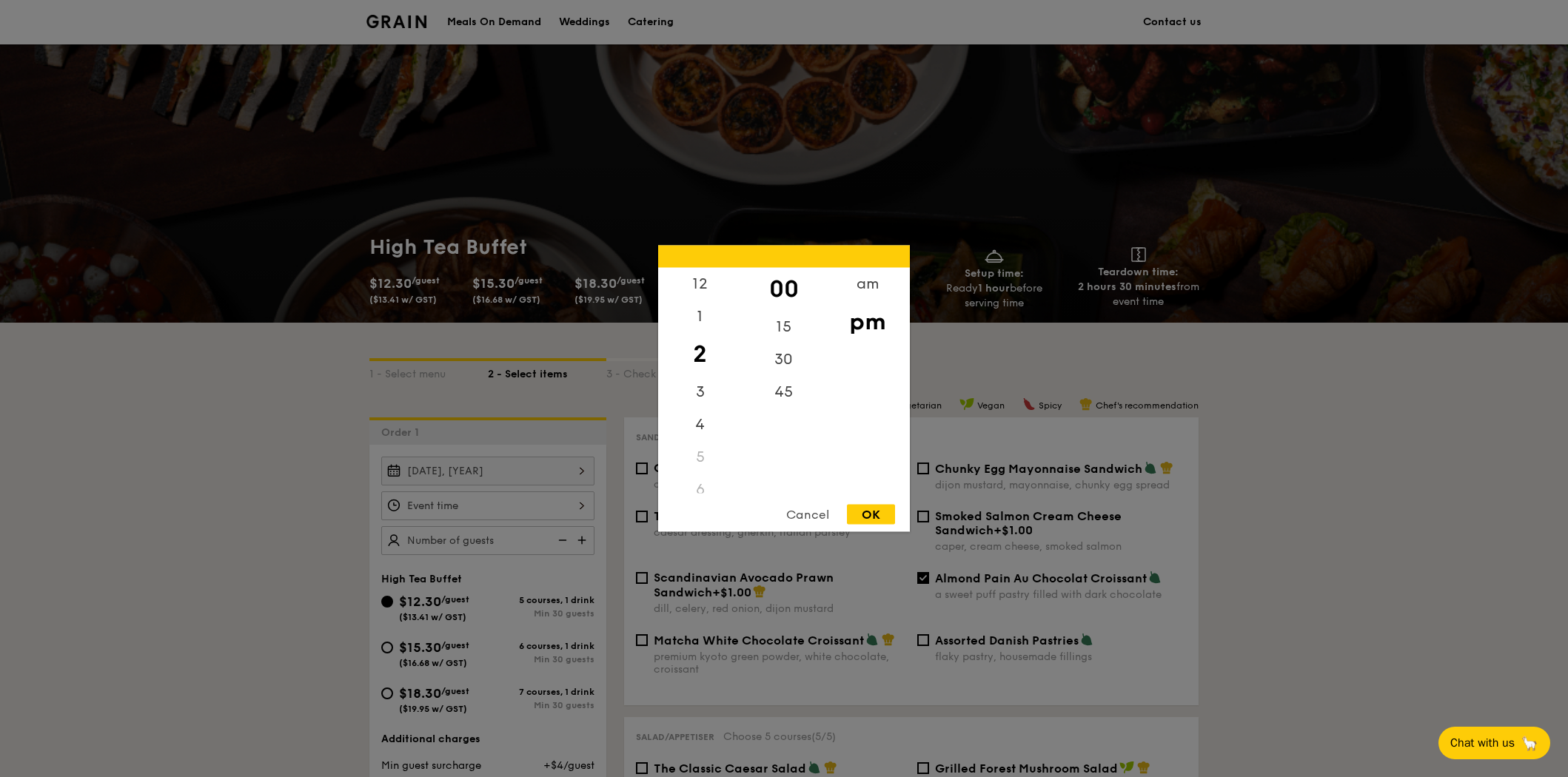 click on "pm" at bounding box center (867, 322) 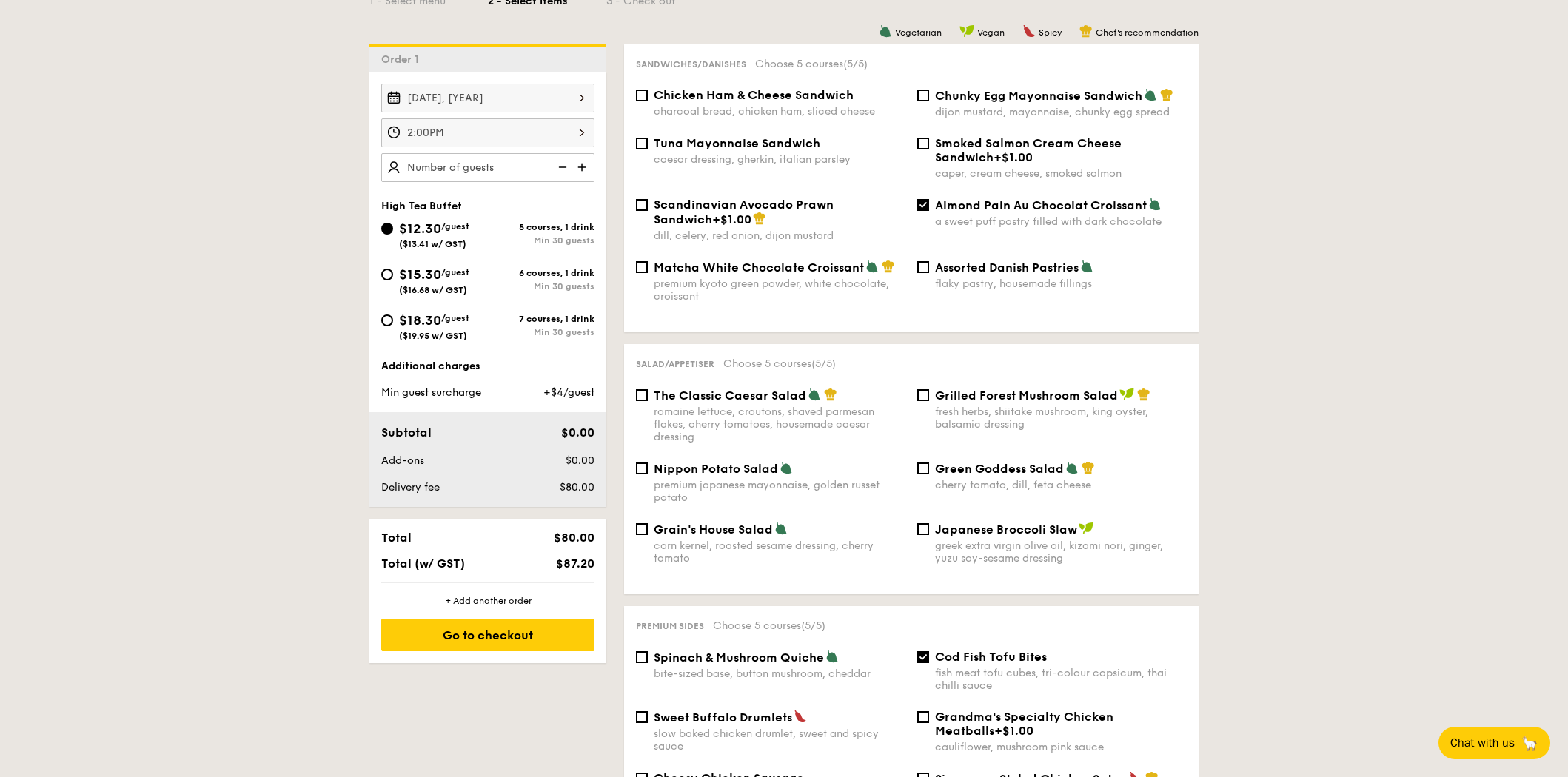scroll, scrollTop: 405, scrollLeft: 0, axis: vertical 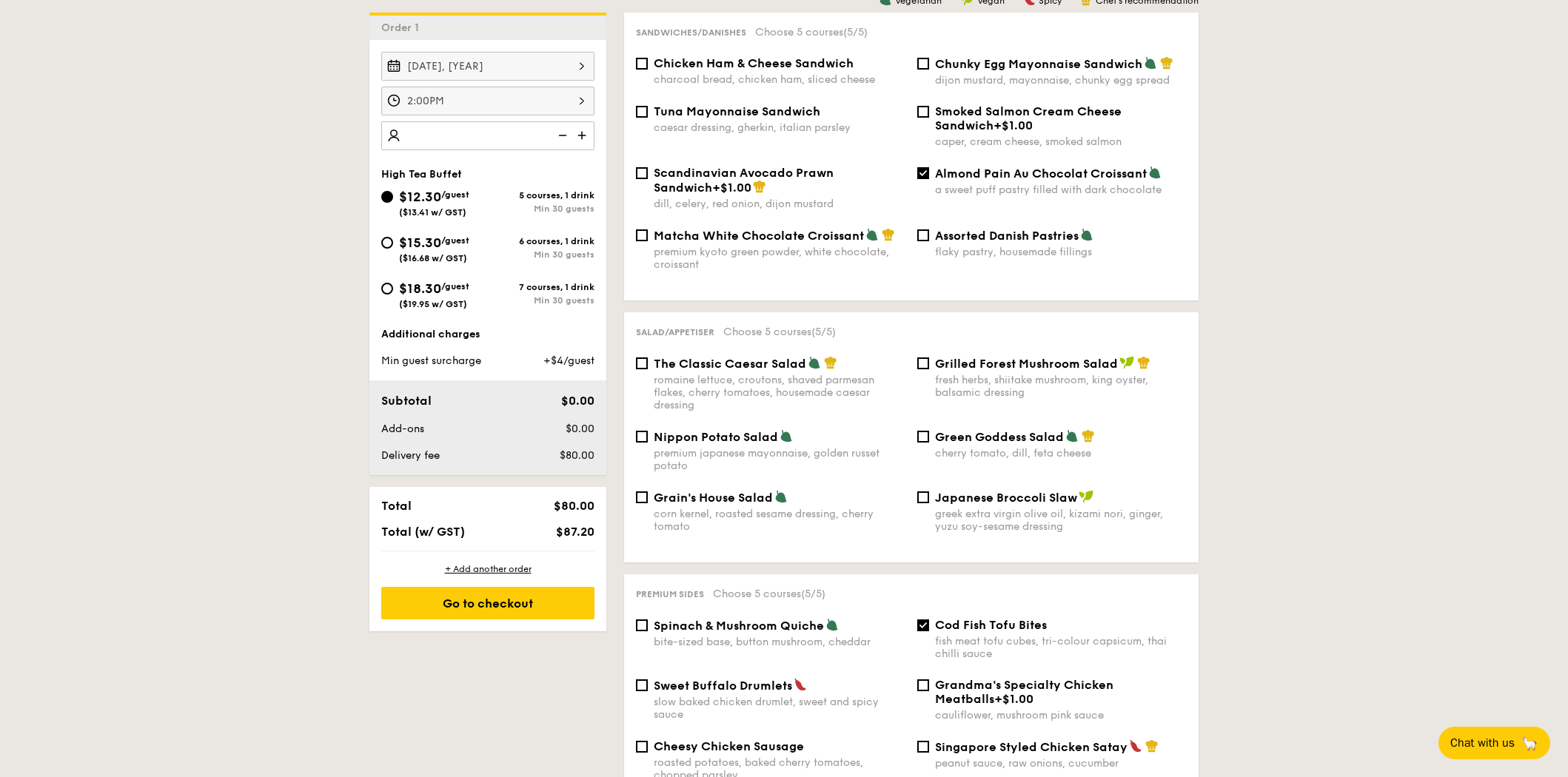 click at bounding box center (488, 135) 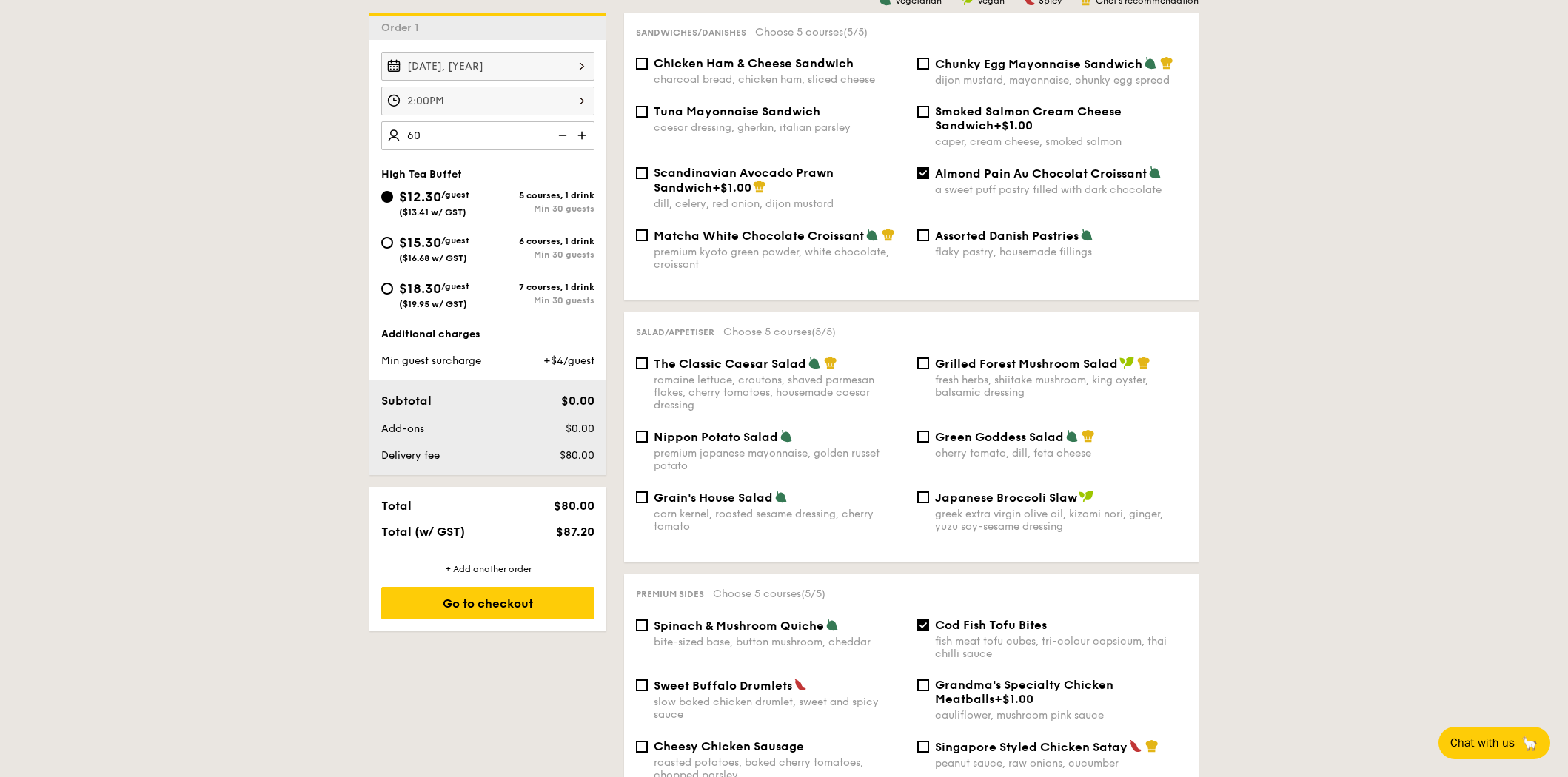 type on "60 guests" 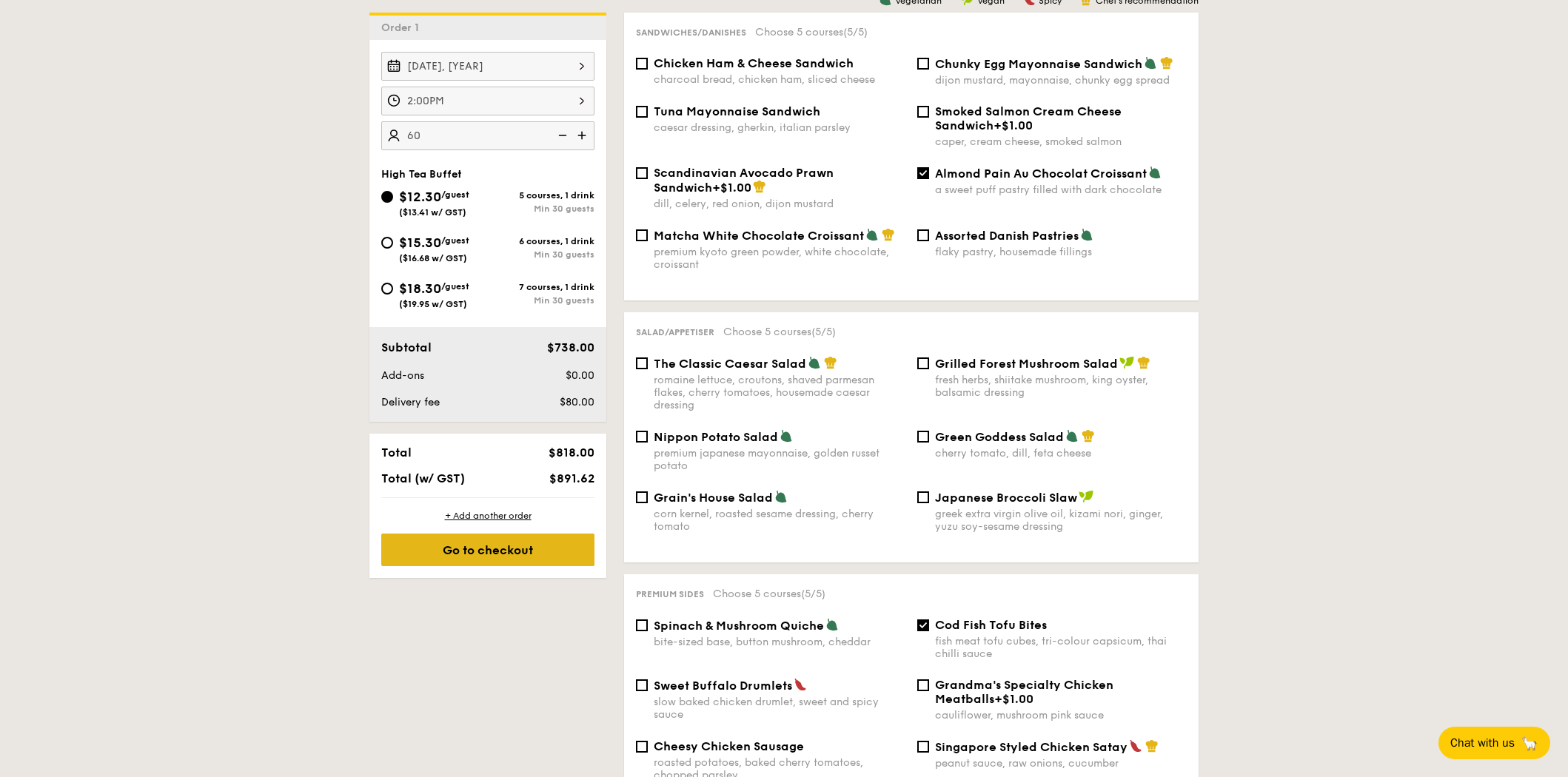 click on "Go to checkout" at bounding box center (488, 550) 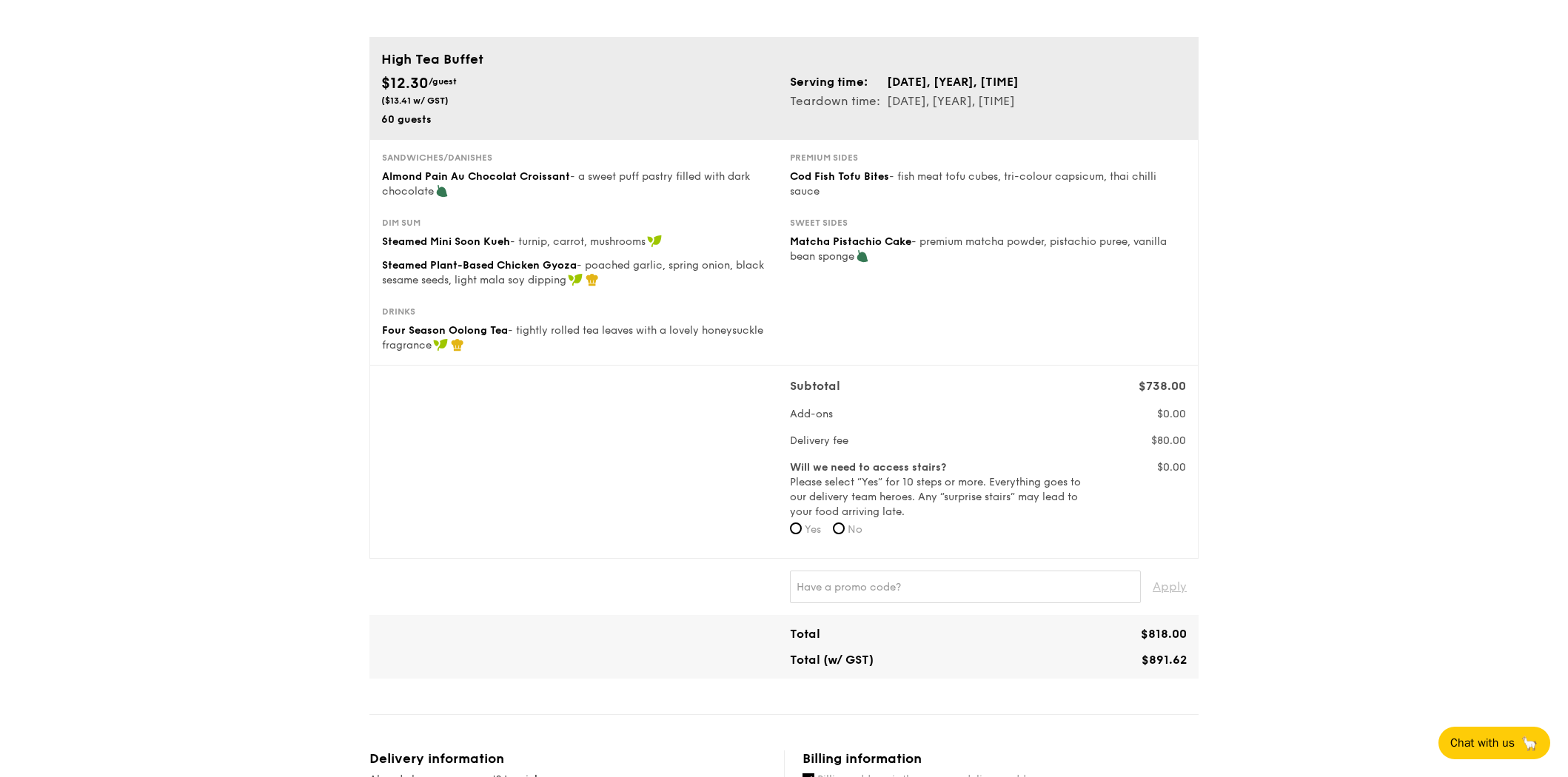 scroll, scrollTop: 574, scrollLeft: 0, axis: vertical 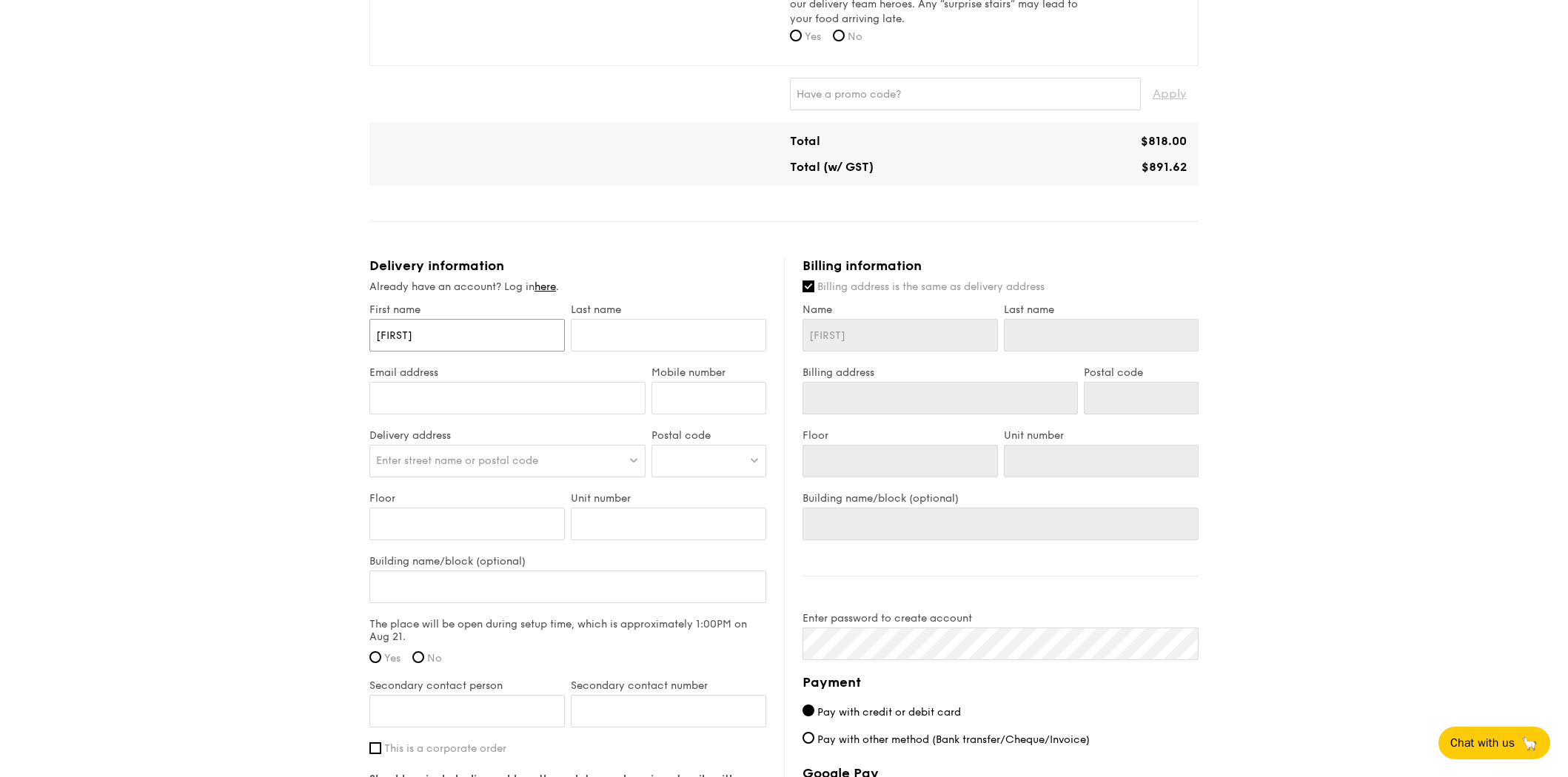 click on "[FIRST]" at bounding box center [467, 335] 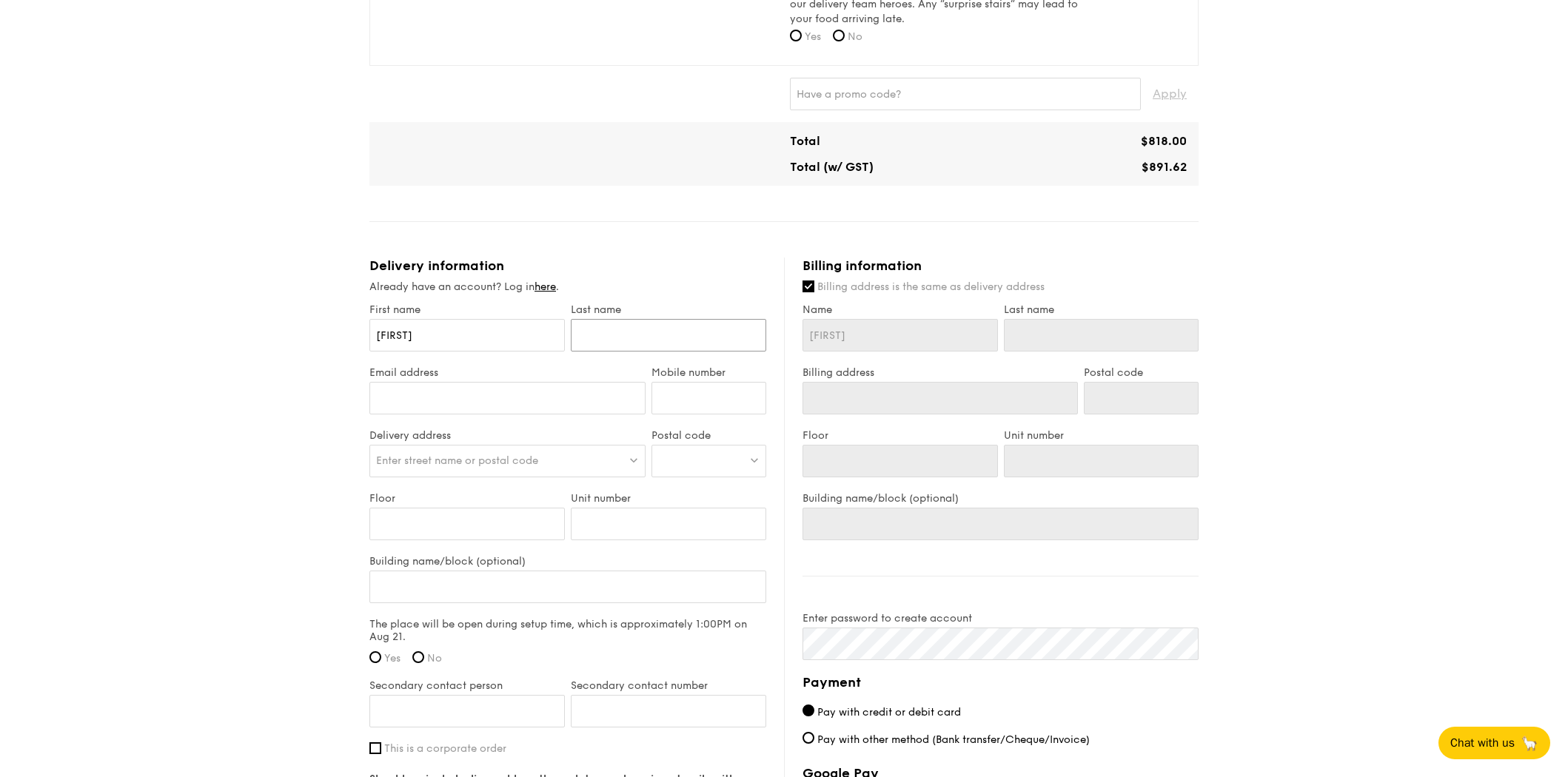 click at bounding box center (669, 335) 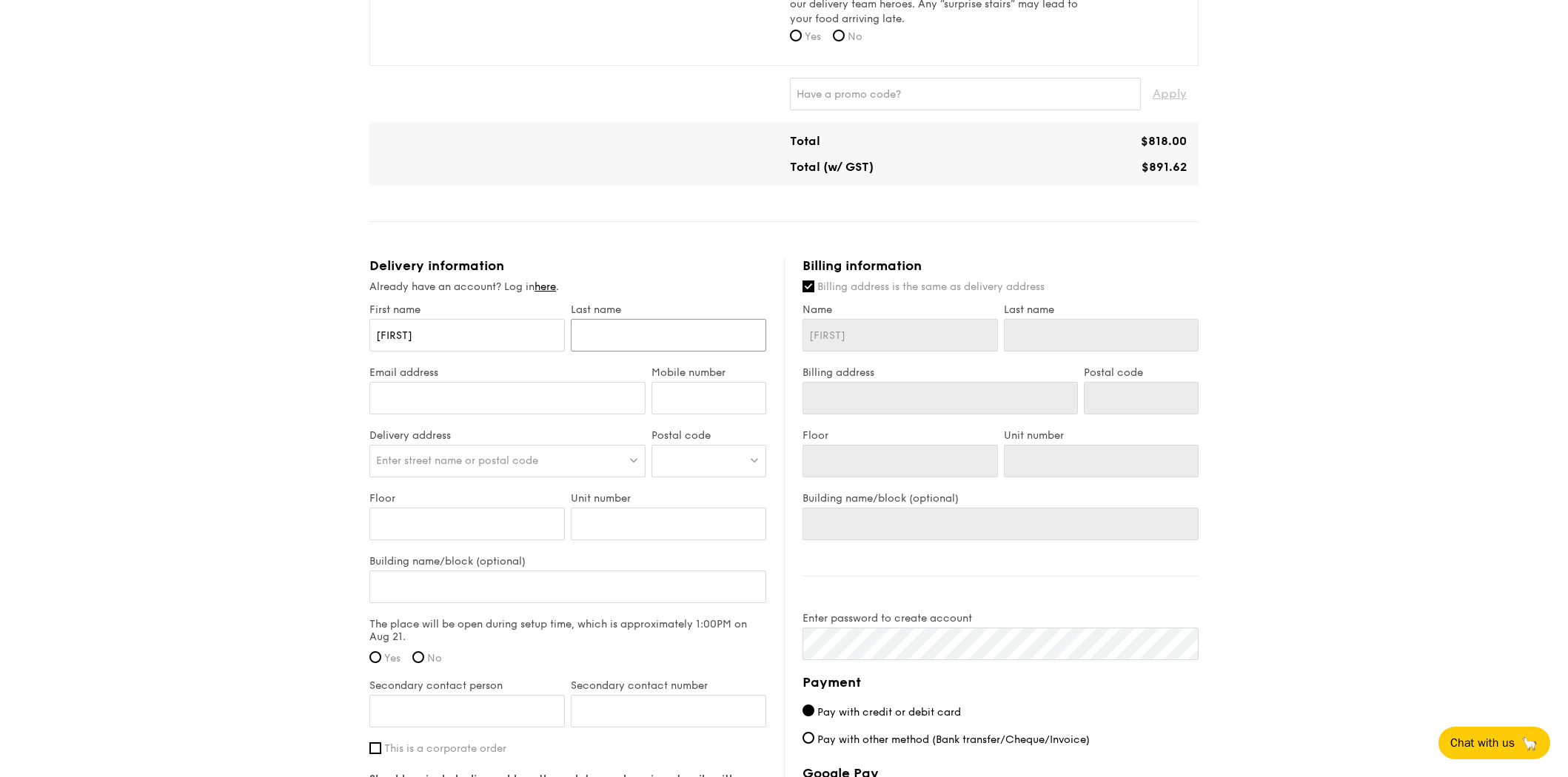 type on "G" 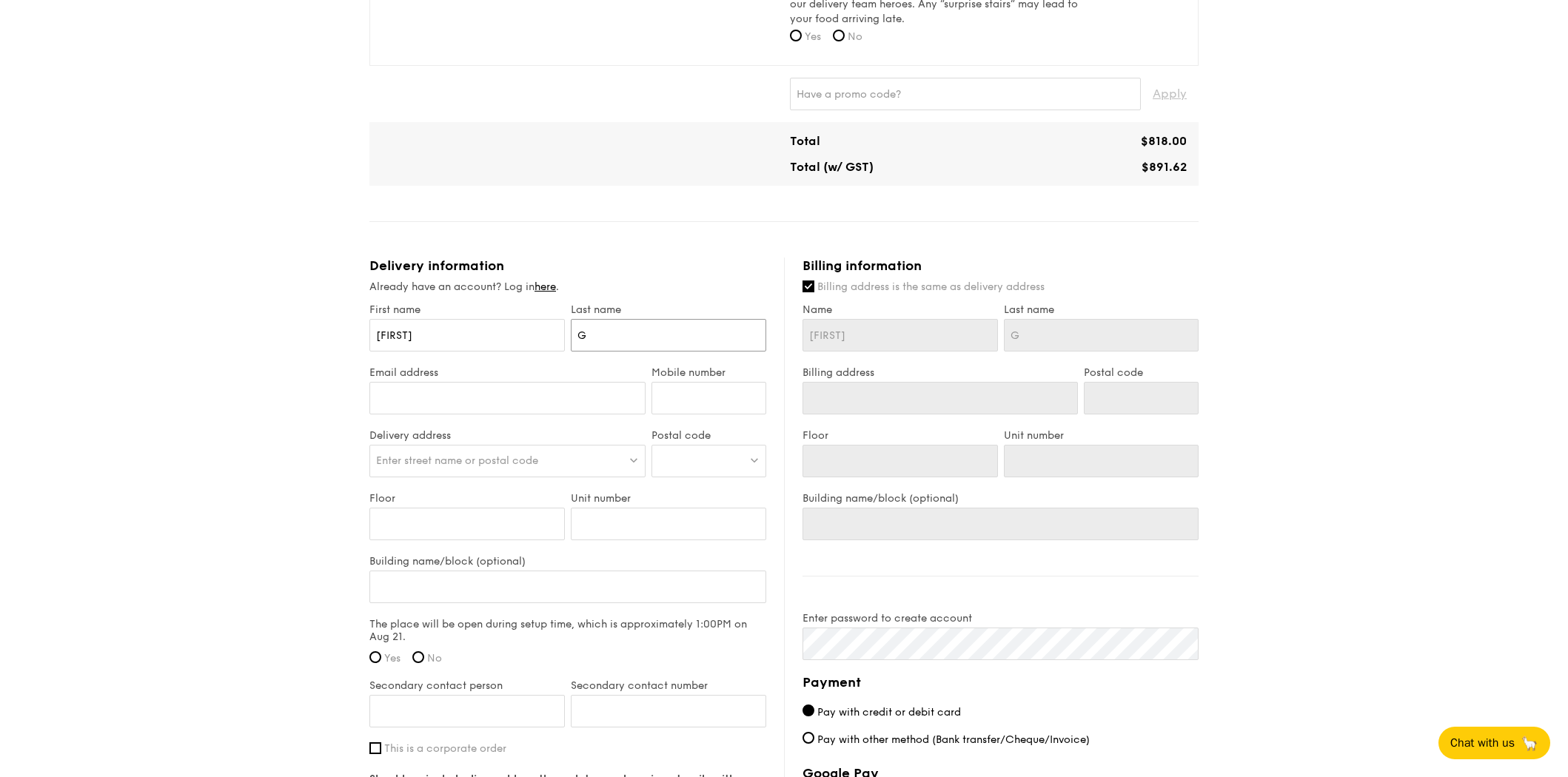 type on "Go" 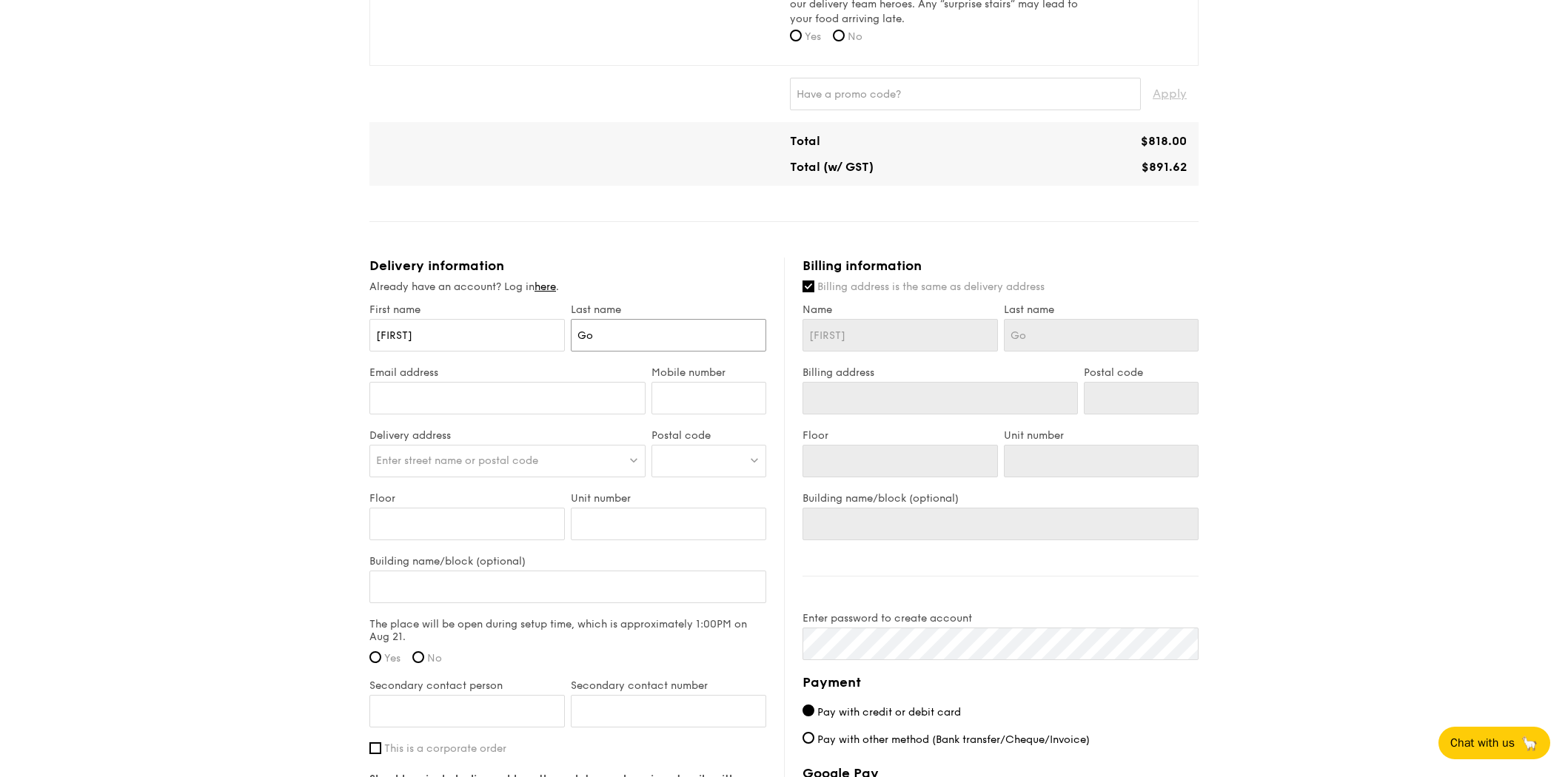 type on "Goh" 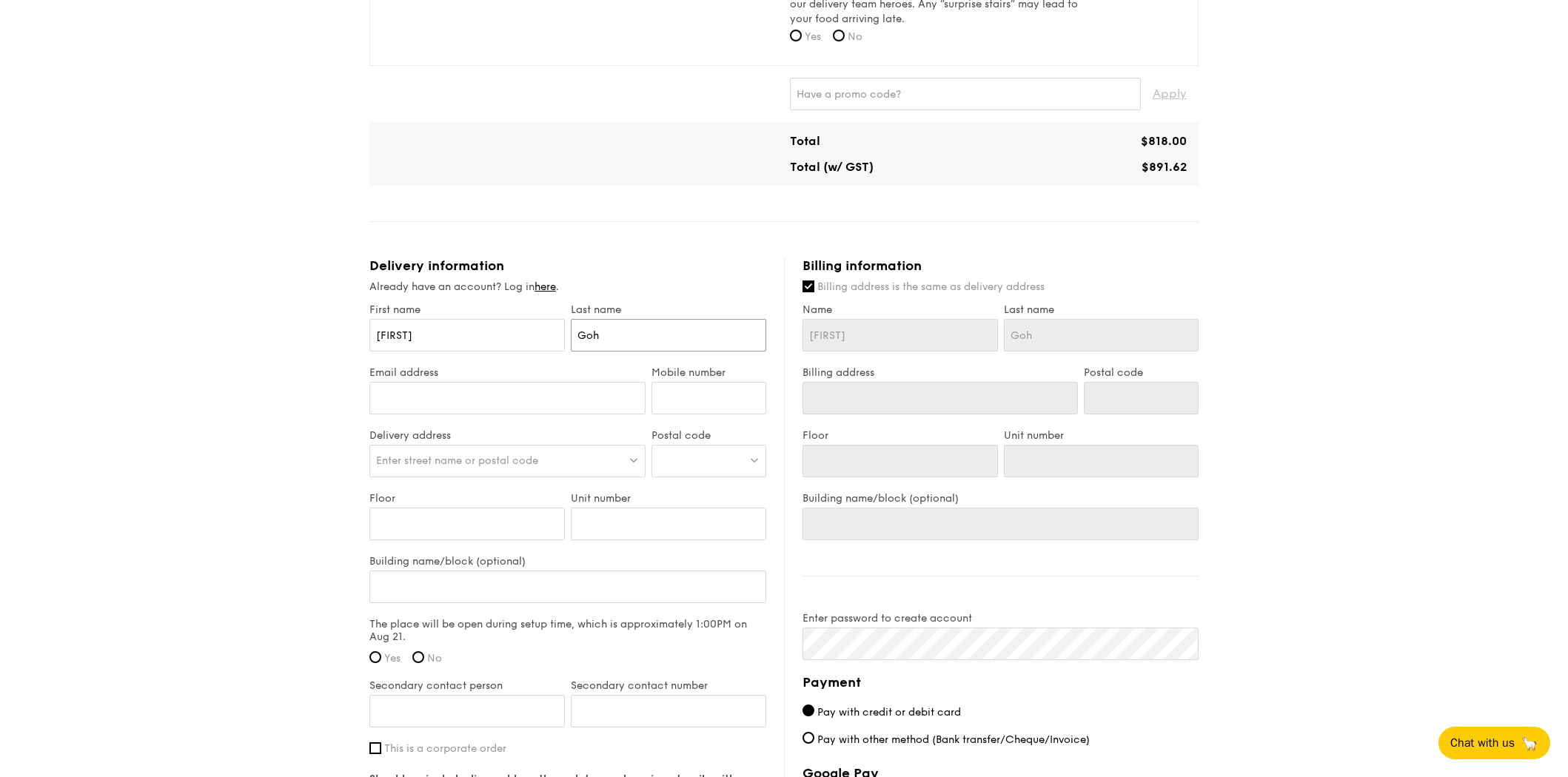 type on "Goh" 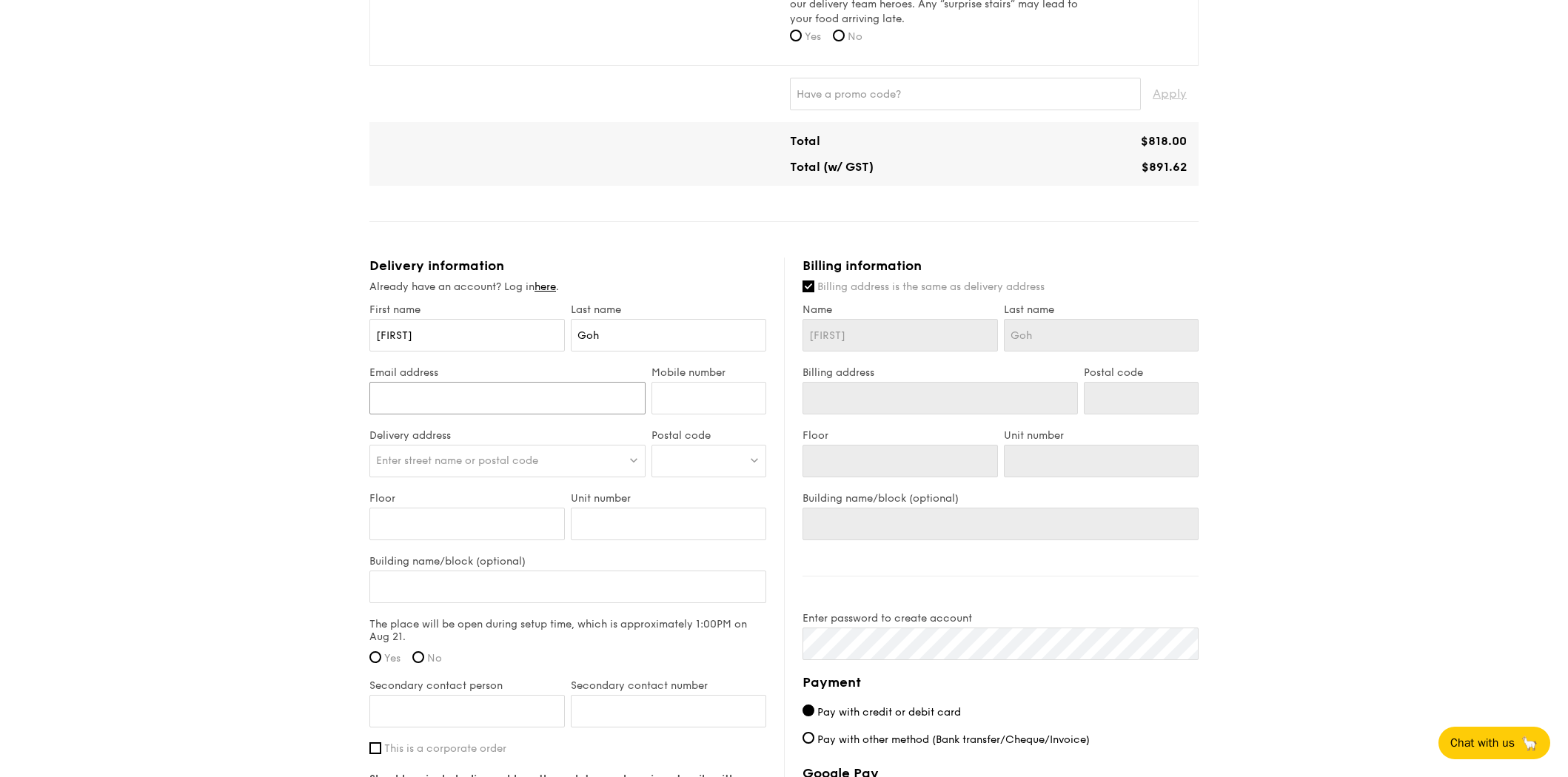 click on "Email address" at bounding box center (507, 398) 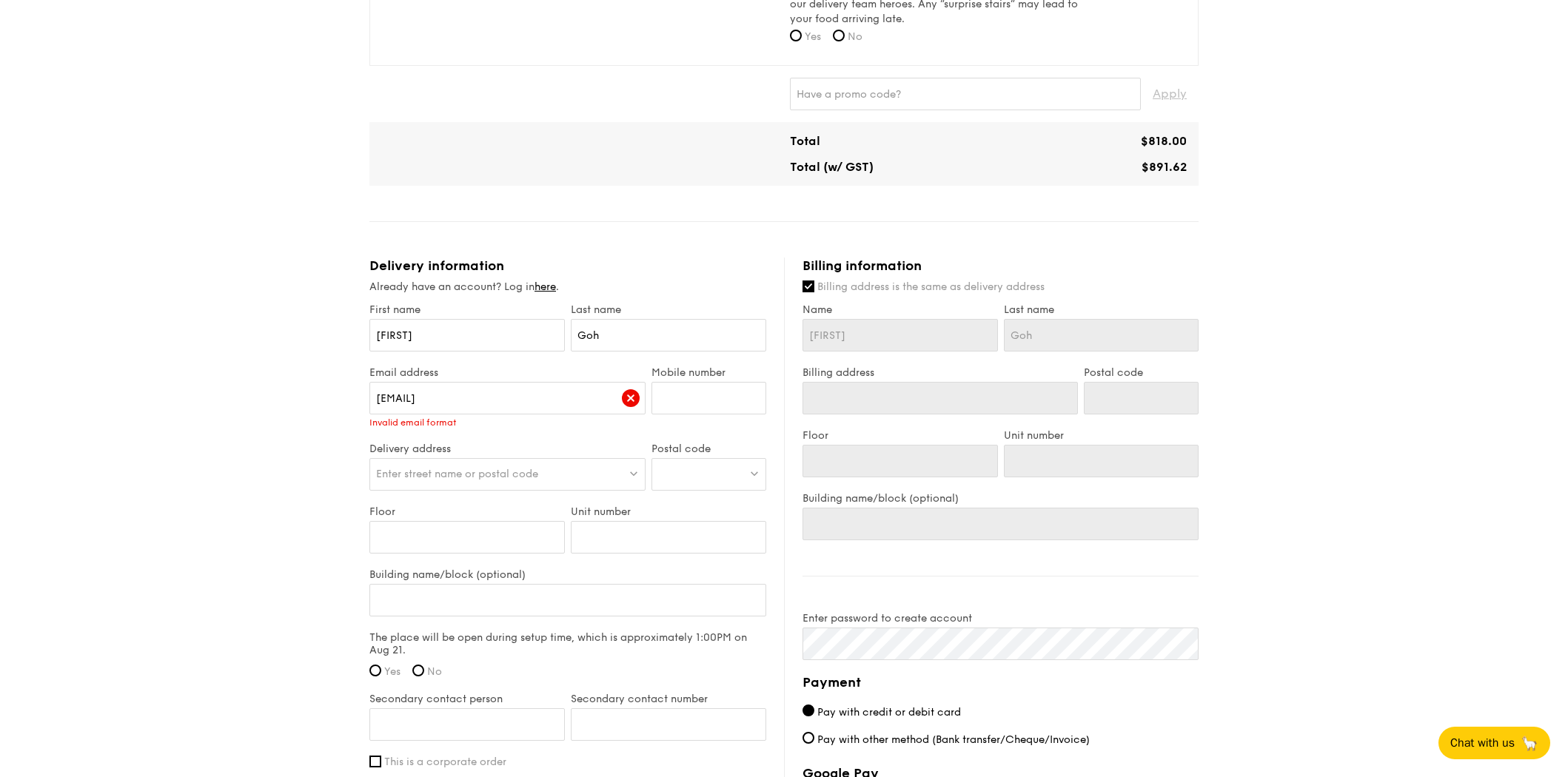 type on "goh.zhaojia@changiairport.comhang8182" 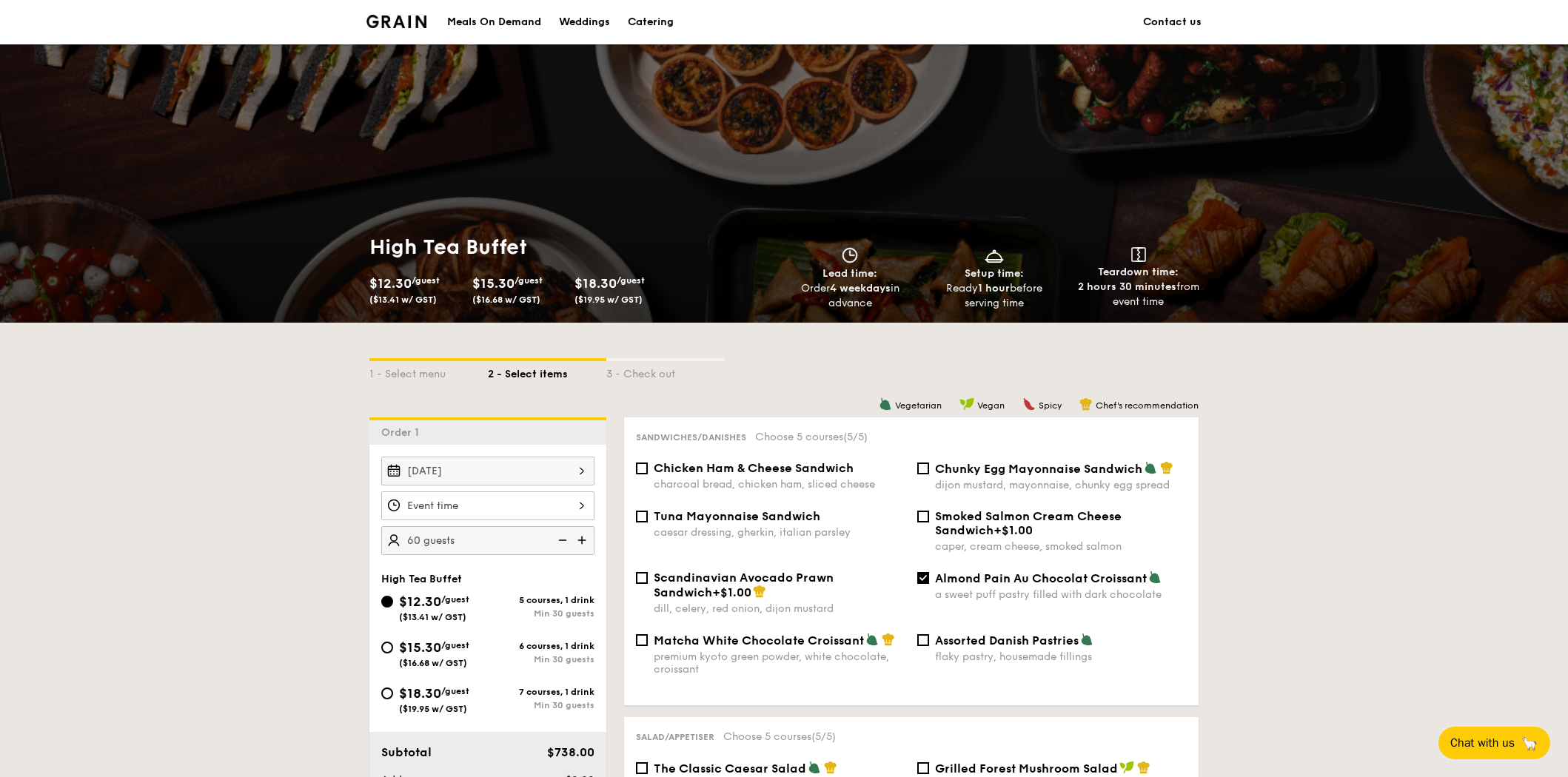 scroll, scrollTop: 0, scrollLeft: 0, axis: both 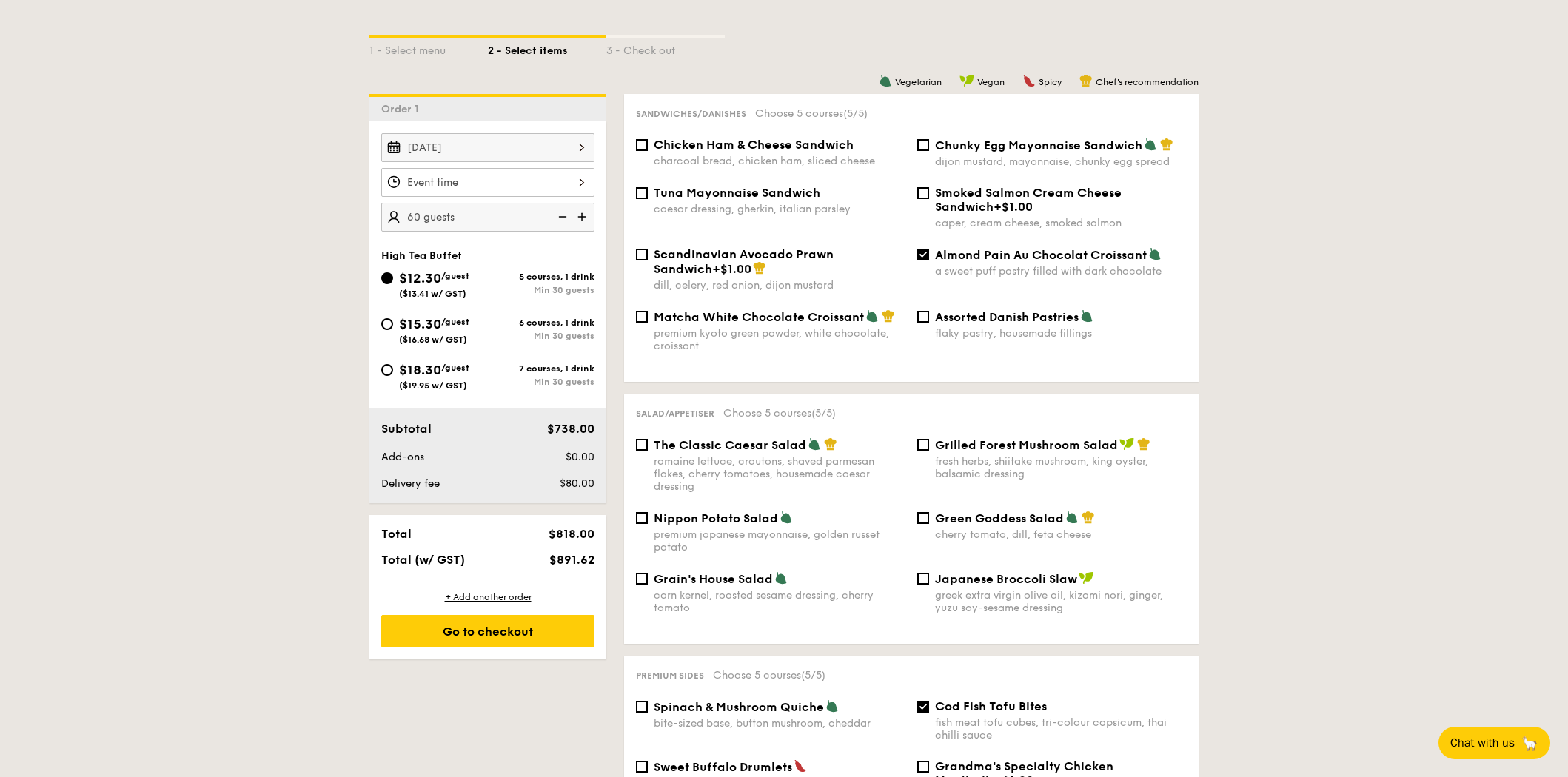 click on "$12.30
/guest
($13.41 w/ GST)" at bounding box center (488, 182) 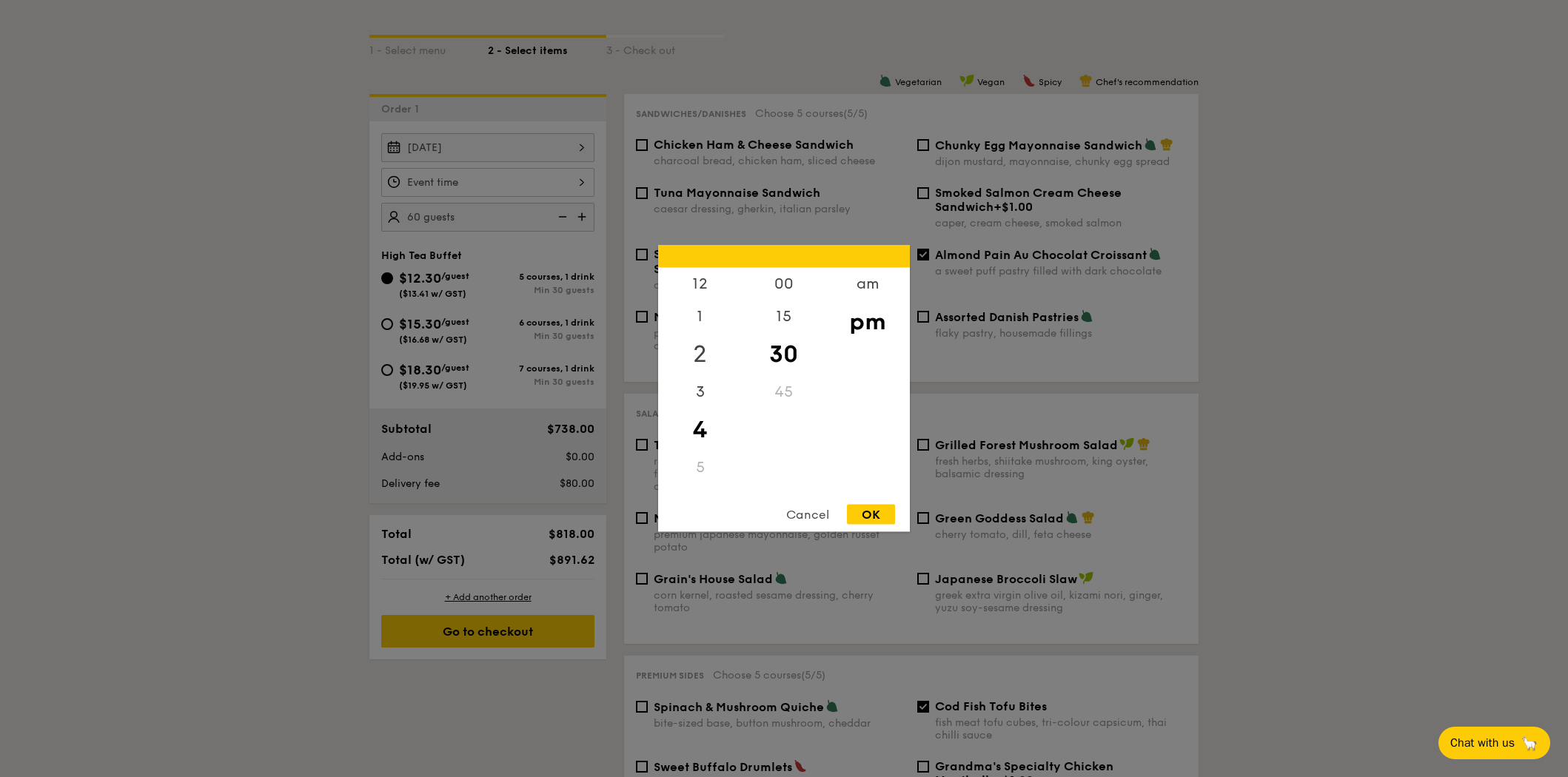 click on "2" at bounding box center (700, 354) 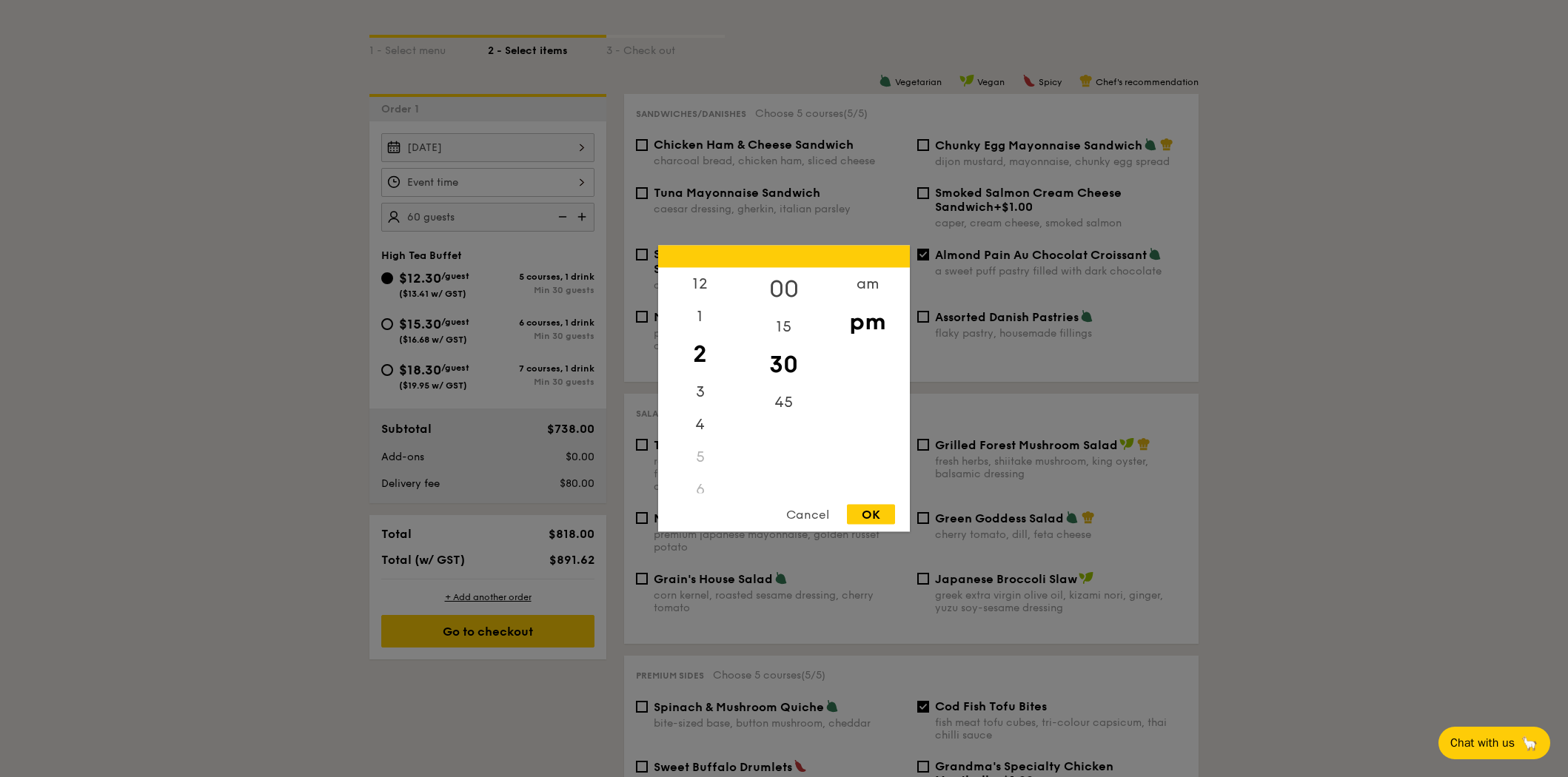 click on "00" at bounding box center (783, 289) 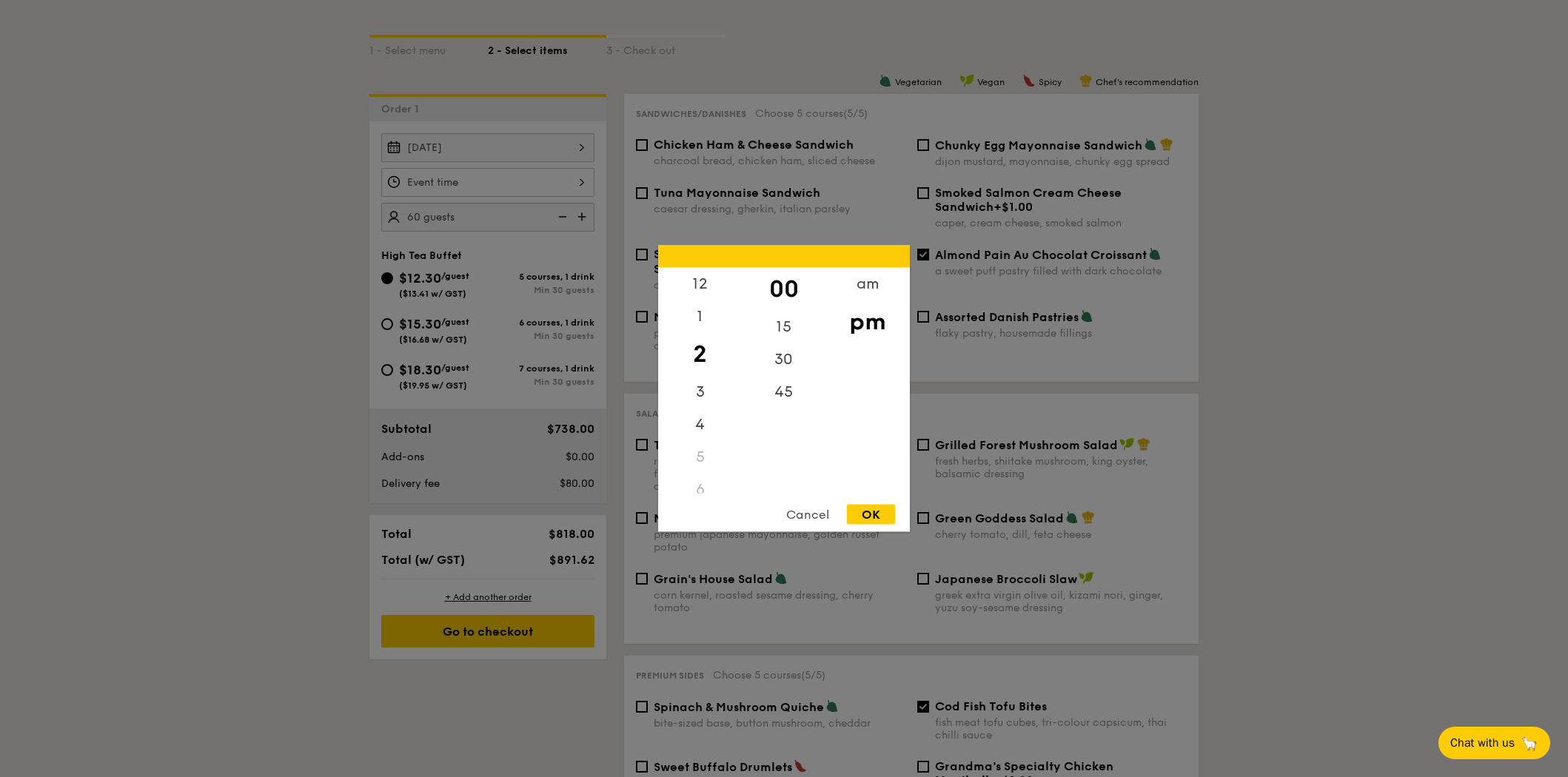 drag, startPoint x: 884, startPoint y: 525, endPoint x: 882, endPoint y: 507, distance: 18.11077 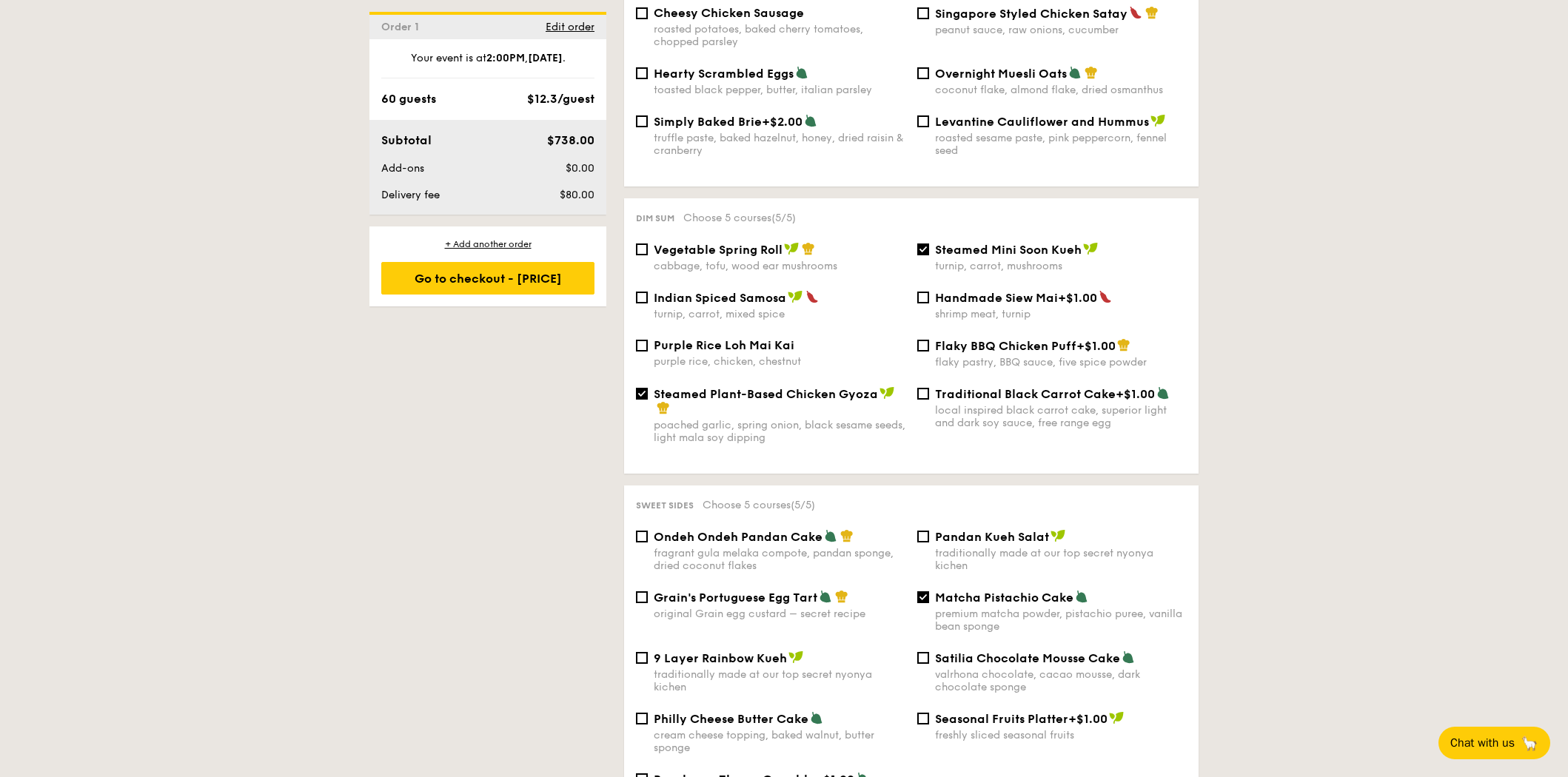 scroll, scrollTop: 1133, scrollLeft: 0, axis: vertical 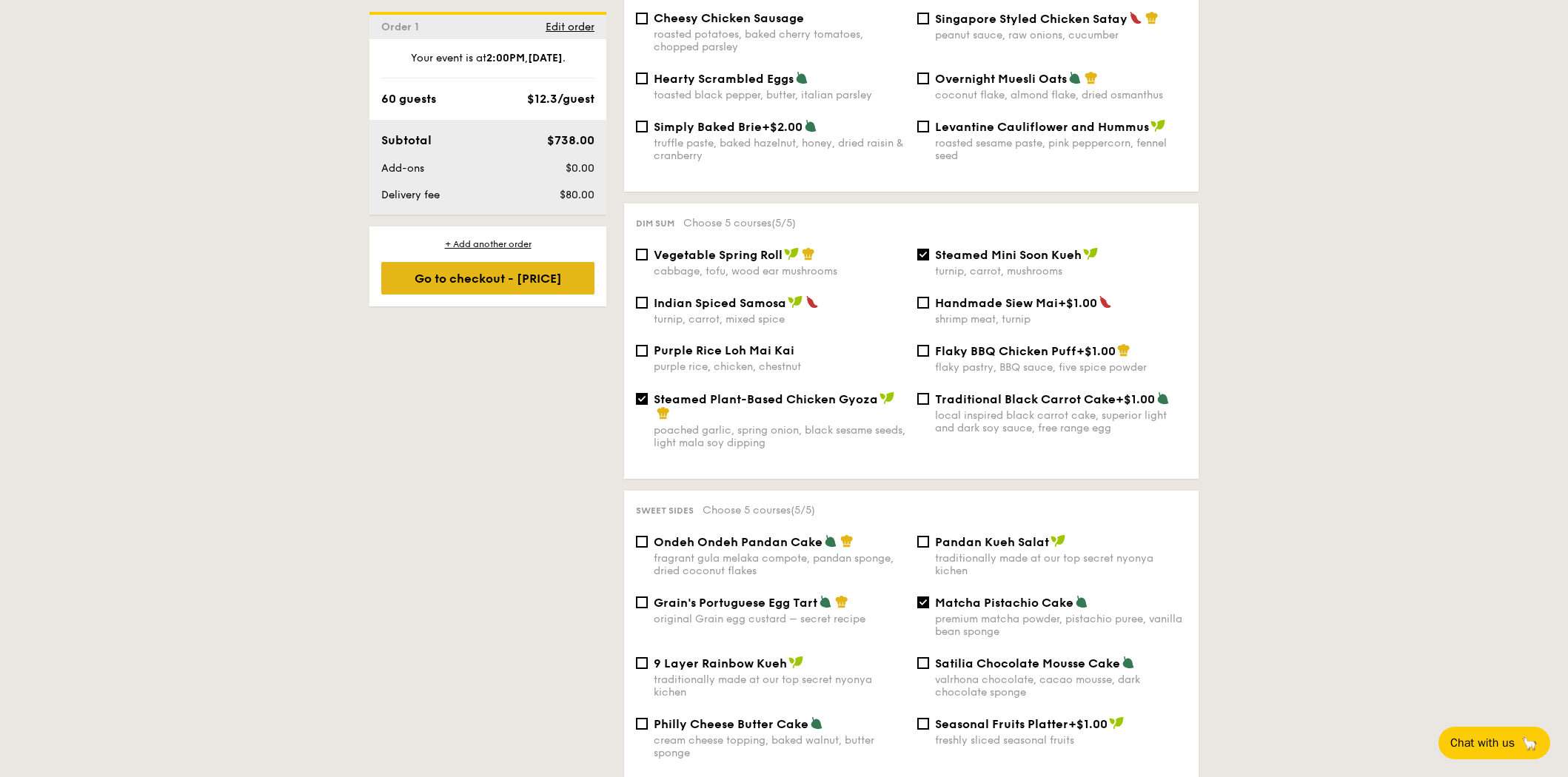 click on "Go to checkout
- $891.62" at bounding box center (488, 278) 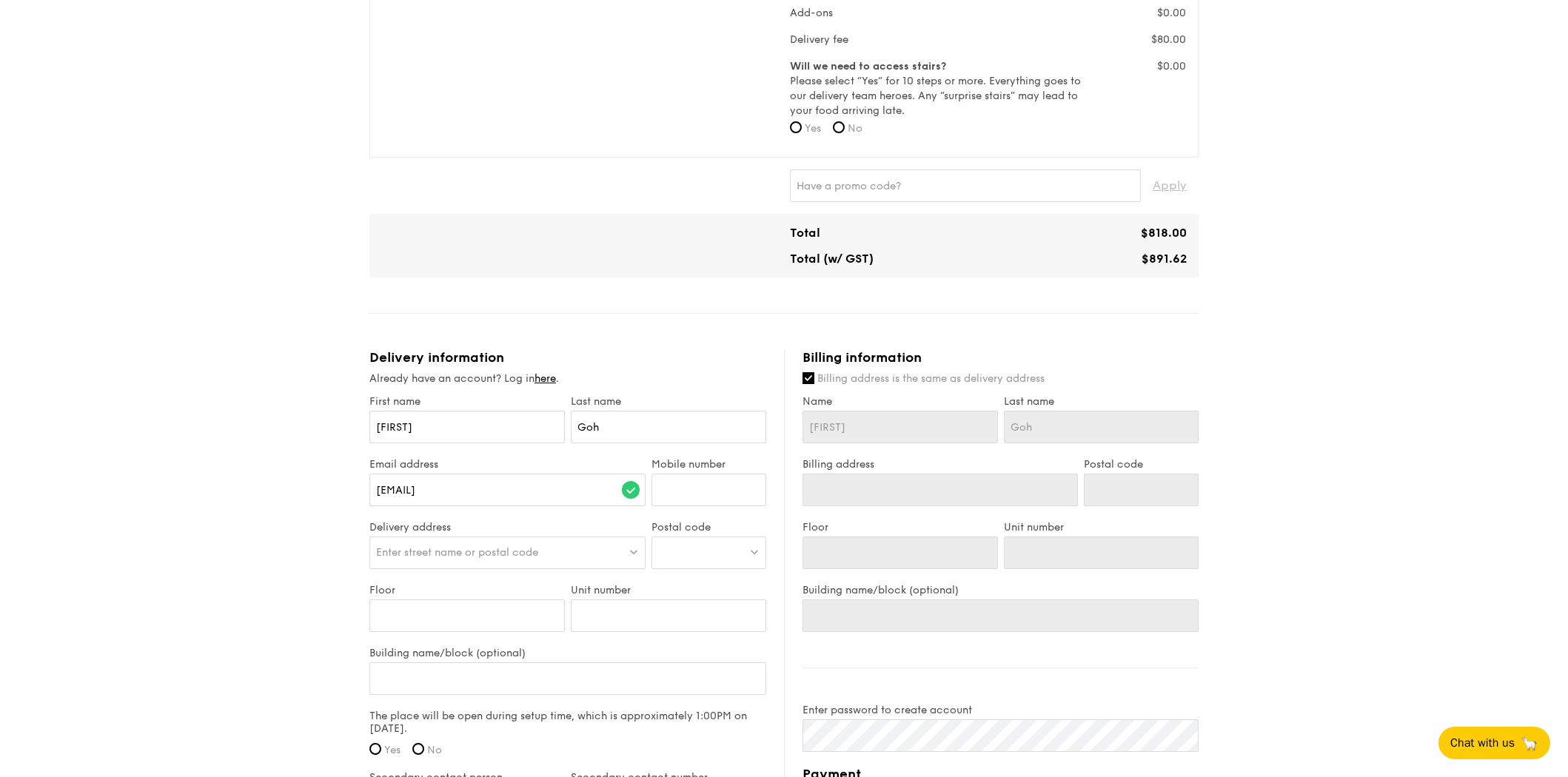 scroll, scrollTop: 488, scrollLeft: 0, axis: vertical 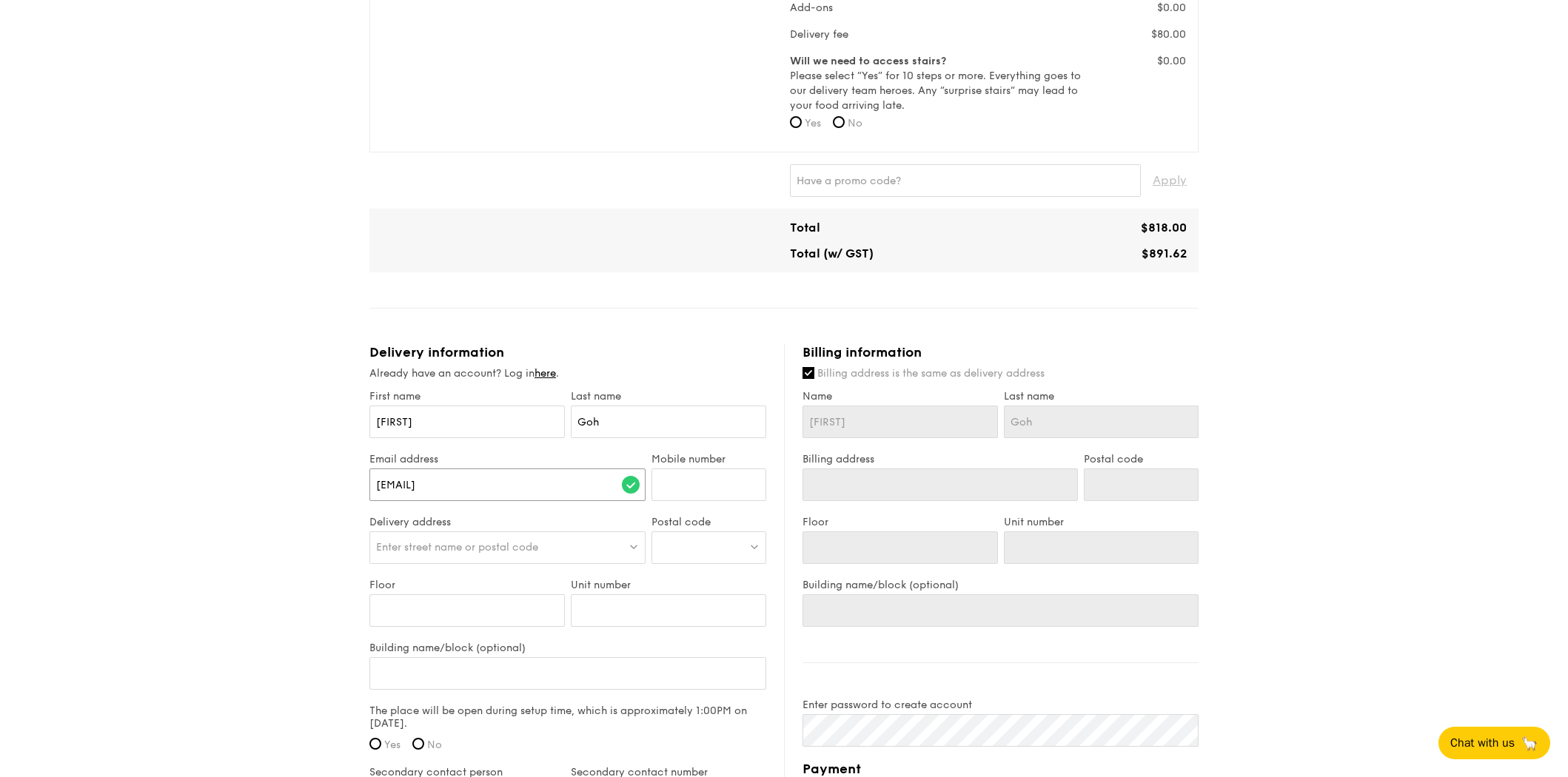 click on "goh.zhaojia@changiairport.comhang8182" at bounding box center [507, 485] 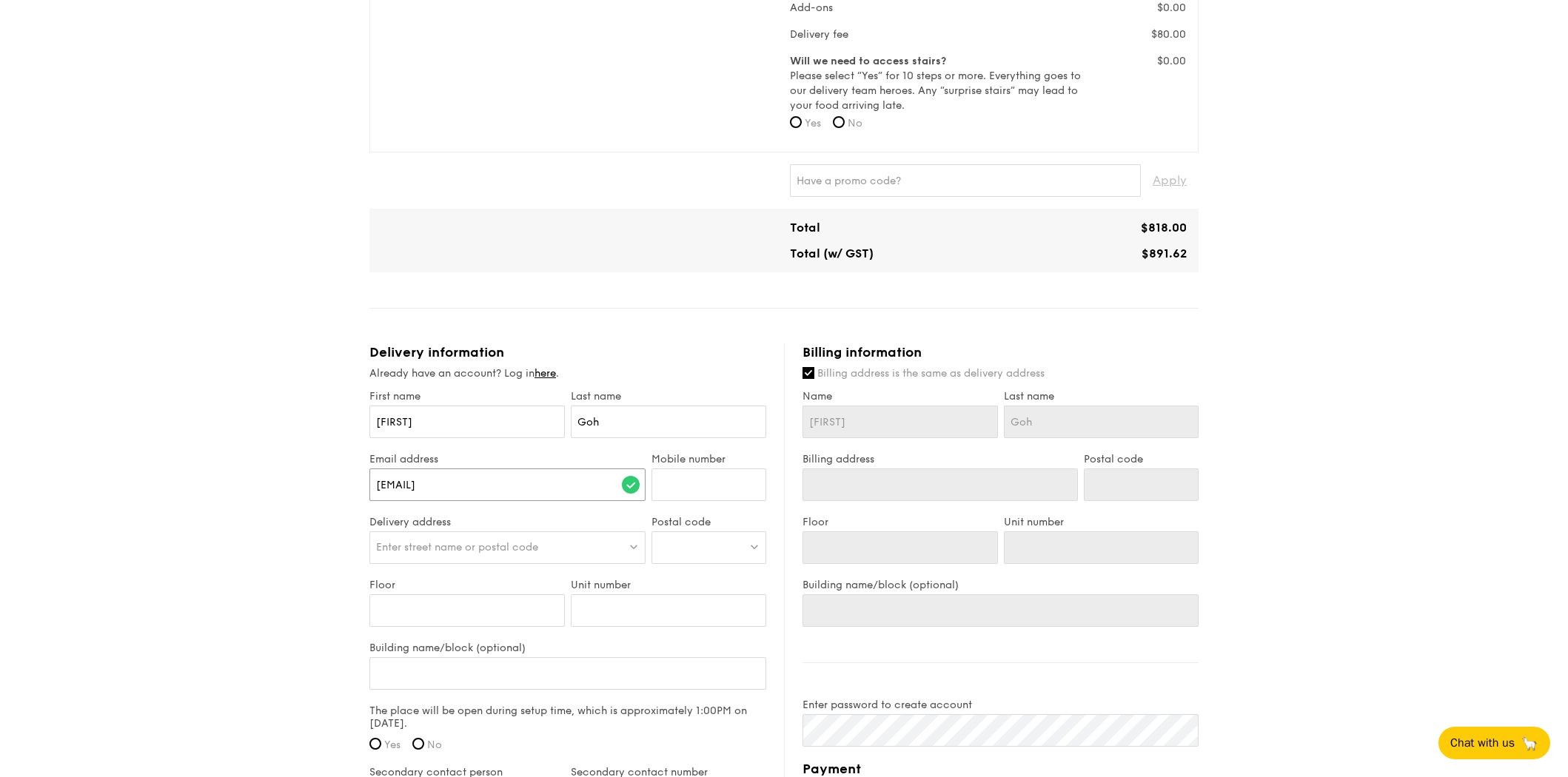 click on "goh.zhaojia@changiairport.comhang818" at bounding box center [507, 485] 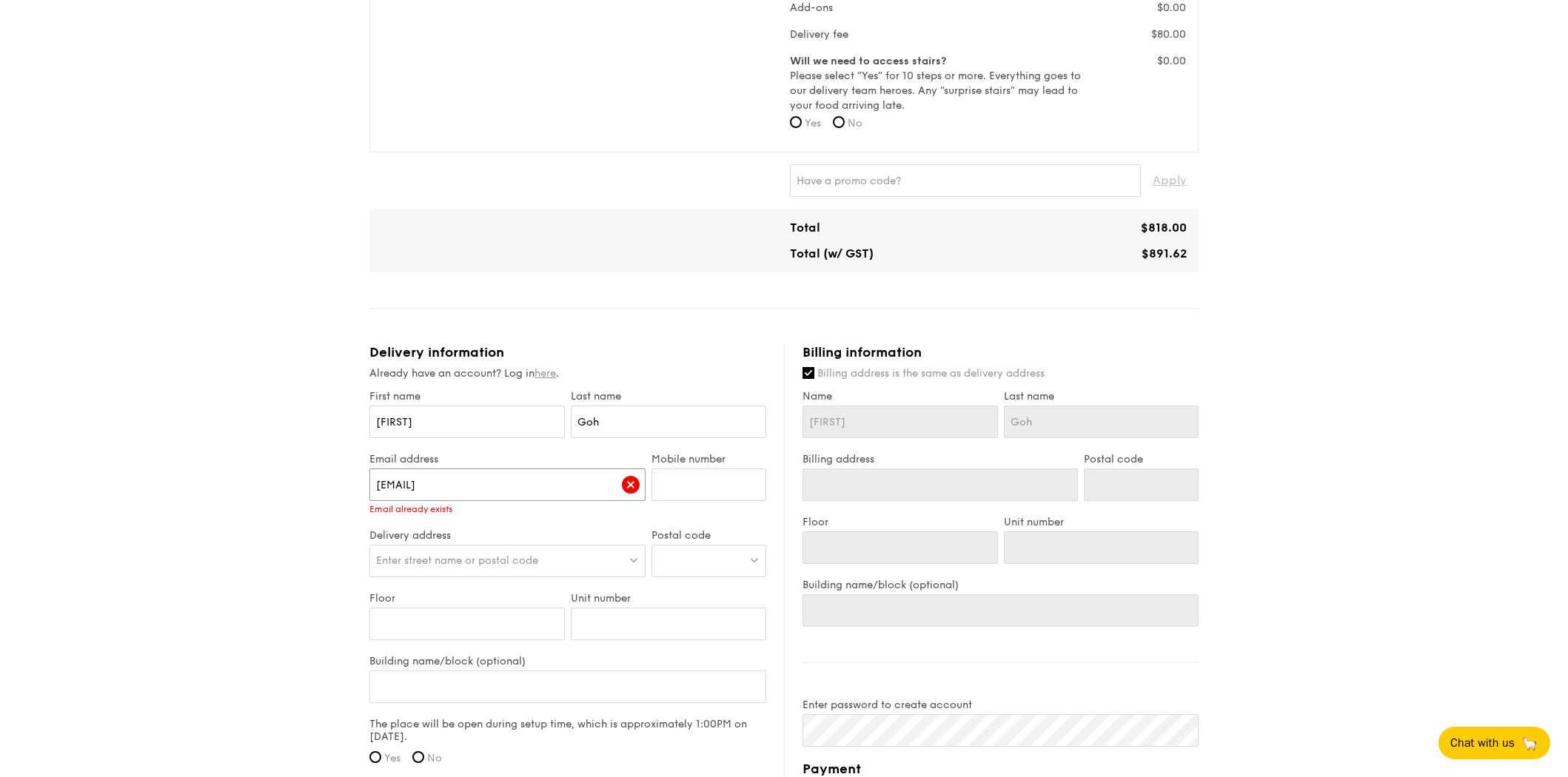 type on "[EMAIL]" 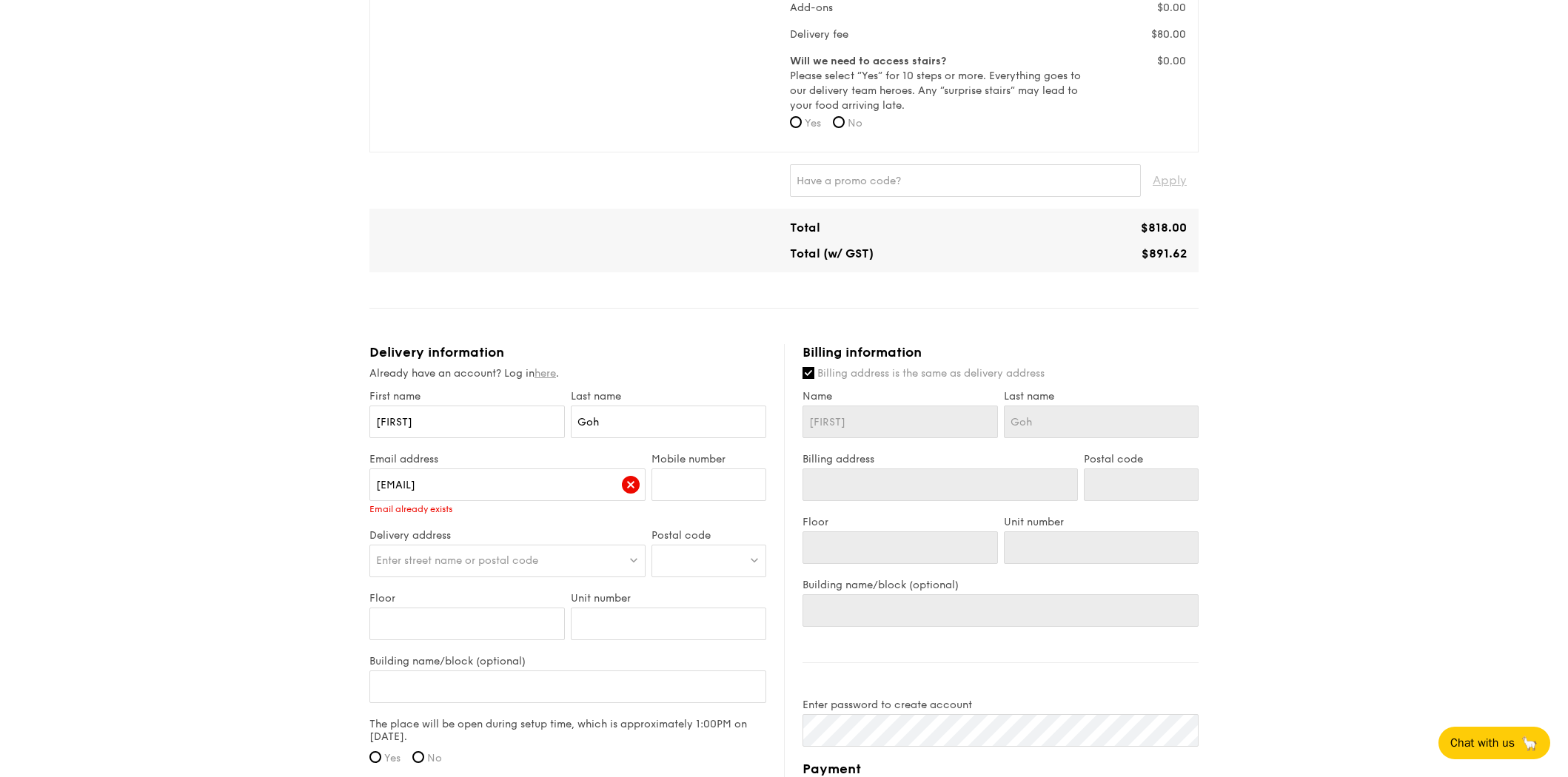 click on "here" at bounding box center [545, 373] 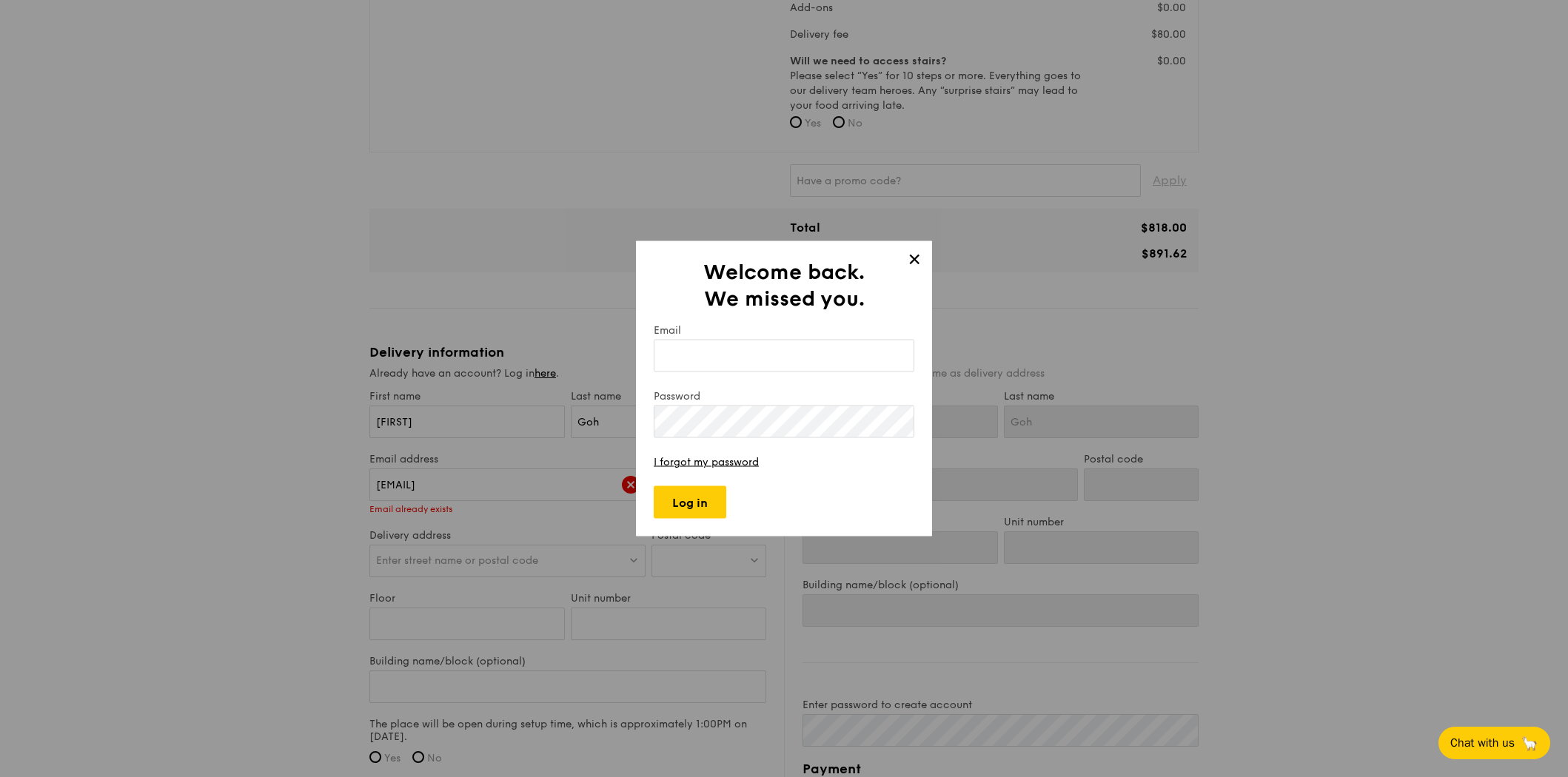 click on "Email" at bounding box center [784, 356] 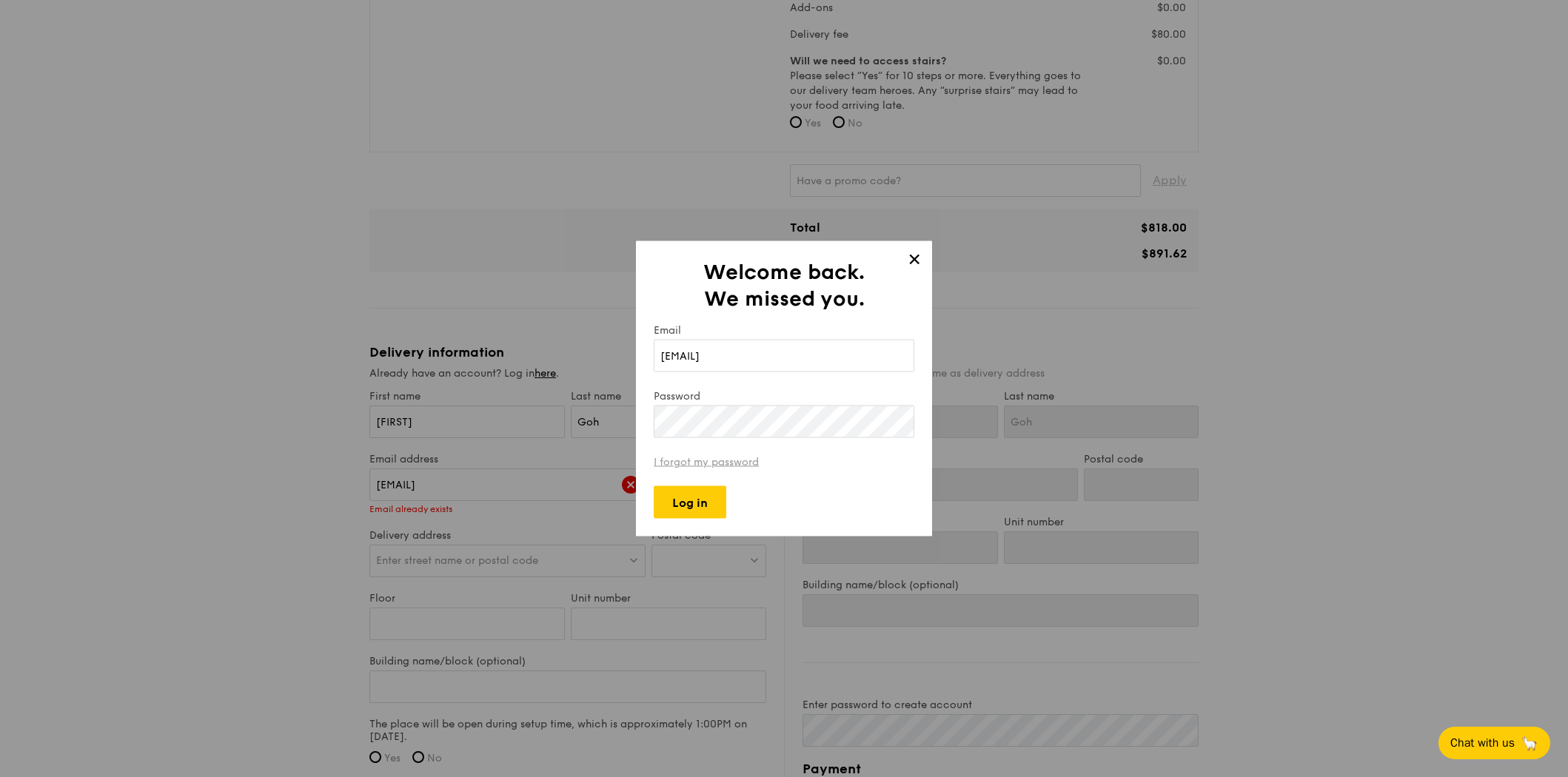 type on "[EMAIL]" 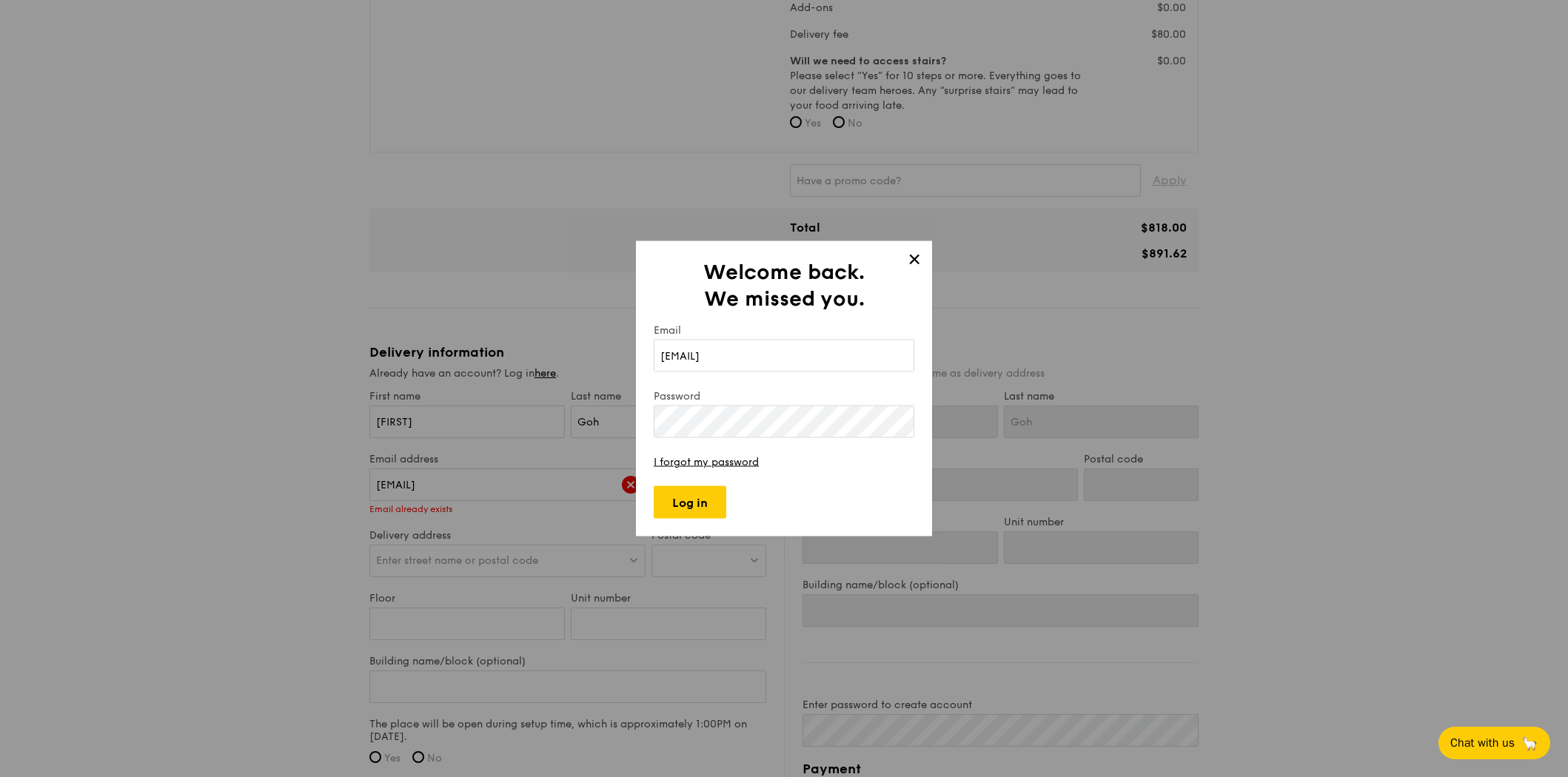 click on "✕" at bounding box center (914, 262) 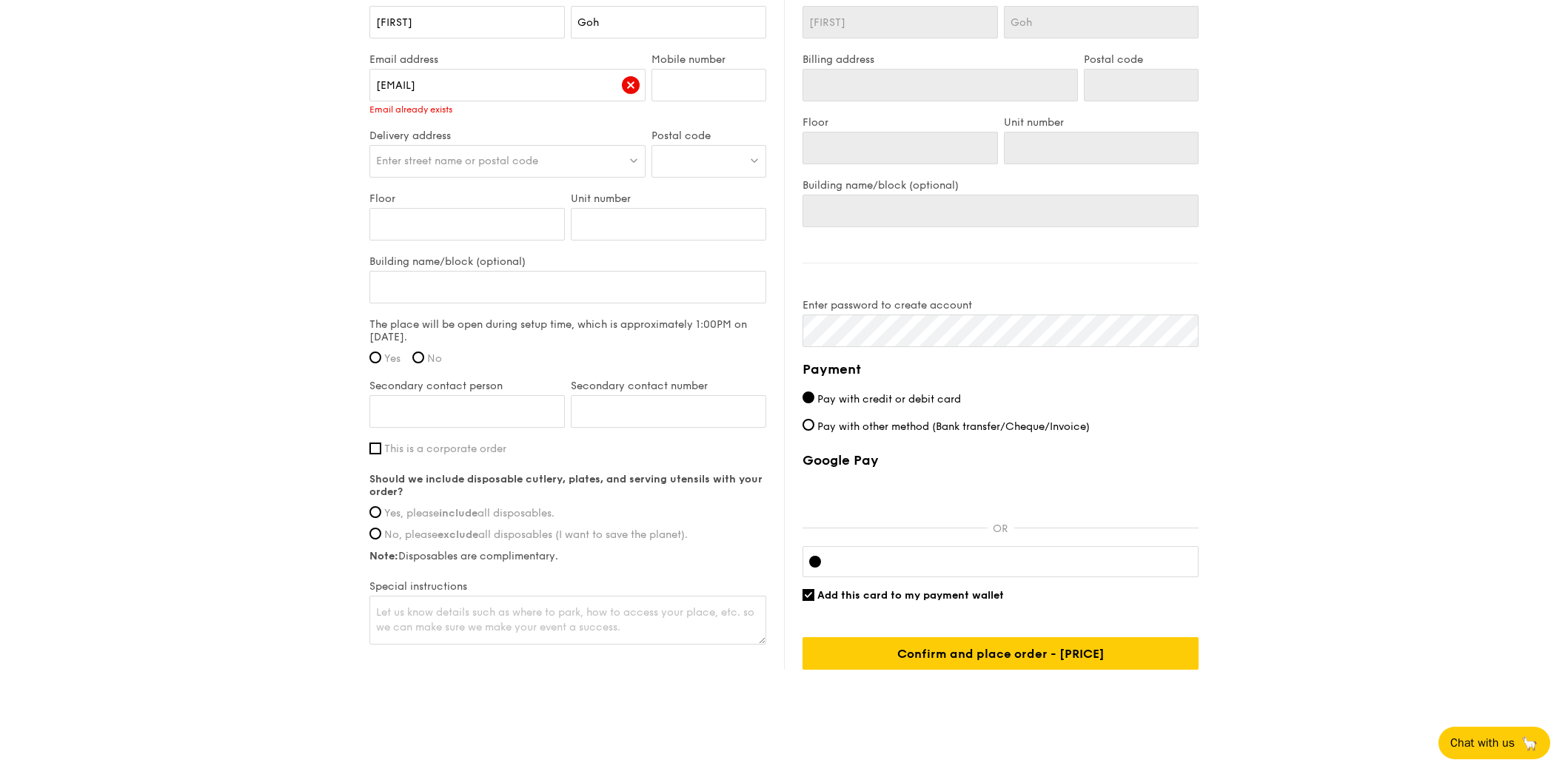 scroll, scrollTop: 898, scrollLeft: 0, axis: vertical 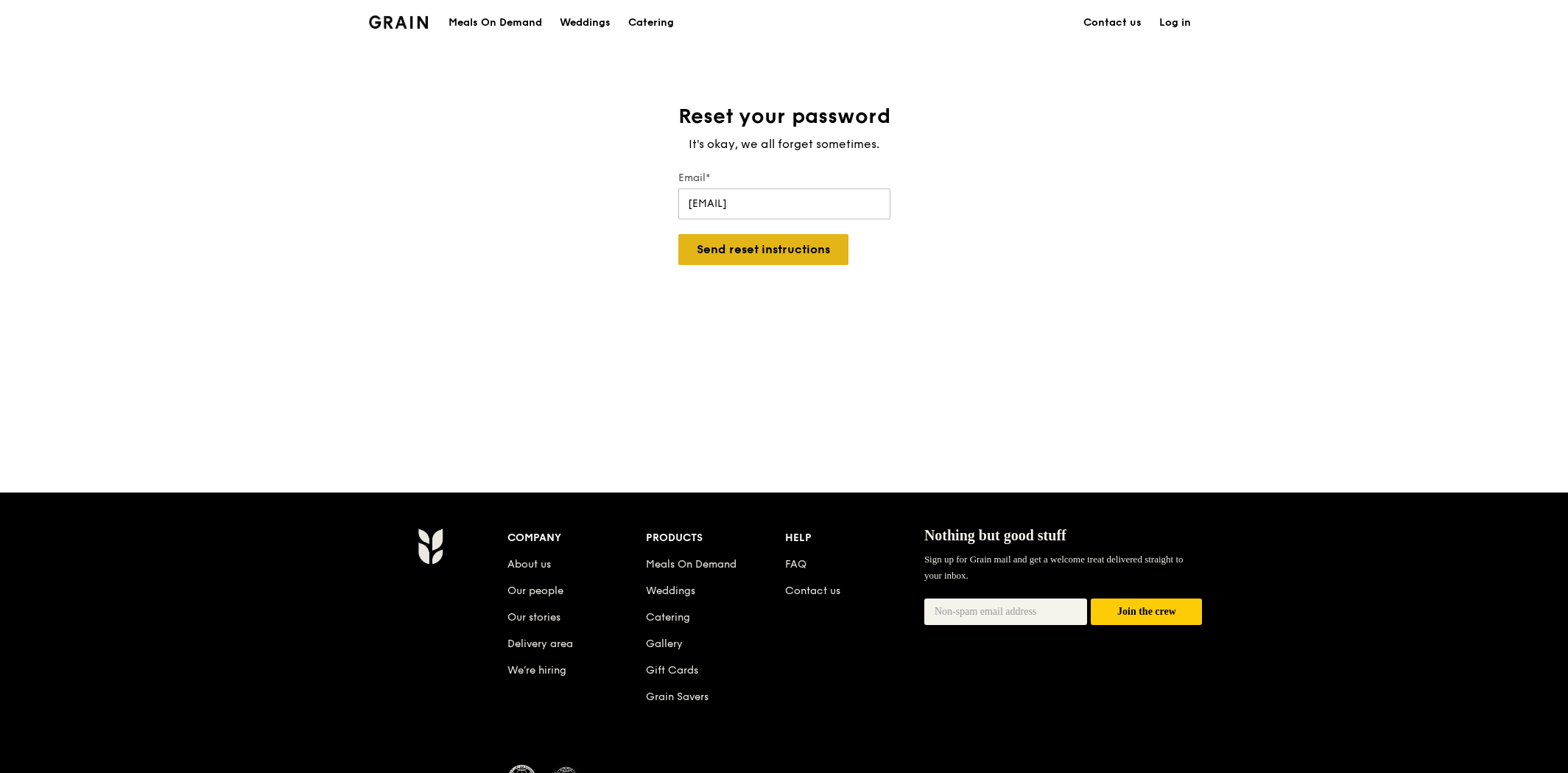 type on "[EMAIL]" 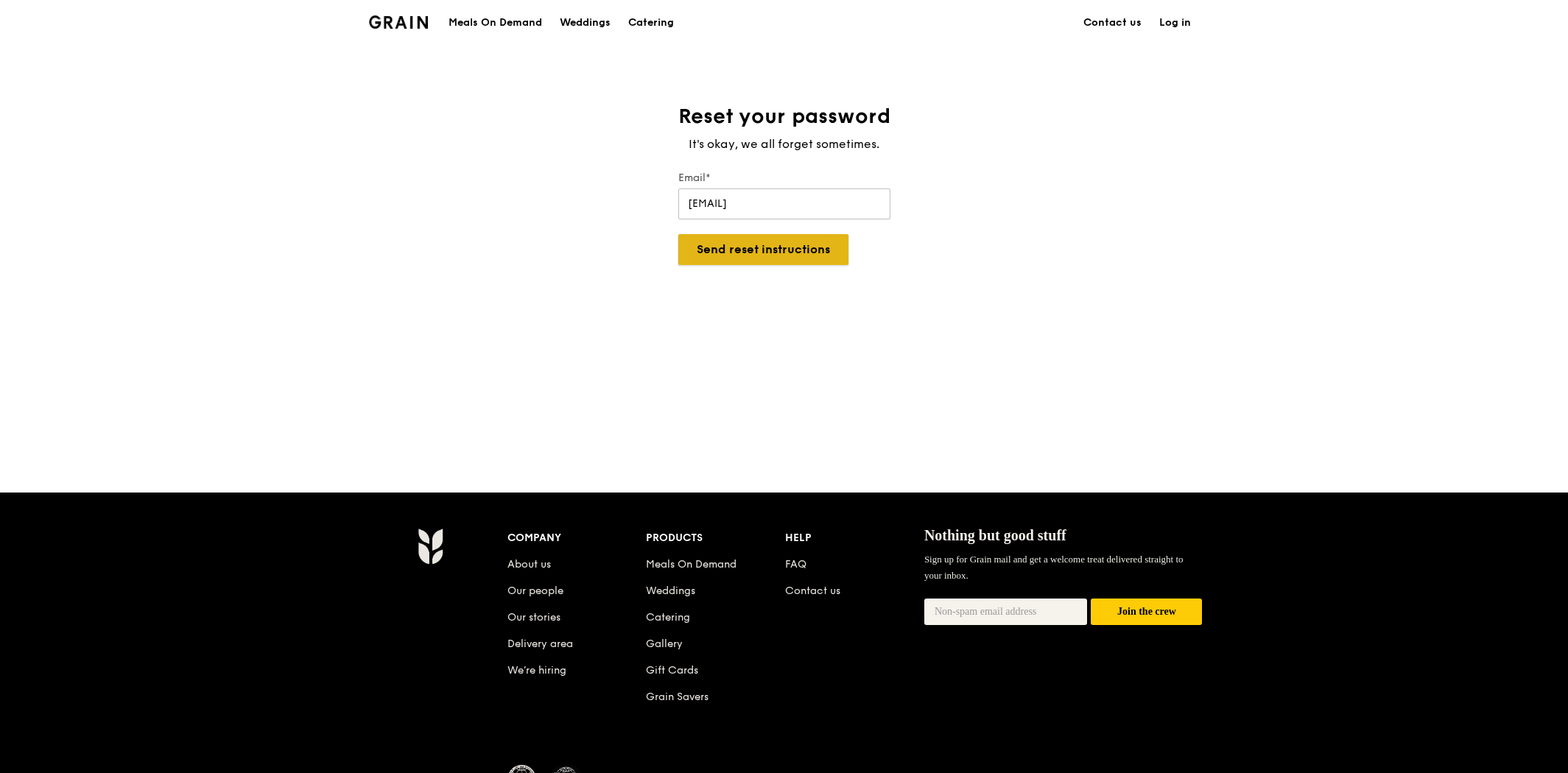 click on "Send reset instructions" at bounding box center (763, 250) 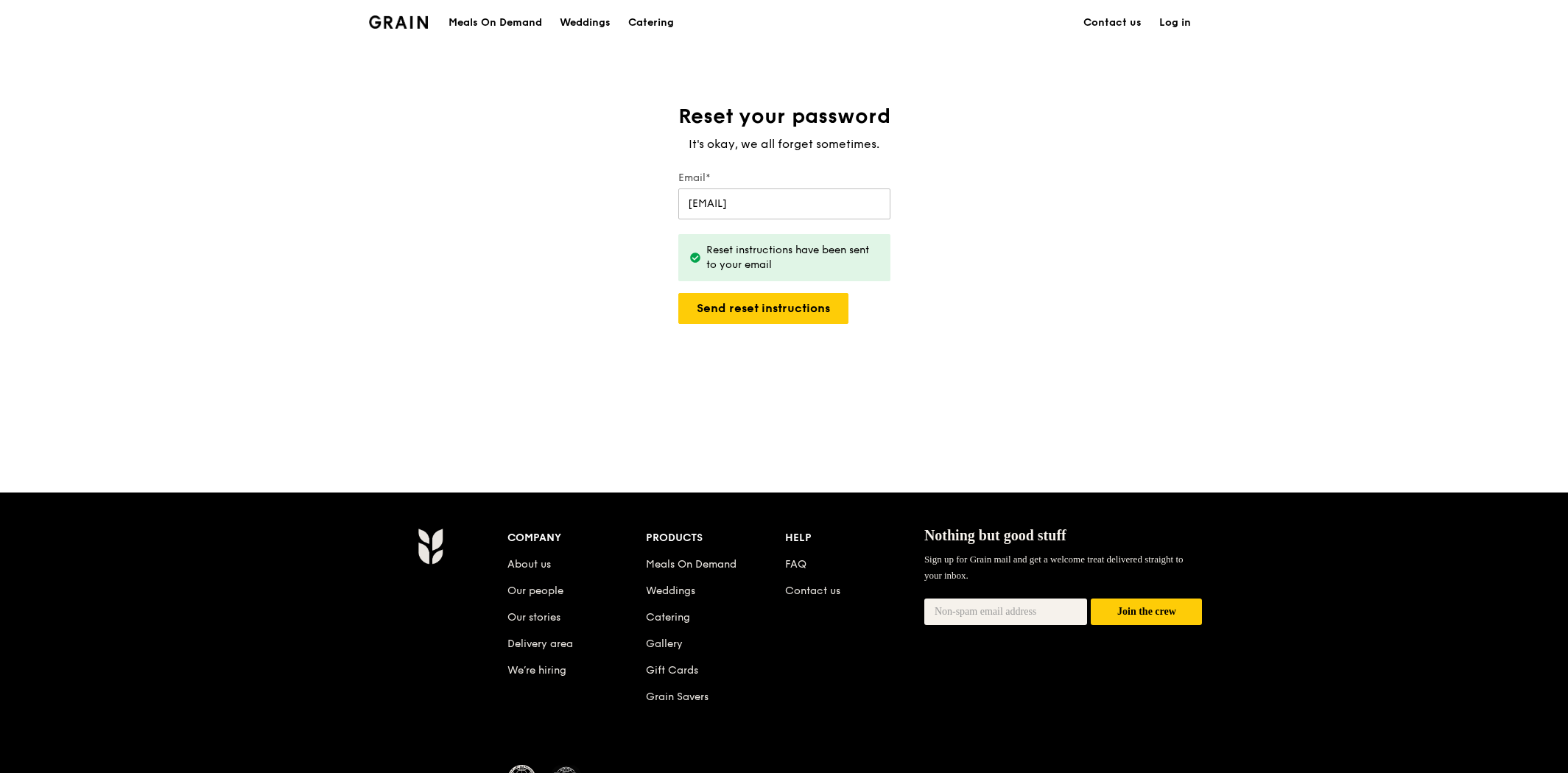 click on "Reset your password It's okay, we all forget sometimes.
Email*
[EMAIL]
Reset instructions have been sent to your email
Send reset instructions" at bounding box center (784, 268) 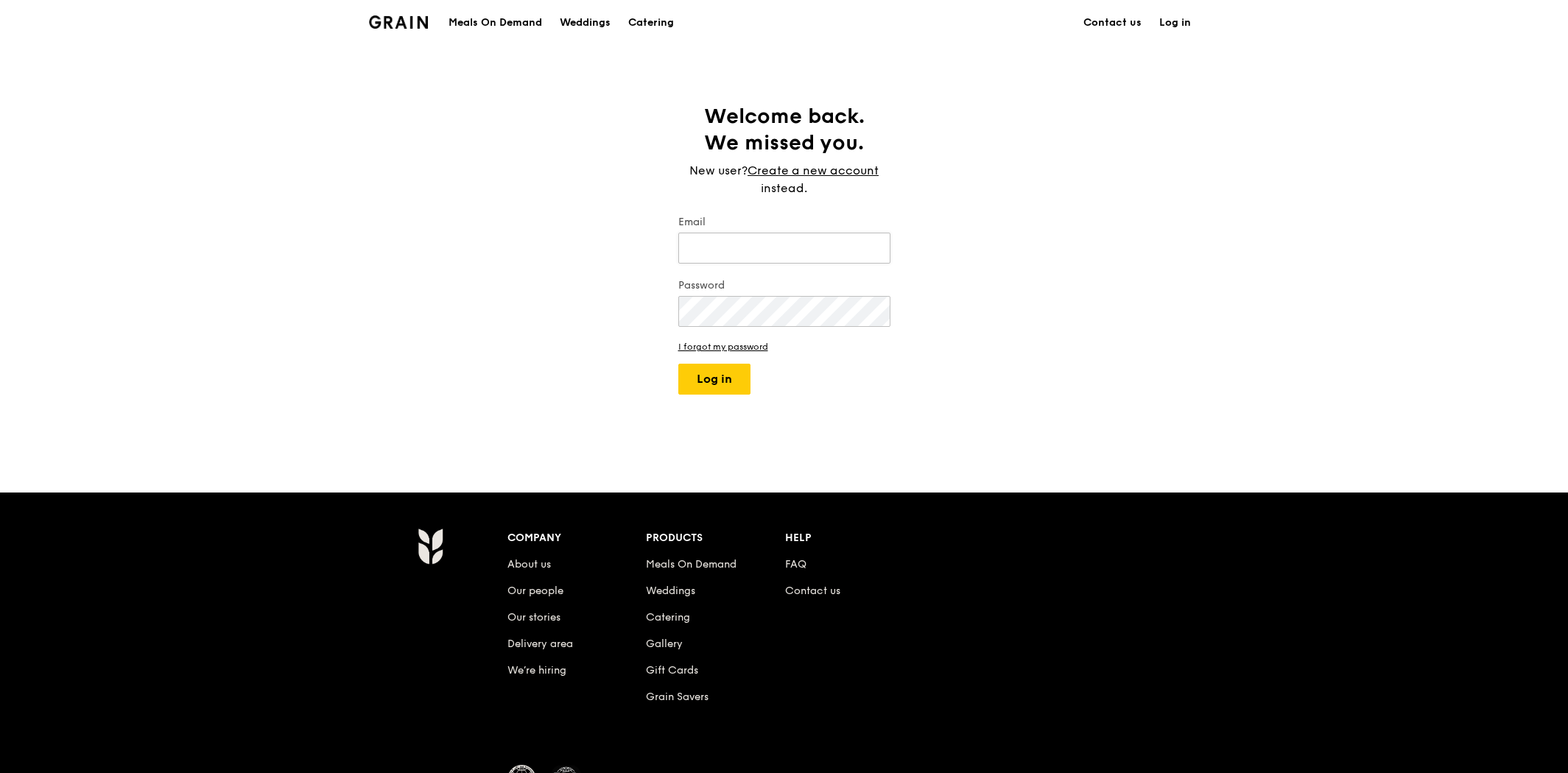click on "Email" at bounding box center [784, 248] 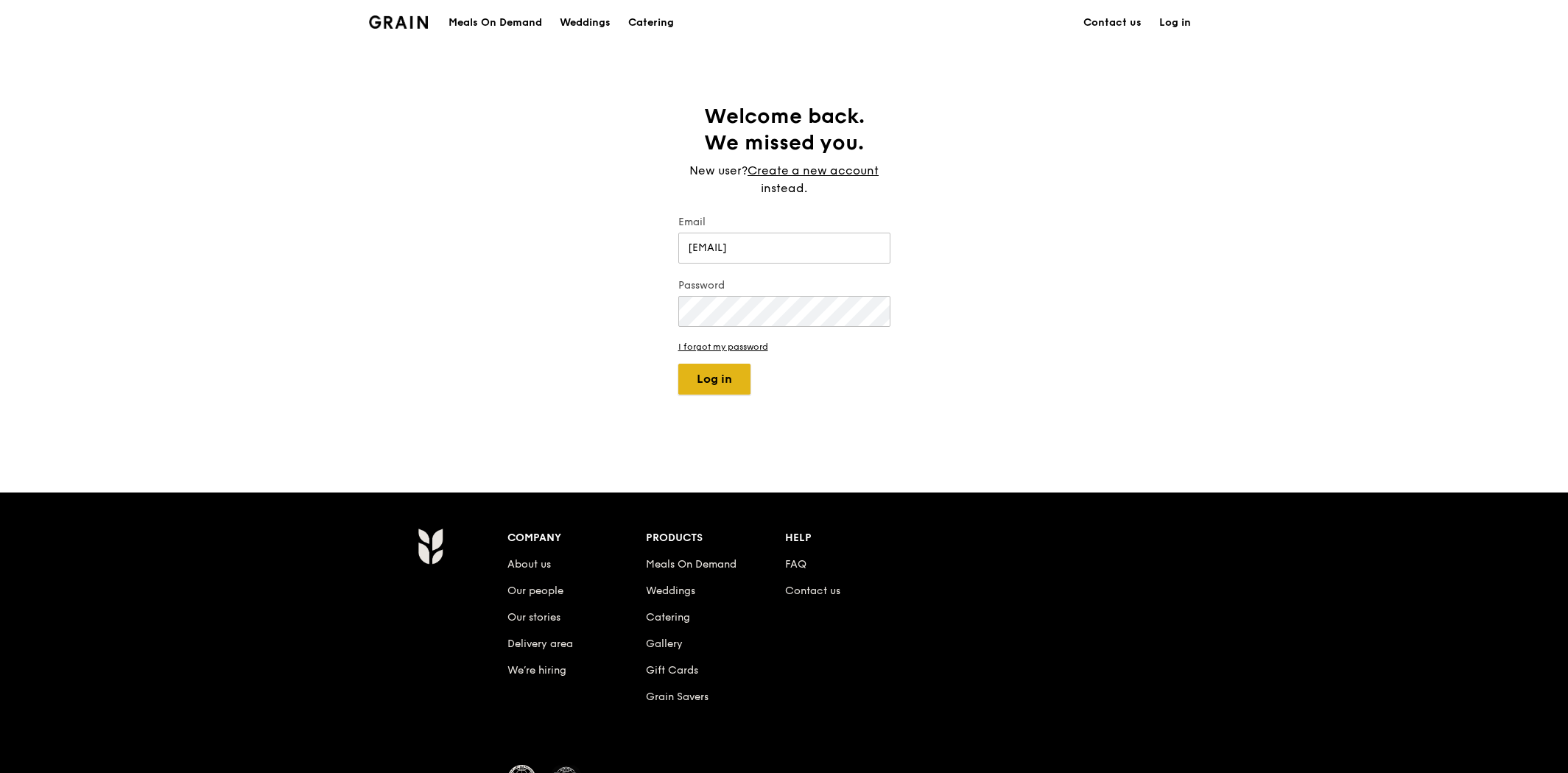 click on "Log in" at bounding box center [714, 379] 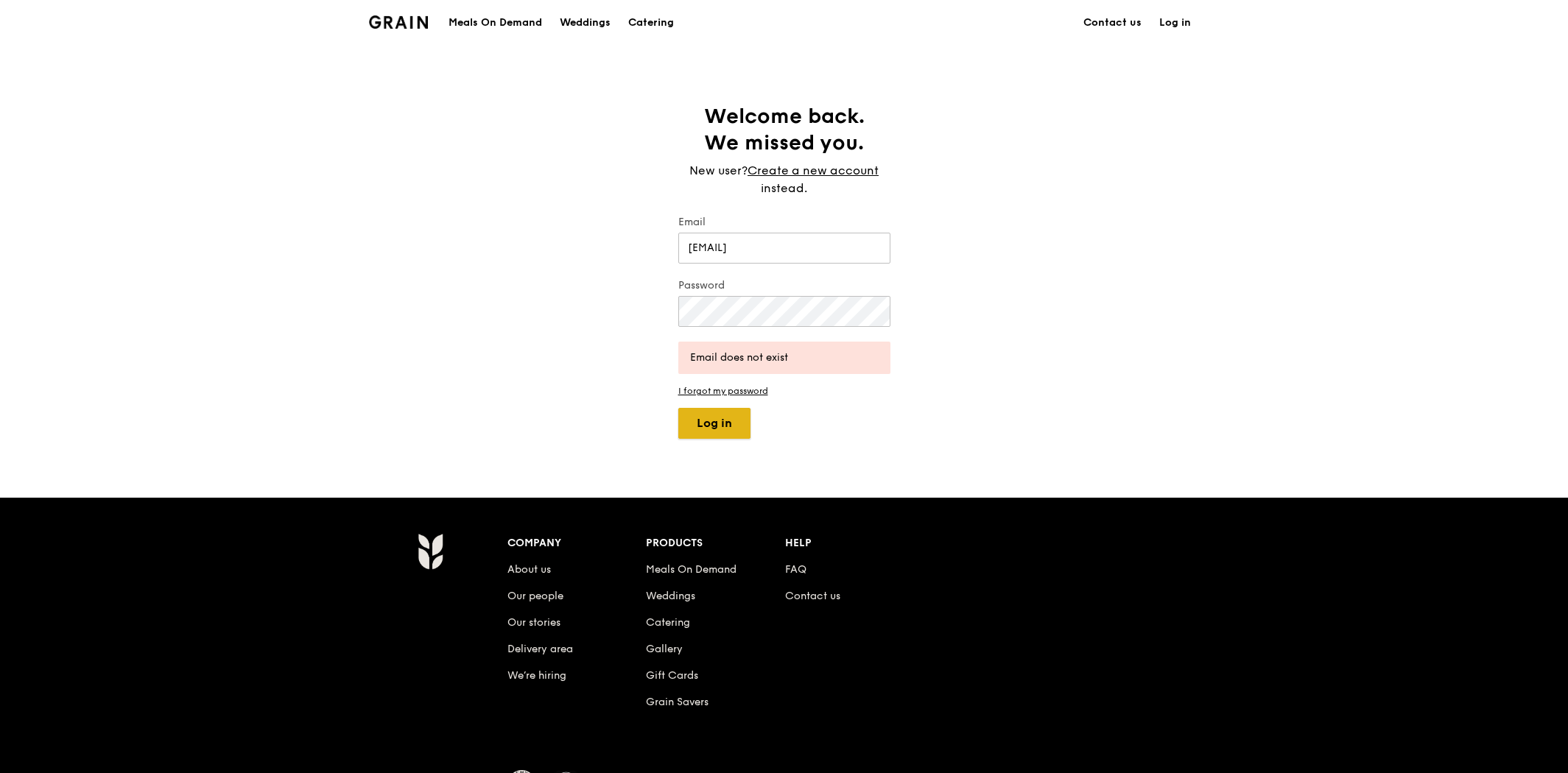 click on "Log in" at bounding box center [714, 423] 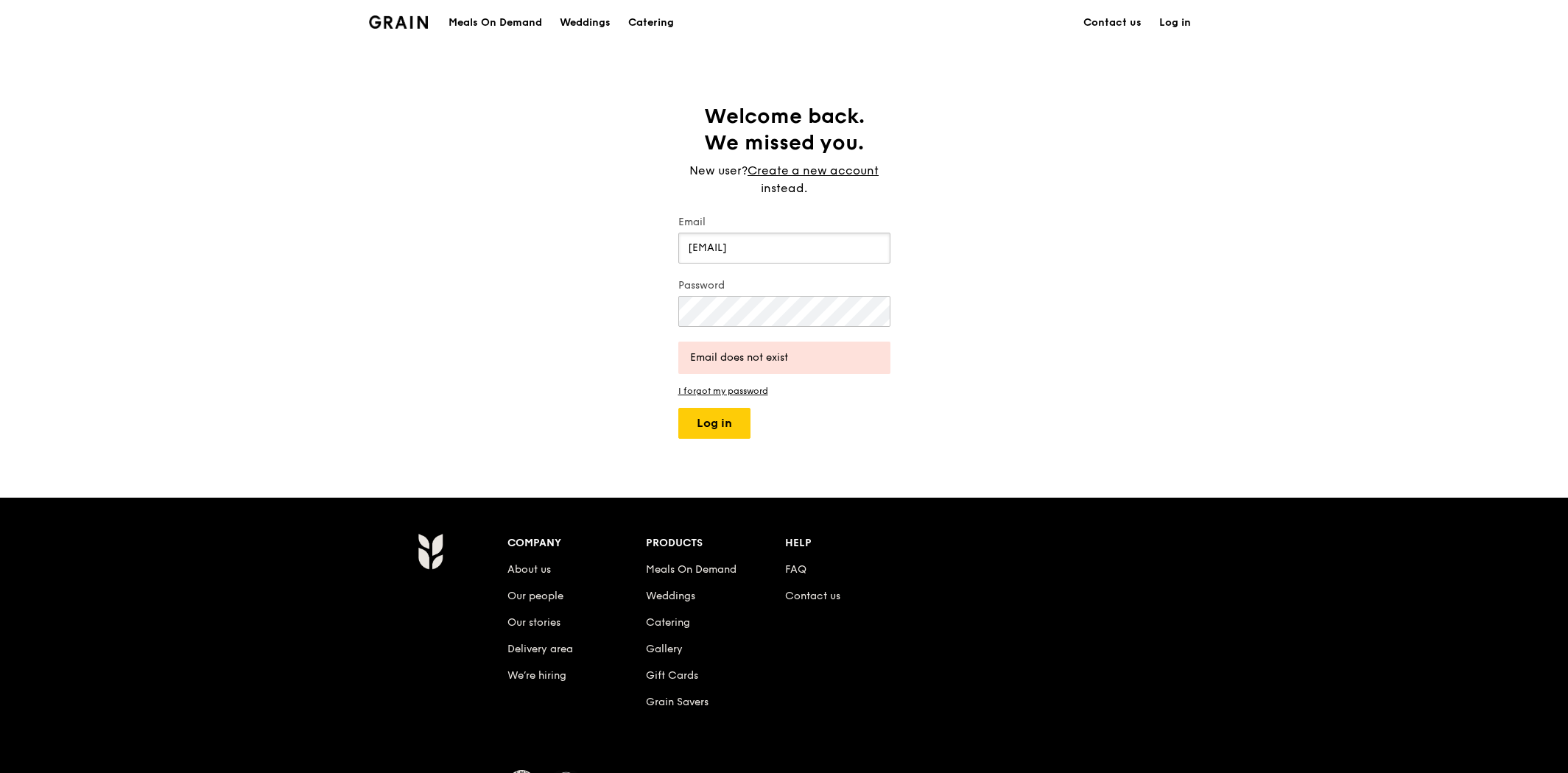 click on "[EMAIL]" at bounding box center (784, 248) 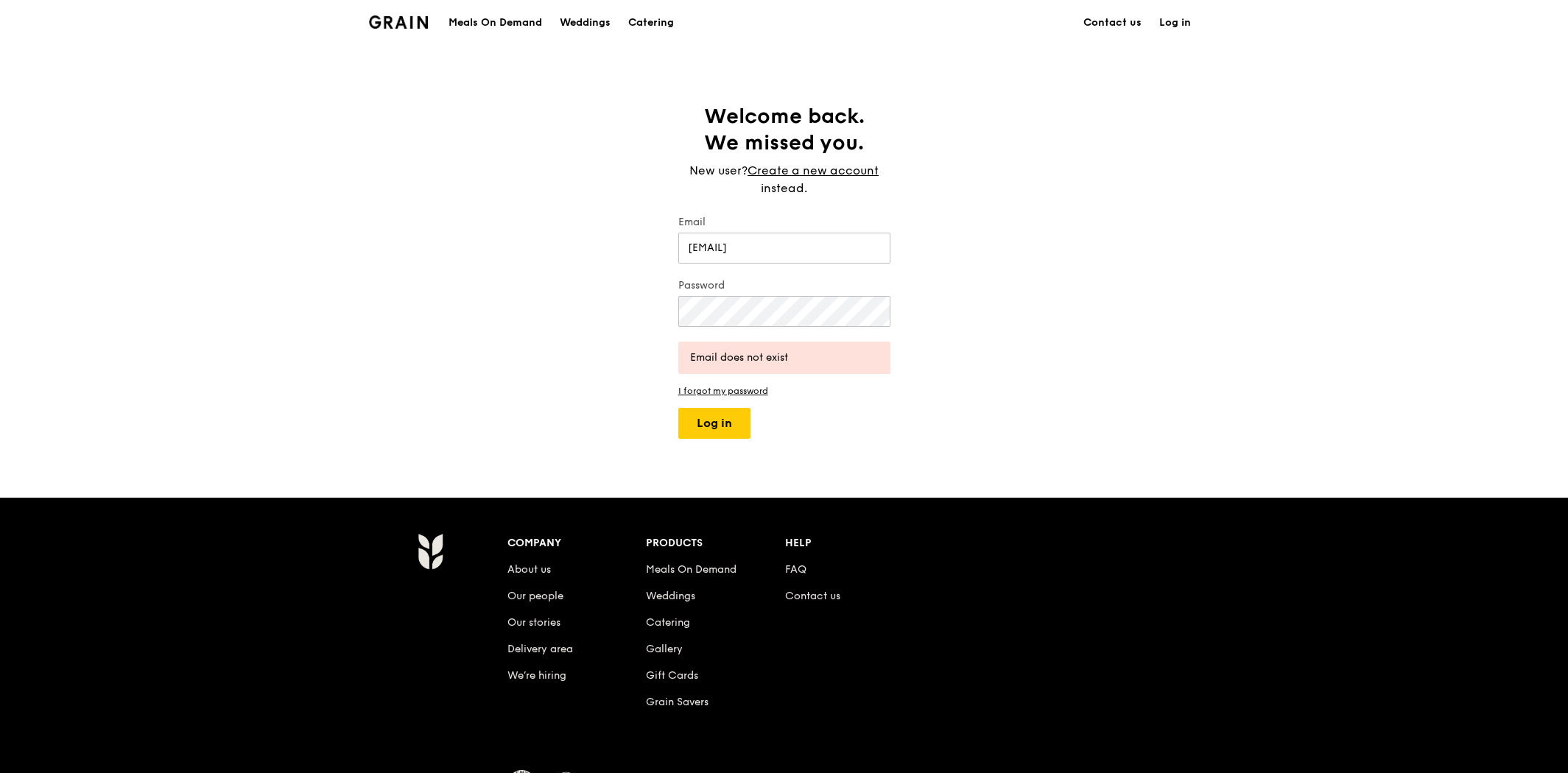 drag, startPoint x: 962, startPoint y: 318, endPoint x: 982, endPoint y: 328, distance: 22.36068 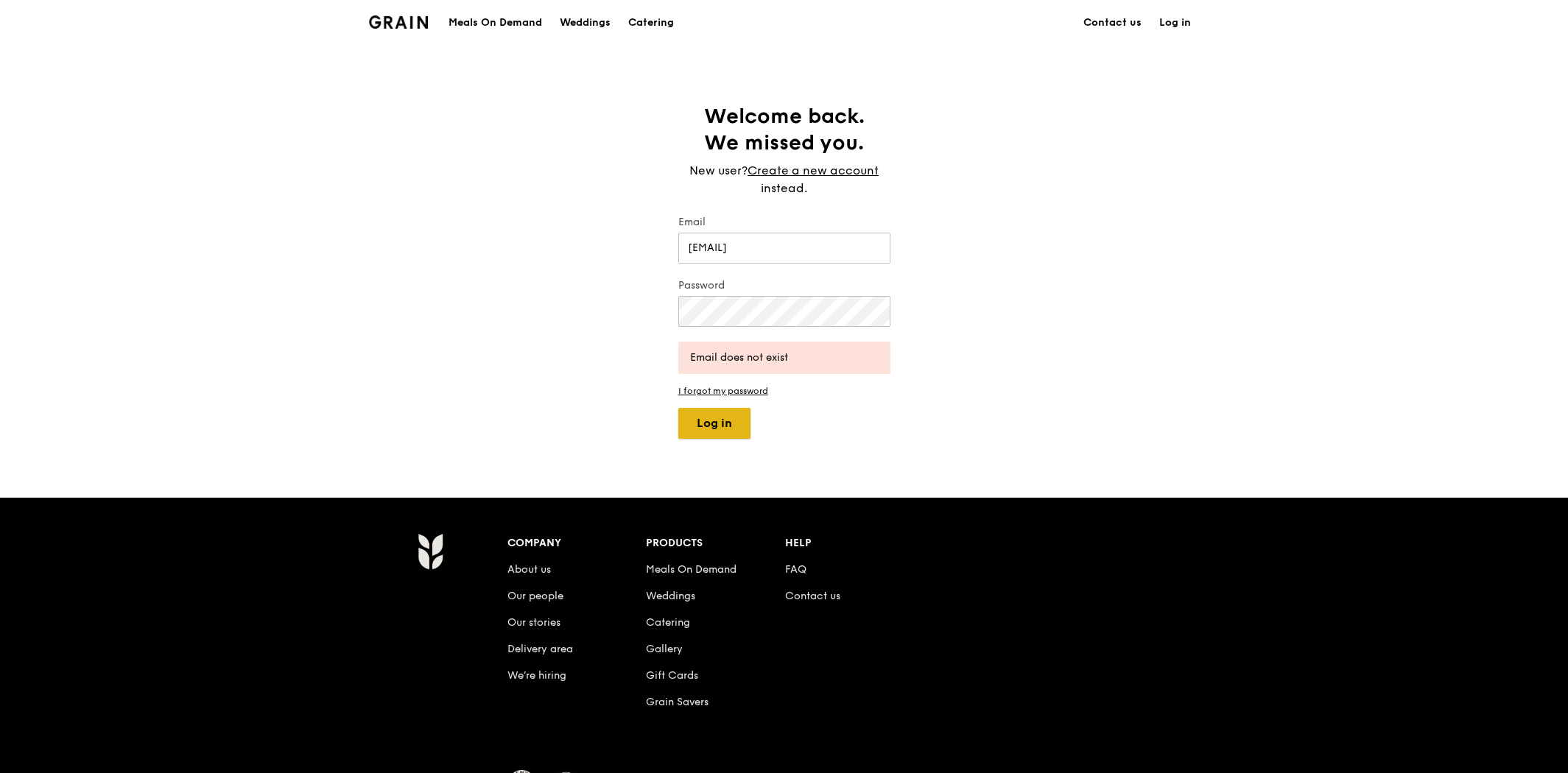 click on "Log in" at bounding box center (714, 423) 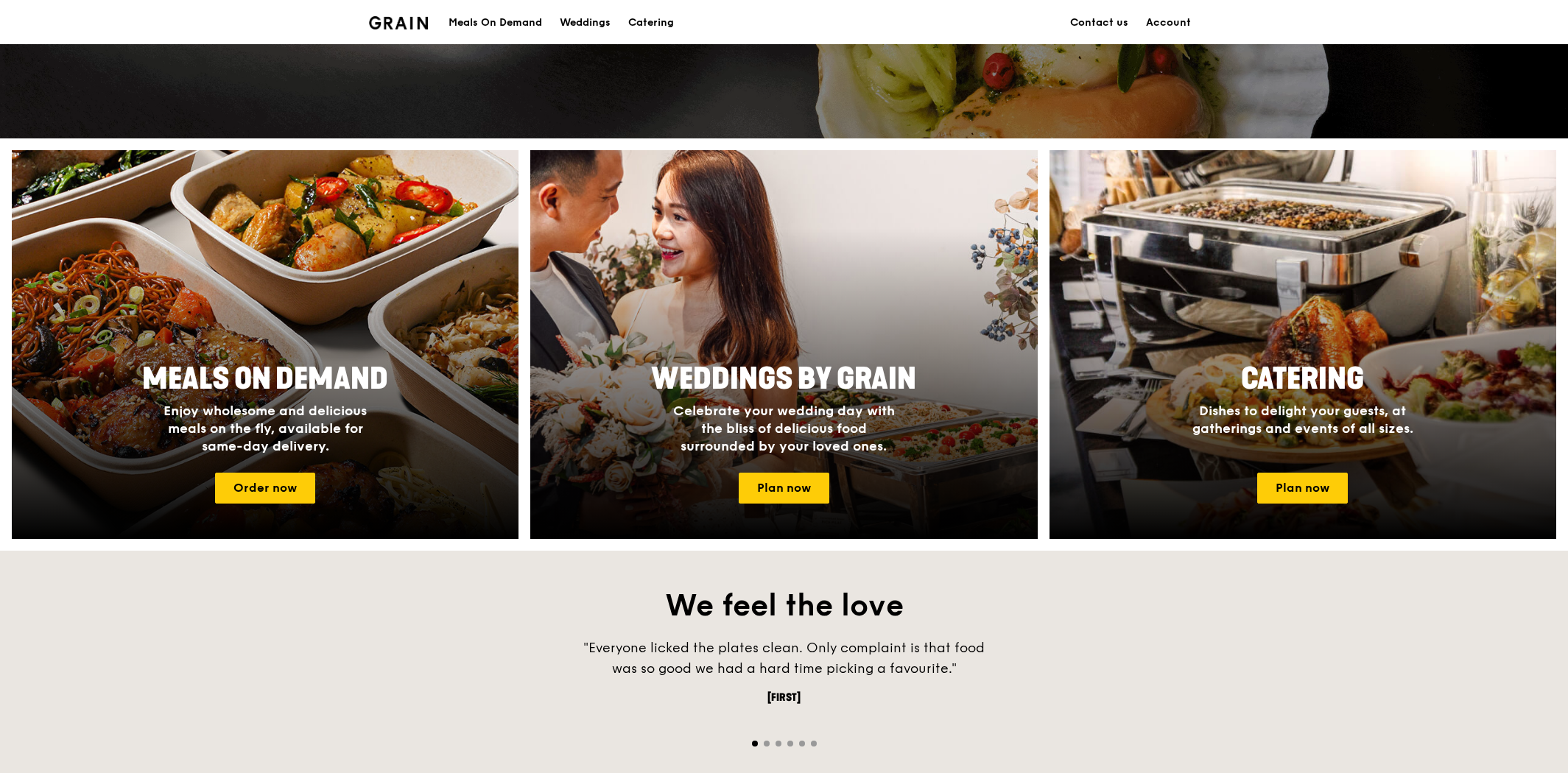 scroll, scrollTop: 573, scrollLeft: 0, axis: vertical 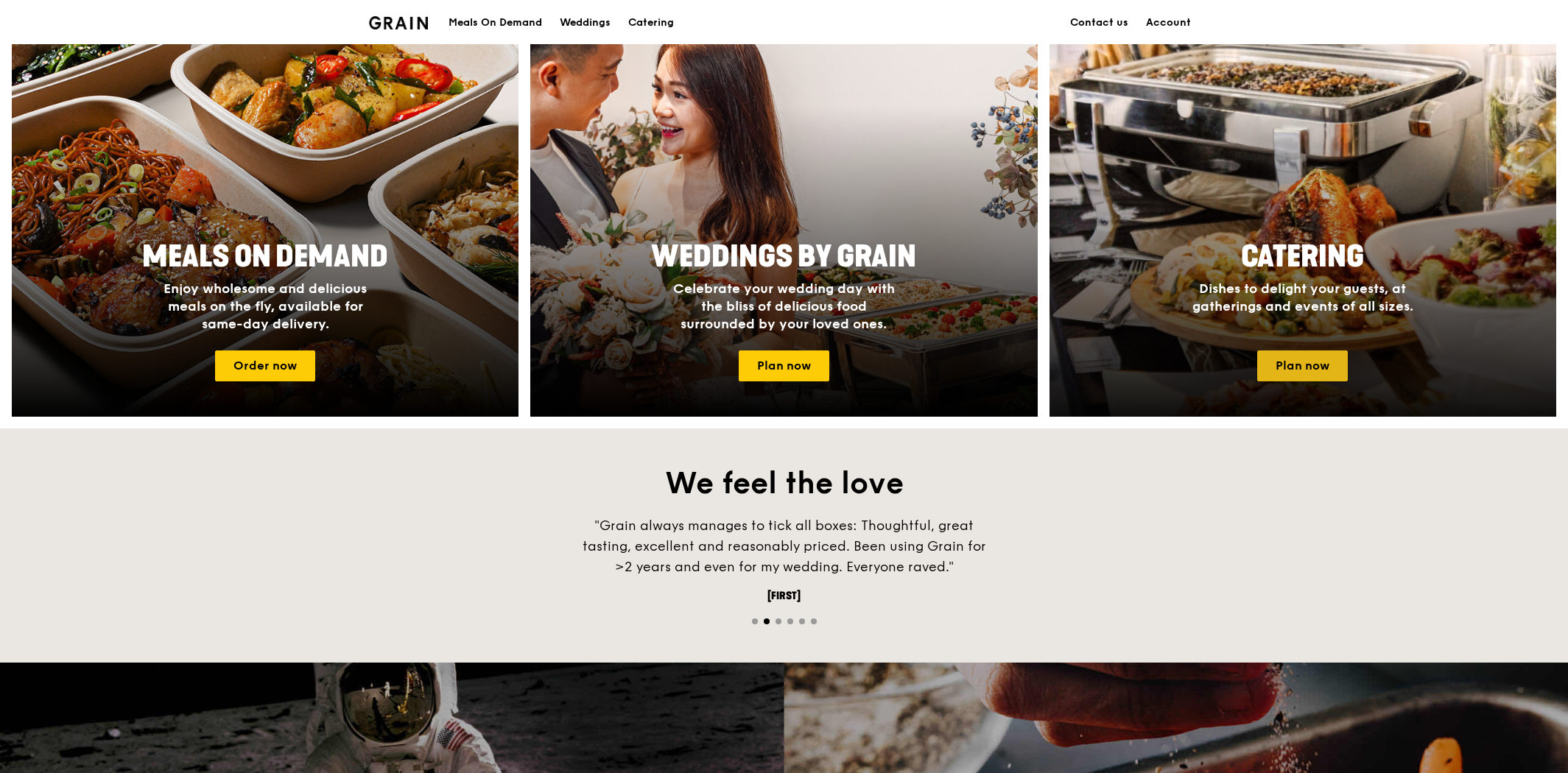 click on "Plan now" at bounding box center [1302, 366] 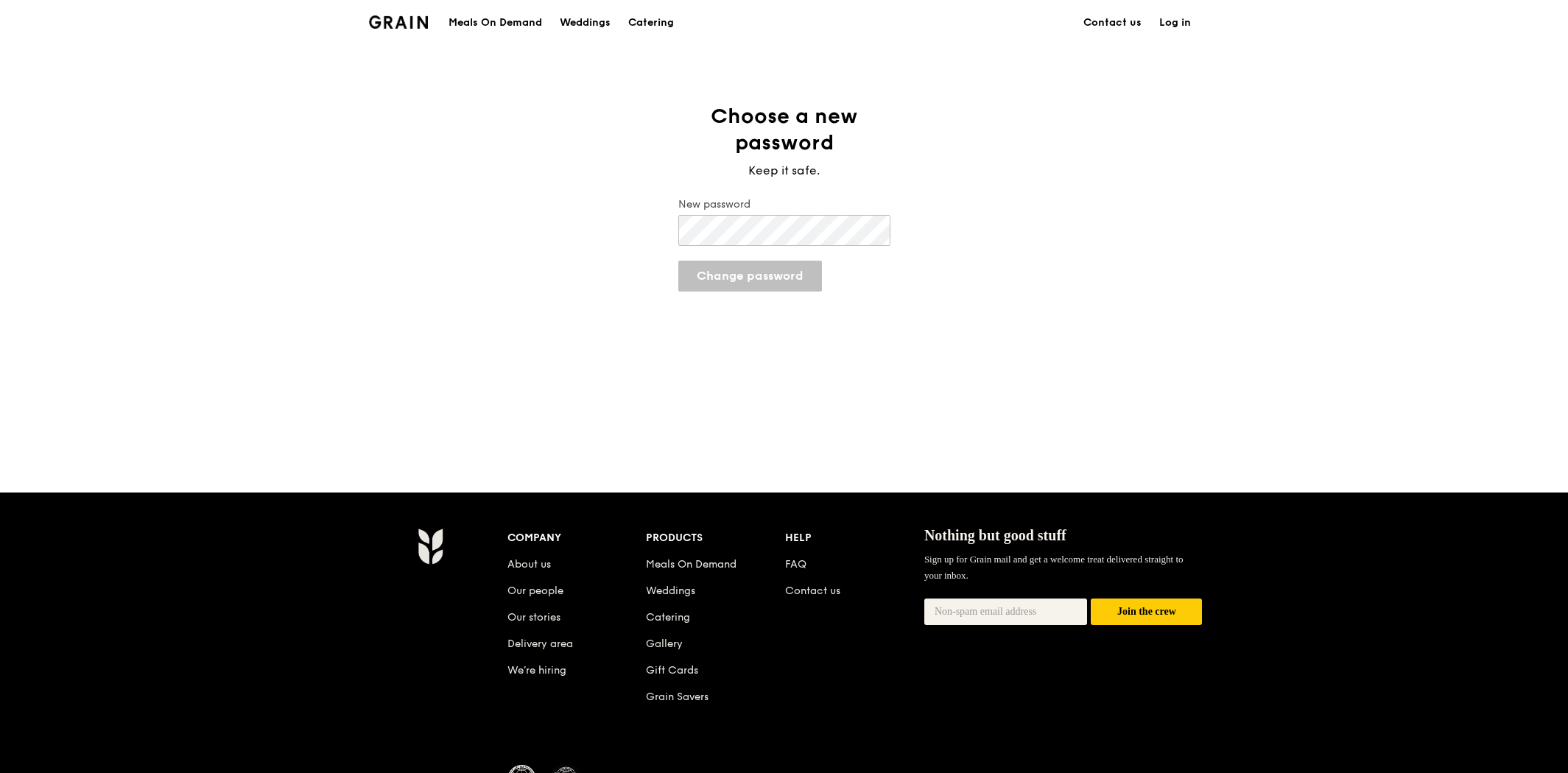 scroll, scrollTop: 0, scrollLeft: 0, axis: both 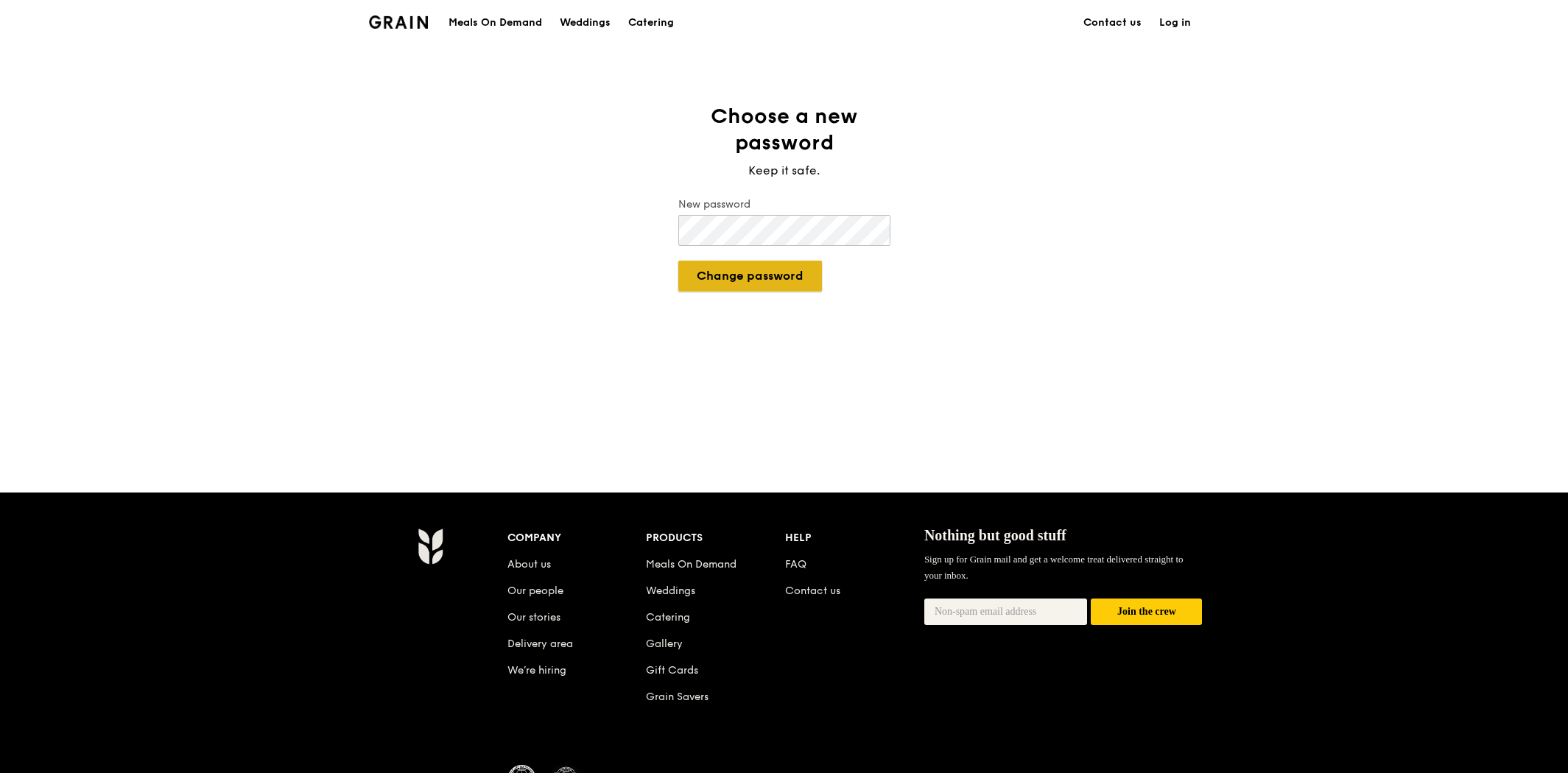 click on "Change password" at bounding box center [750, 276] 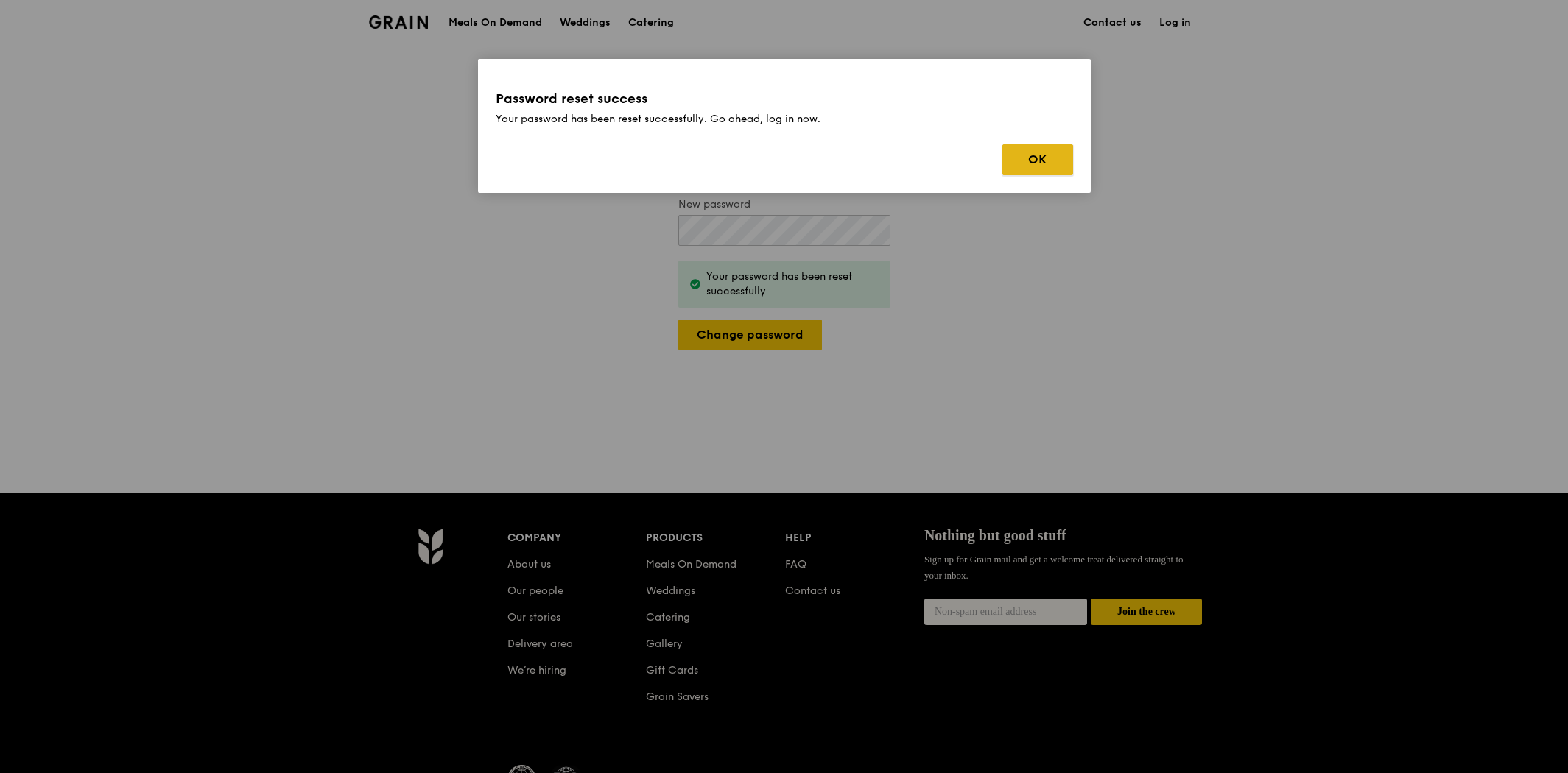 click on "OK" at bounding box center (1038, 160) 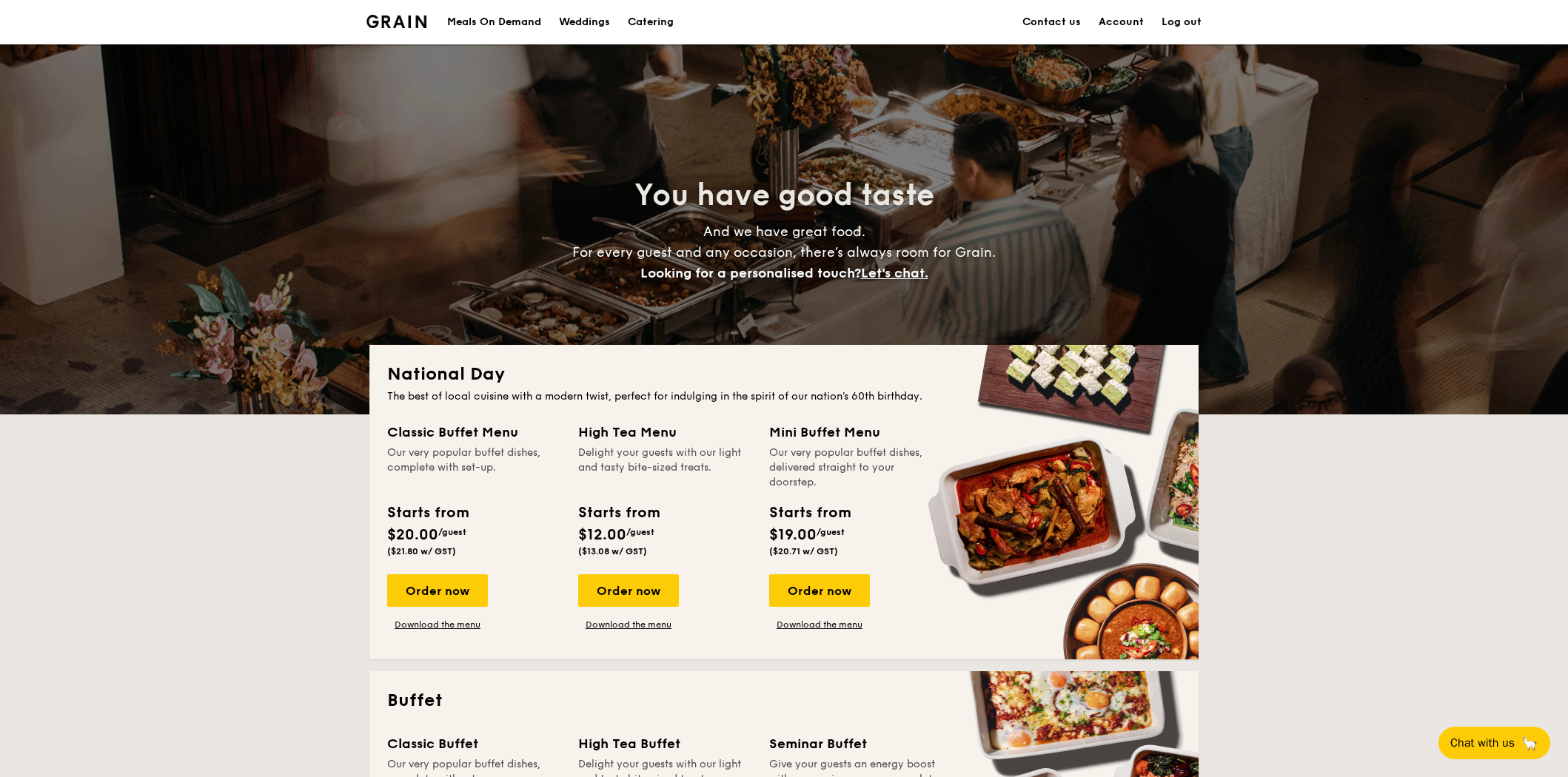 scroll, scrollTop: 493, scrollLeft: 0, axis: vertical 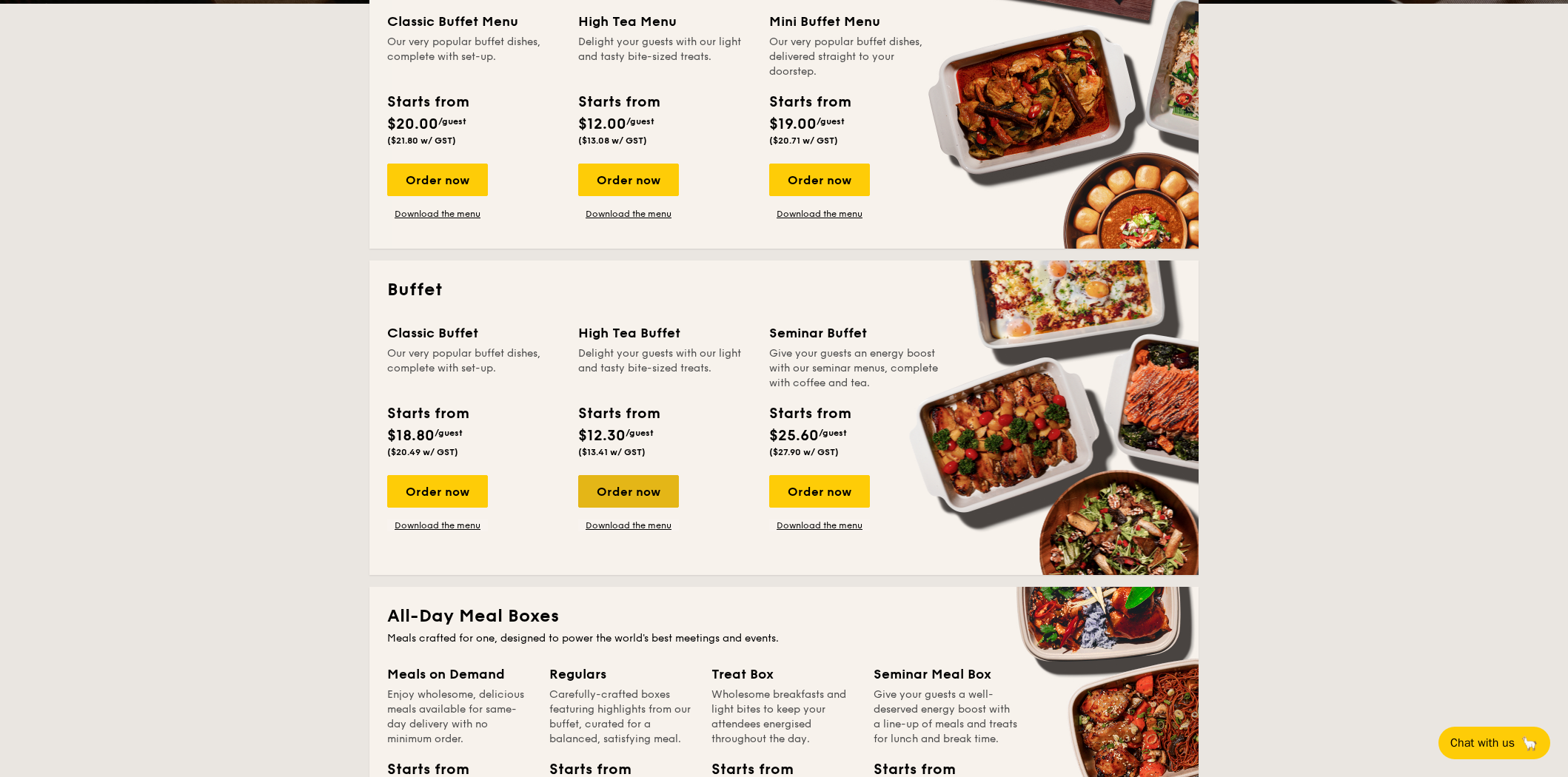 click on "Order now" at bounding box center (629, 491) 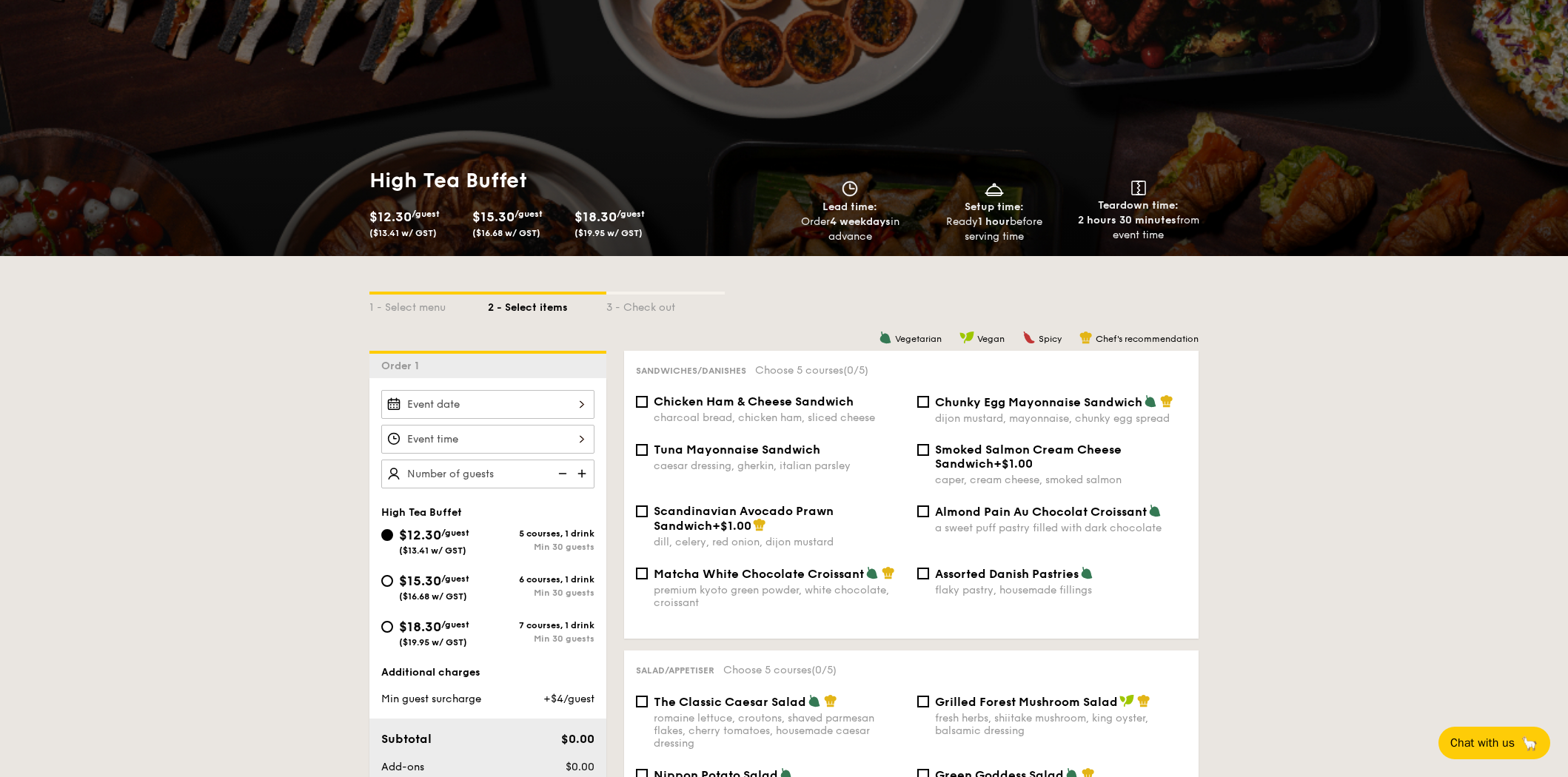 scroll, scrollTop: 161, scrollLeft: 0, axis: vertical 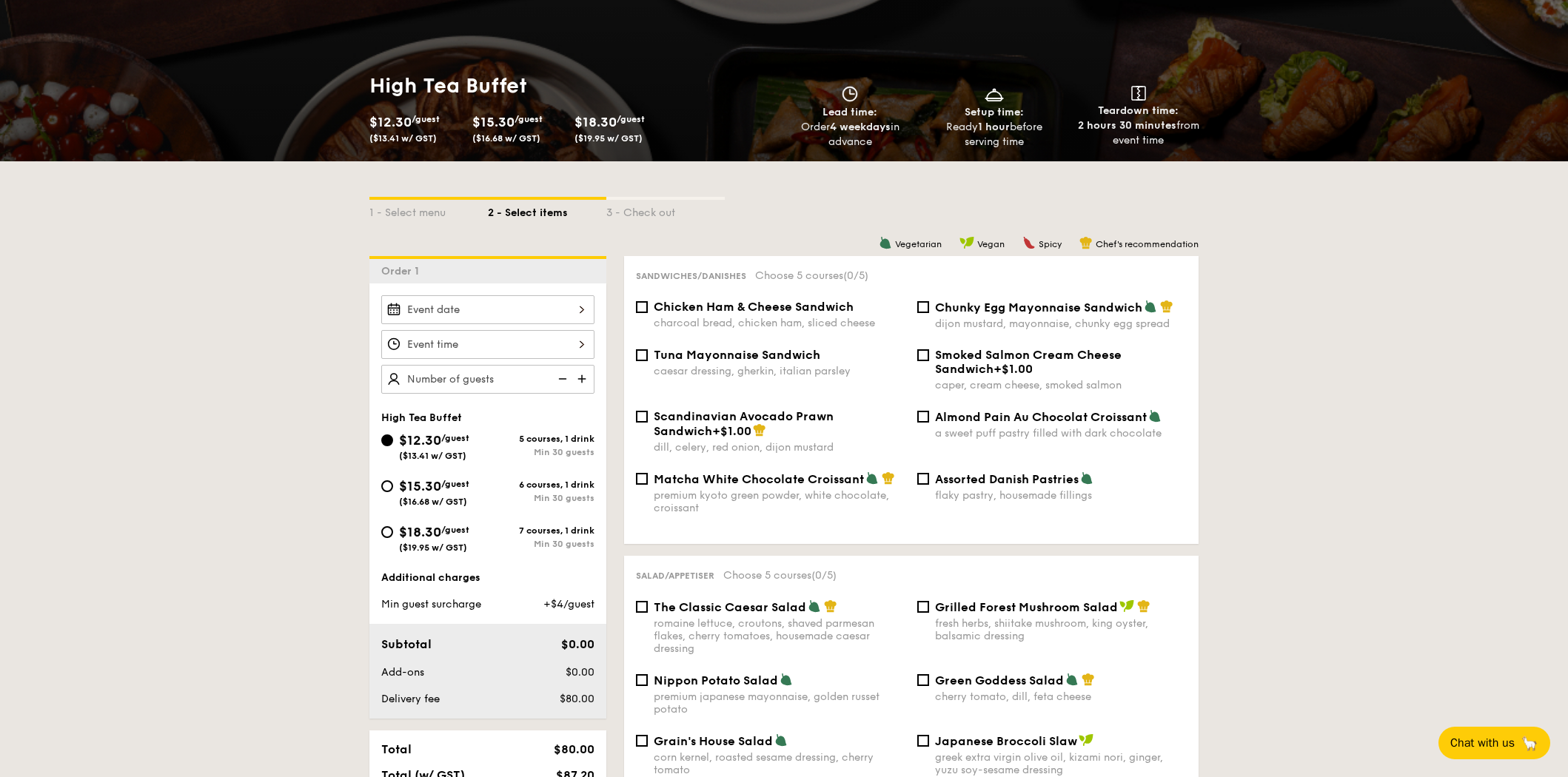 click on "$12.30
/guest
($13.41 w/ GST)" at bounding box center [488, 309] 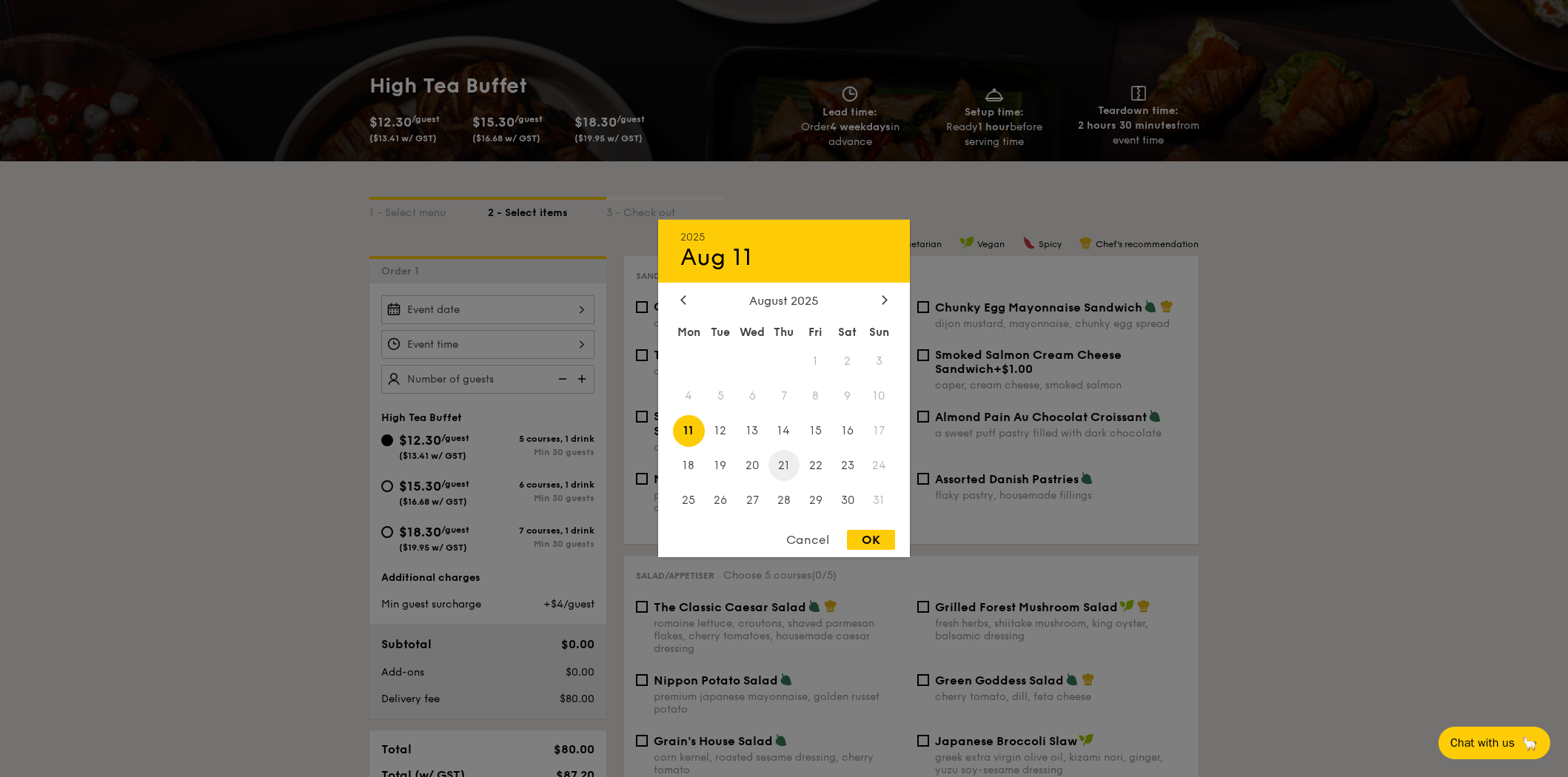click on "21" at bounding box center (784, 465) 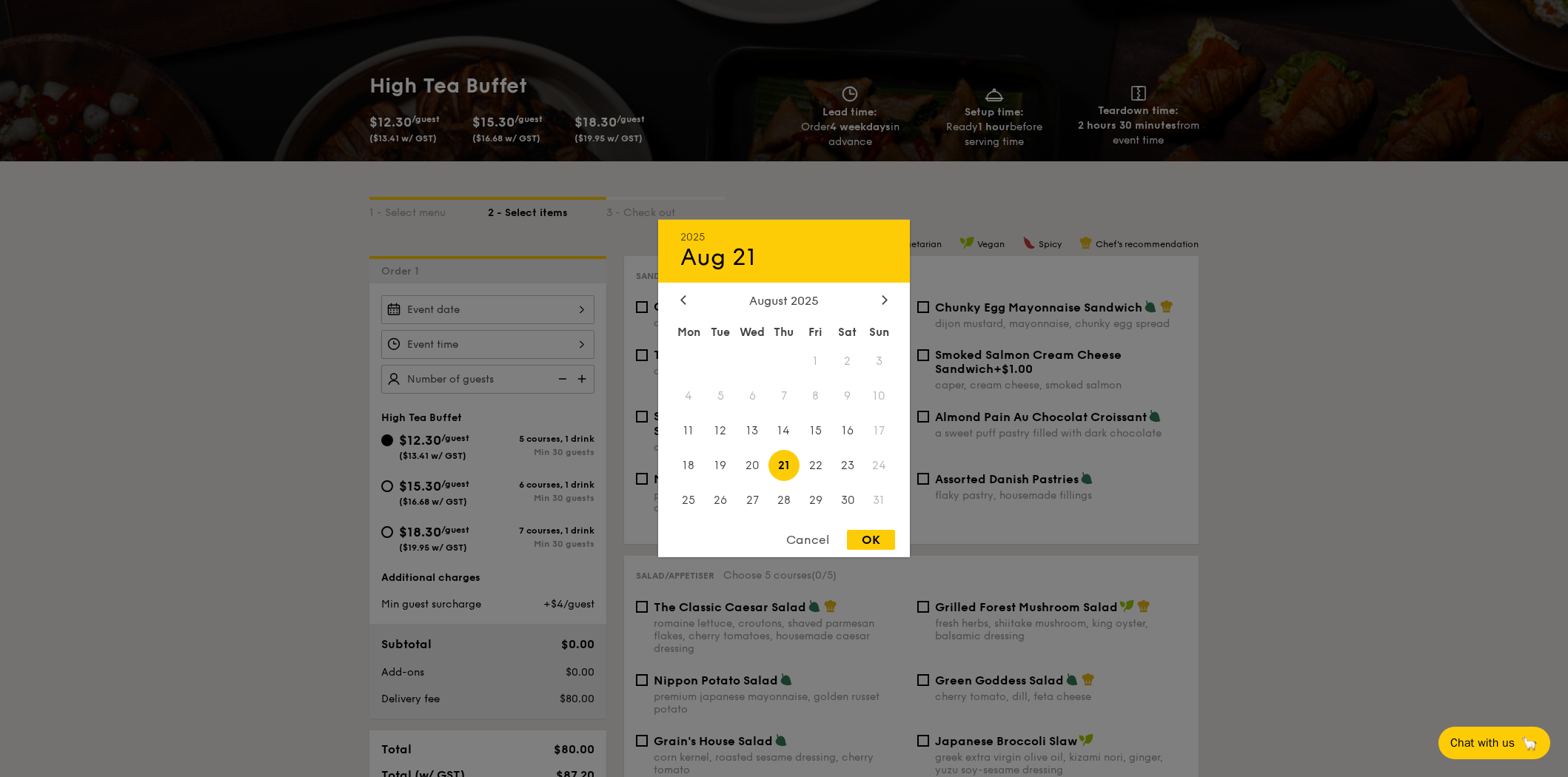 click on "OK" at bounding box center [871, 539] 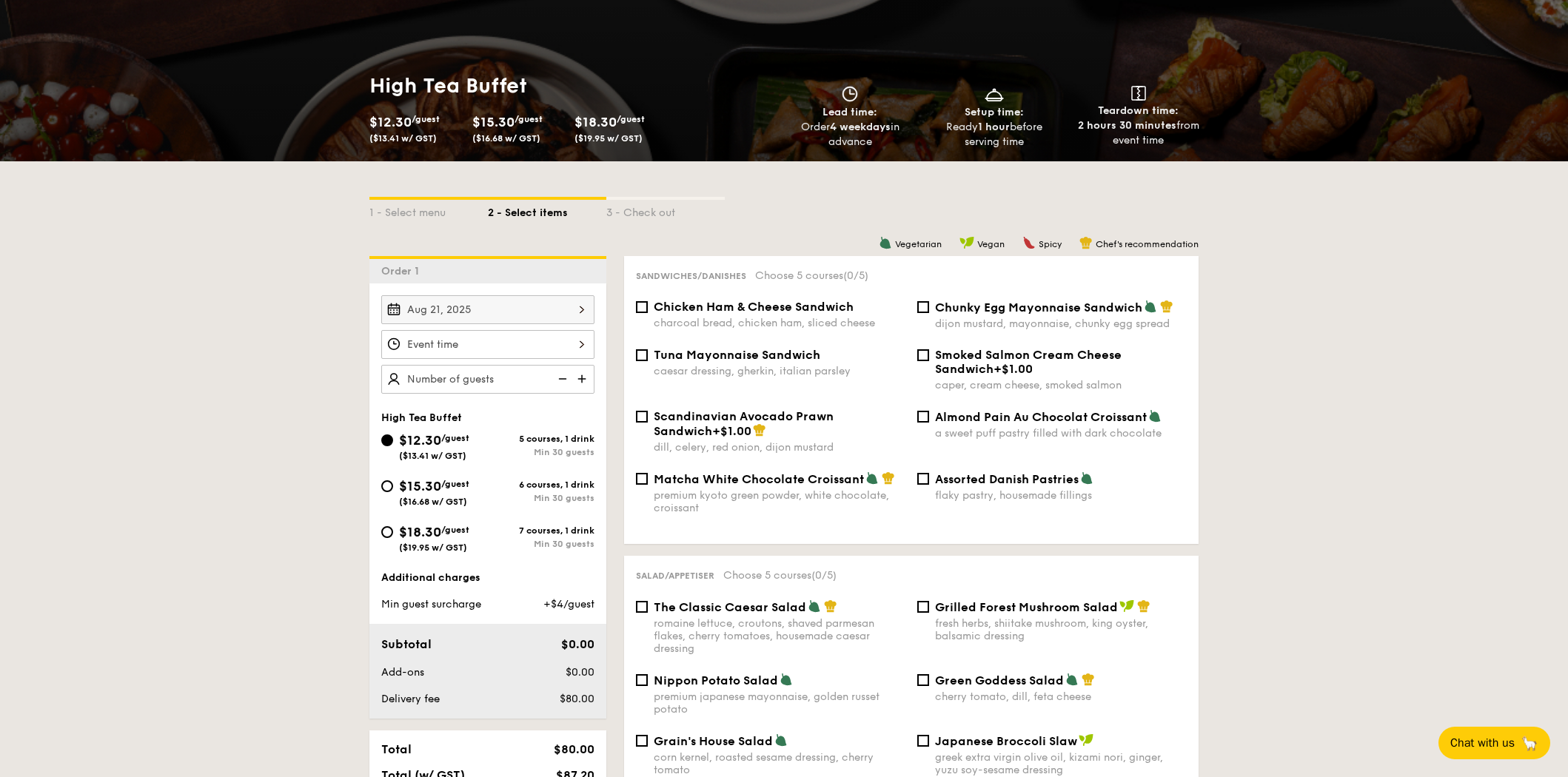 click on "$12.30
/guest
($13.41 w/ GST)" at bounding box center (488, 344) 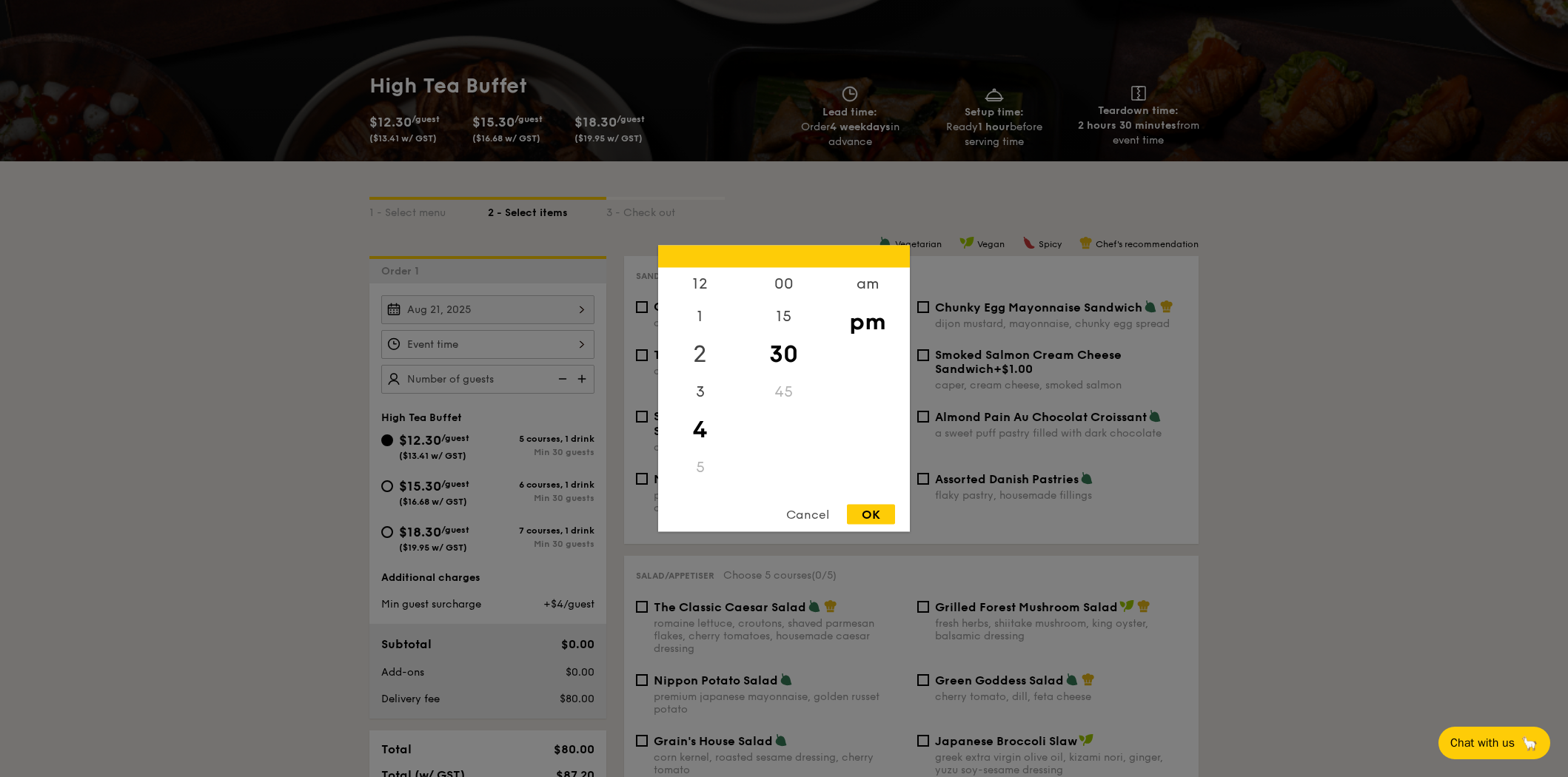 click on "2" at bounding box center (700, 354) 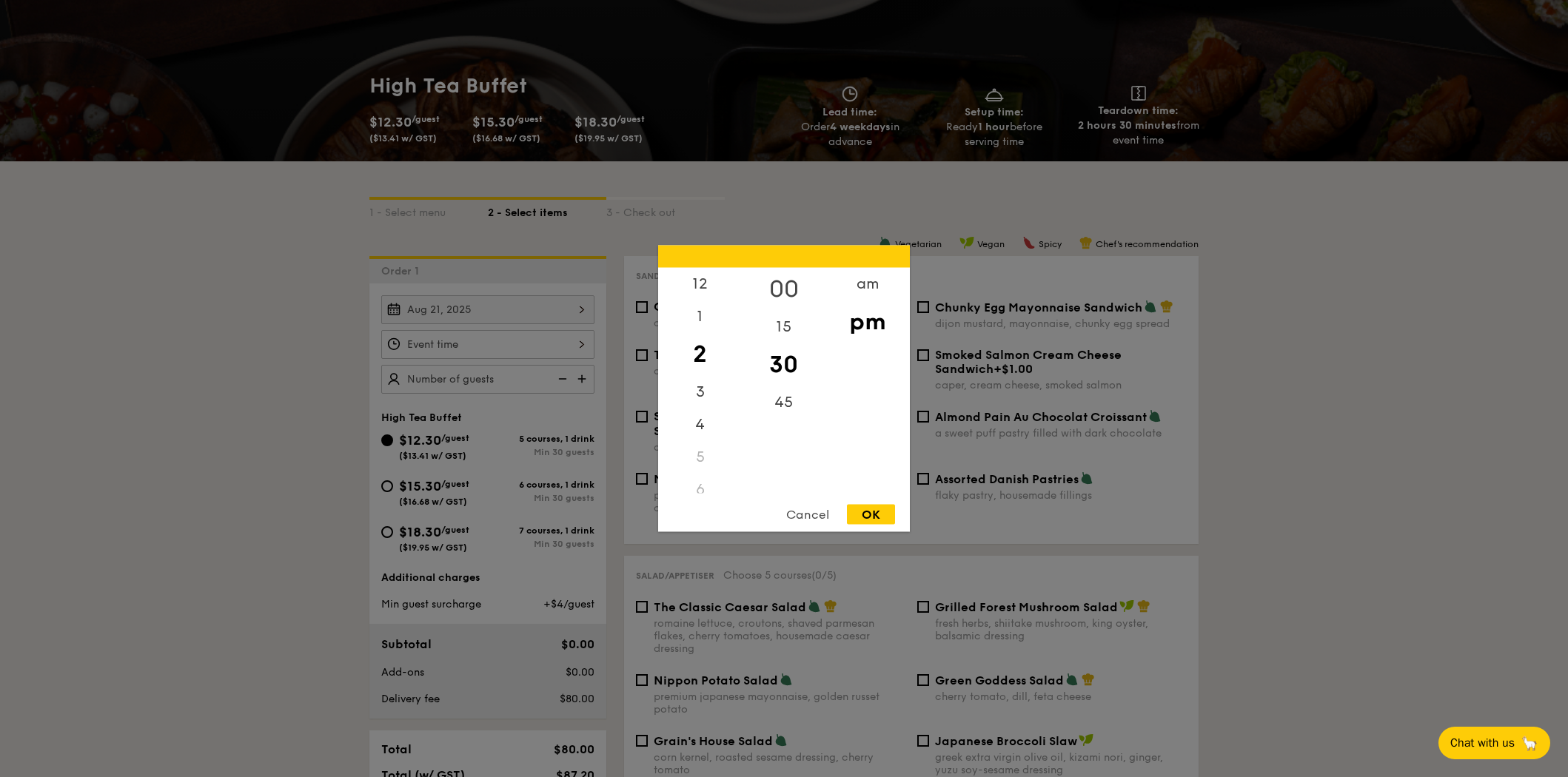 drag, startPoint x: 779, startPoint y: 288, endPoint x: 781, endPoint y: 278, distance: 10.198039 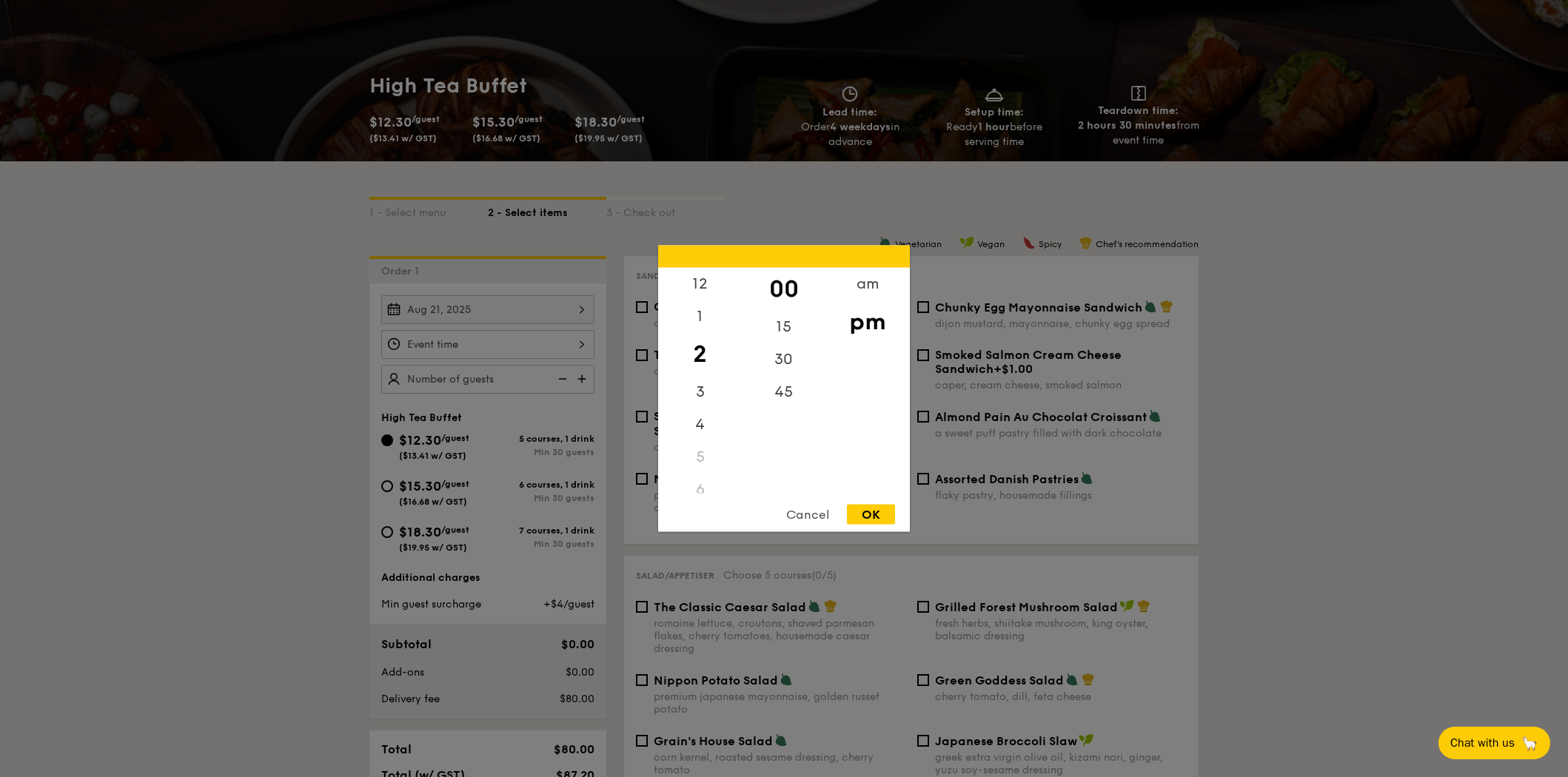 click on "OK" at bounding box center [871, 514] 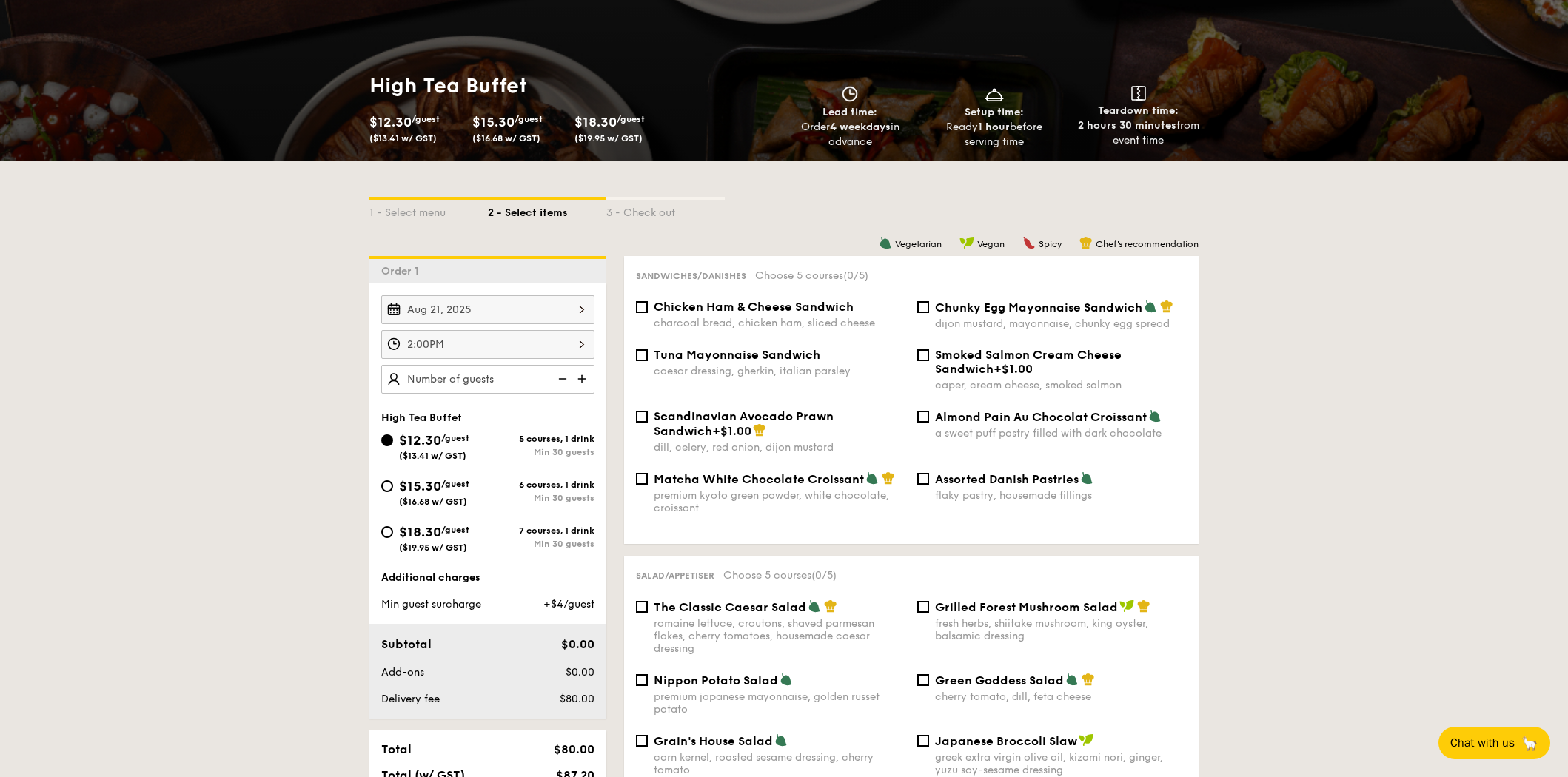 click at bounding box center [488, 379] 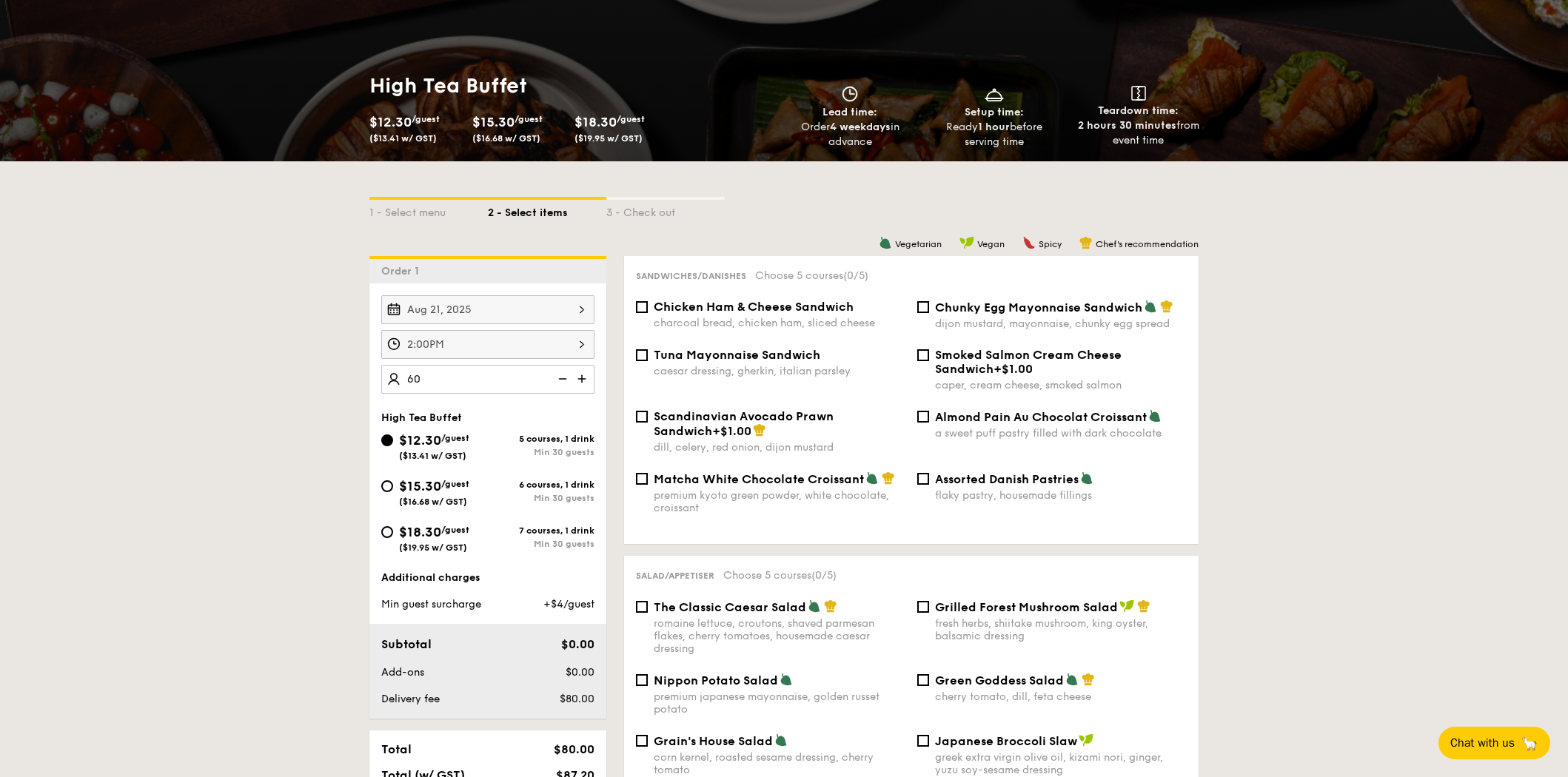 type on "60 guests" 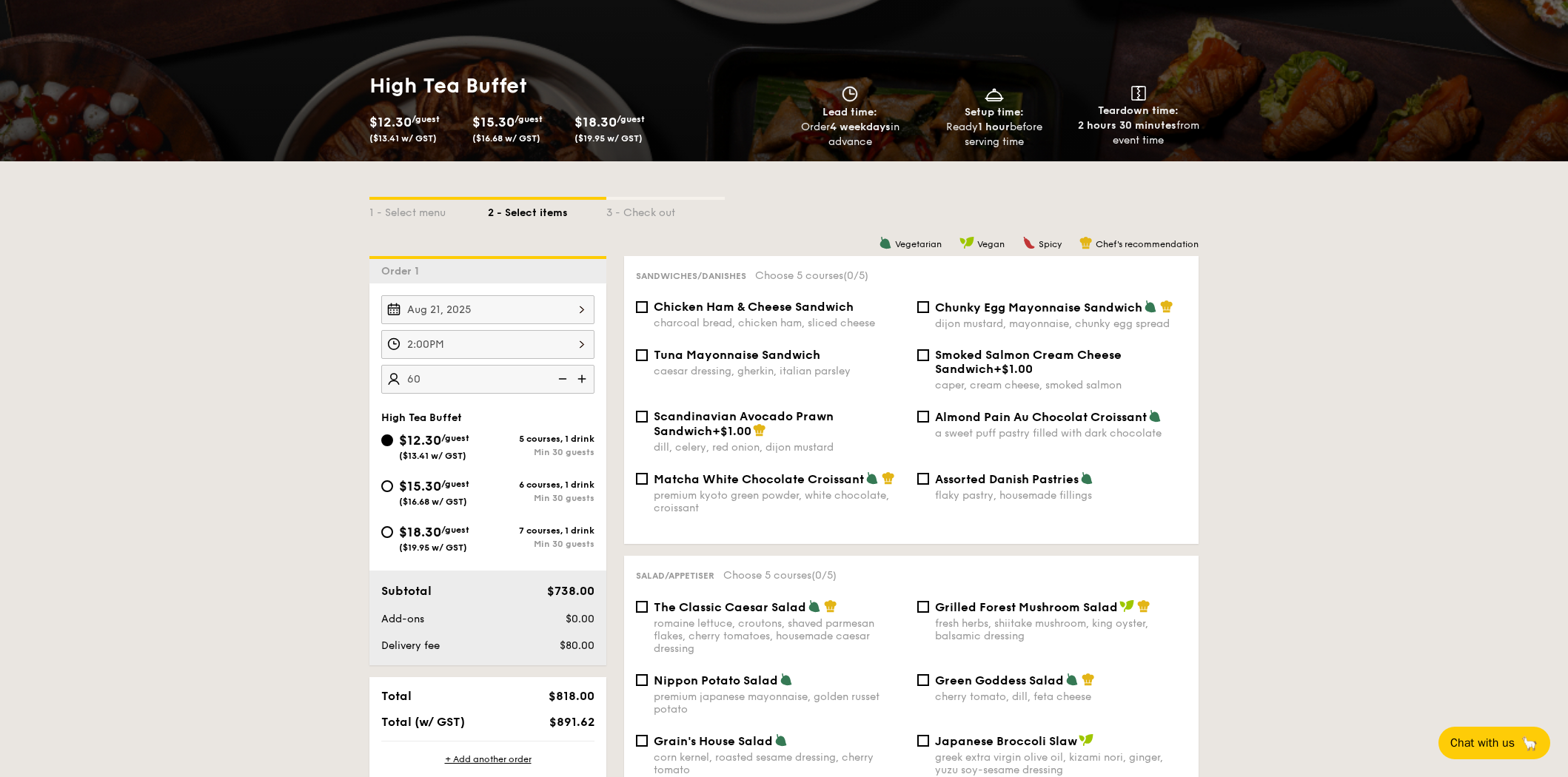 click on "Almond Pain Au Chocolat Croissant" at bounding box center [1041, 417] 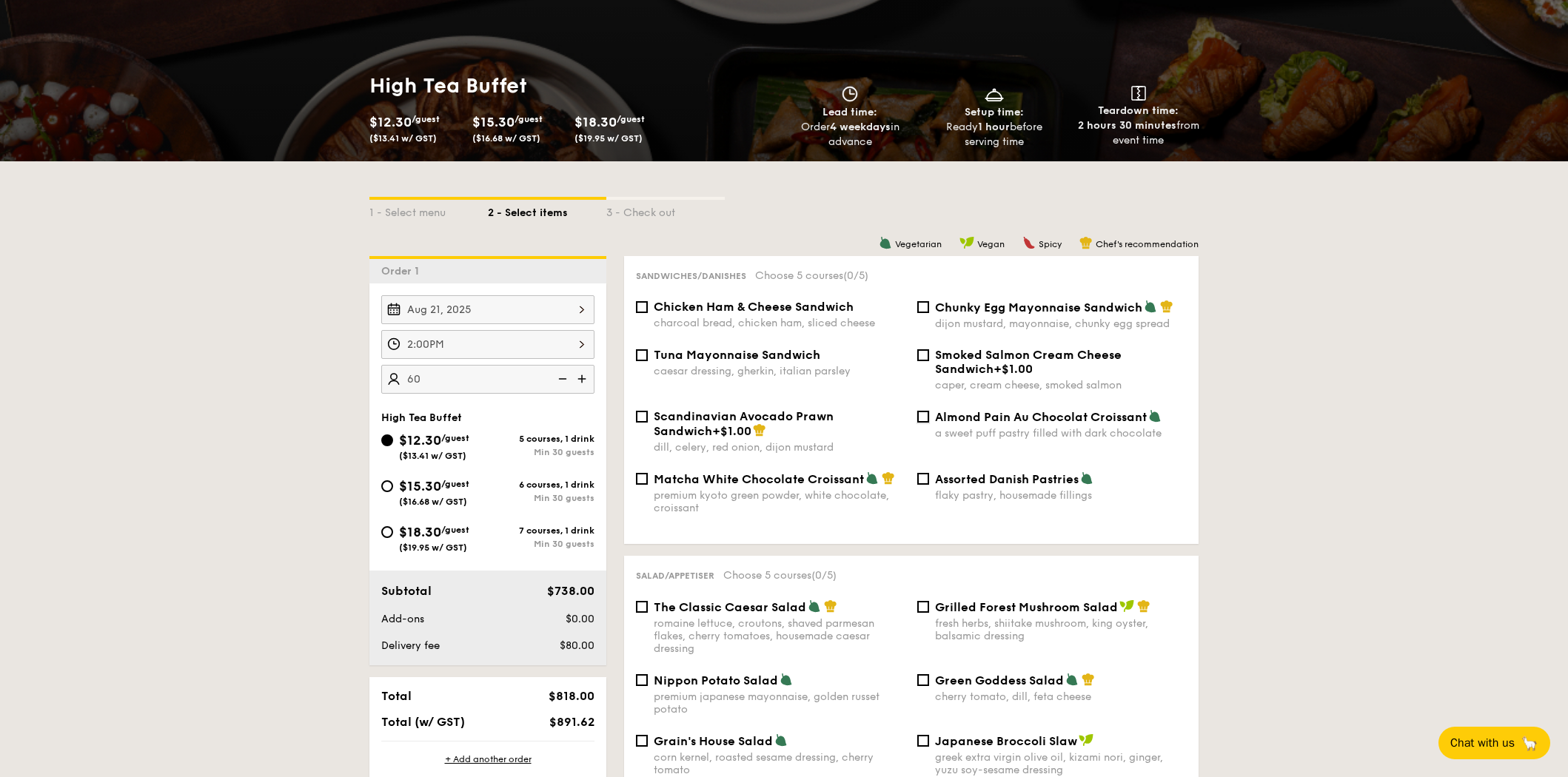 click on "Almond Pain Au Chocolat Croissant a sweet puff pastry filled with dark chocolate" at bounding box center (923, 417) 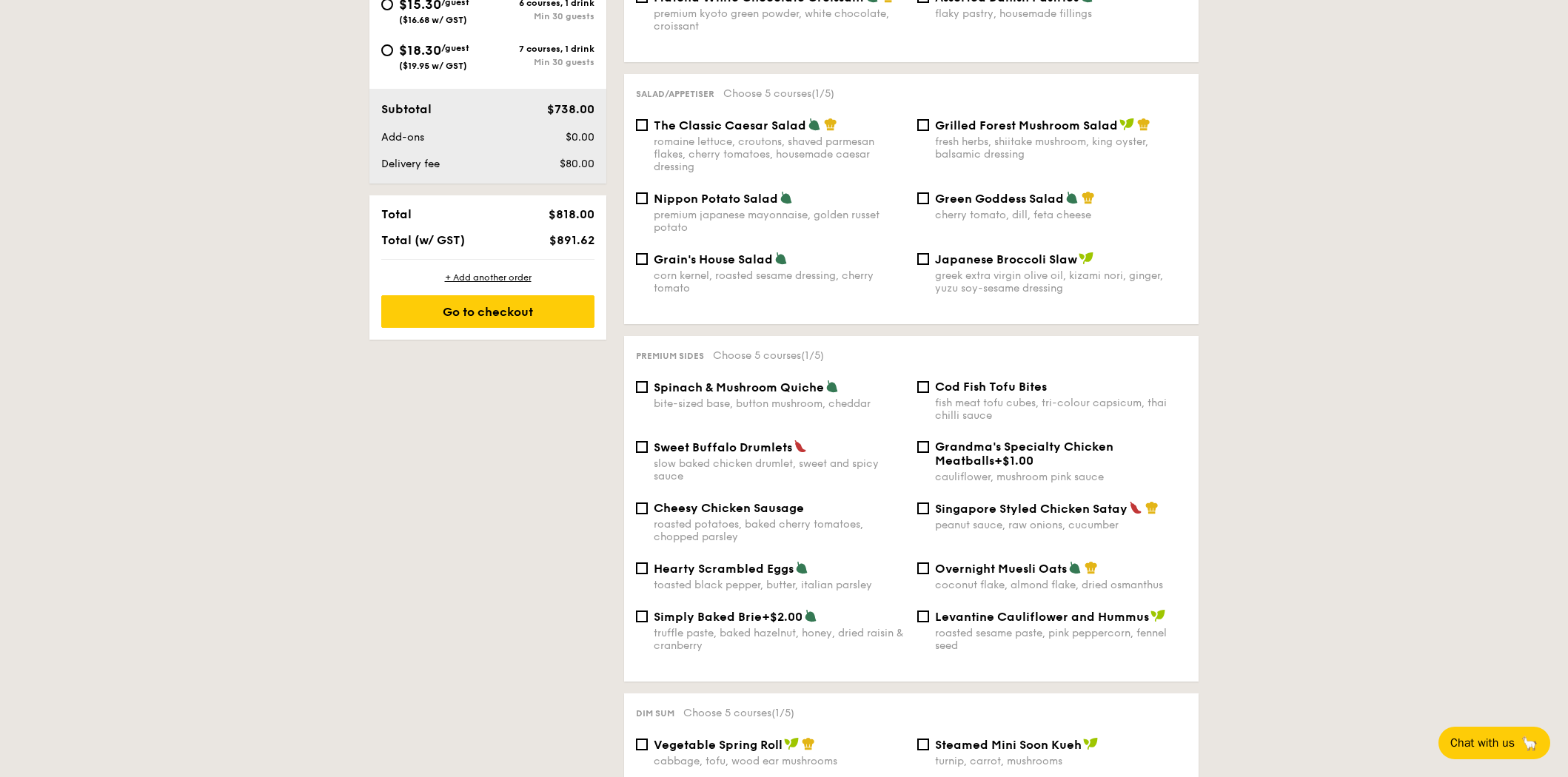 scroll, scrollTop: 648, scrollLeft: 0, axis: vertical 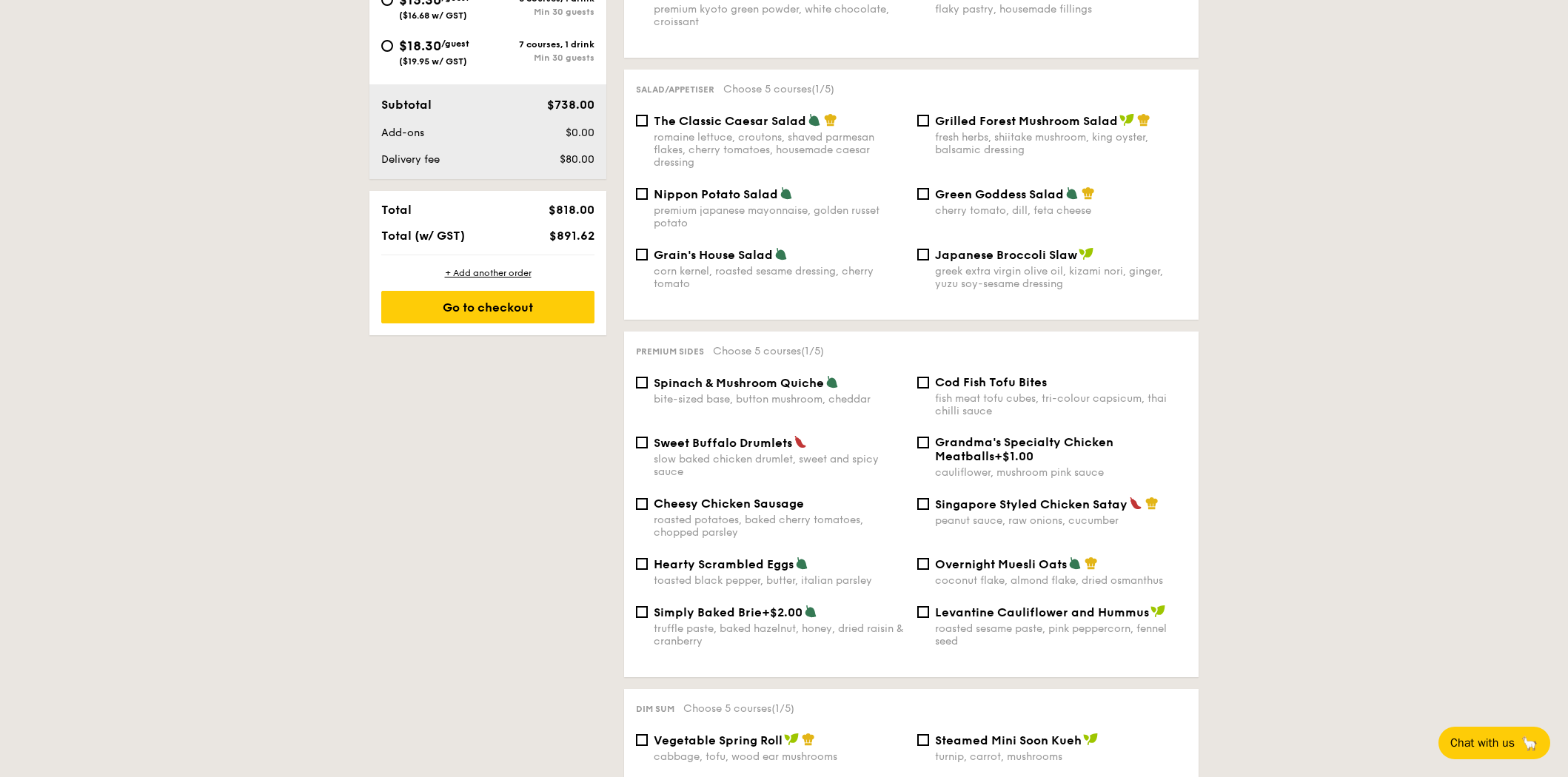 click on "Cod Fish Tofu Bites" at bounding box center [991, 382] 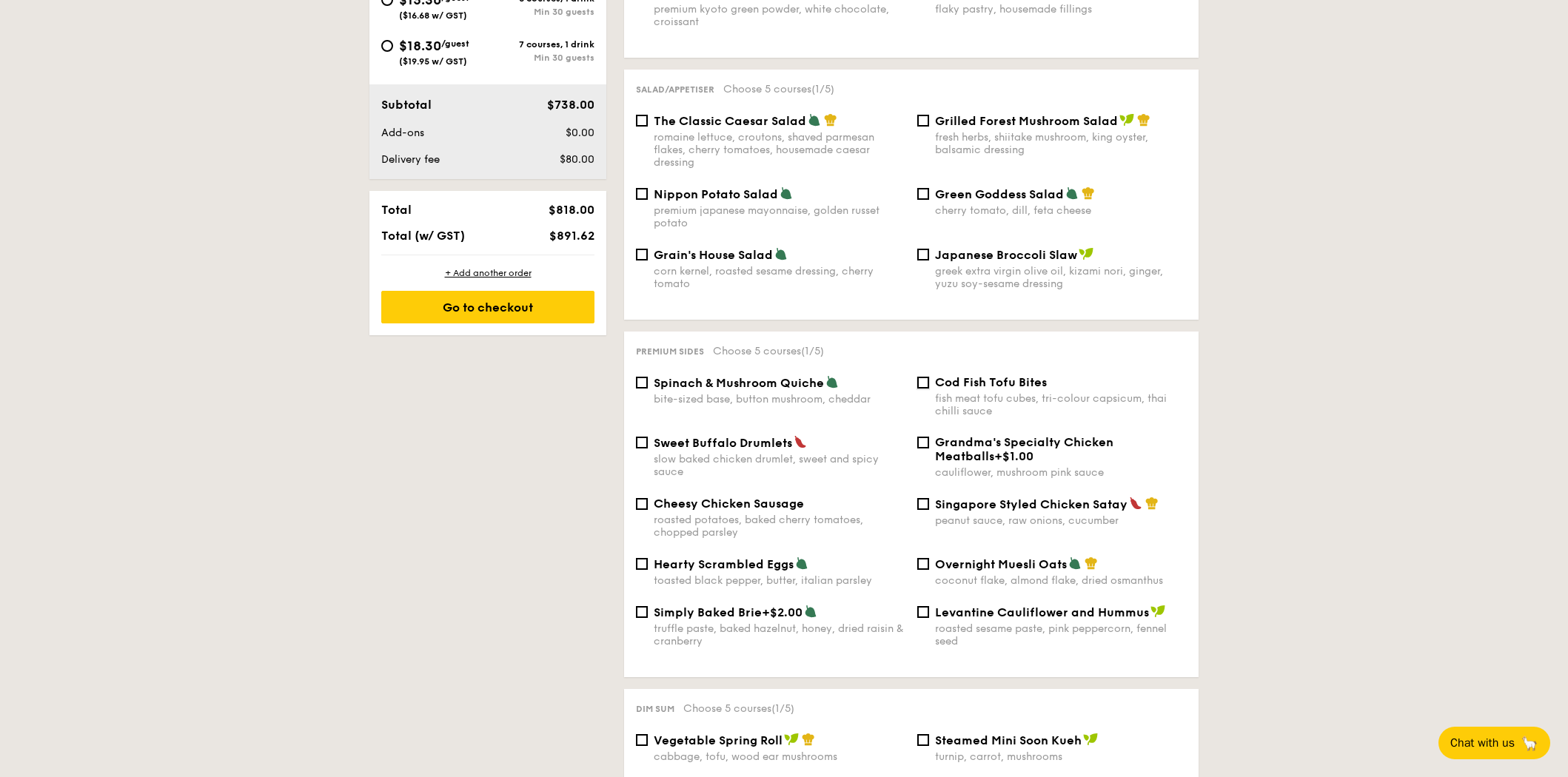click on "Cod Fish Tofu Bites fish meat tofu cubes, tri-colour capsicum, thai chilli sauce" at bounding box center [923, 383] 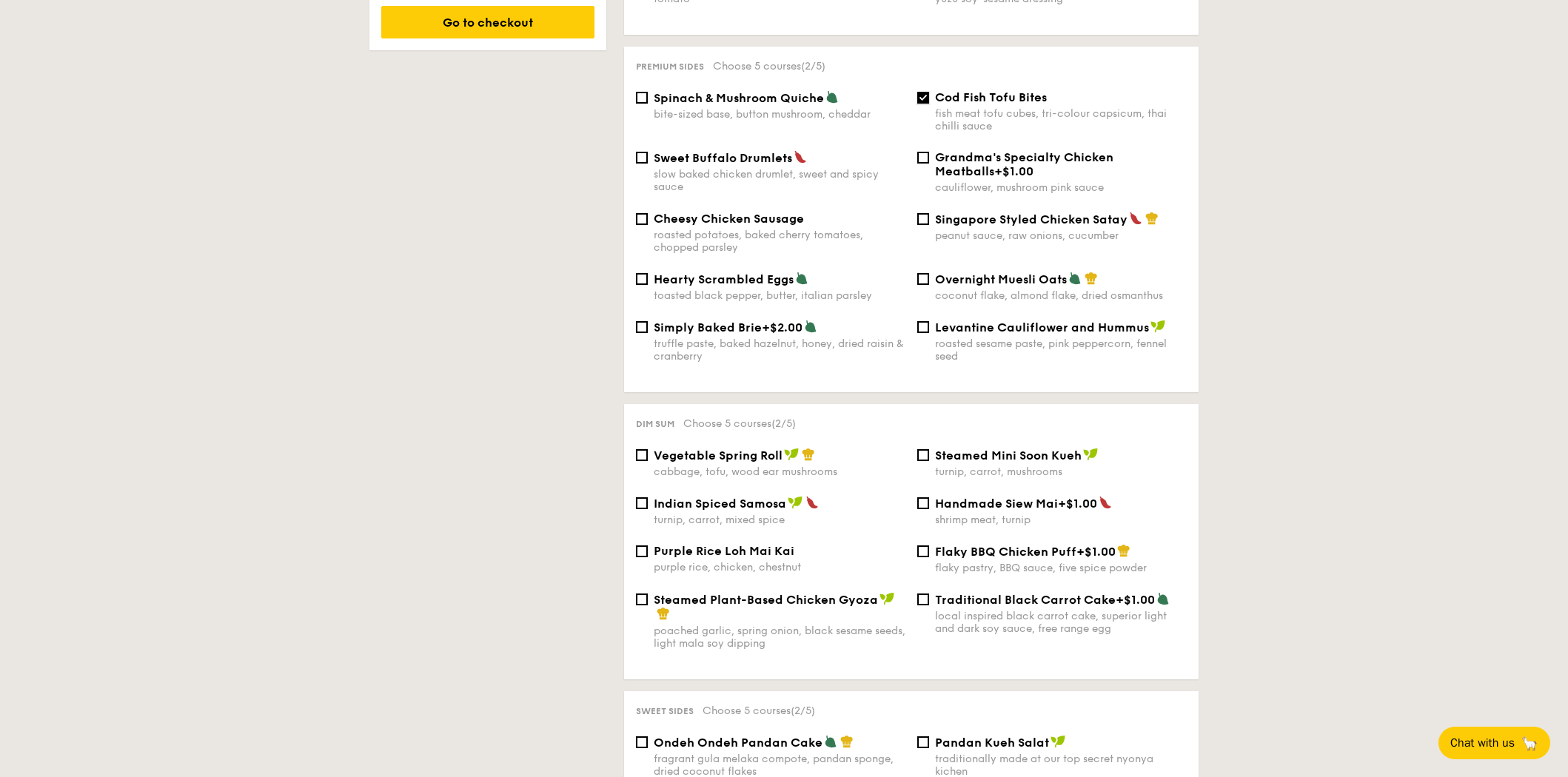scroll, scrollTop: 971, scrollLeft: 0, axis: vertical 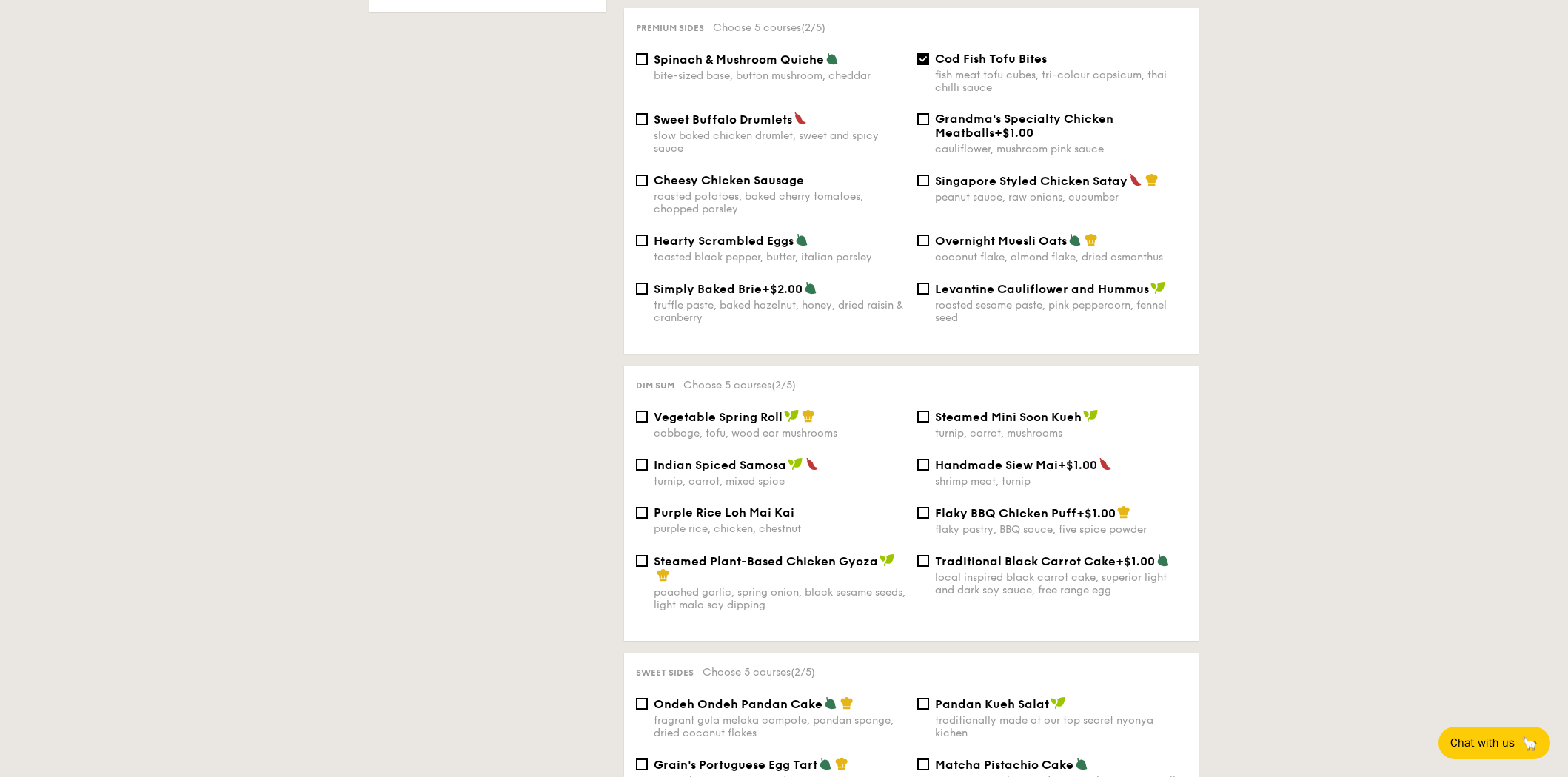 click on "Steamed Mini Soon Kueh" at bounding box center (1008, 417) 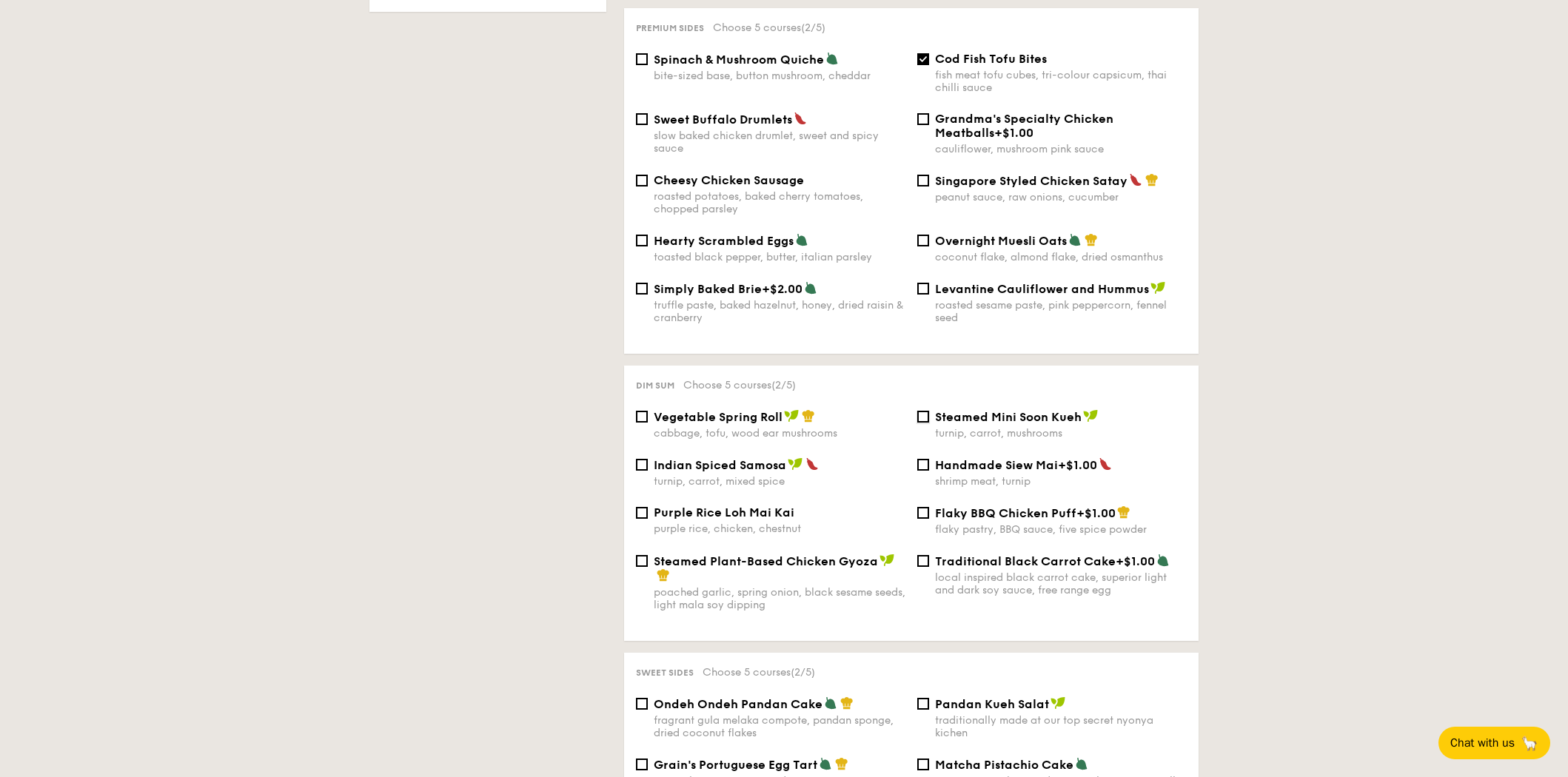 click on "Steamed Mini Soon Kueh turnip, carrot, mushrooms" at bounding box center (923, 417) 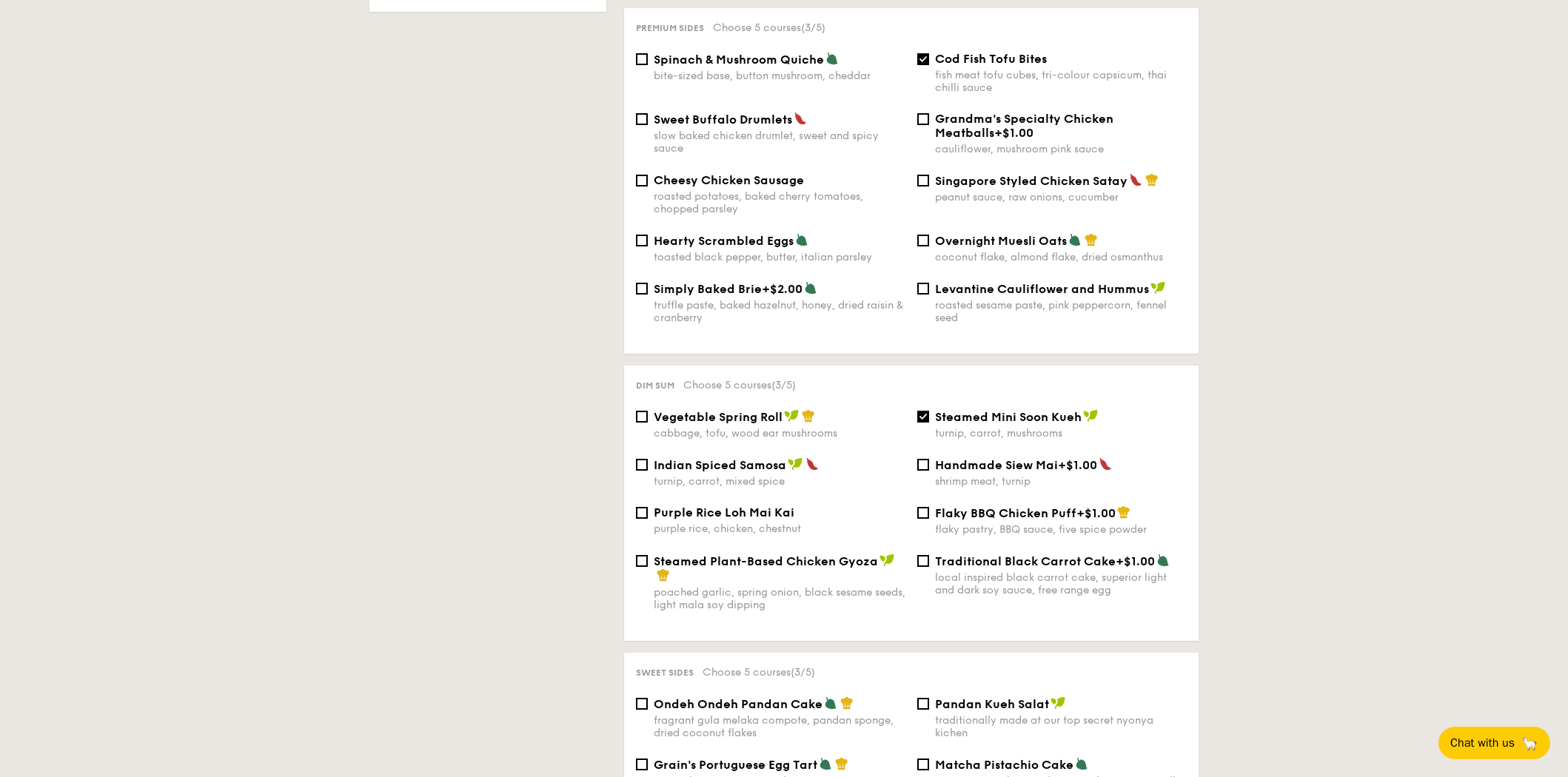 click on "Steamed Plant-Based Chicken Gyoza" at bounding box center [765, 561] 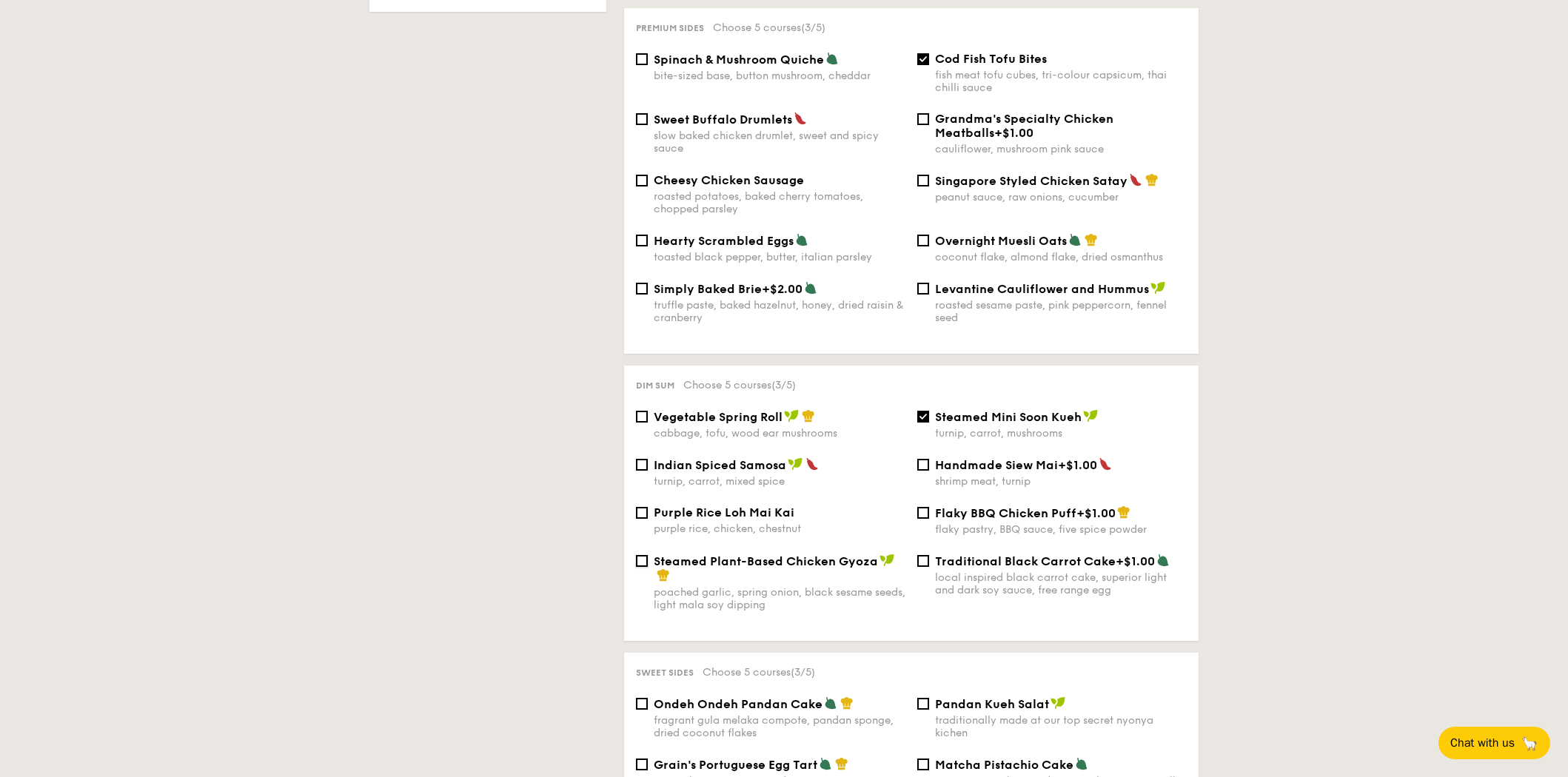 click on "Steamed Plant-Based Chicken Gyoza poached garlic, spring onion, black sesame seeds, light mala soy dipping" at bounding box center [642, 561] 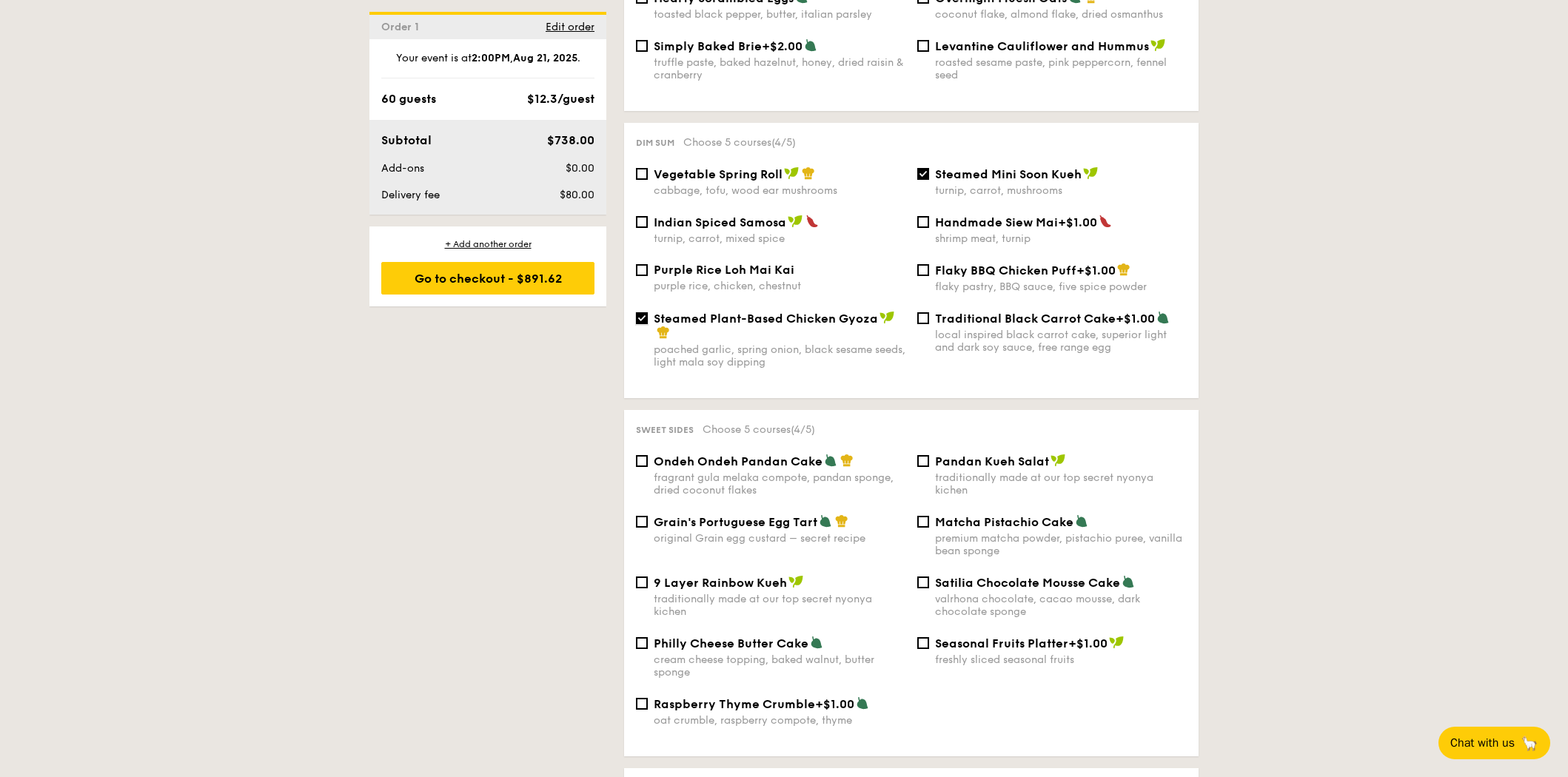 scroll, scrollTop: 1214, scrollLeft: 0, axis: vertical 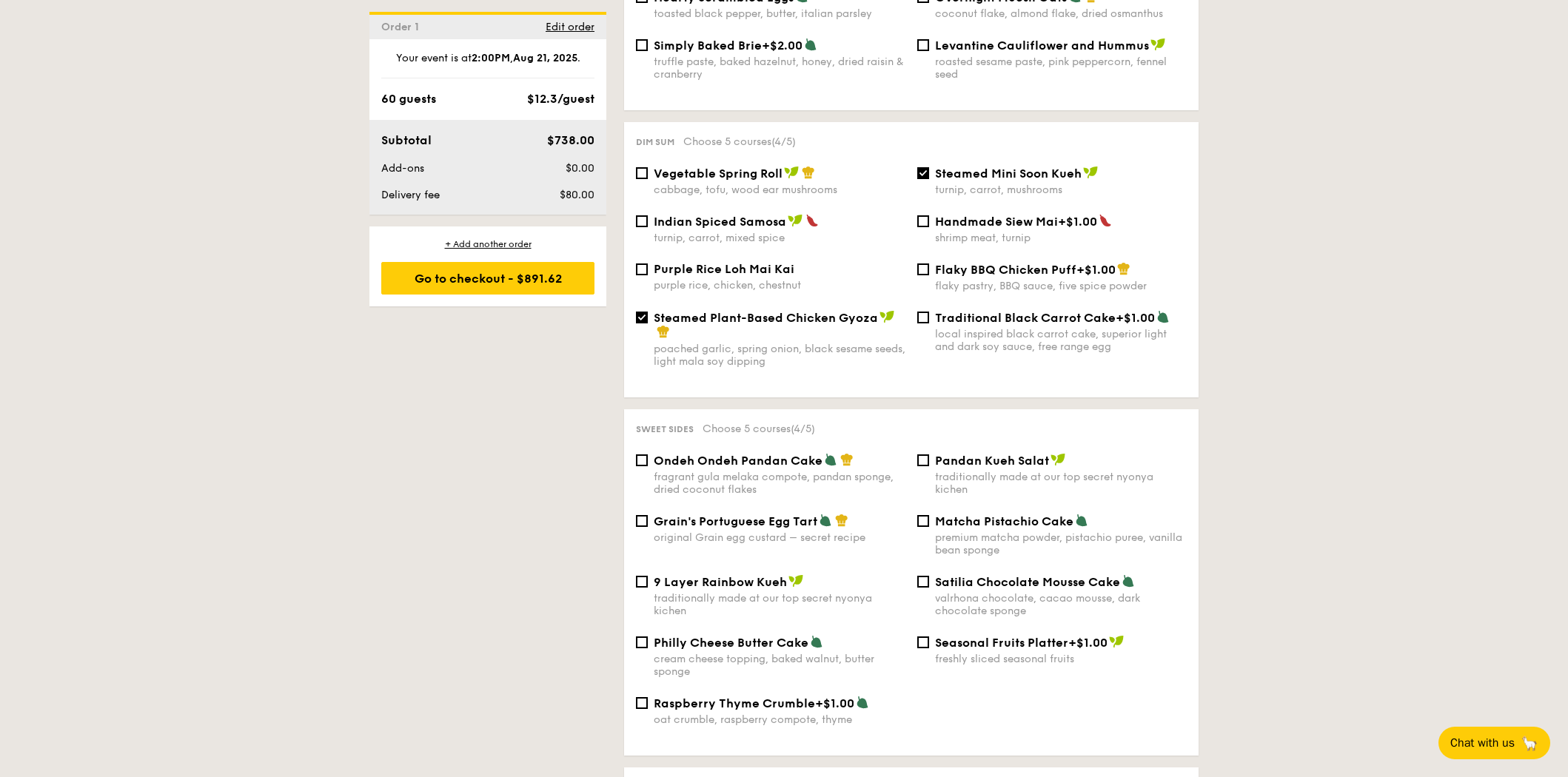 click on "Matcha Pistachio Cake premium matcha powder, pistachio puree, vanilla bean sponge" at bounding box center [1052, 535] 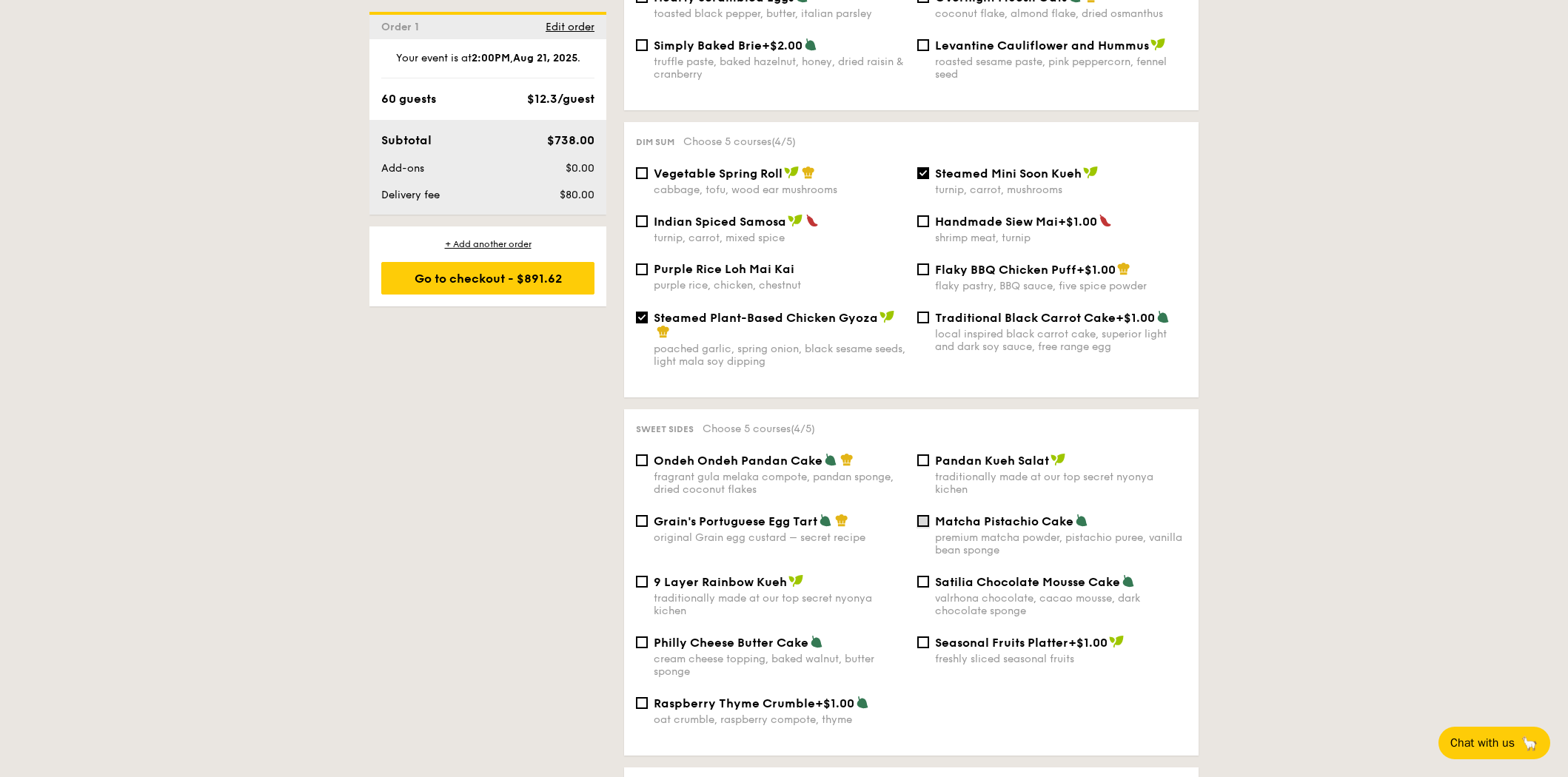 click on "Matcha Pistachio Cake premium matcha powder, pistachio puree, vanilla bean sponge" at bounding box center (923, 521) 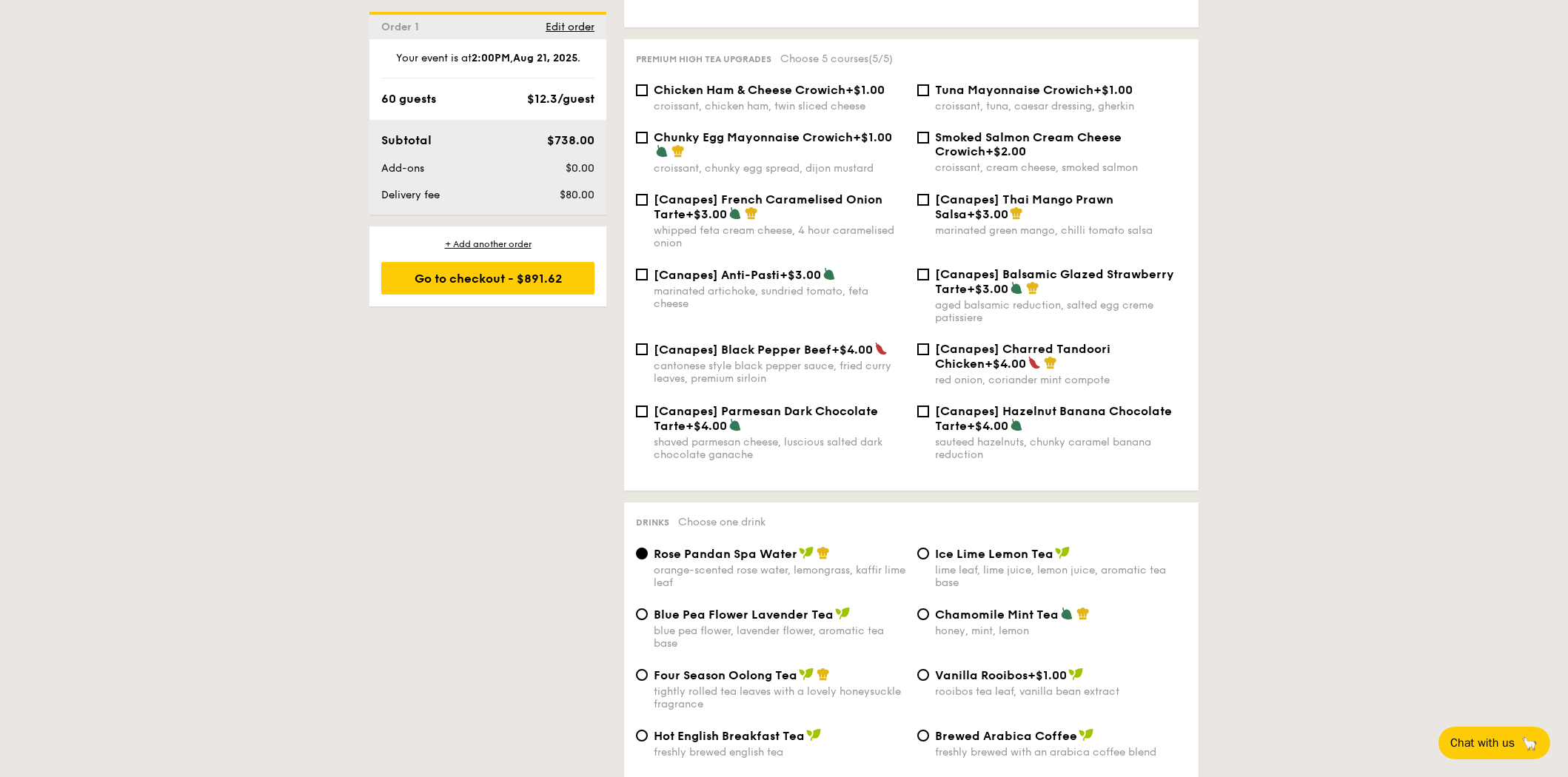 scroll, scrollTop: 2429, scrollLeft: 0, axis: vertical 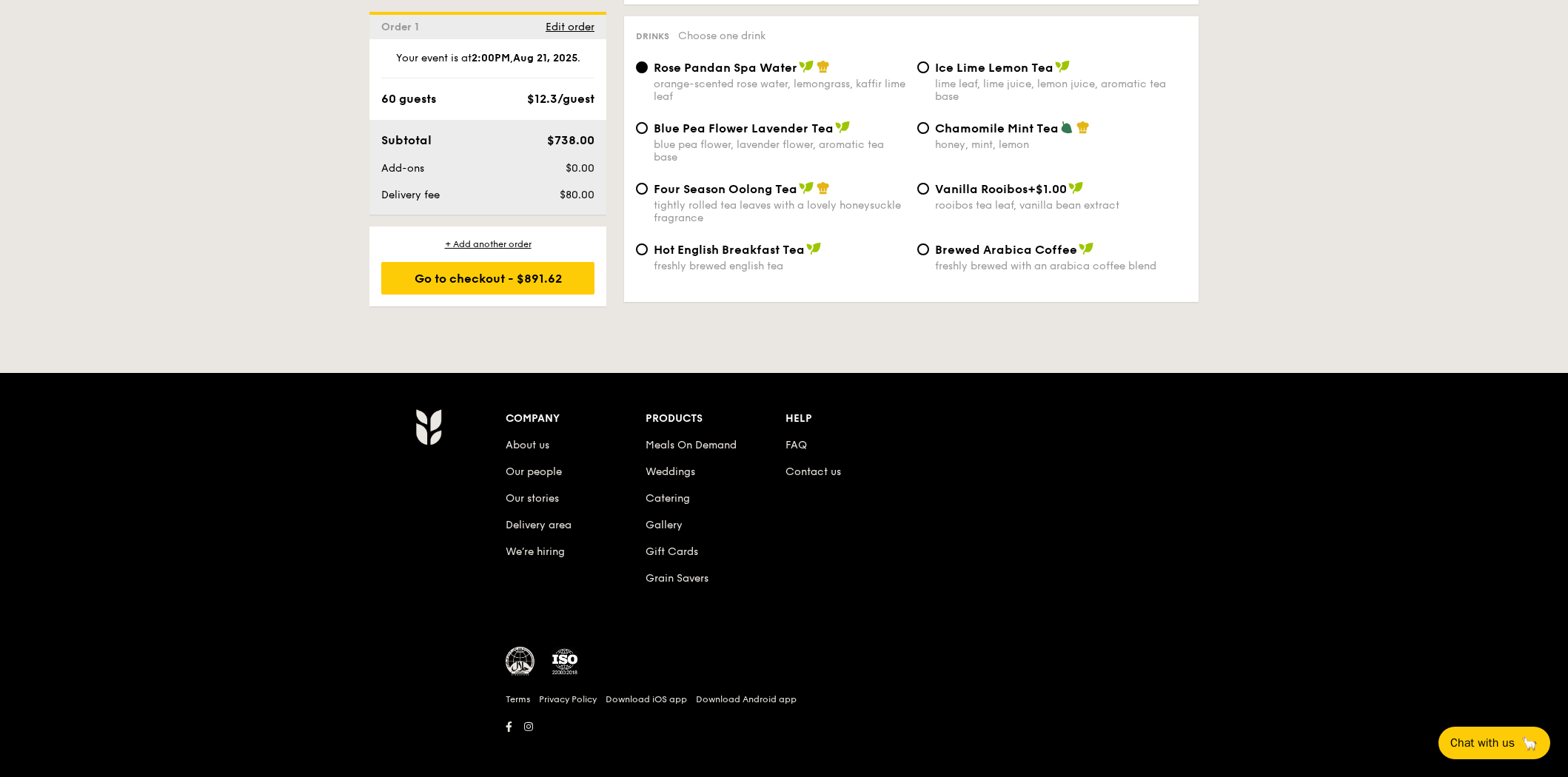 click on "Four Season Oolong Tea tightly rolled tea leaves with a lovely honeysuckle fragrance" at bounding box center [771, 203] 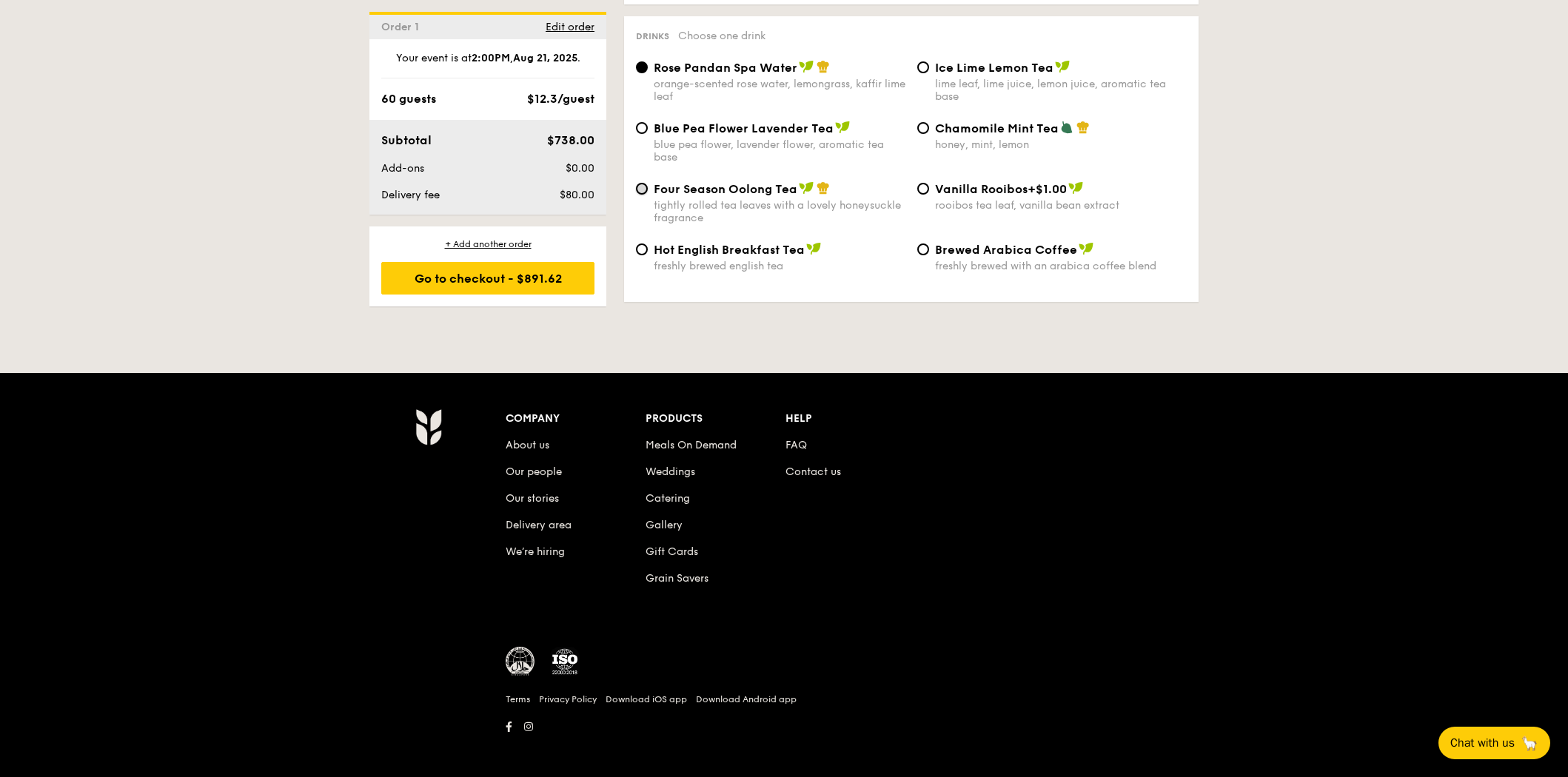 click on "Four Season Oolong Tea tightly rolled tea leaves with a lovely honeysuckle fragrance" at bounding box center (642, 189) 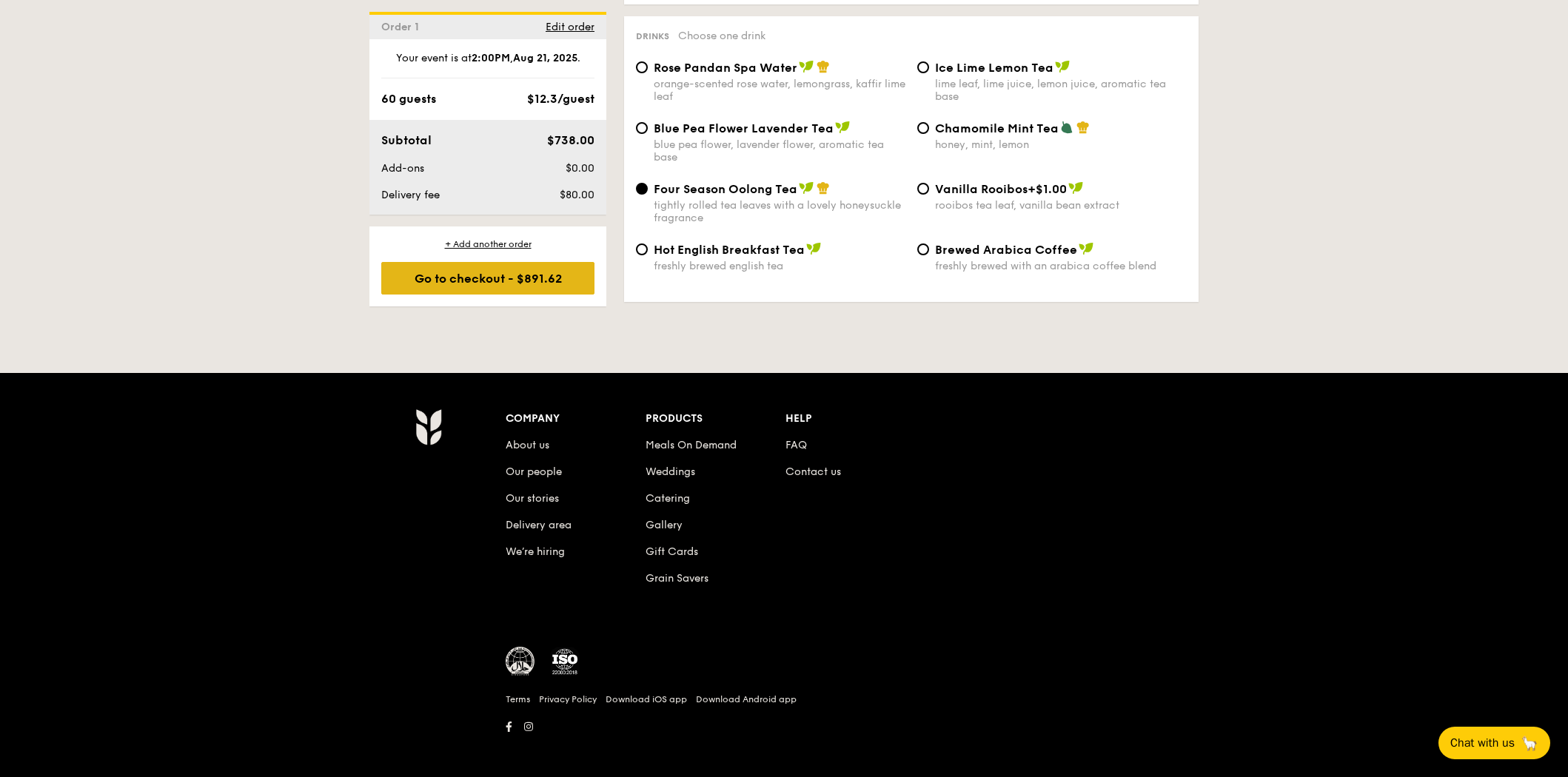 click on "Go to checkout
- $891.62" at bounding box center [488, 278] 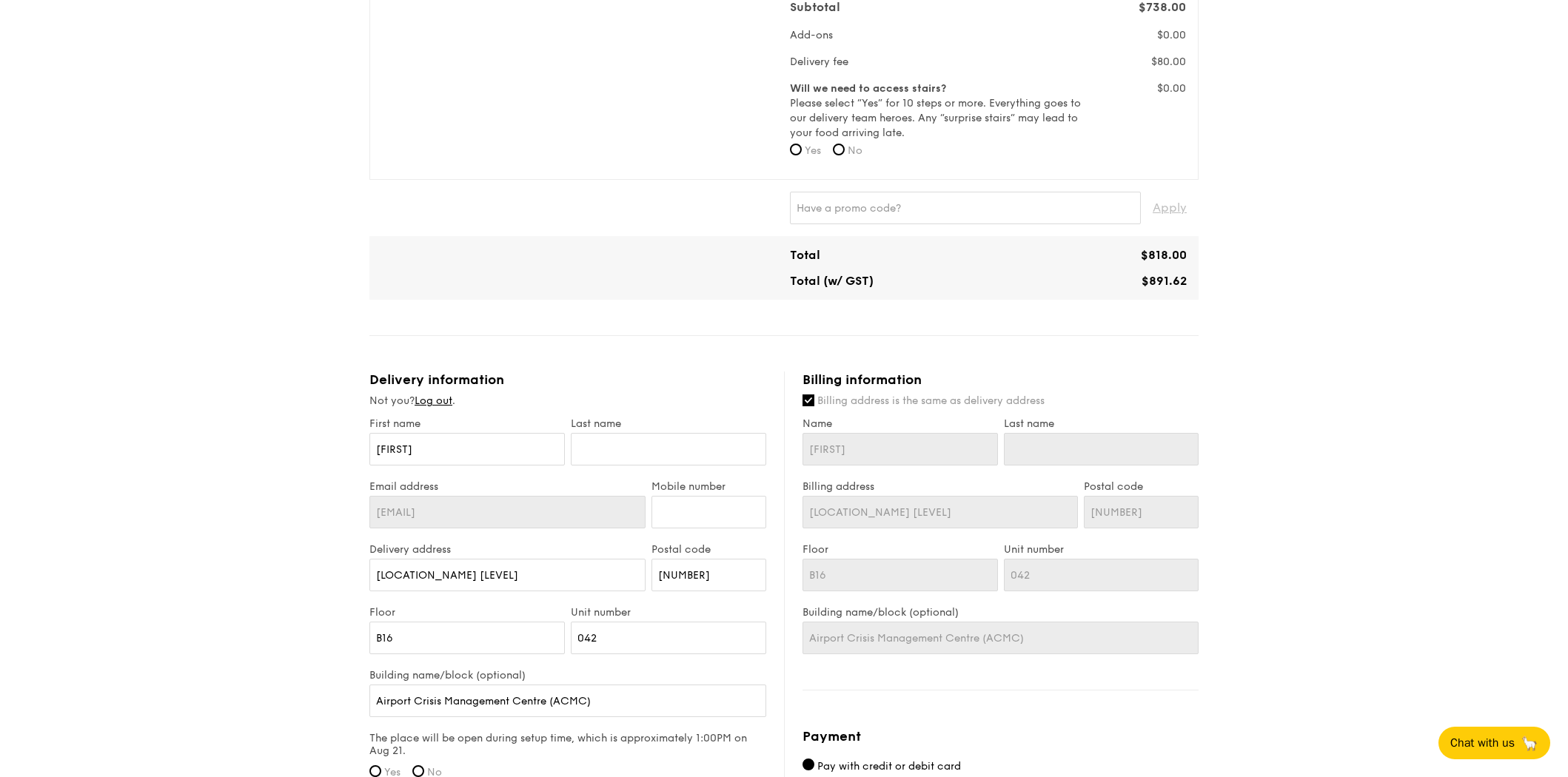 scroll, scrollTop: 488, scrollLeft: 0, axis: vertical 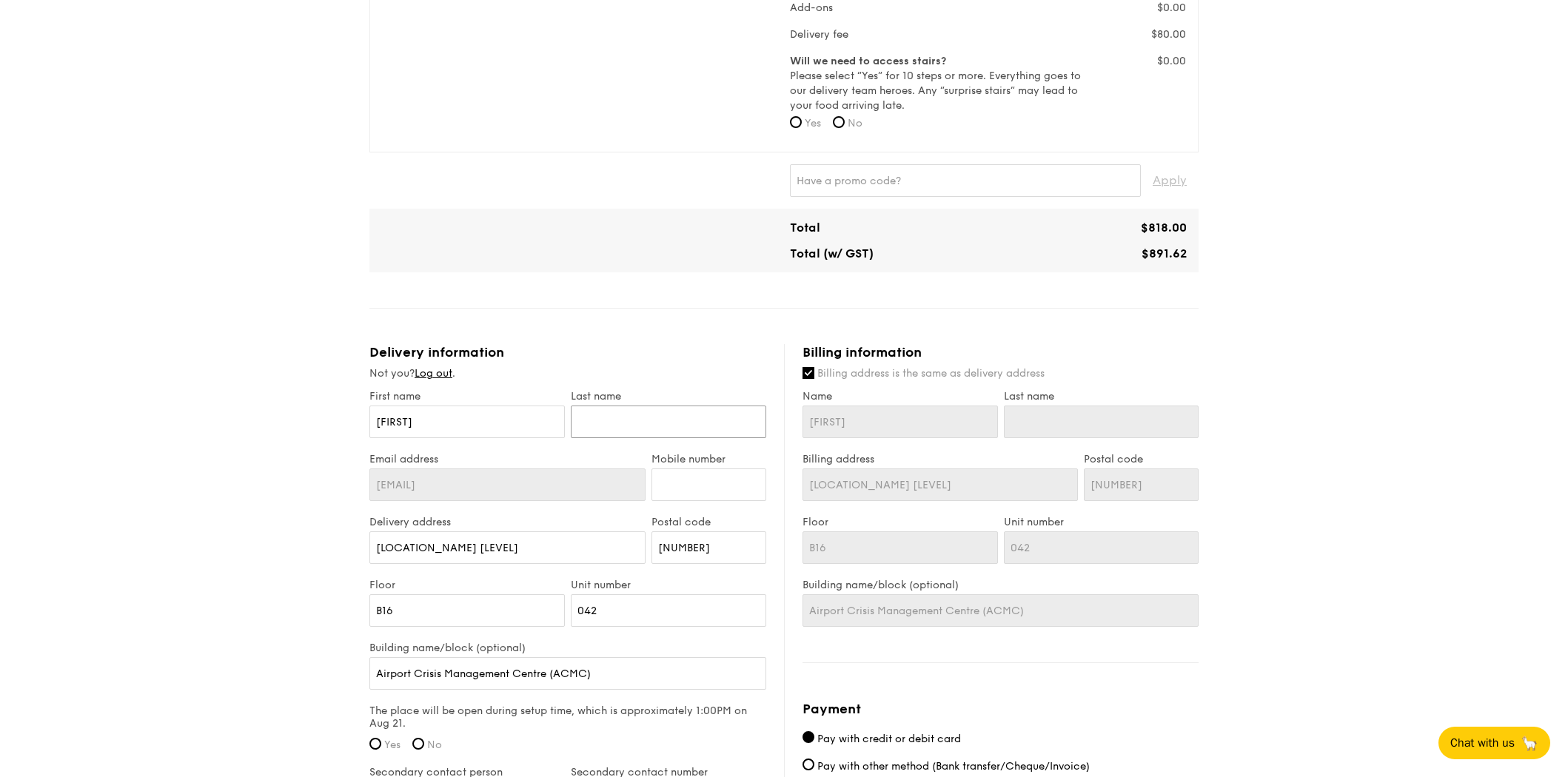 click at bounding box center (669, 422) 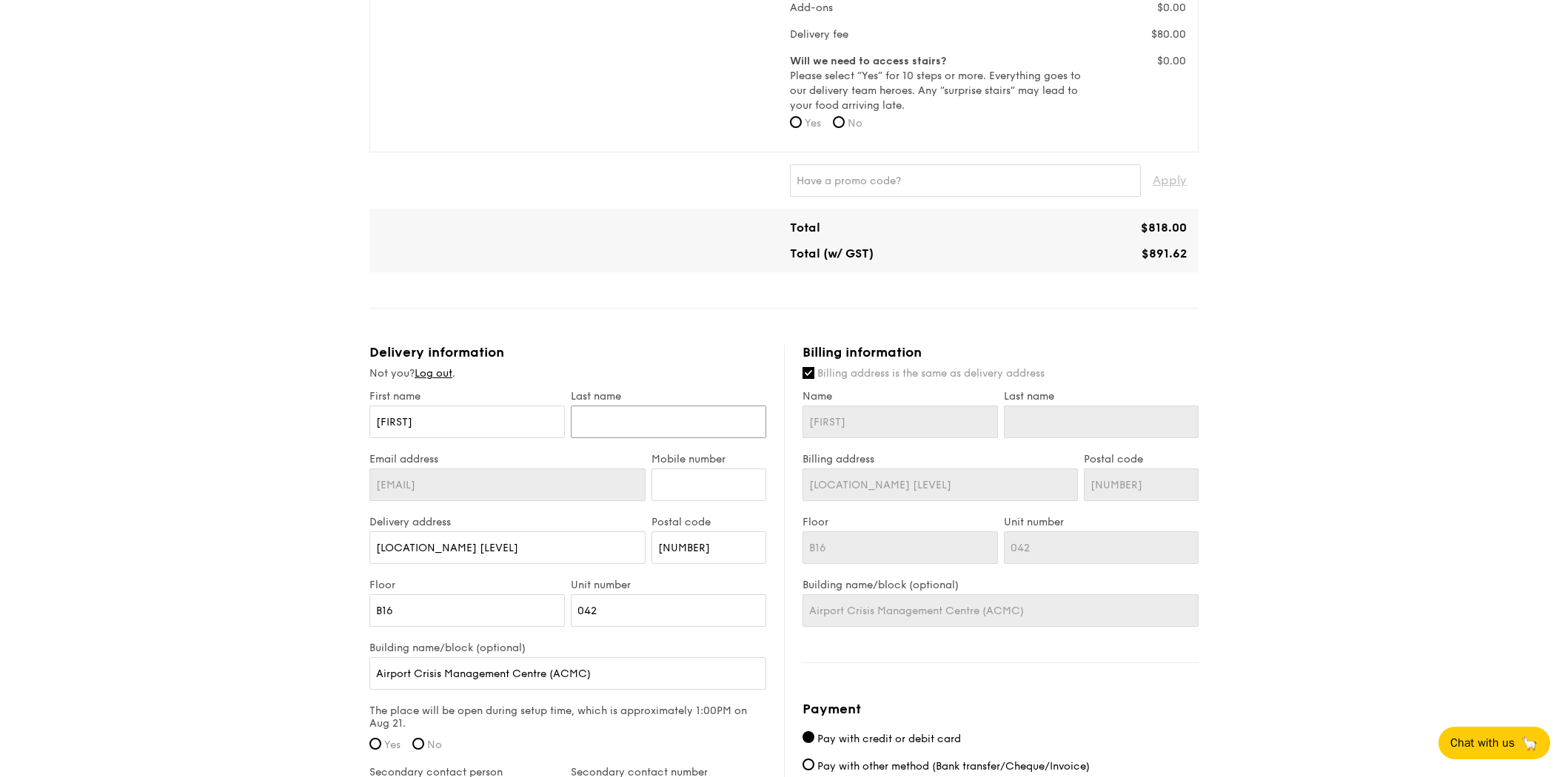 type on "Goh" 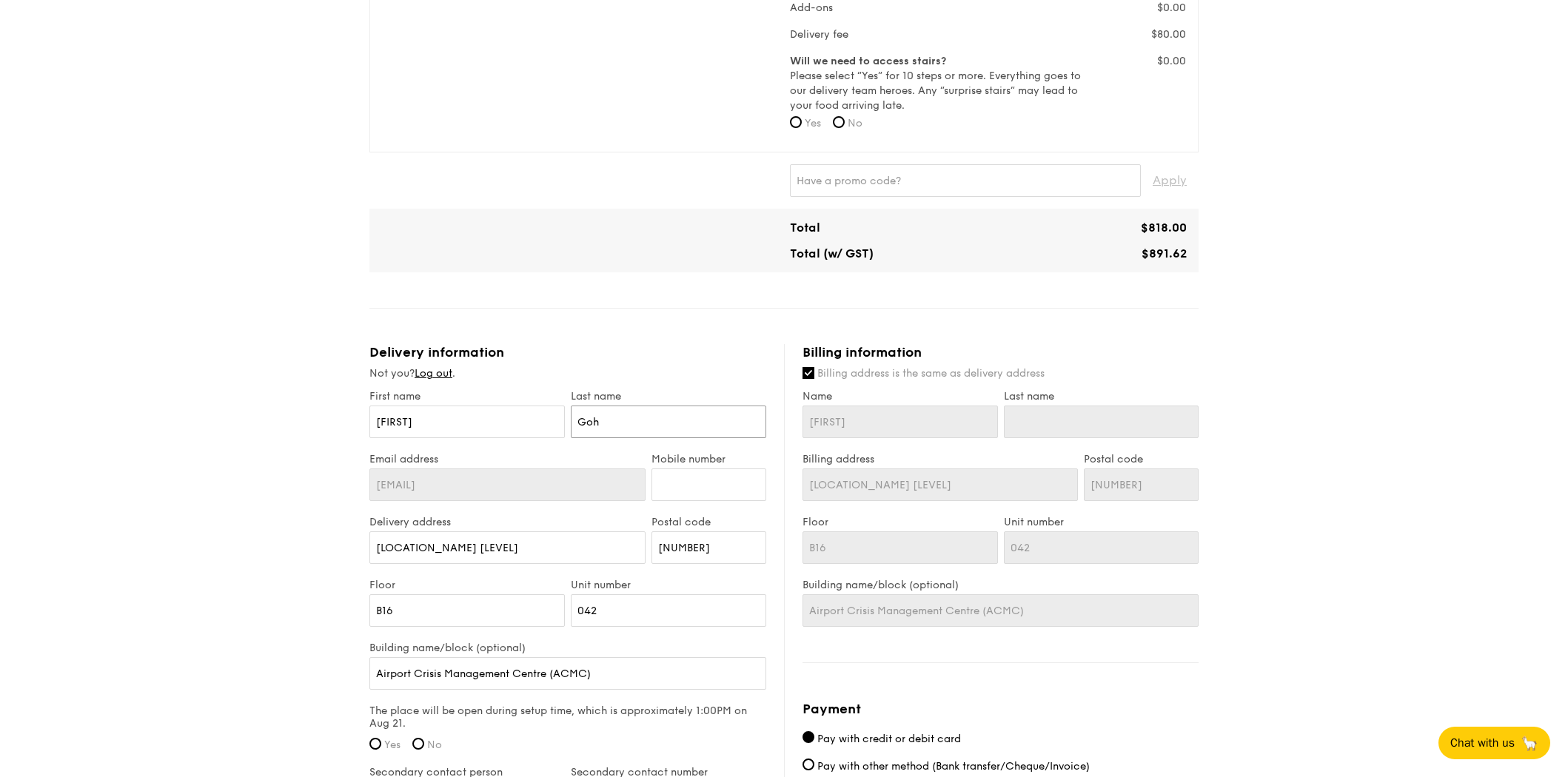 type on "Goh" 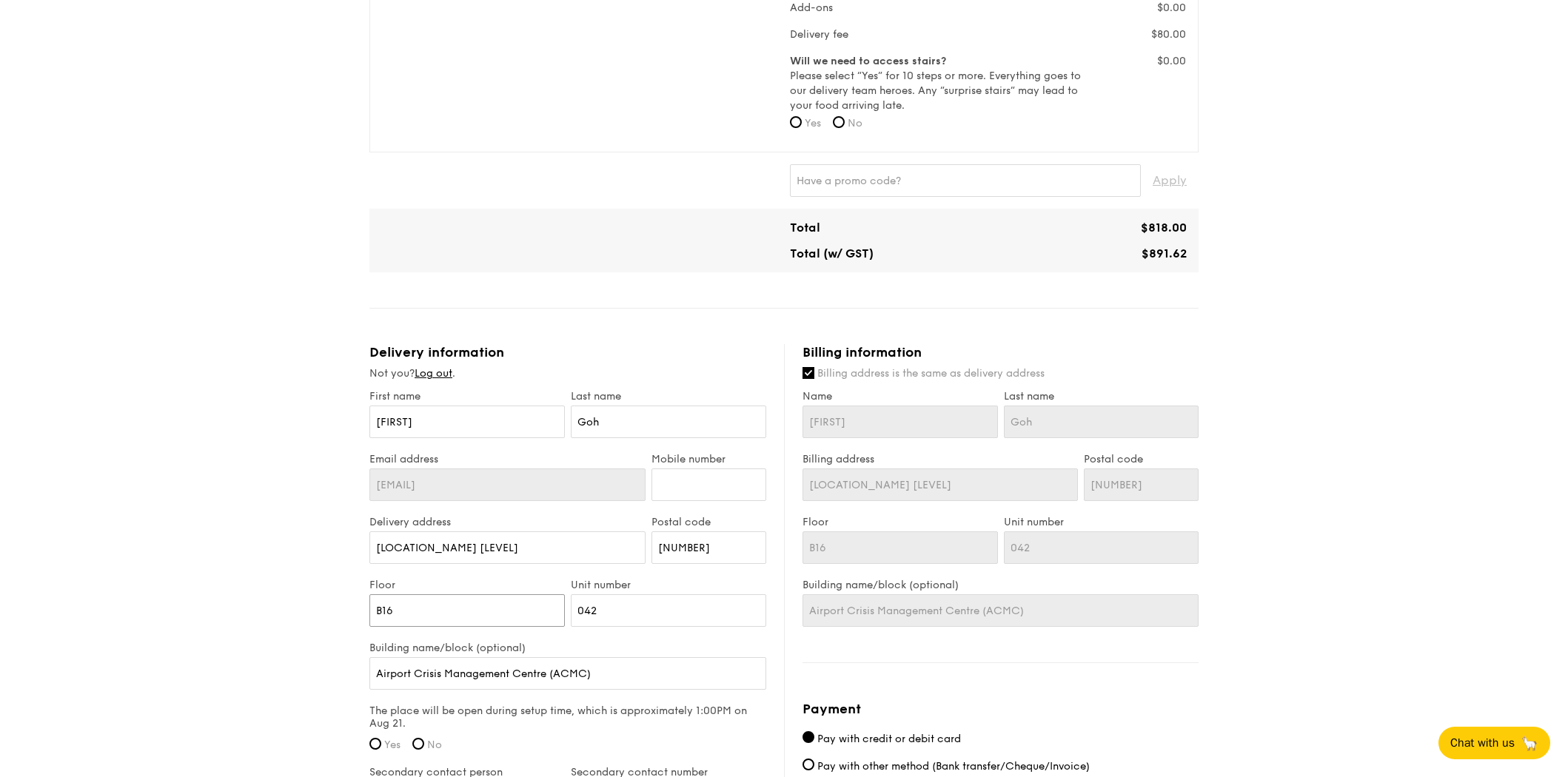 click on "B16" at bounding box center [467, 610] 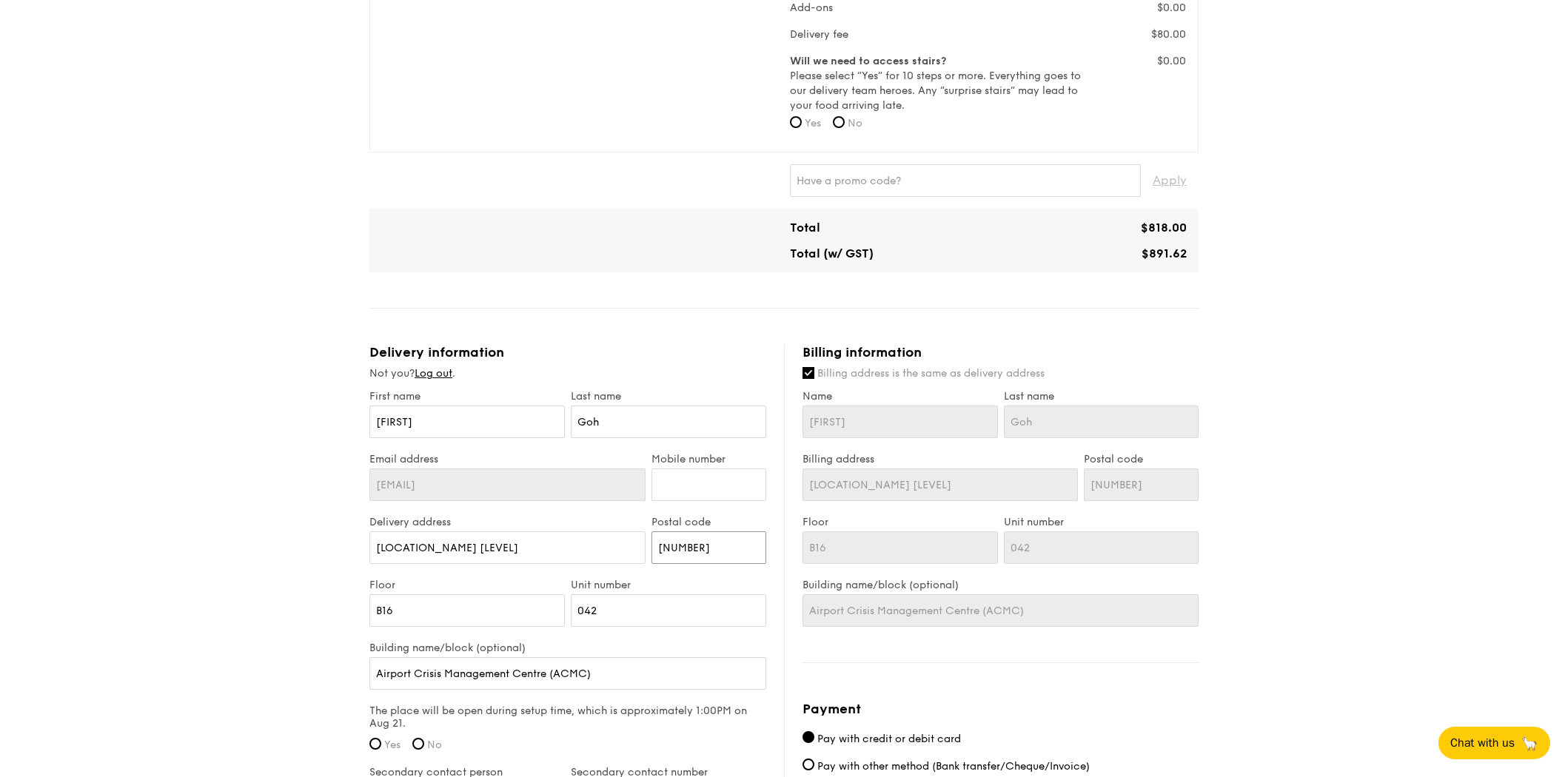 click on "[NUMBER]" at bounding box center [708, 548] 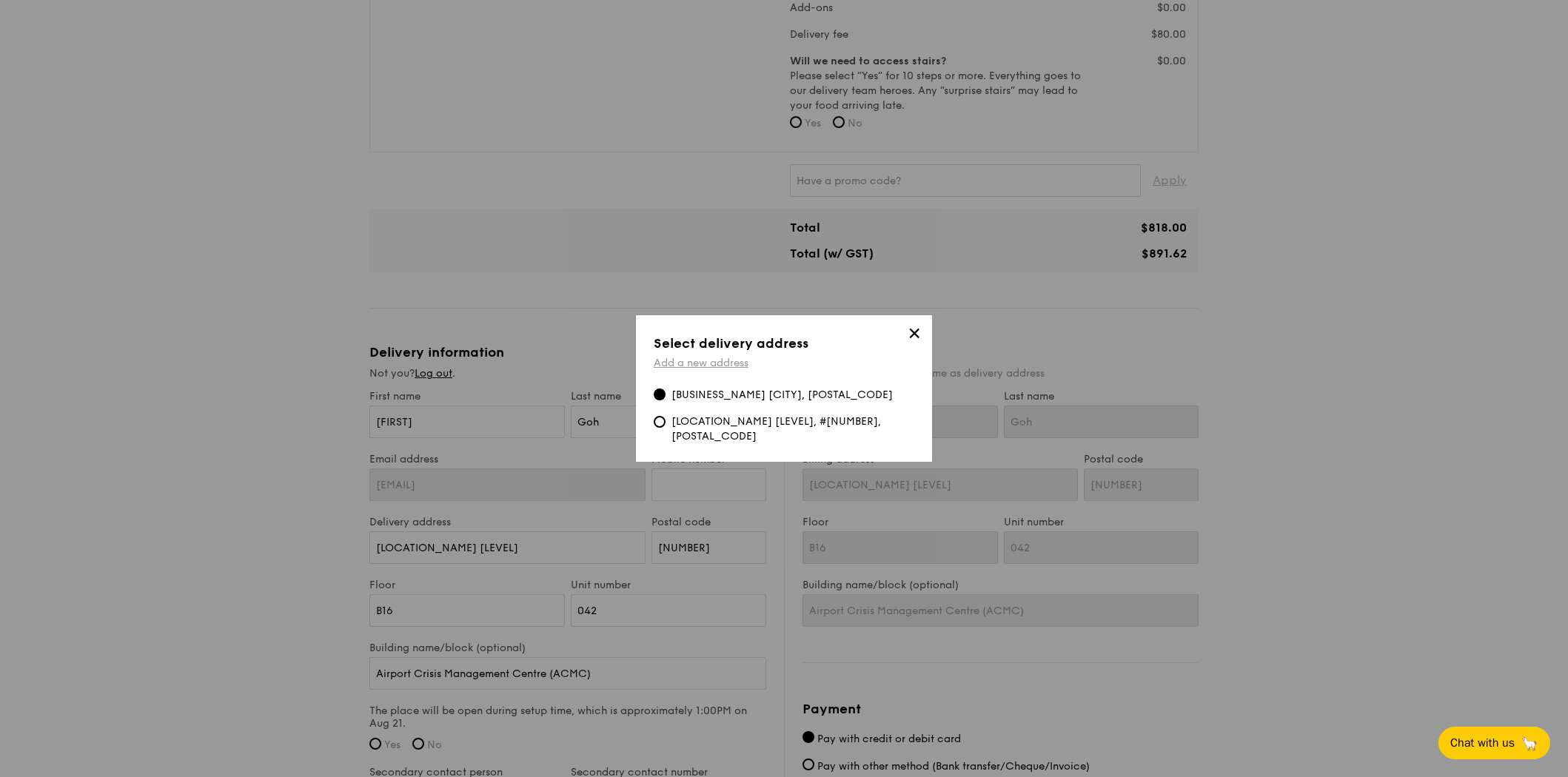 click on "Add a new address" at bounding box center [701, 363] 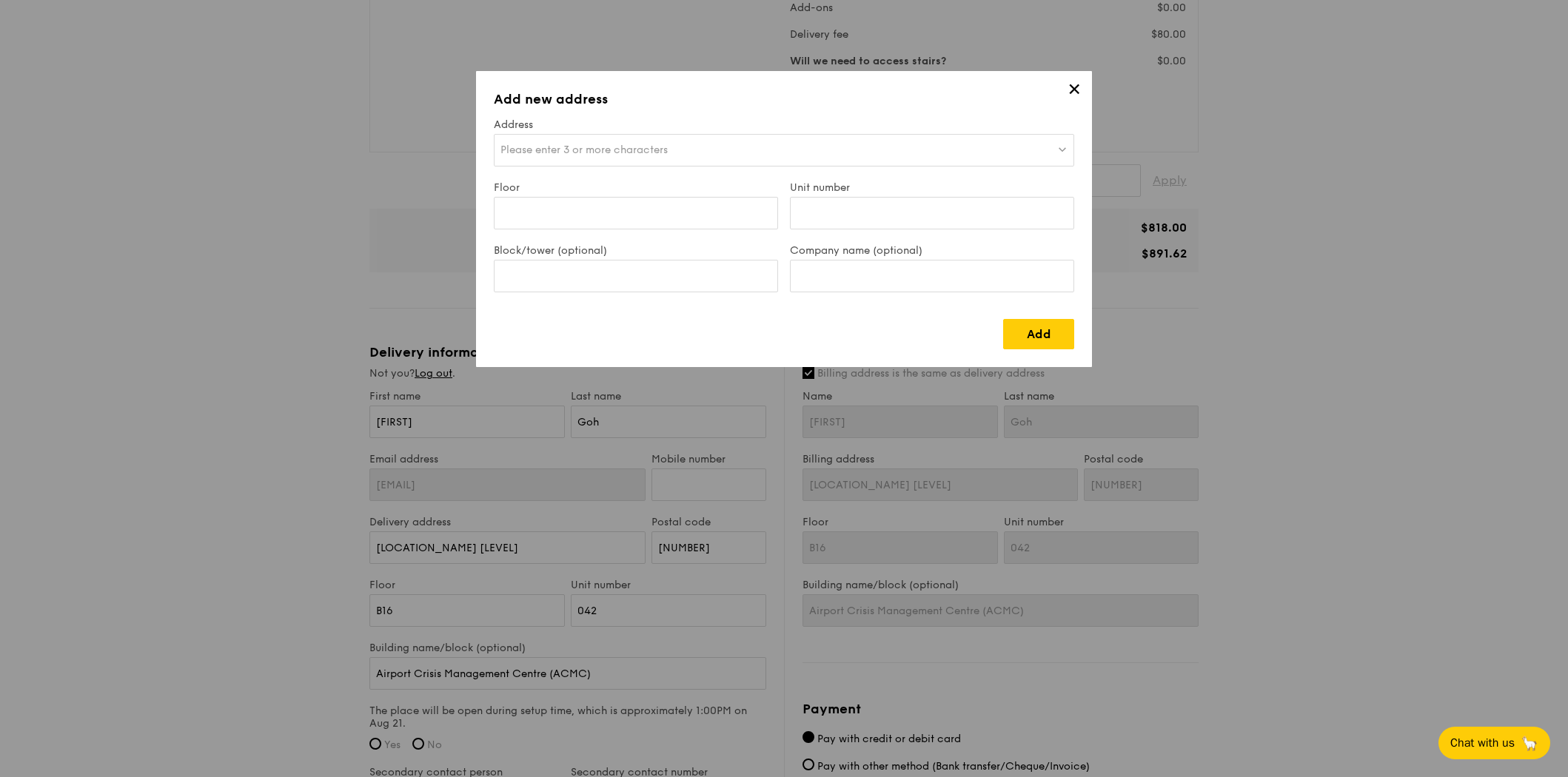 click on "Please enter 3 or more characters" at bounding box center (784, 150) 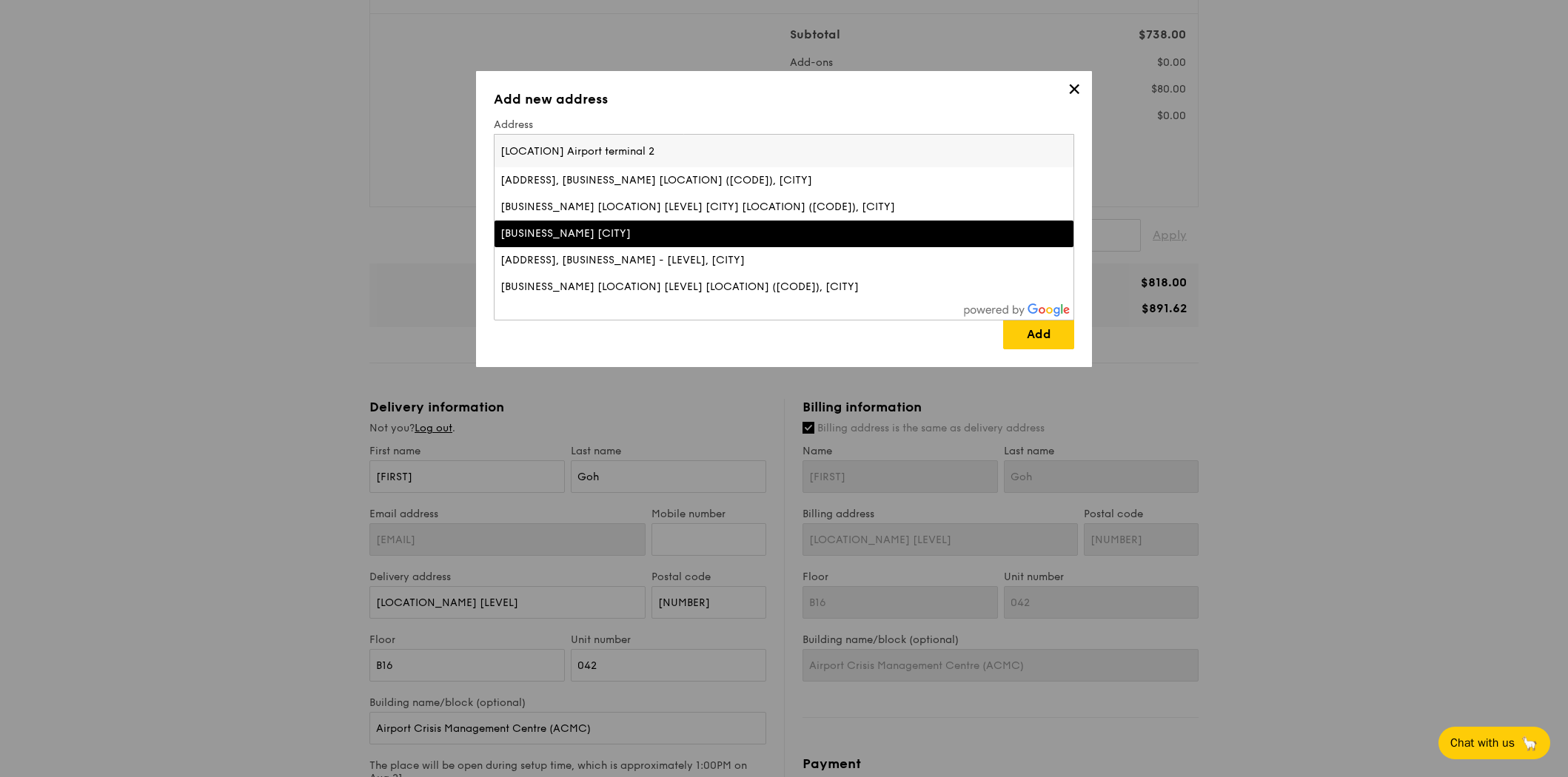 scroll, scrollTop: 410, scrollLeft: 0, axis: vertical 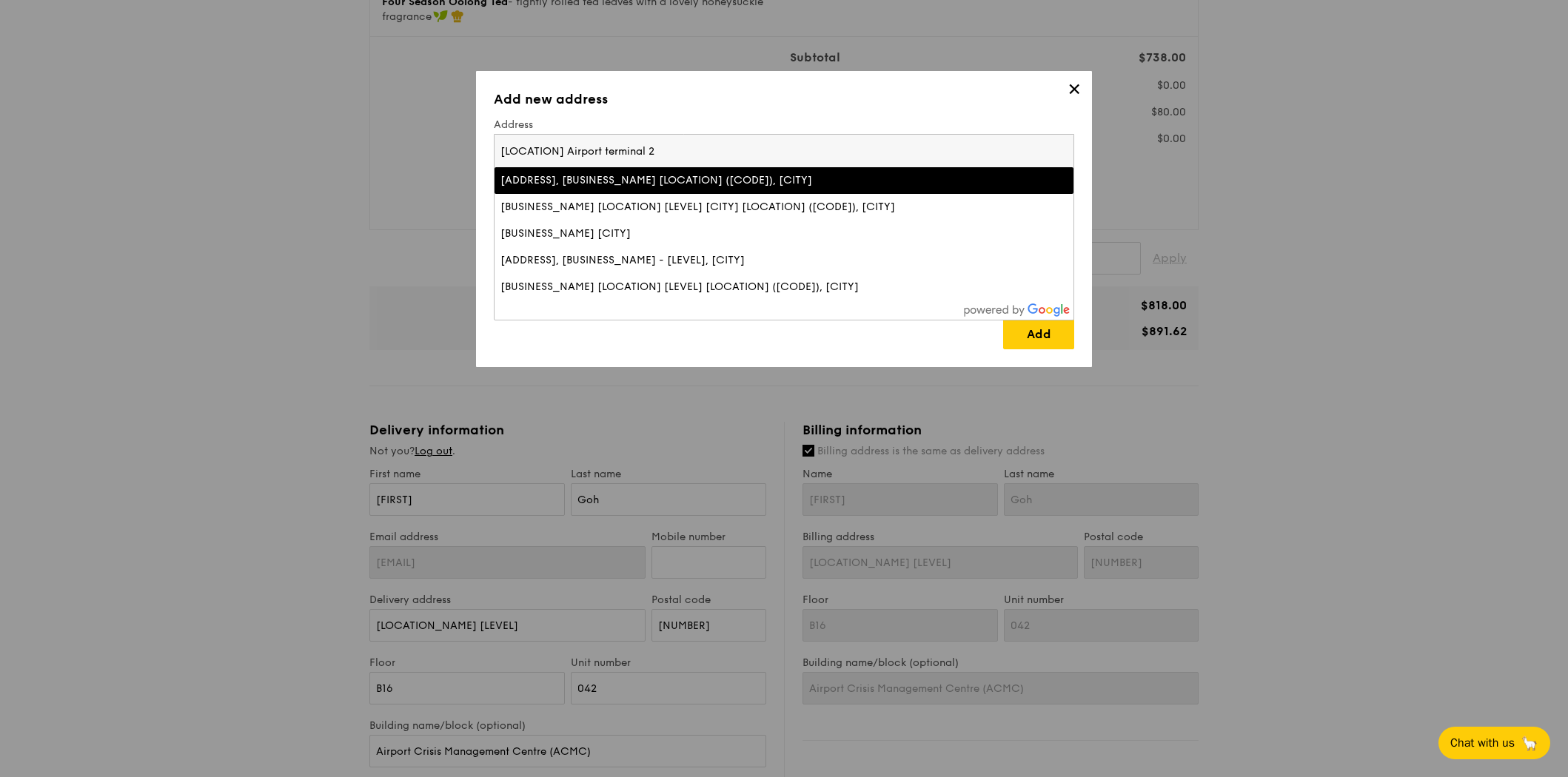 click on "[LOCATION] Airport terminal 2" at bounding box center [784, 151] 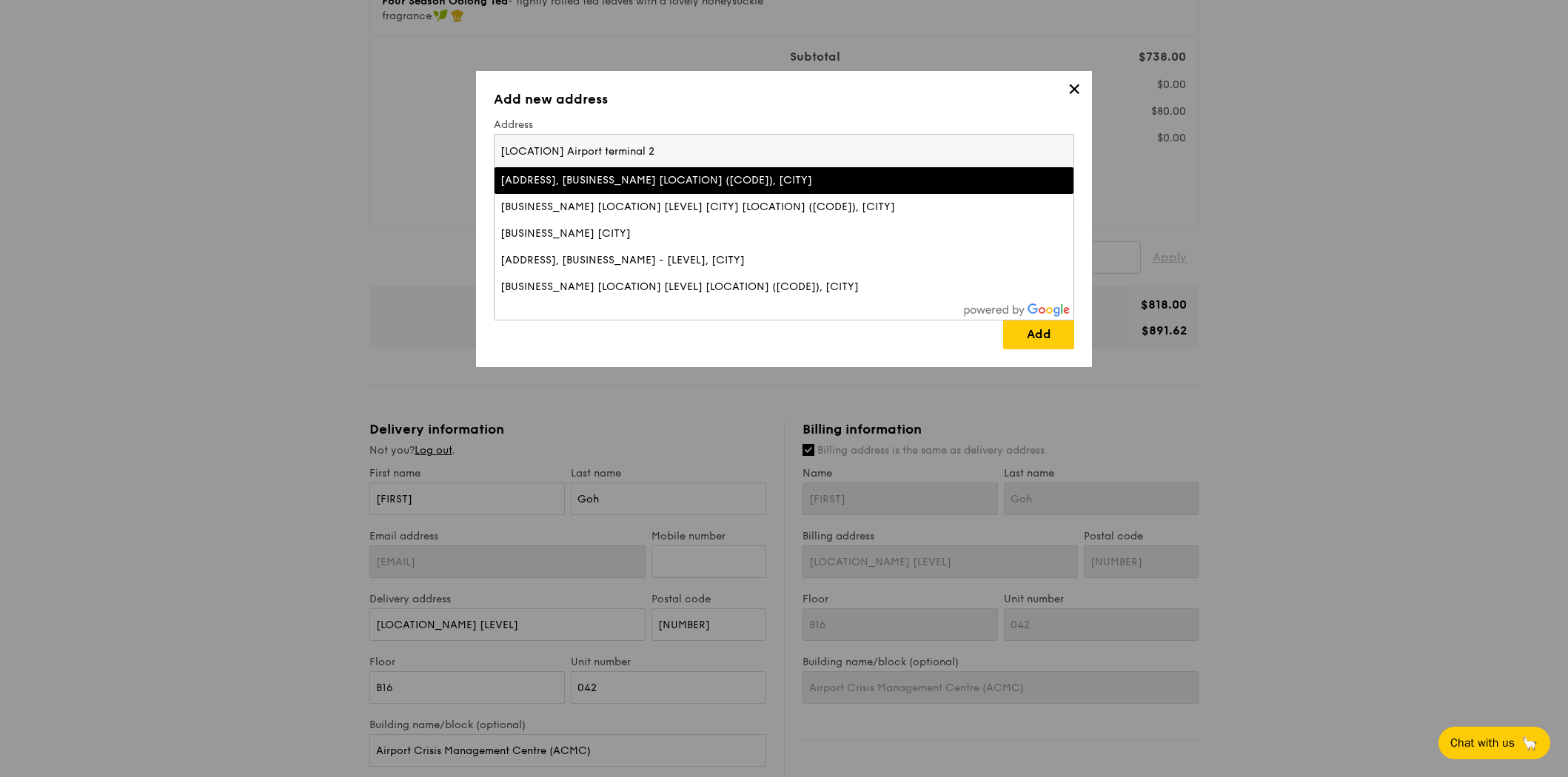 scroll, scrollTop: 410, scrollLeft: 0, axis: vertical 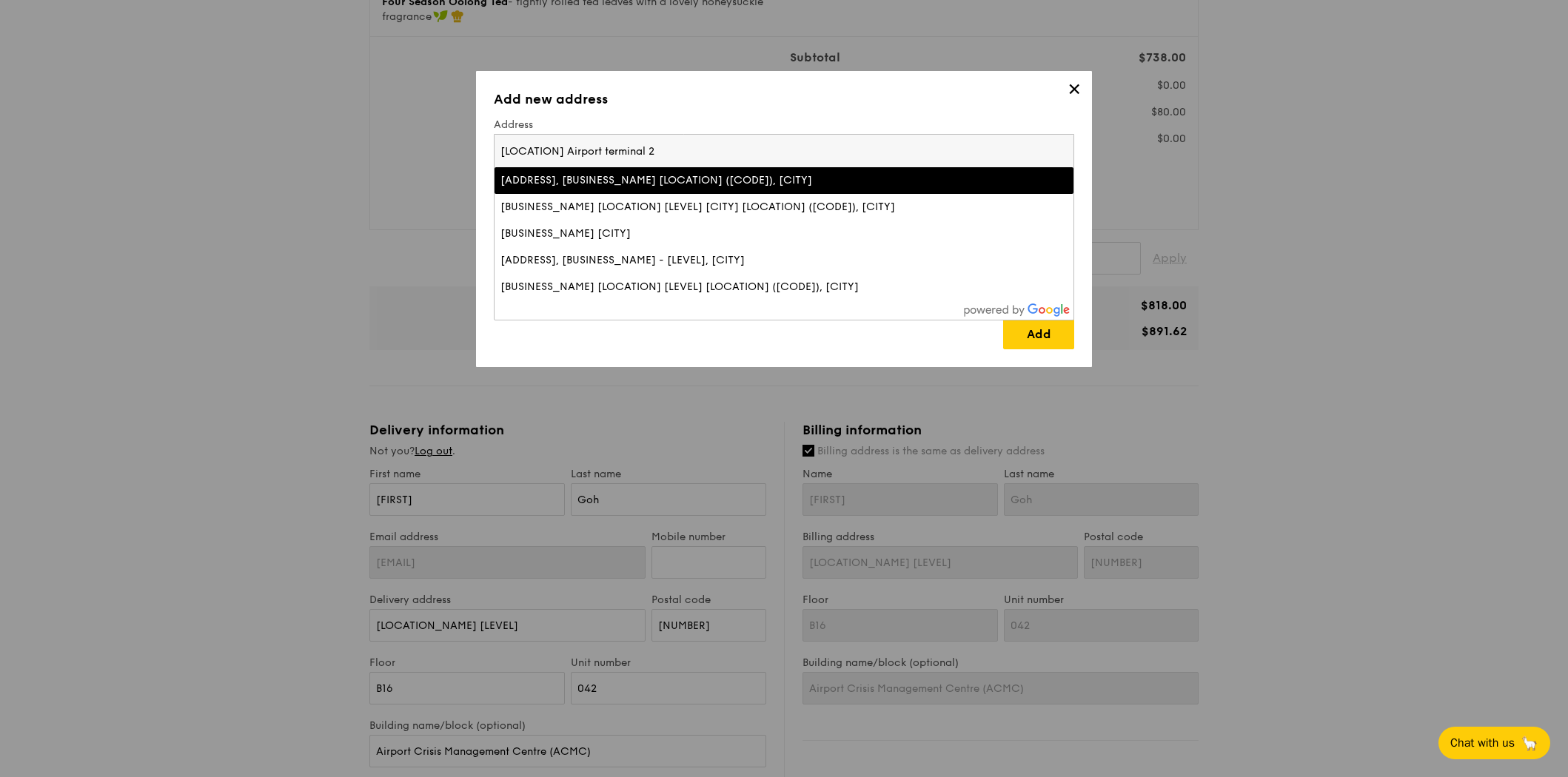 click on "[LOCATION] Airport terminal 2" at bounding box center [784, 151] 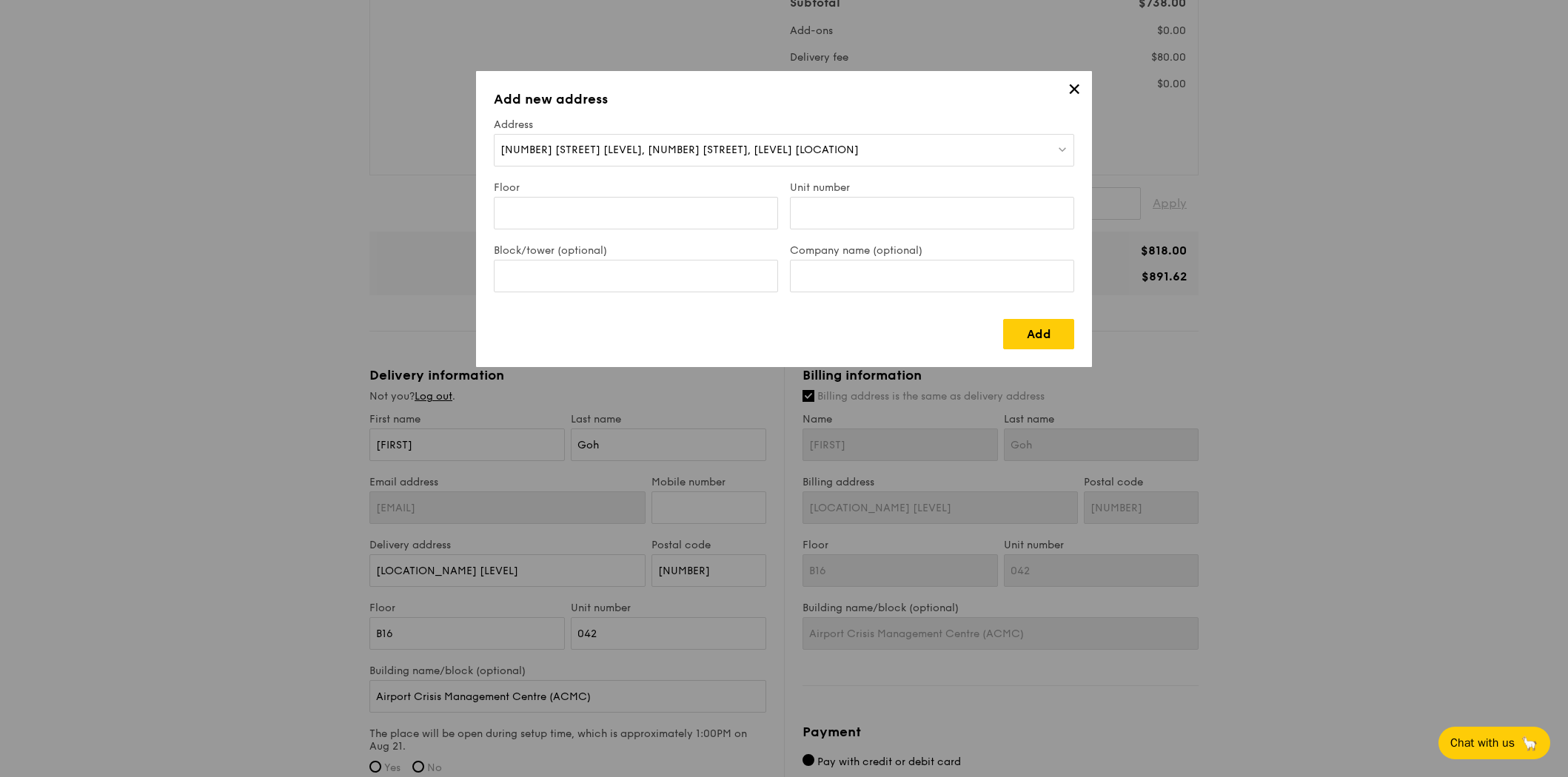 scroll, scrollTop: 492, scrollLeft: 0, axis: vertical 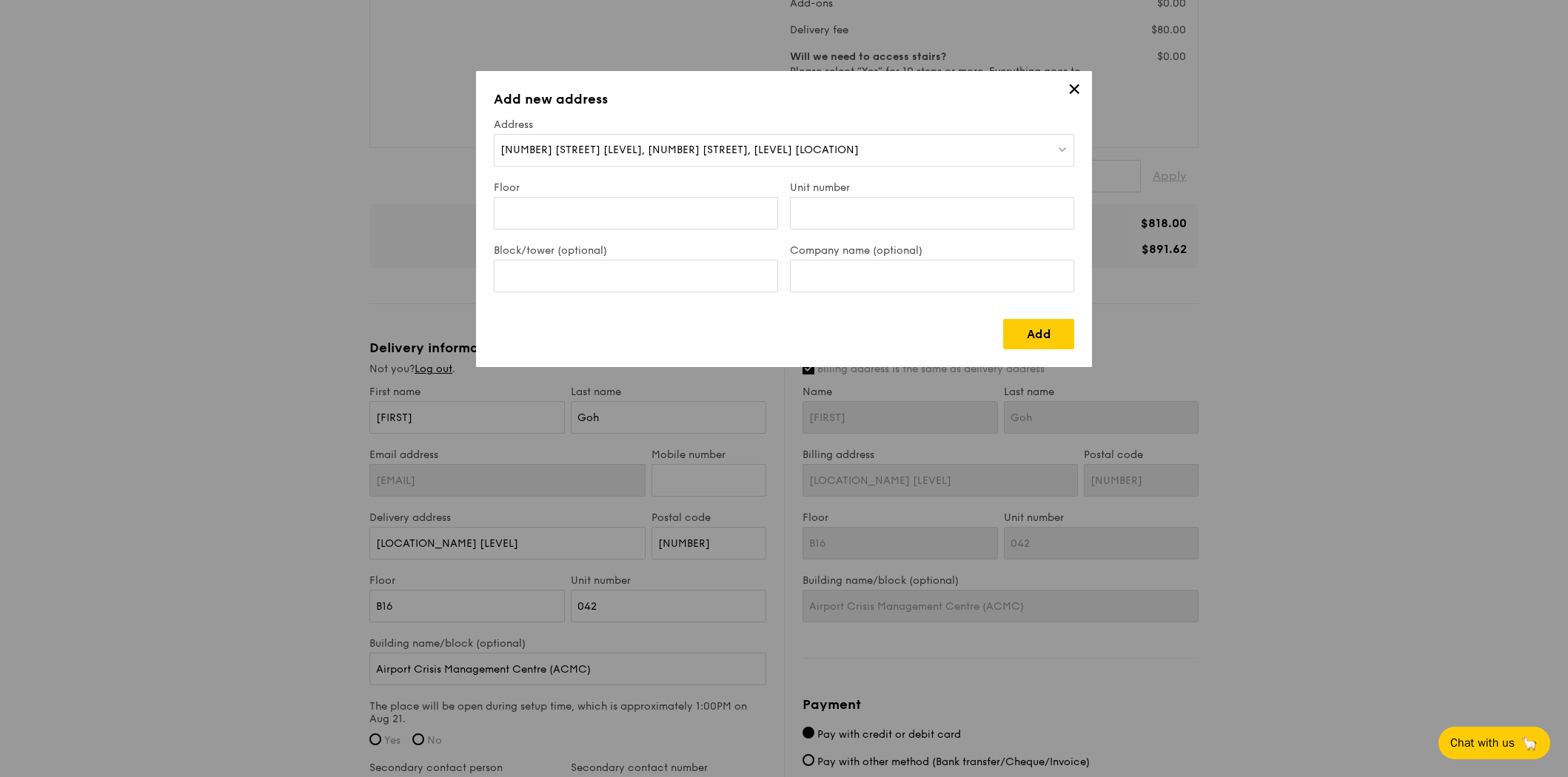 click on "[NUMBER] [STREET] [LEVEL], [NUMBER] [STREET], [LEVEL] [LOCATION]" at bounding box center (784, 150) 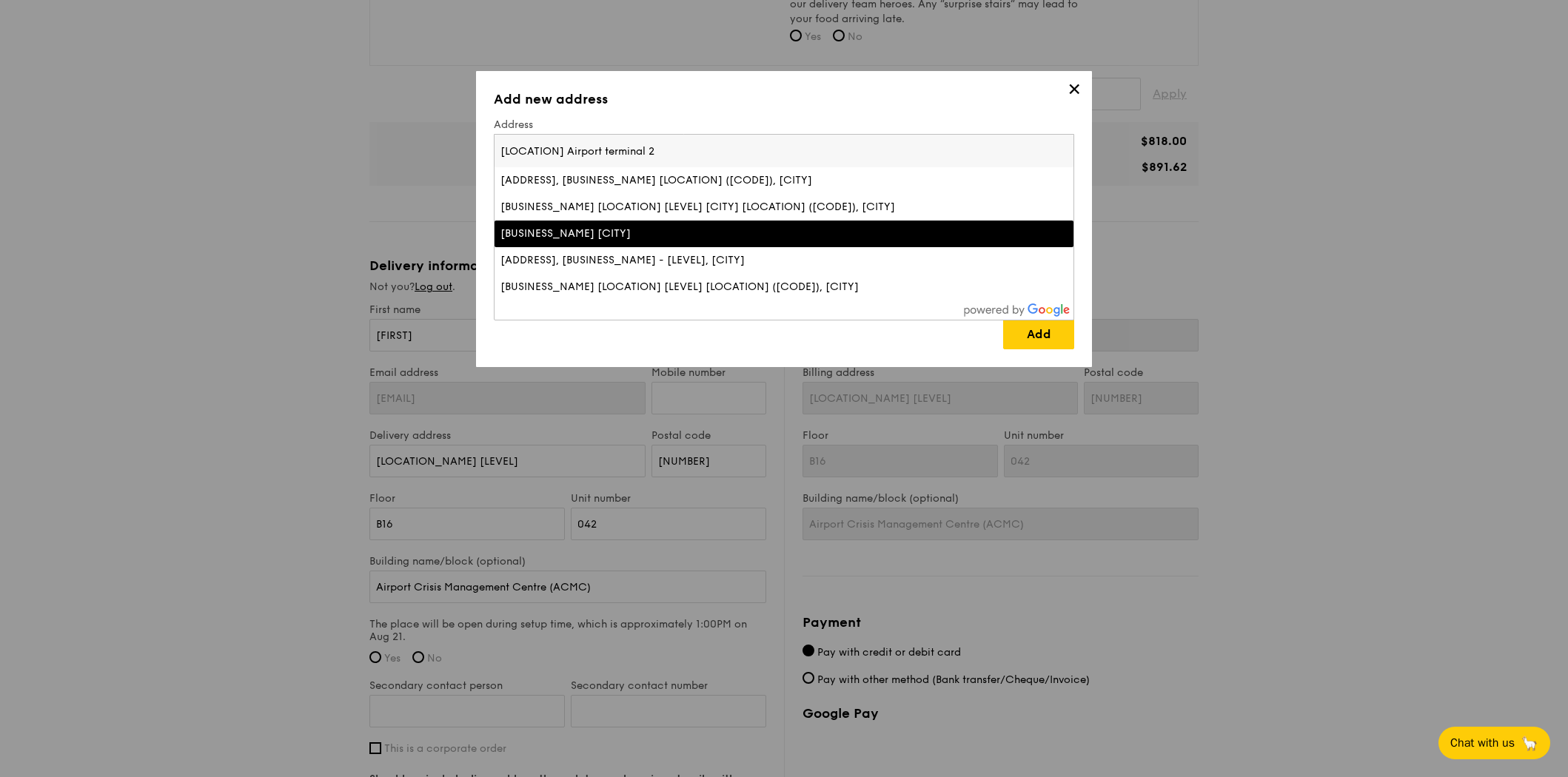 scroll, scrollTop: 492, scrollLeft: 0, axis: vertical 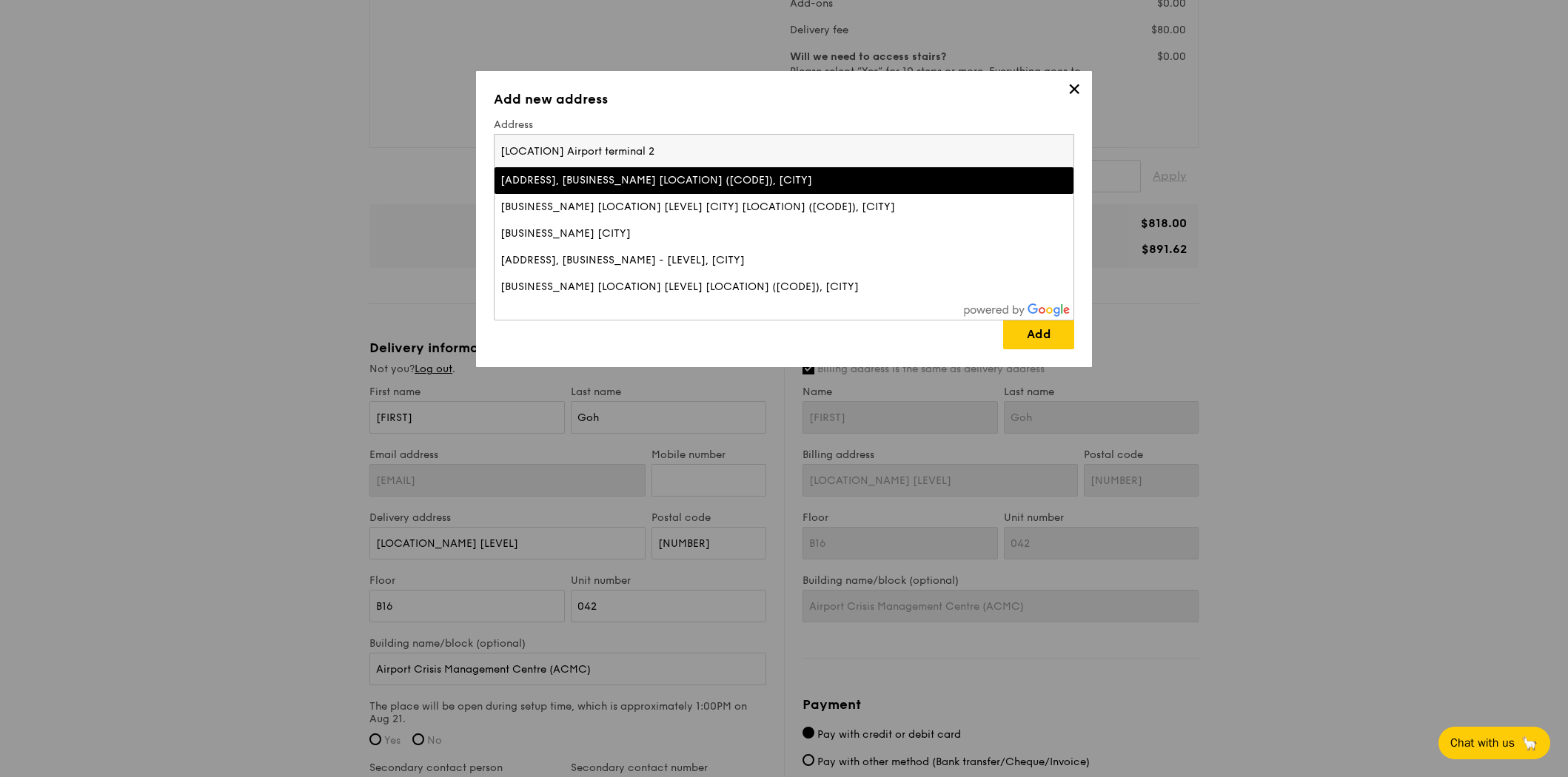 click on "✕" at bounding box center [1074, 92] 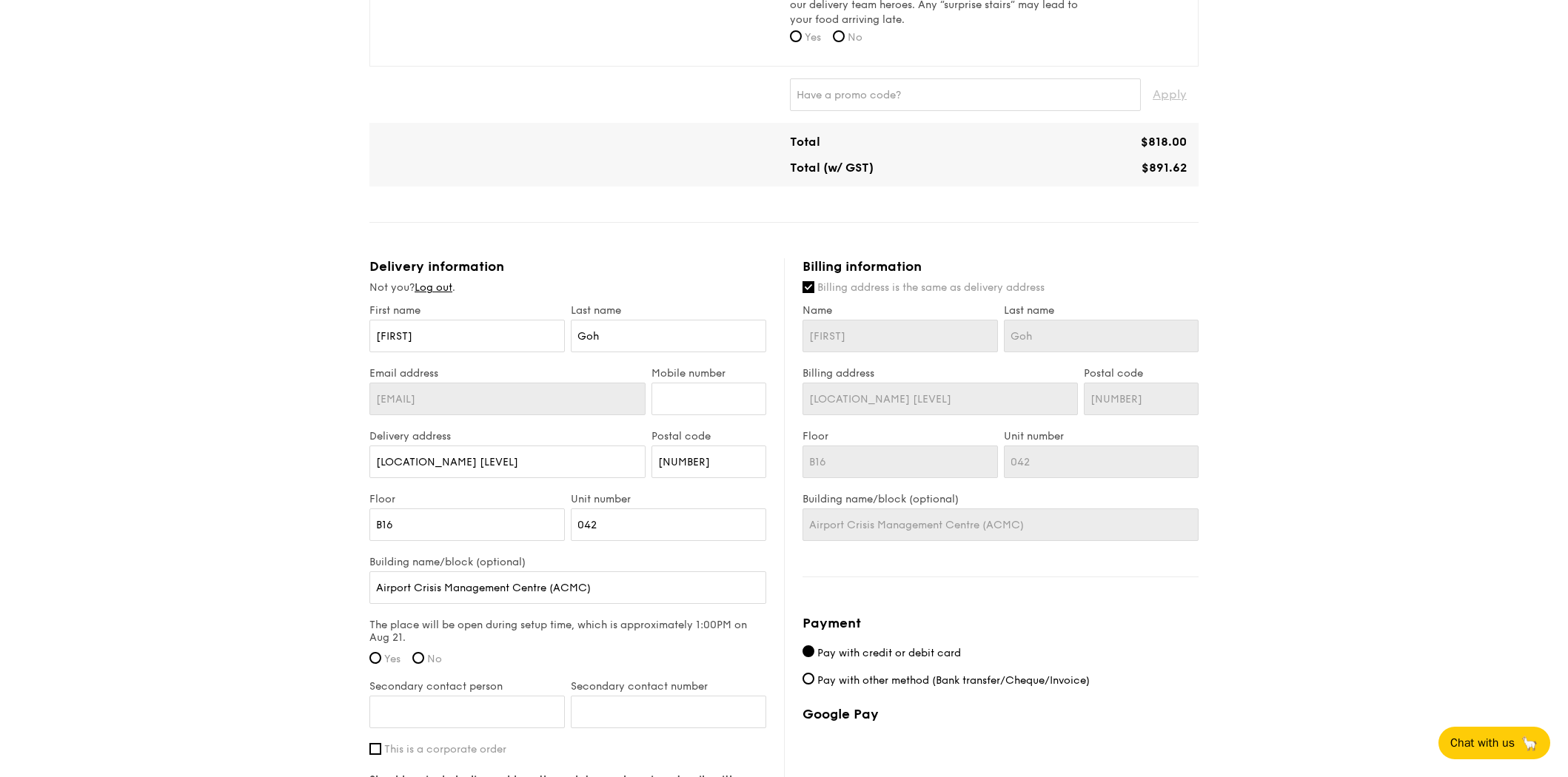 scroll, scrollTop: 574, scrollLeft: 0, axis: vertical 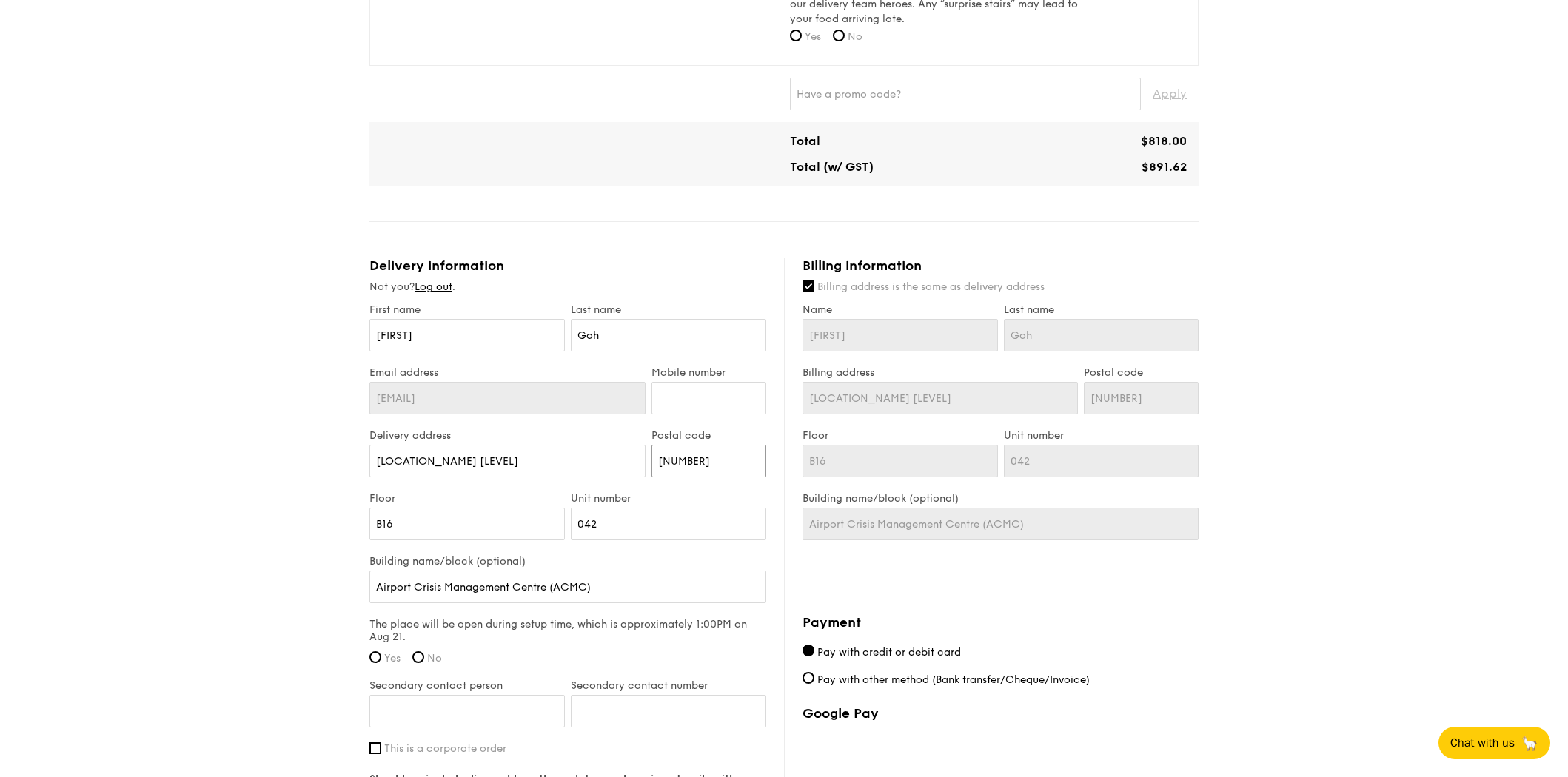 drag, startPoint x: 719, startPoint y: 456, endPoint x: 653, endPoint y: 446, distance: 66.75328 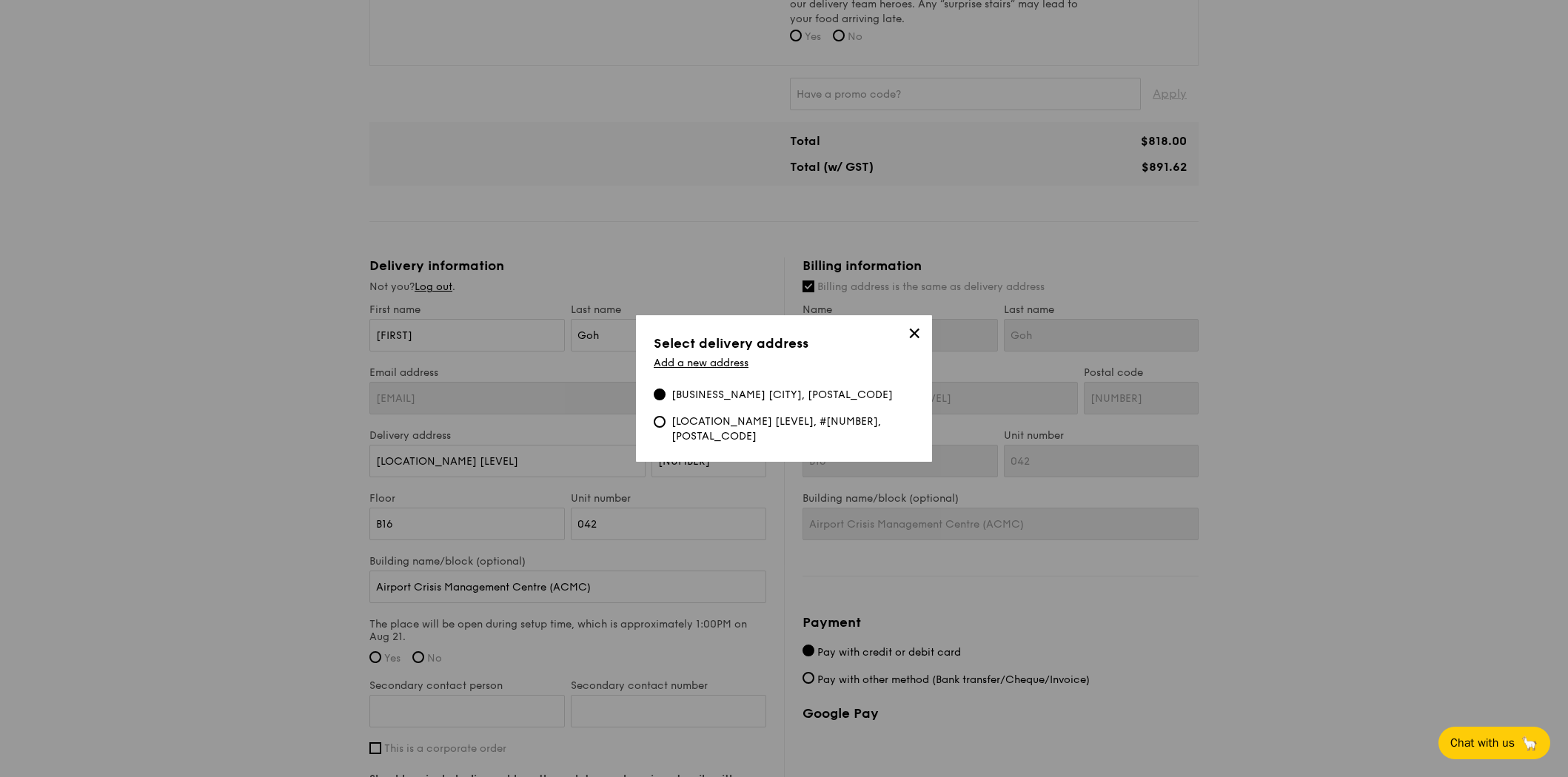 click on "✕" at bounding box center (914, 336) 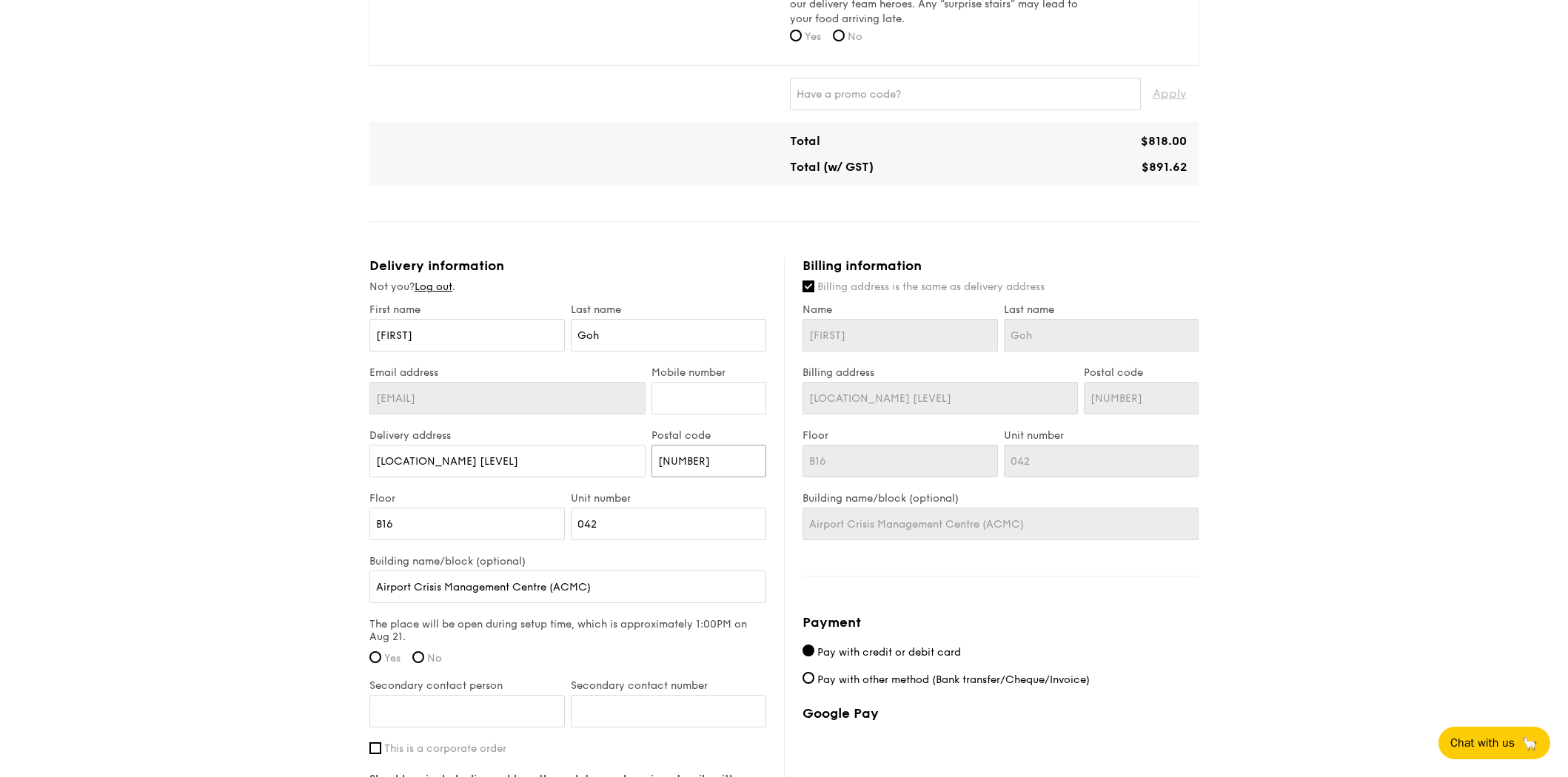 drag, startPoint x: 703, startPoint y: 459, endPoint x: 658, endPoint y: 456, distance: 45.099889 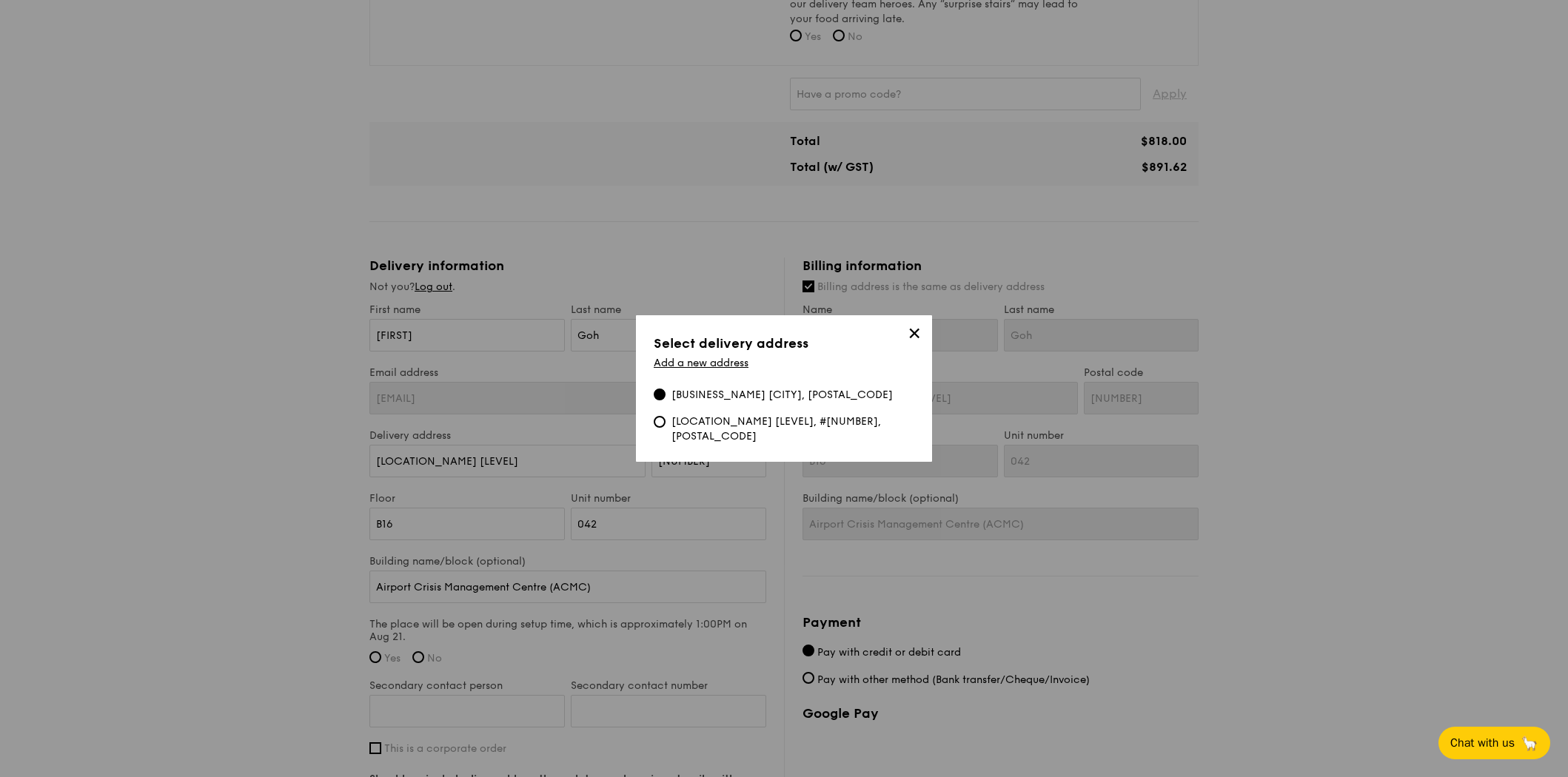 click on "Select delivery address" at bounding box center (784, 343) 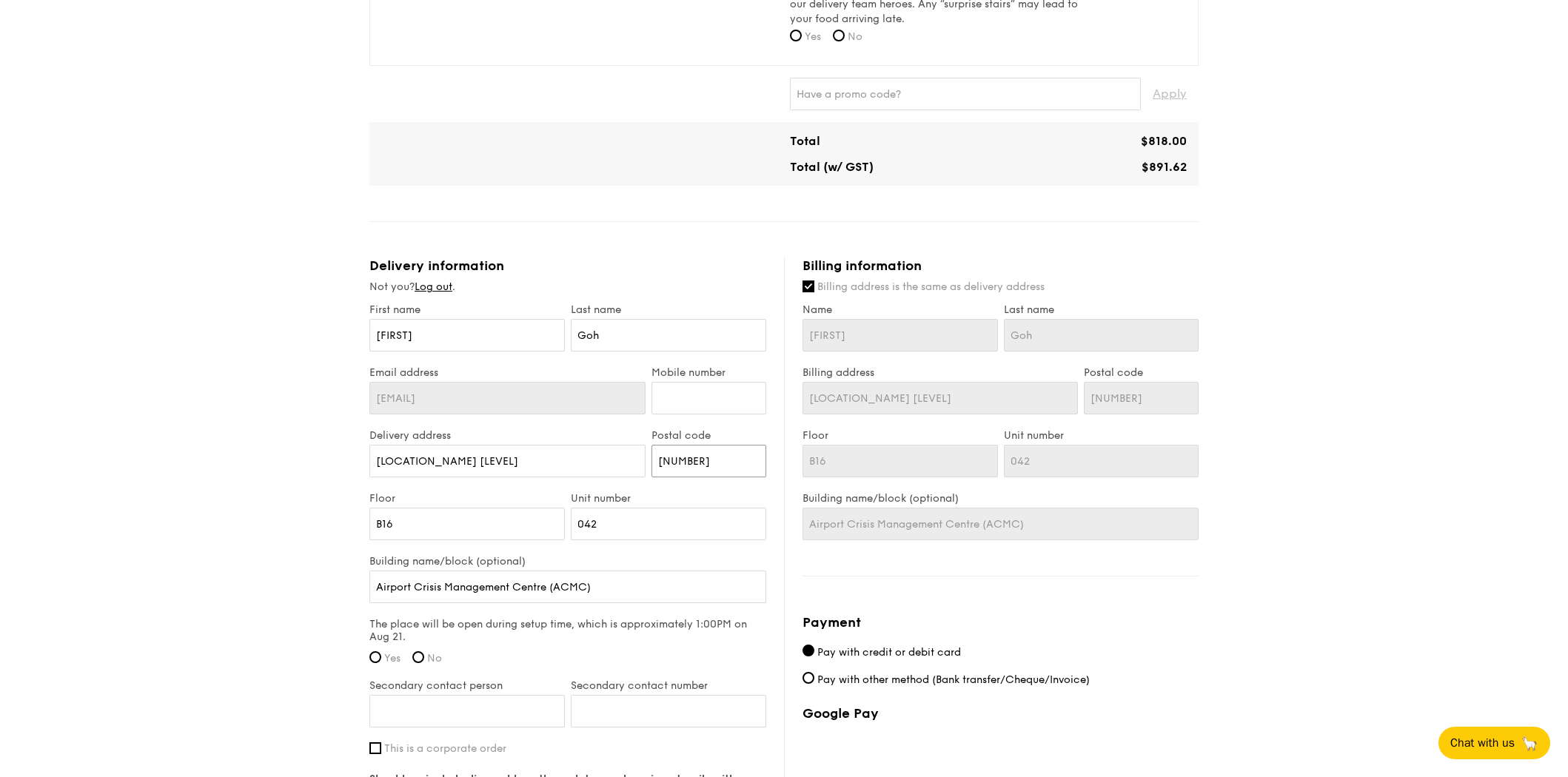 click on "[NUMBER]" at bounding box center (708, 461) 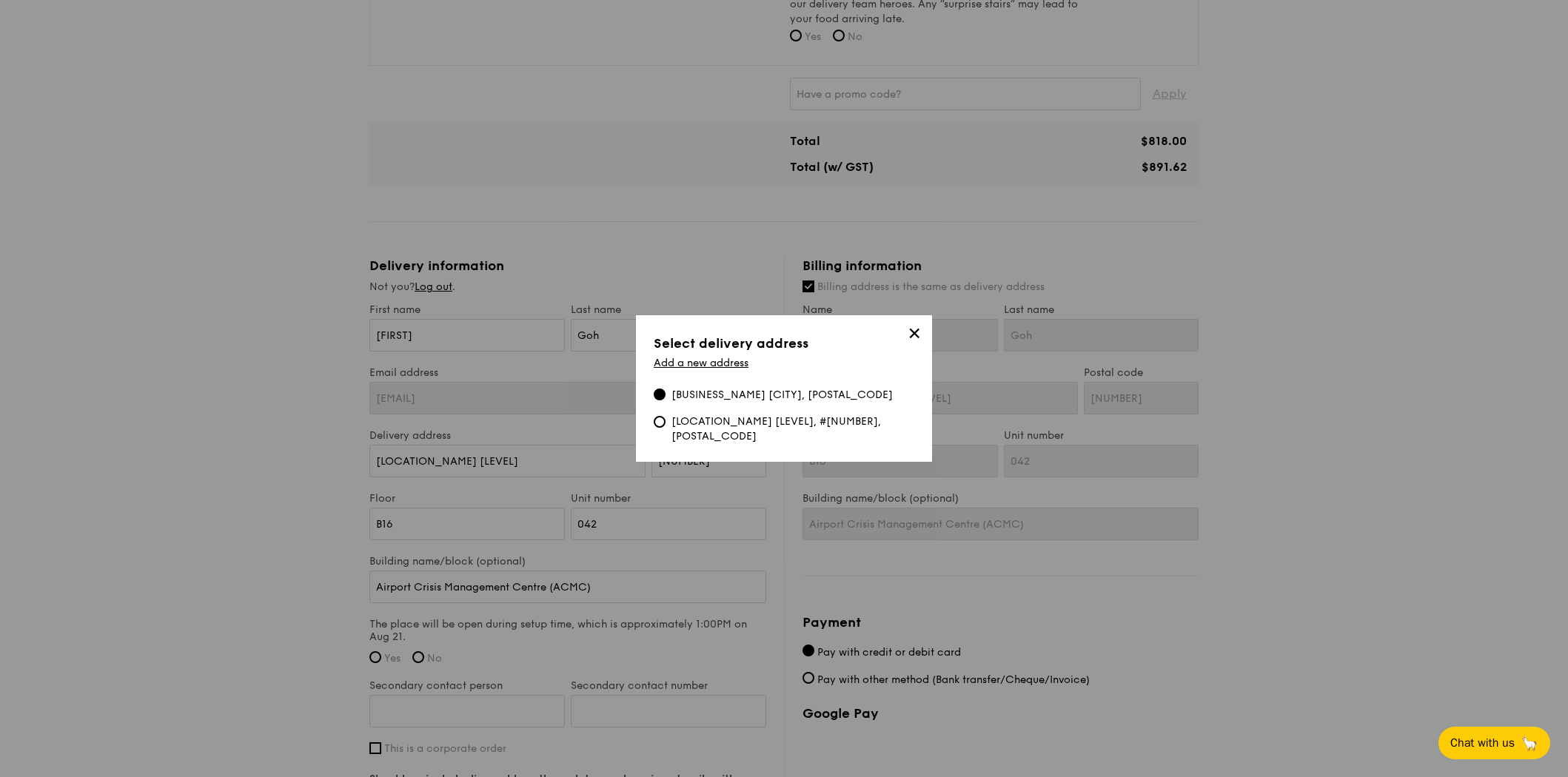 click on "[BUSINESS_NAME] [CITY], [POSTAL_CODE]" at bounding box center [782, 395] 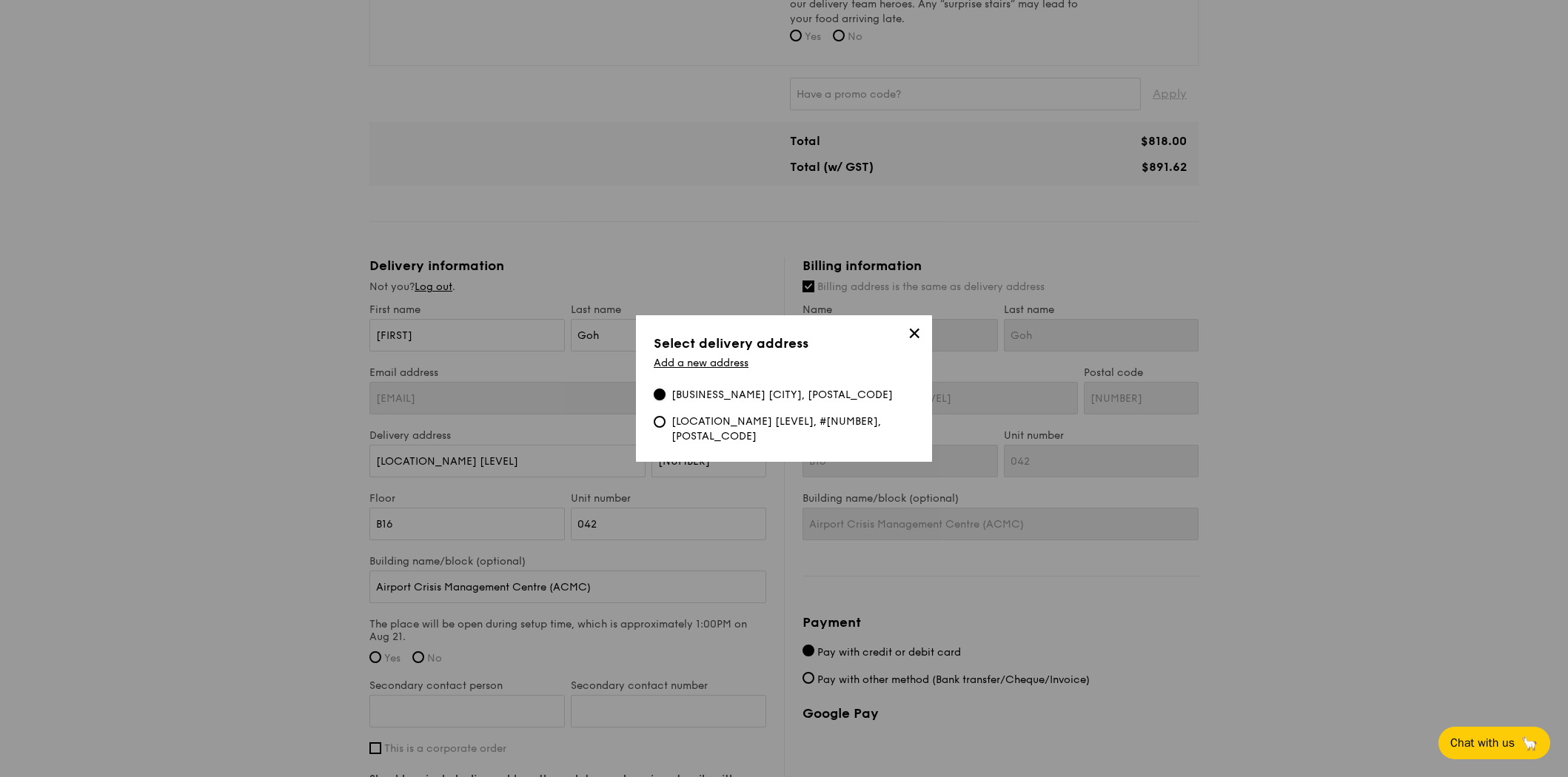 click on "[BUSINESS_NAME] [CITY], [POSTAL_CODE]" at bounding box center (660, 394) 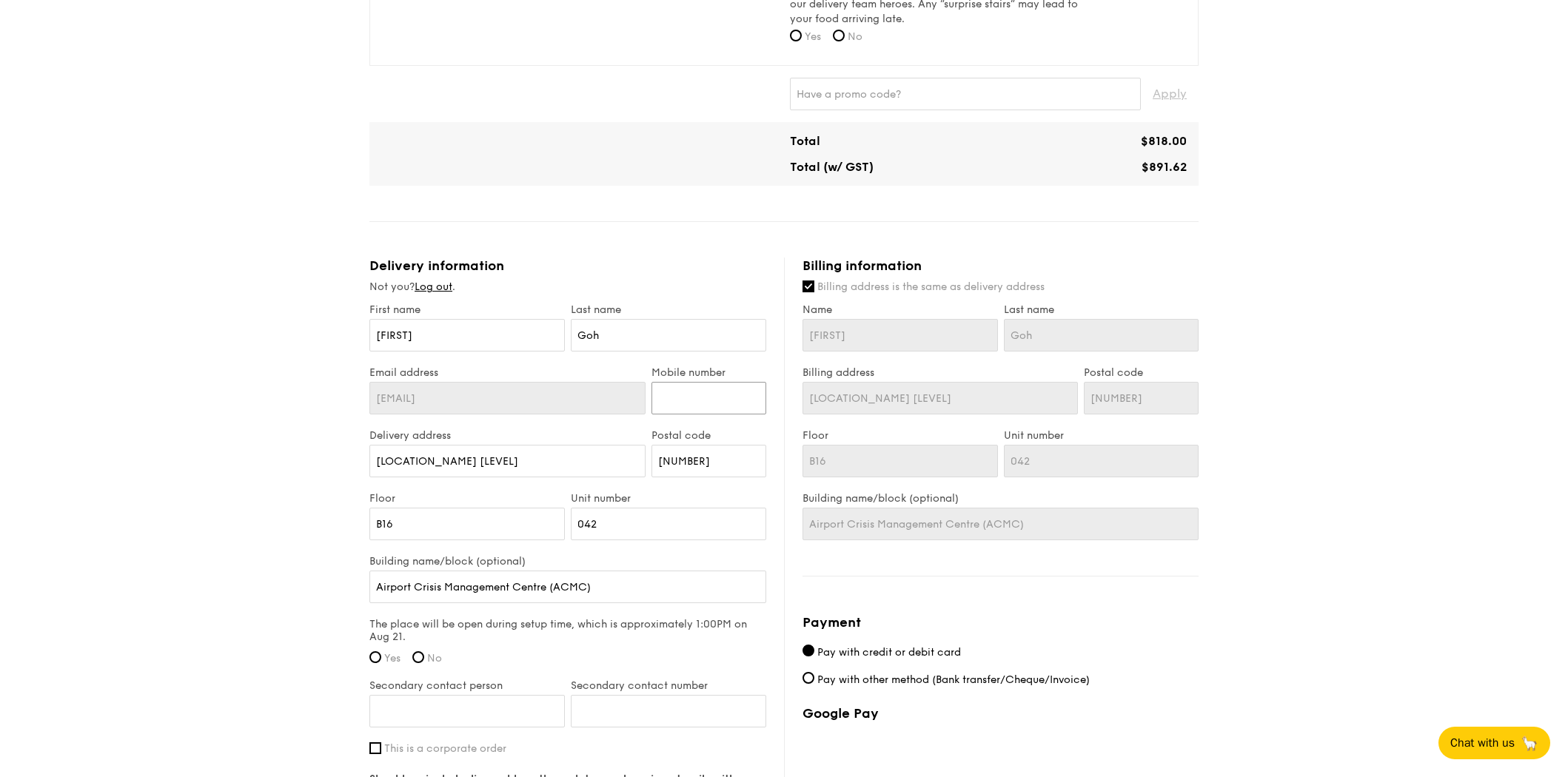 click on "[NUMBER]" at bounding box center (708, 398) 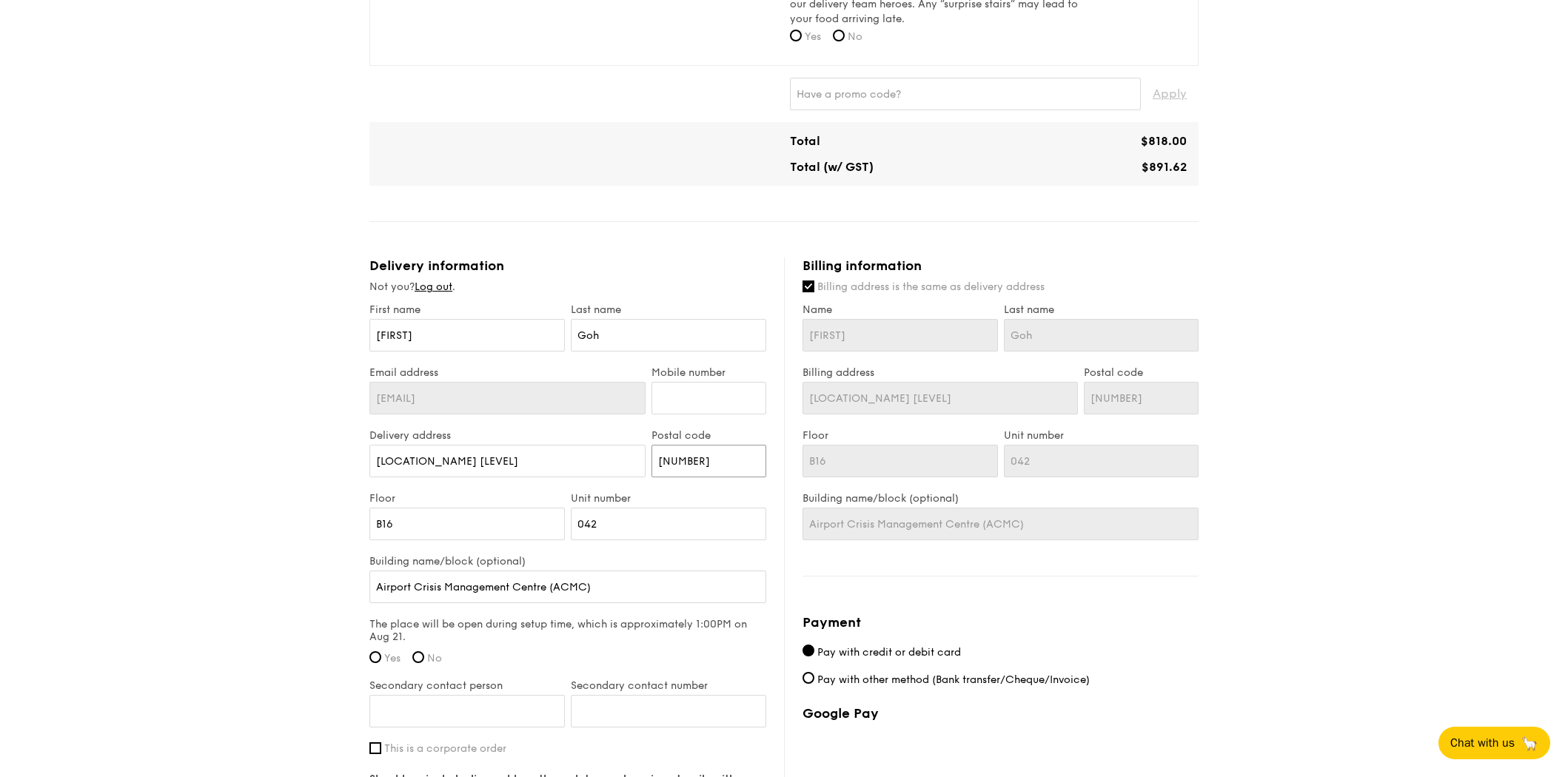 click on "[NUMBER]" at bounding box center [708, 461] 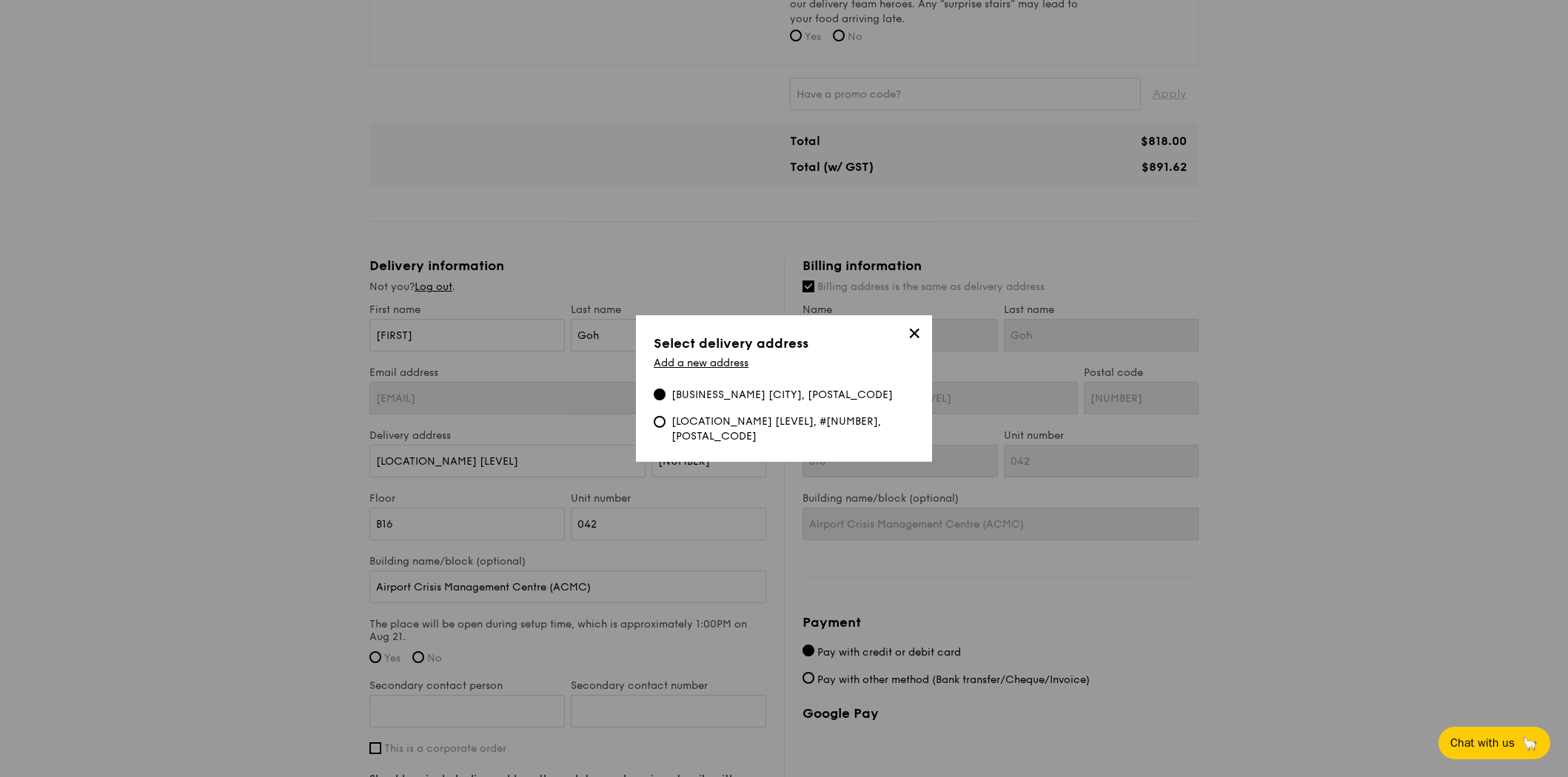 click on "✕" at bounding box center [914, 336] 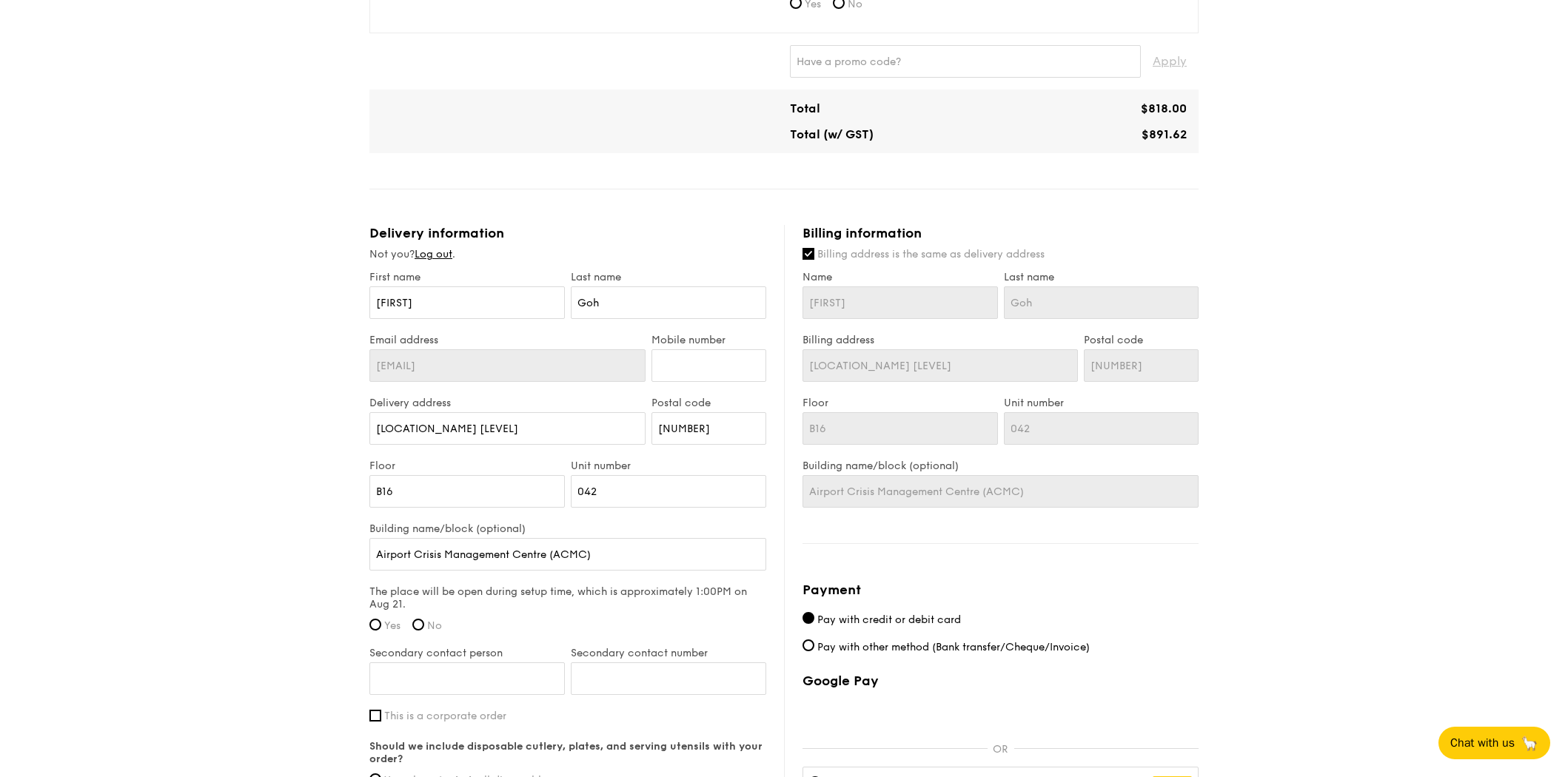 scroll, scrollTop: 656, scrollLeft: 0, axis: vertical 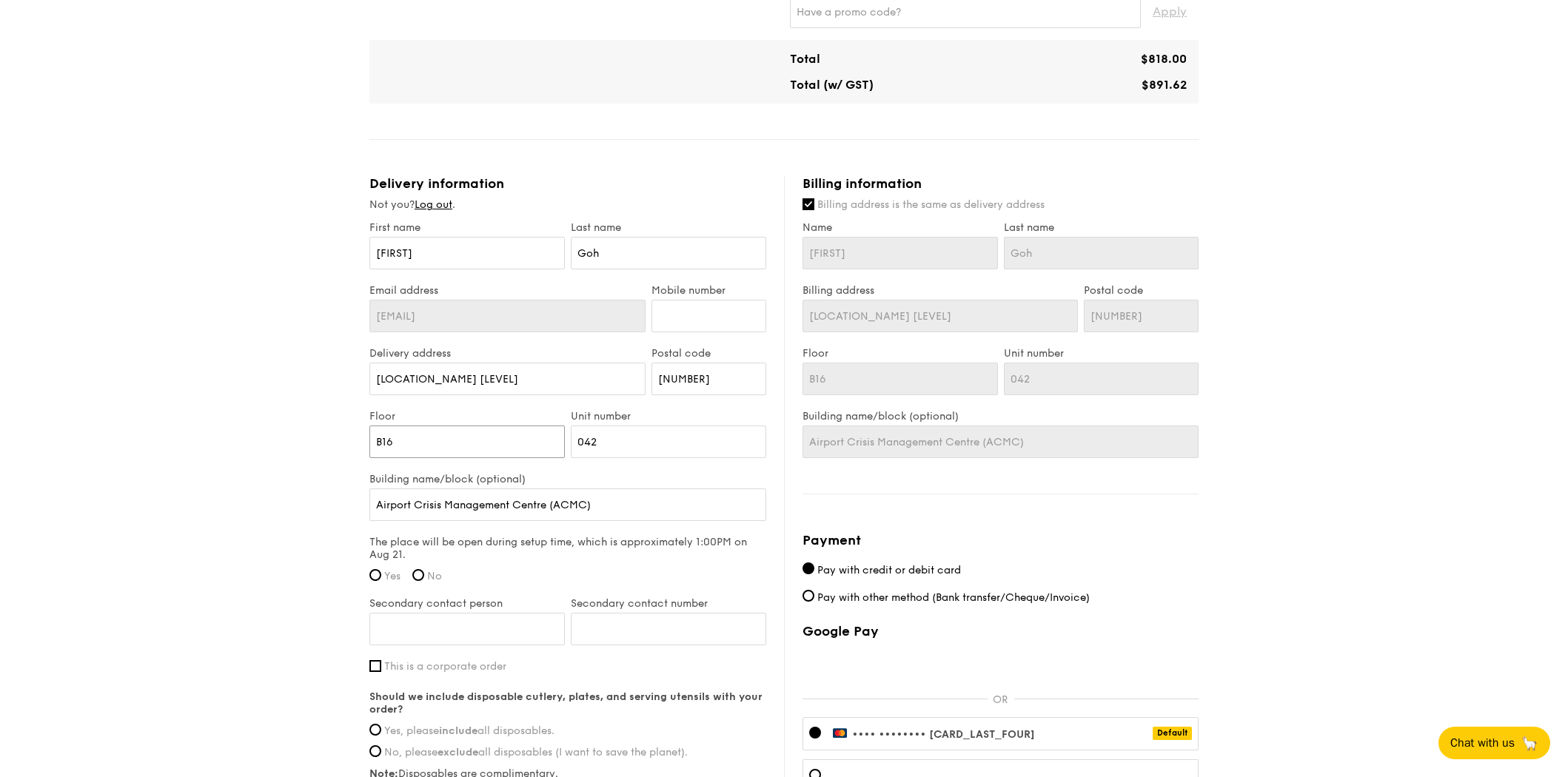 click on "B16" at bounding box center [467, 442] 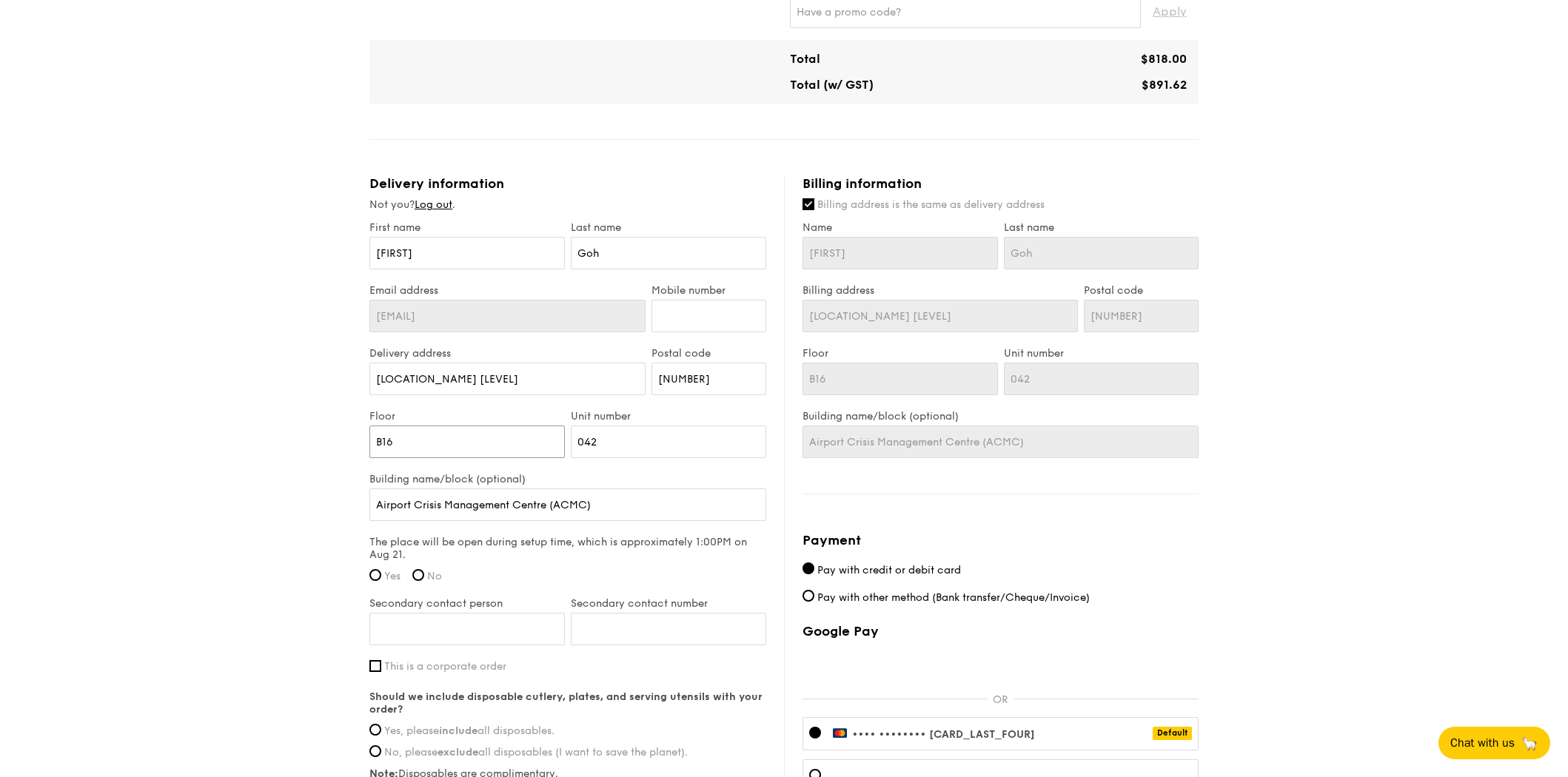 type on "B2" 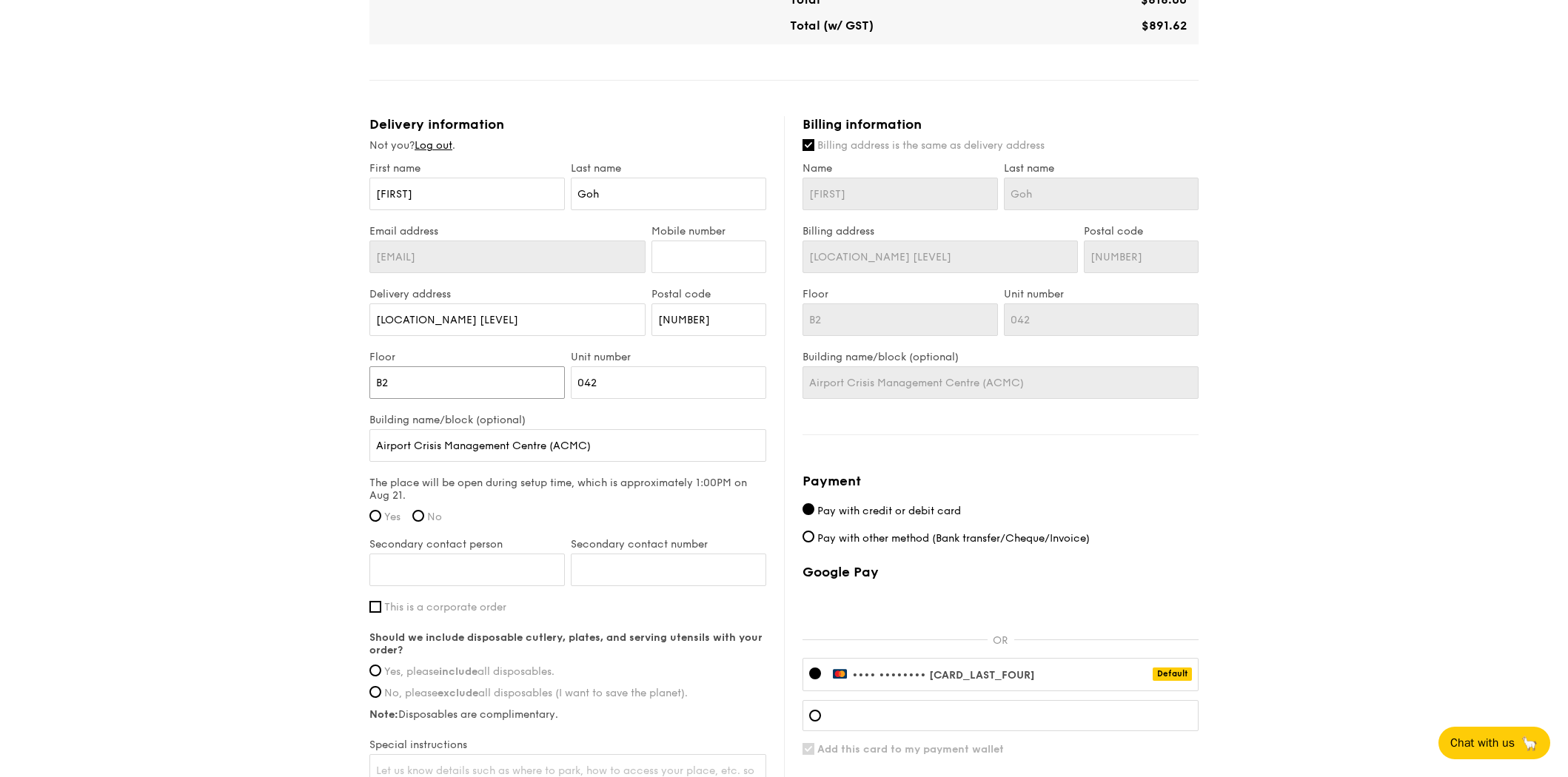 scroll, scrollTop: 739, scrollLeft: 0, axis: vertical 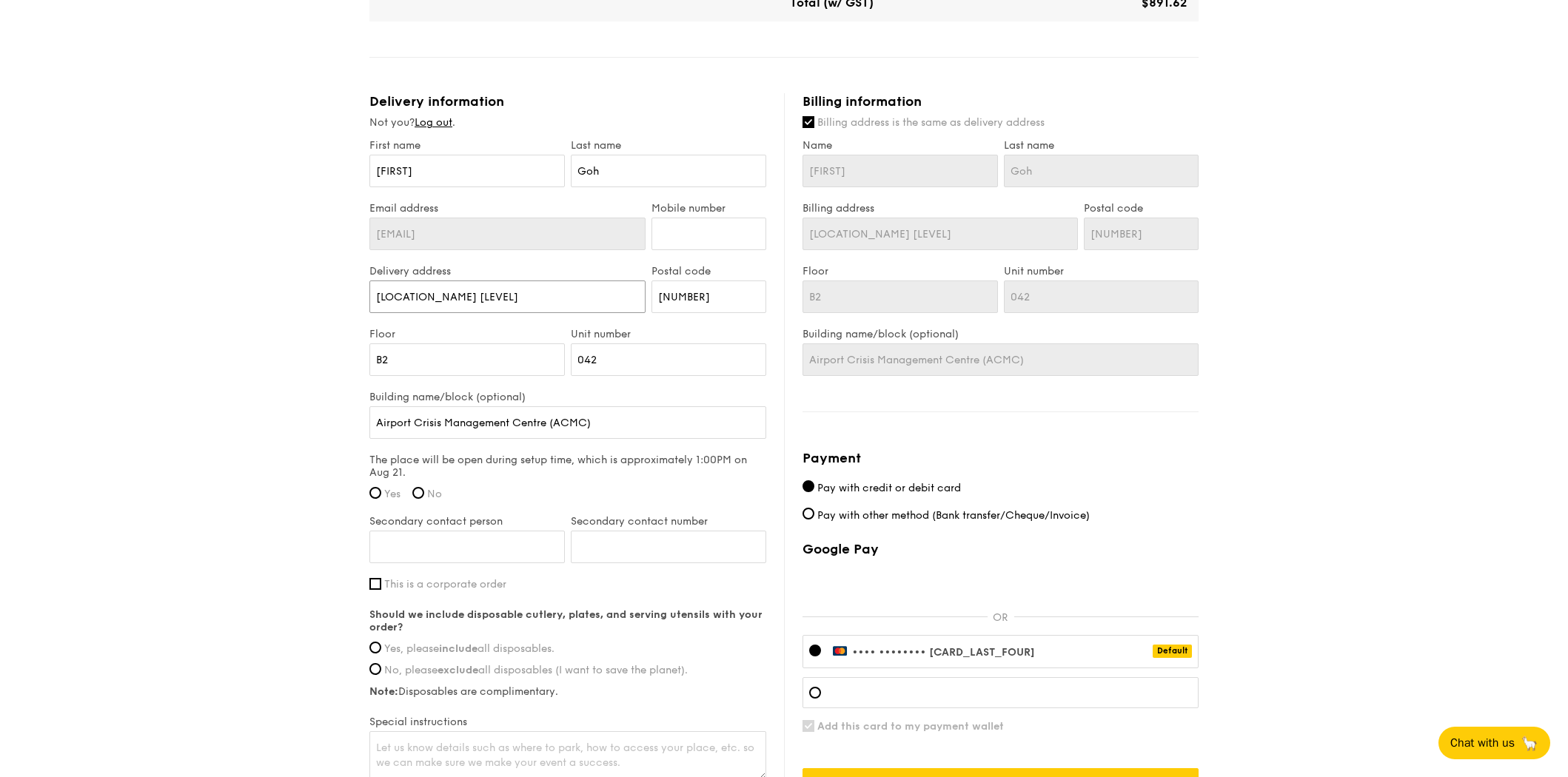 click on "[LOCATION_NAME] [LEVEL]" at bounding box center (507, 297) 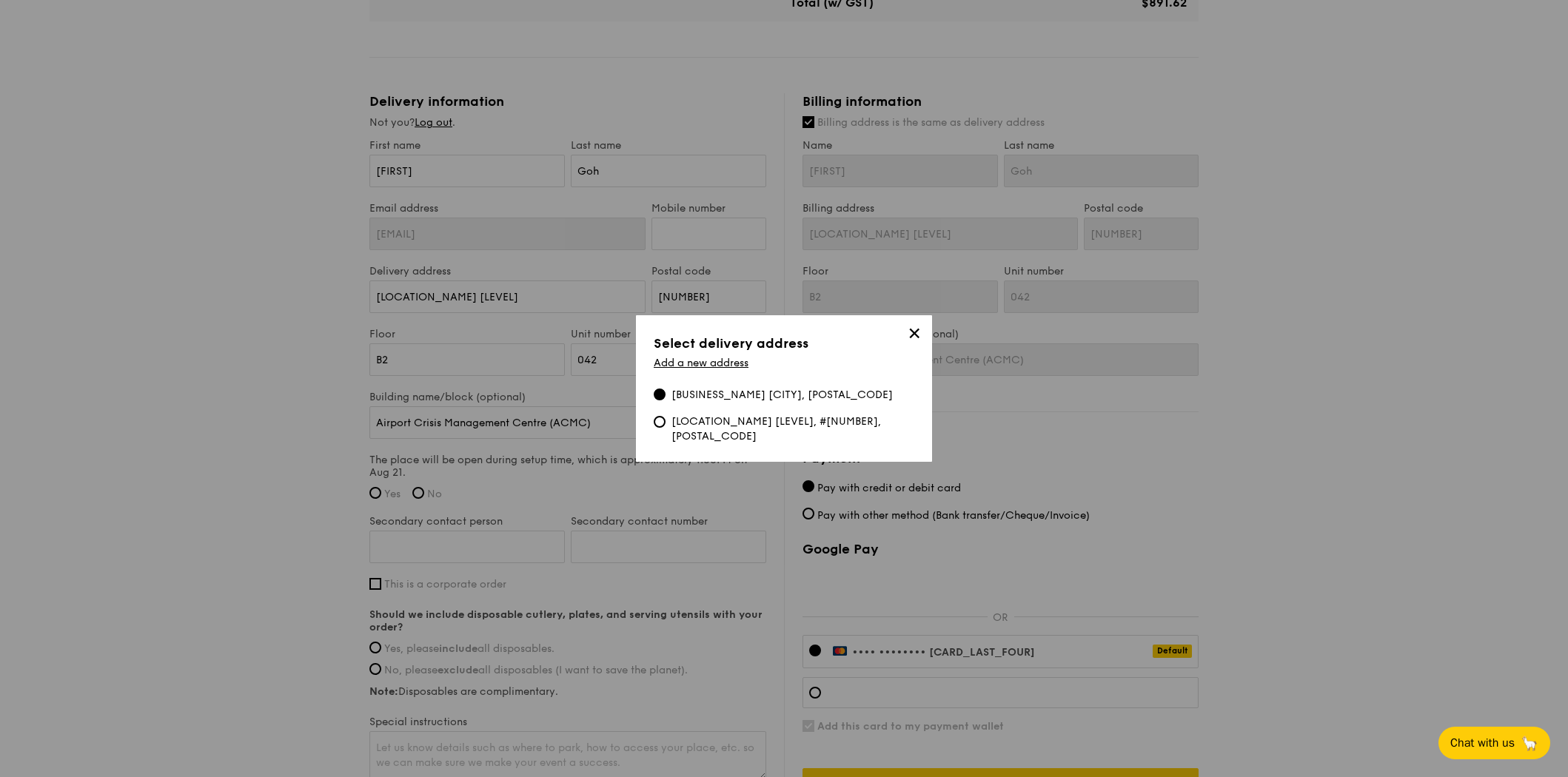 click on "[LOCATION_NAME] [LEVEL], #[NUMBER], [POSTAL_CODE]" at bounding box center [793, 429] 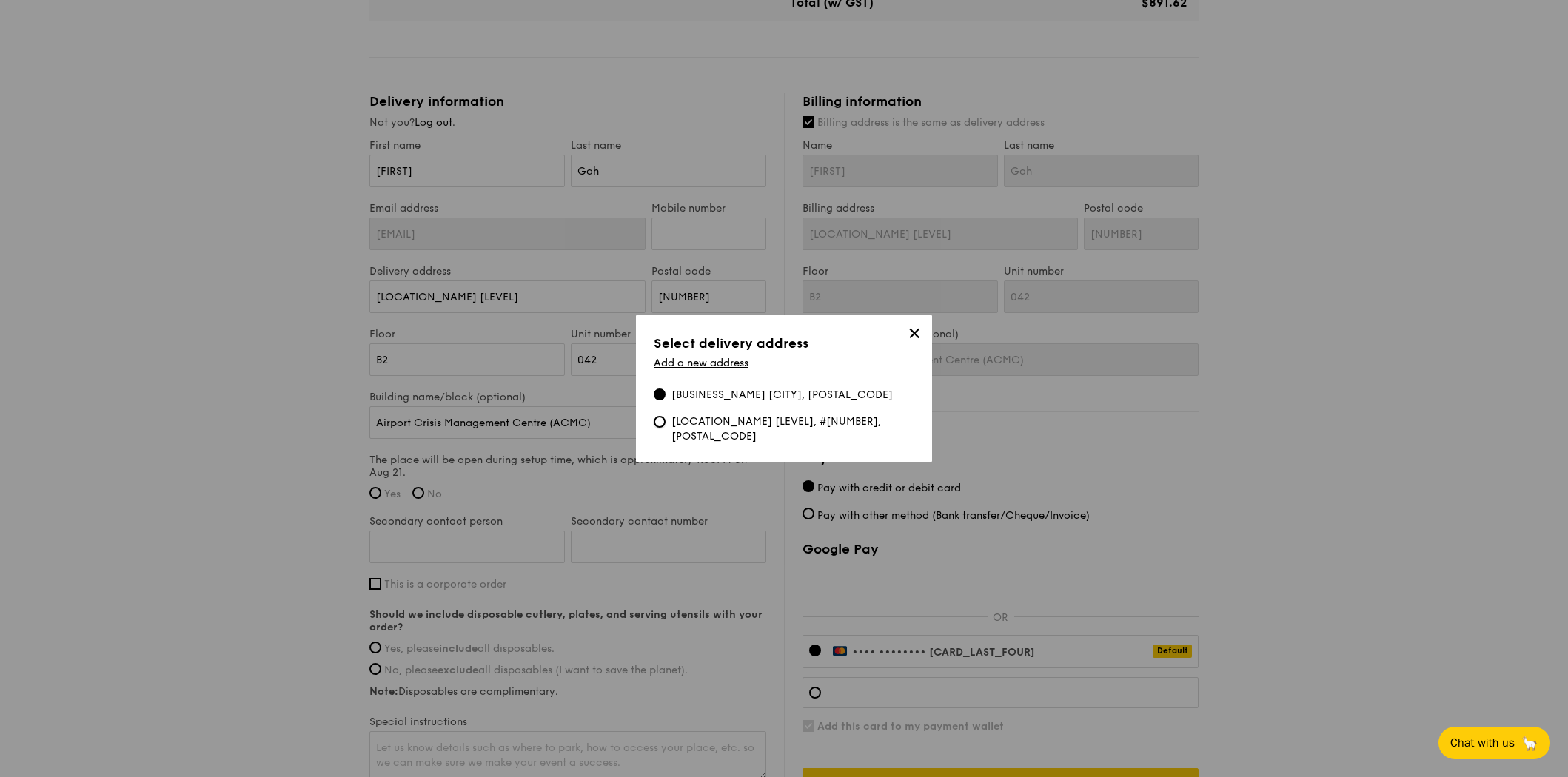 click on "[LOCATION_NAME] [LEVEL], #[NUMBER], [POSTAL_CODE]" at bounding box center (660, 422) 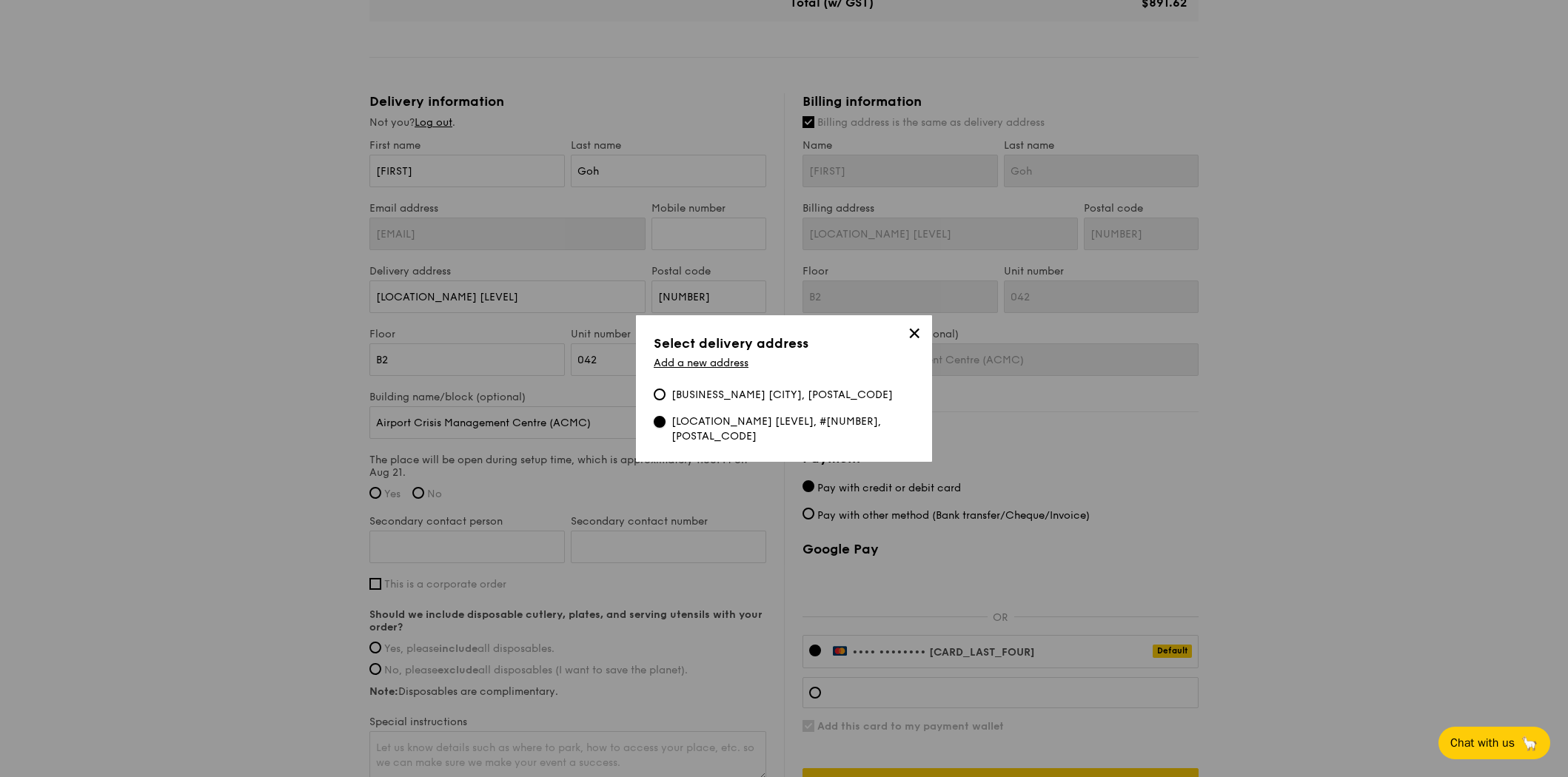 type on "14" 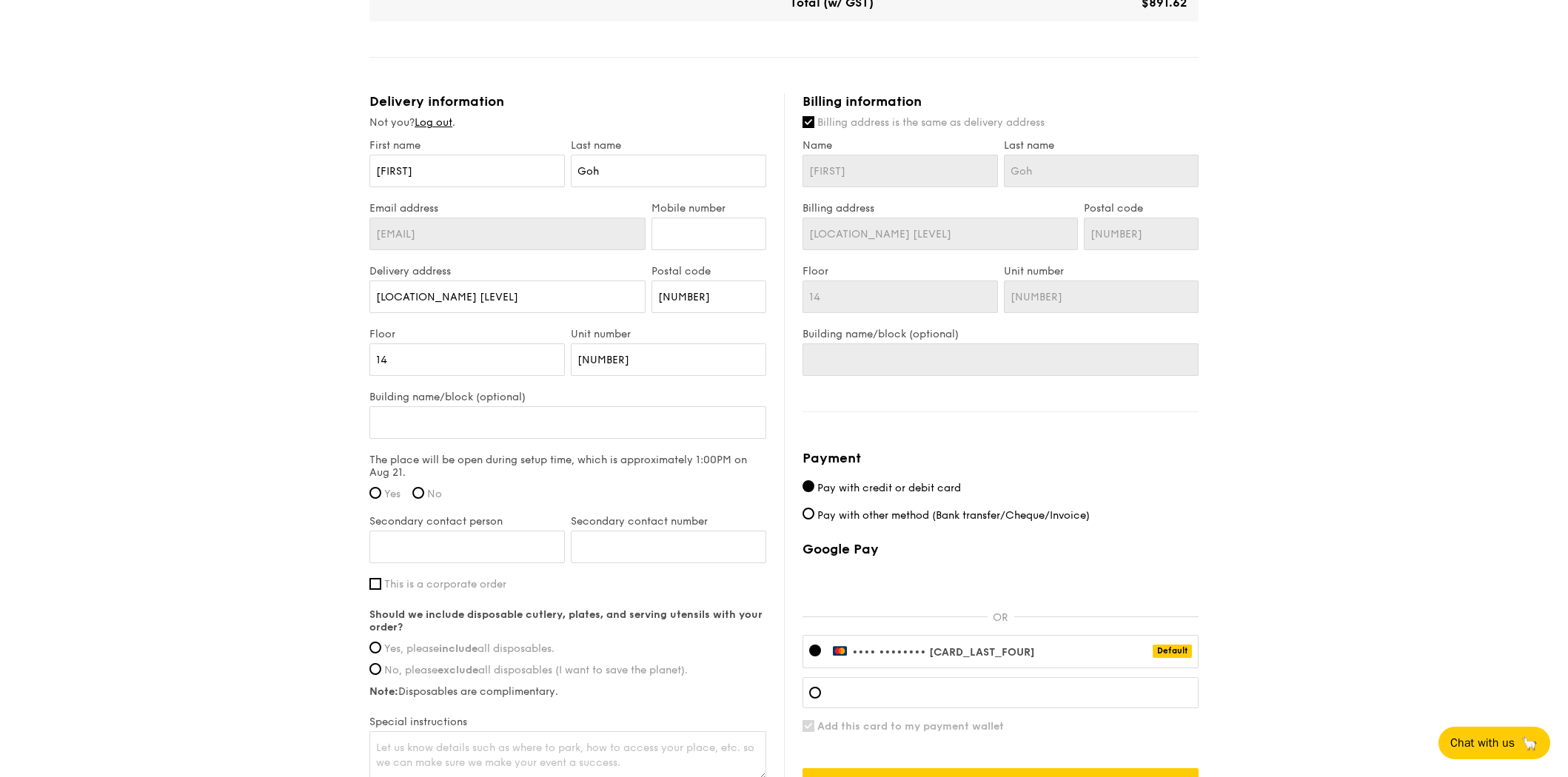 drag, startPoint x: 463, startPoint y: 360, endPoint x: 324, endPoint y: 357, distance: 139.03237 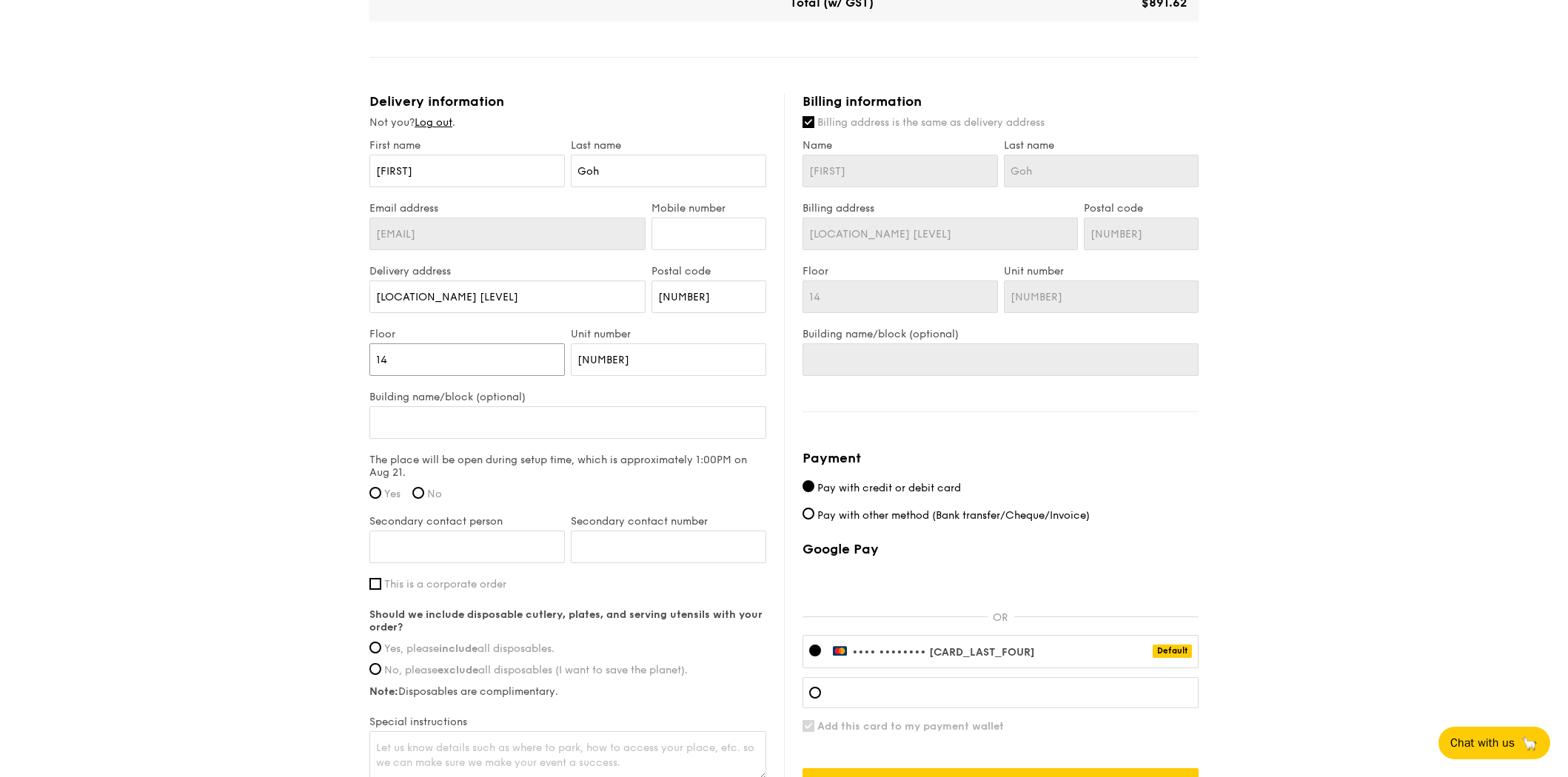 click on "1 - Select menu
2 - Select items
3 - Check out
High Tea Buffet
$12.30
/guest
($13.41 w/ GST)
60 guests
Serving time:
Aug 21, 2025,
2:00PM
Teardown time:
Aug 21, 2025,
4:15PM
Sandwiches/Danishes
Almond Pain Au Chocolat Croissant - a sweet puff pastry filled with dark chocolate
Premium sides
Cod Fish Tofu Bites - fish meat tofu cubes, tri-colour capsicum, thai chilli sauce
Dim sum
Steamed Mini Soon Kueh - turnip, carrot, mushrooms Steamed Plant-Based Chicken Gyoza - poached garlic, spring onion, black sesame seeds, light mala soy dipping
Sweet sides
Matcha Pistachio Cake - premium matcha powder, pistachio puree, vanilla bean sponge
Drinks
Four Season Oolong Tea
Total
[NUMBER]" at bounding box center [784, 61] 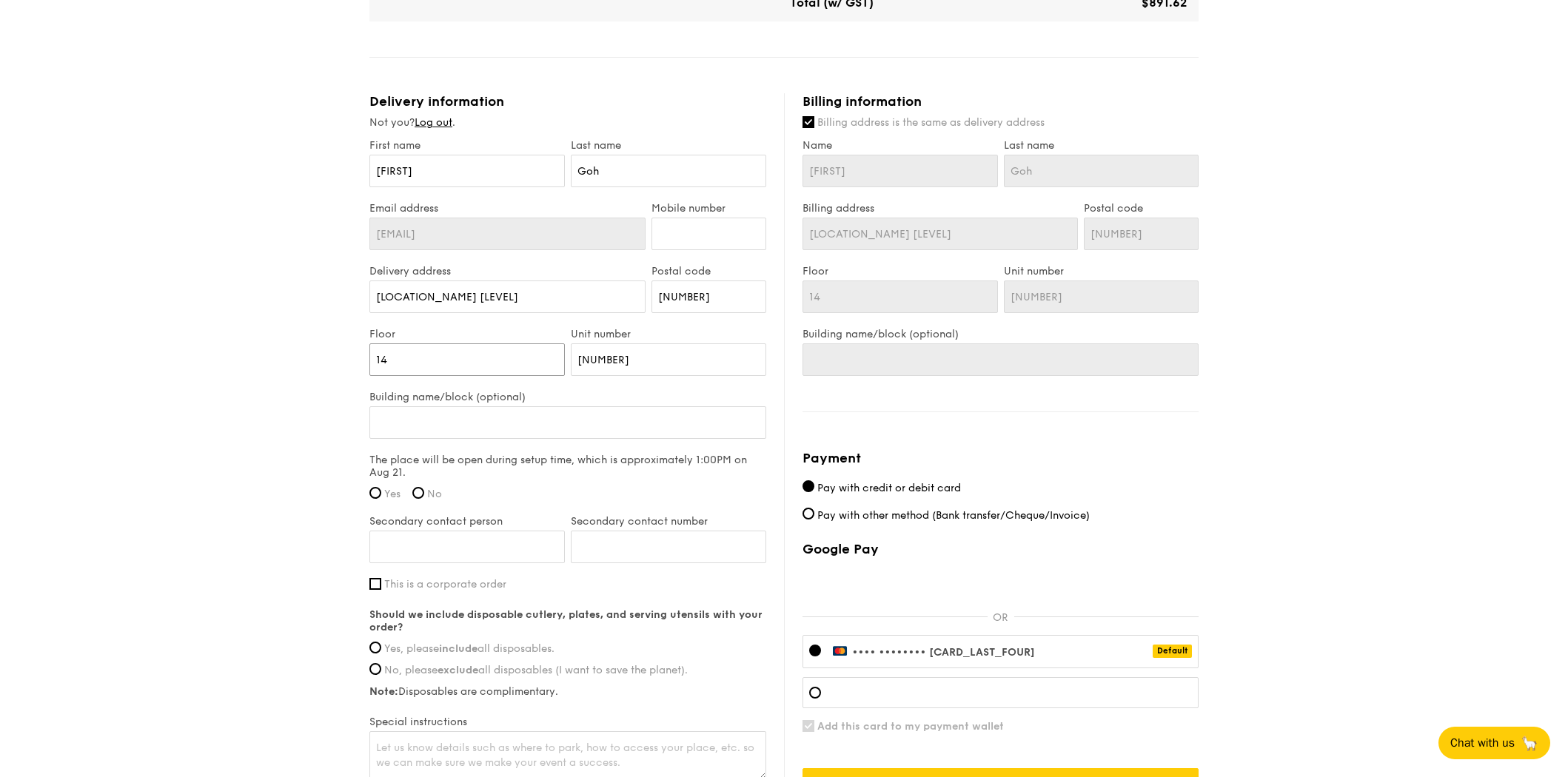 type on "B" 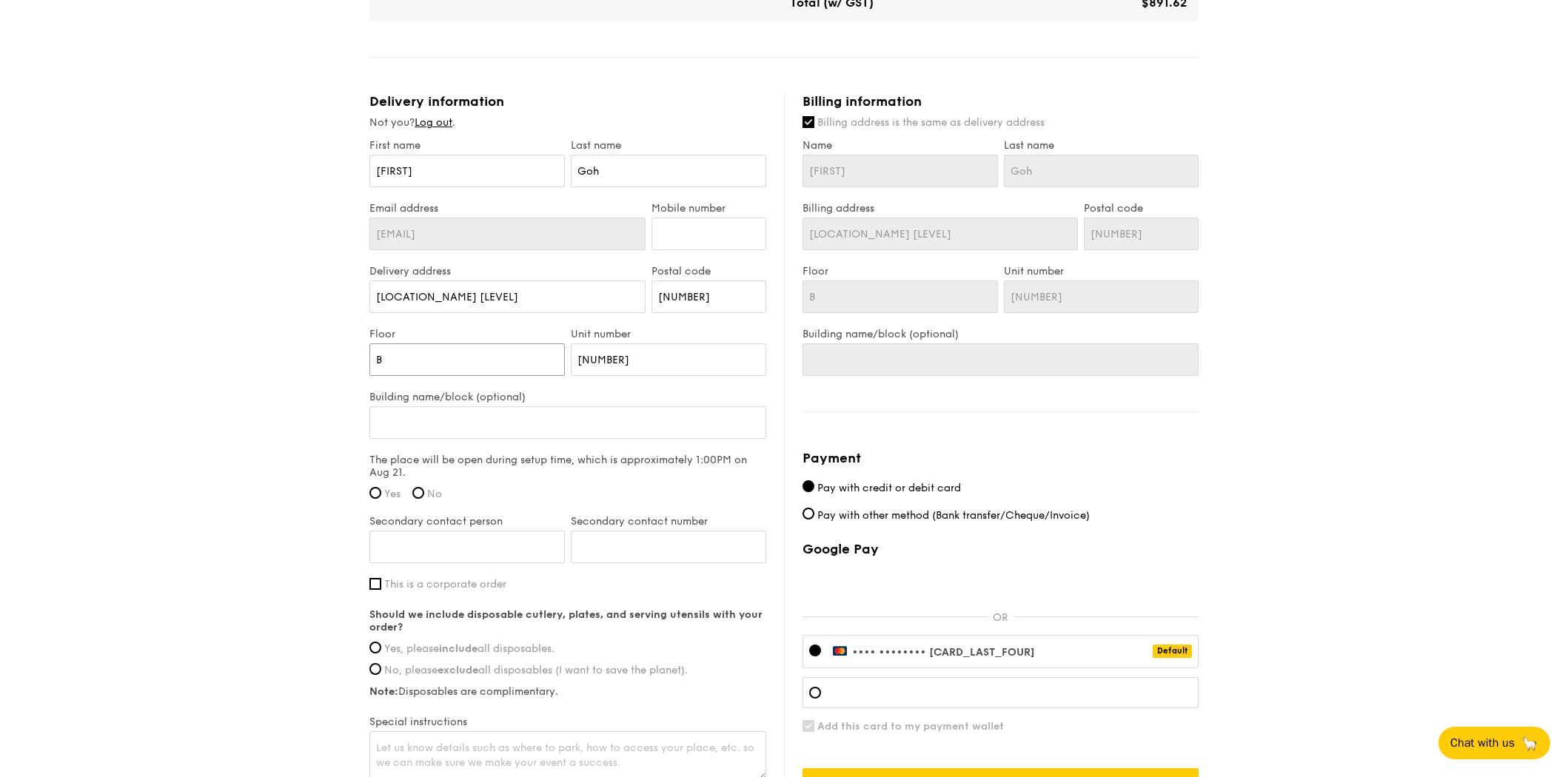 type on "B2" 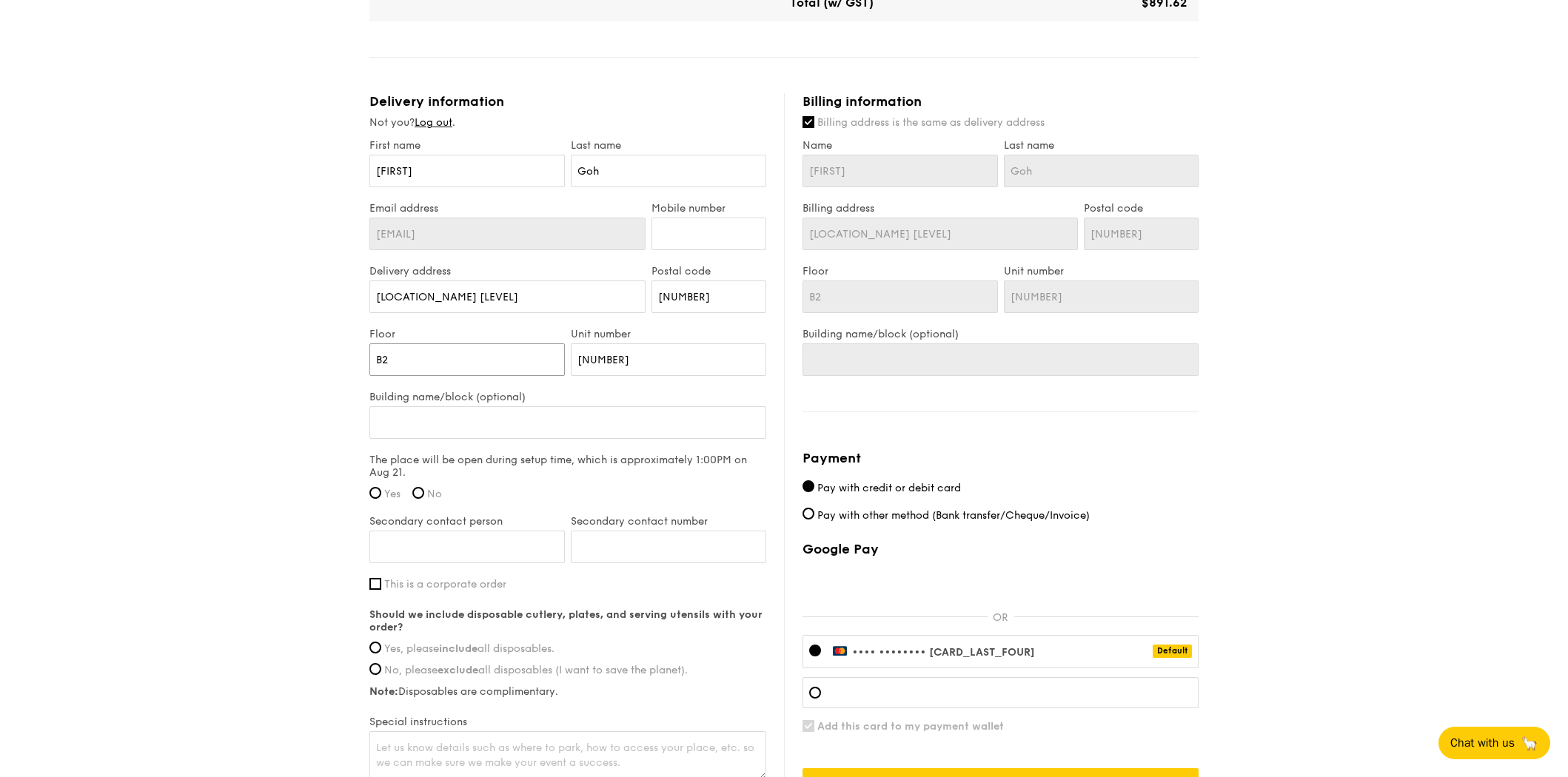 type on "B2" 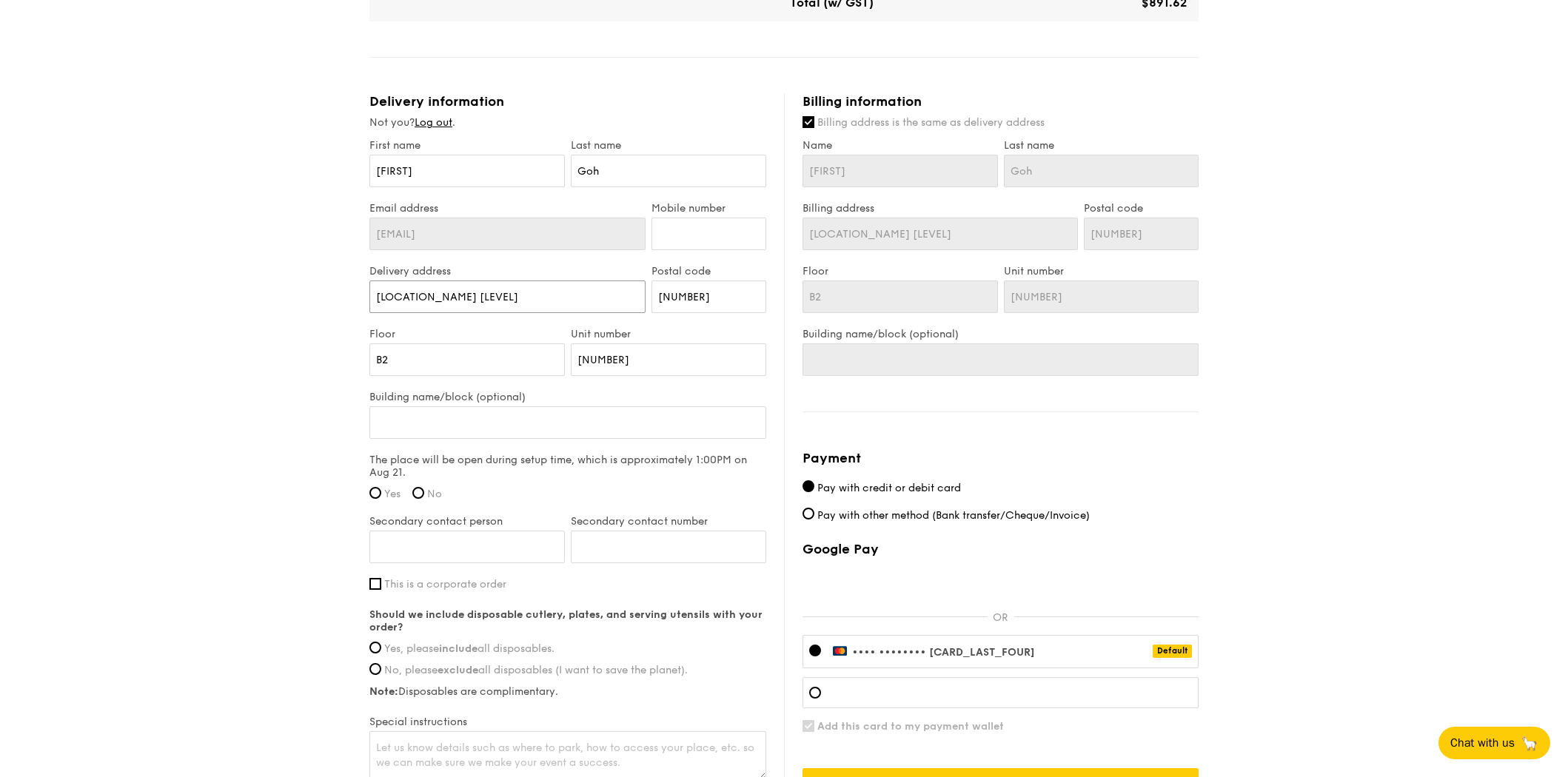 drag, startPoint x: 486, startPoint y: 294, endPoint x: 455, endPoint y: 287, distance: 31.780497 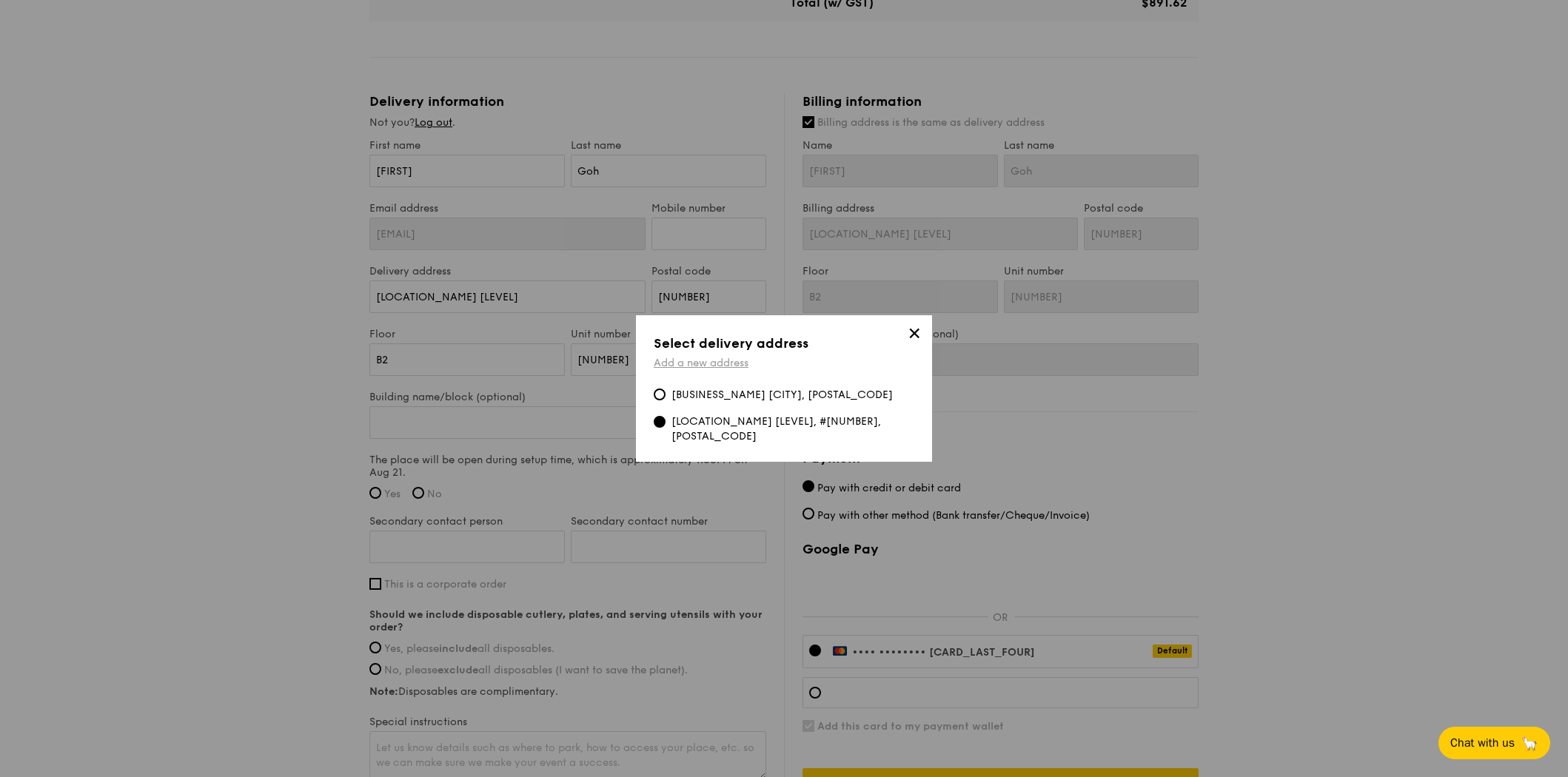 click on "Add a new address" at bounding box center [701, 363] 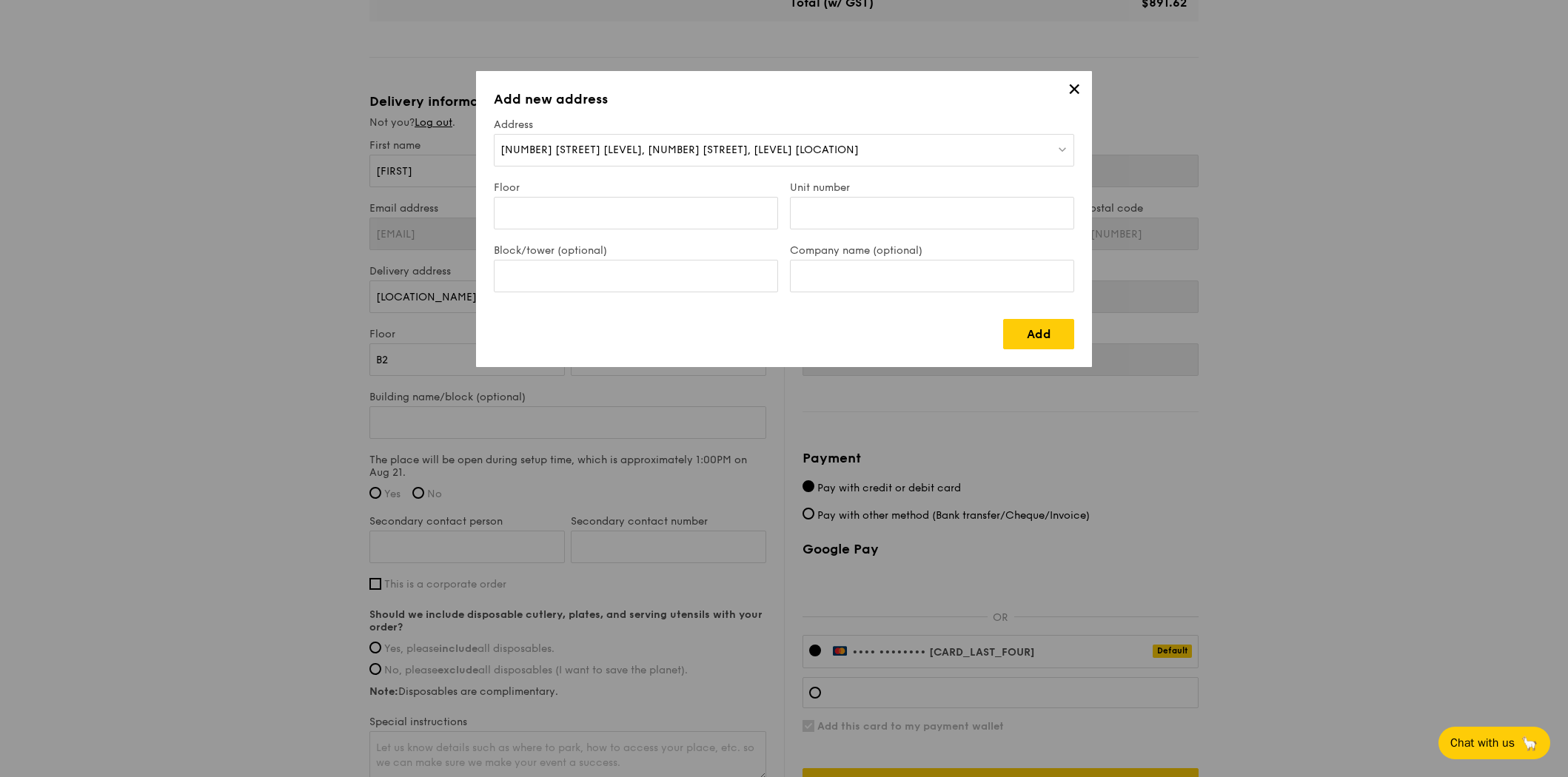 click on "[NUMBER] [STREET] [LEVEL], [NUMBER] [STREET], [LEVEL] [LOCATION]" at bounding box center [784, 150] 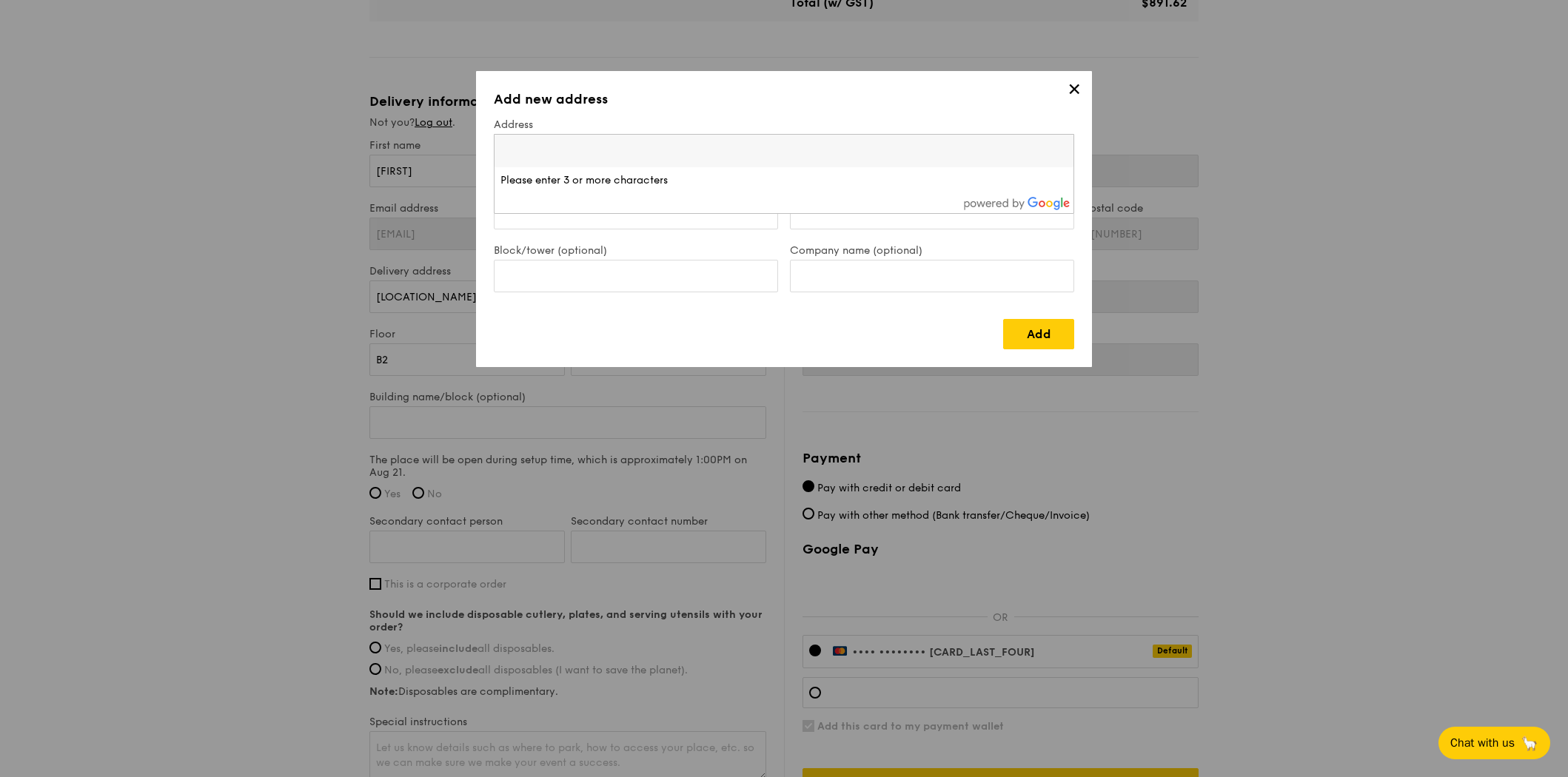 click at bounding box center (784, 151) 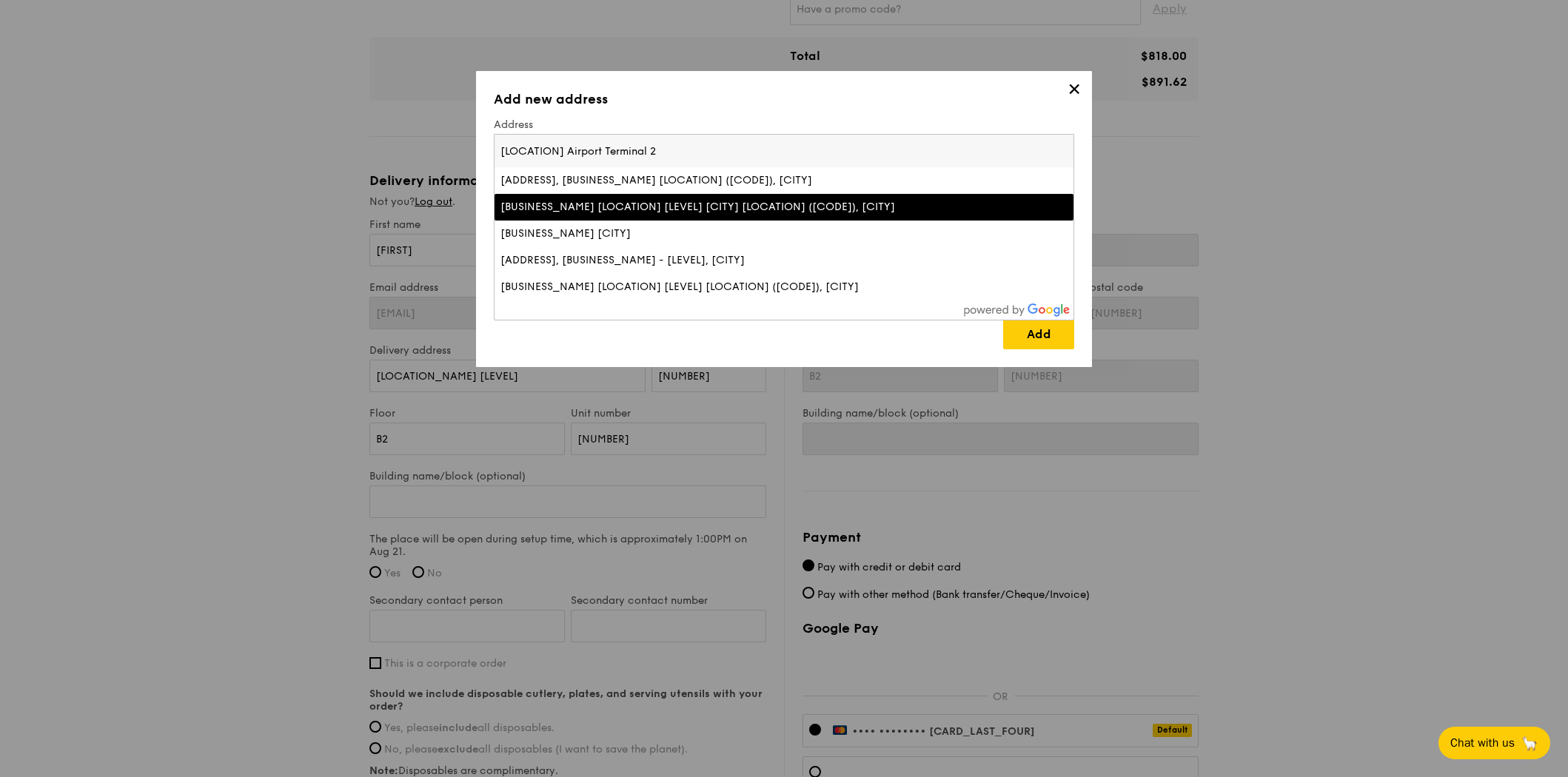 scroll, scrollTop: 656, scrollLeft: 0, axis: vertical 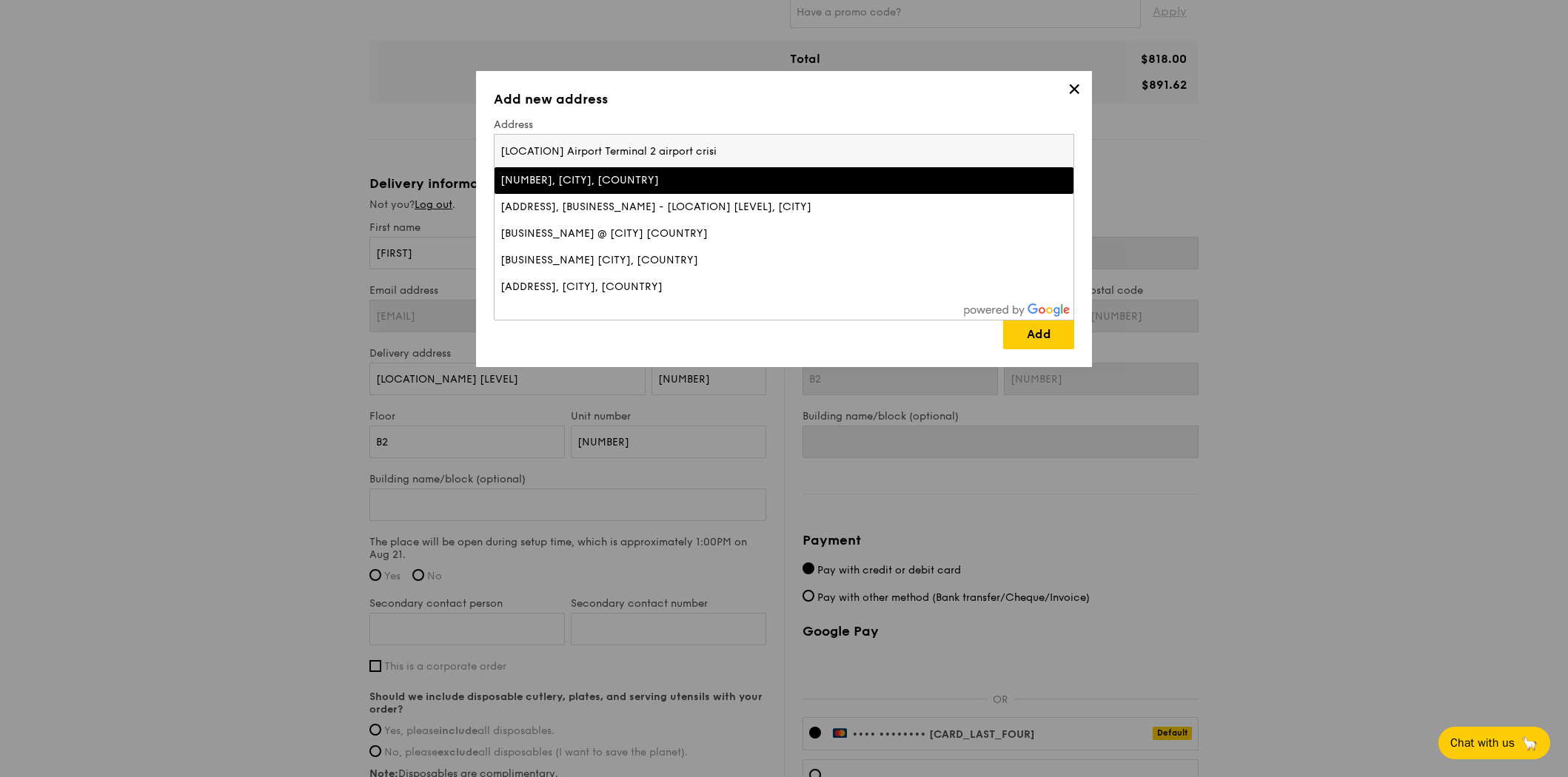 type on "Changi Airport Terminal 2 airport crisis" 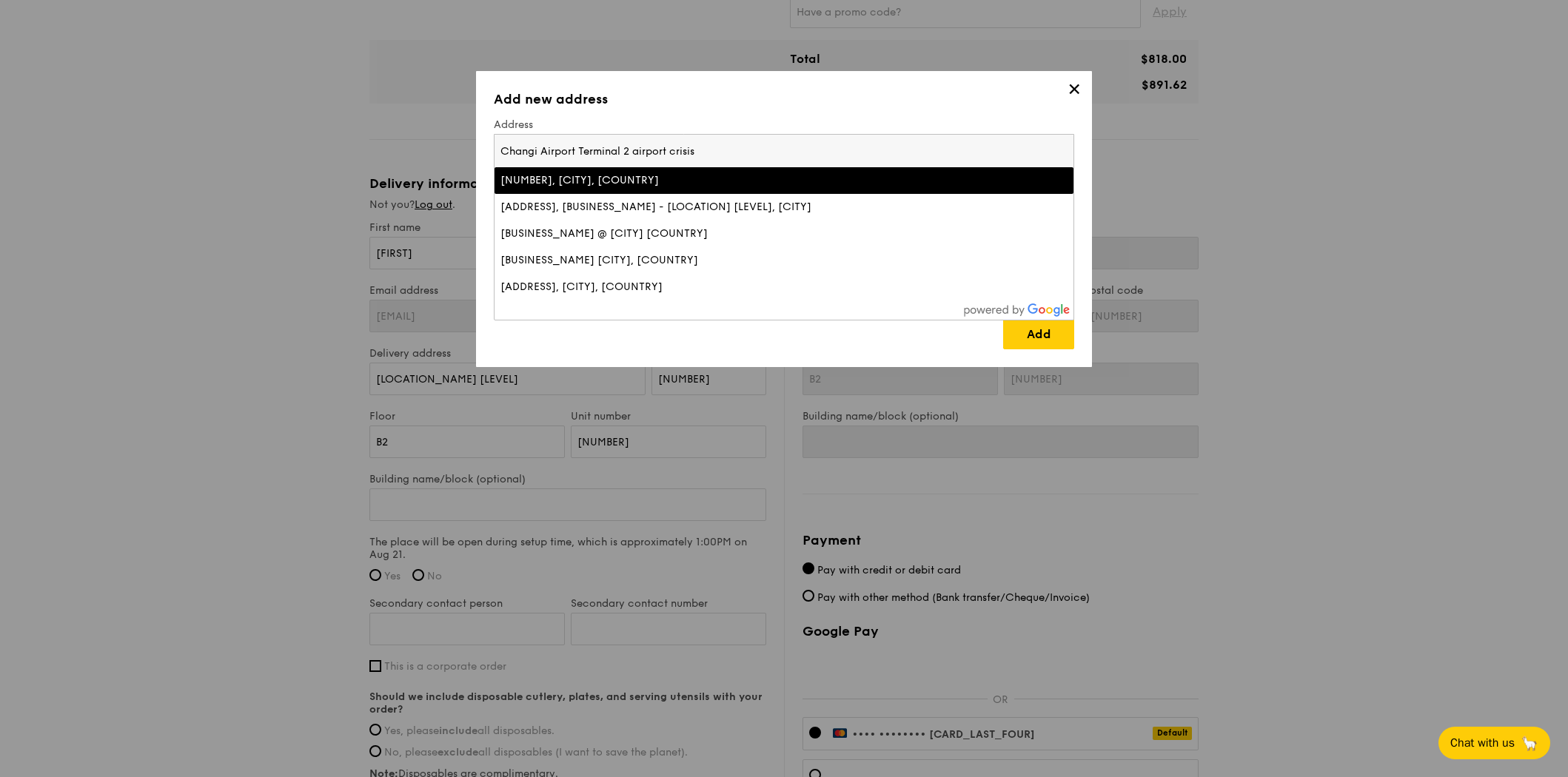click on "[NUMBER], [CITY], [COUNTRY]" at bounding box center (713, 181) 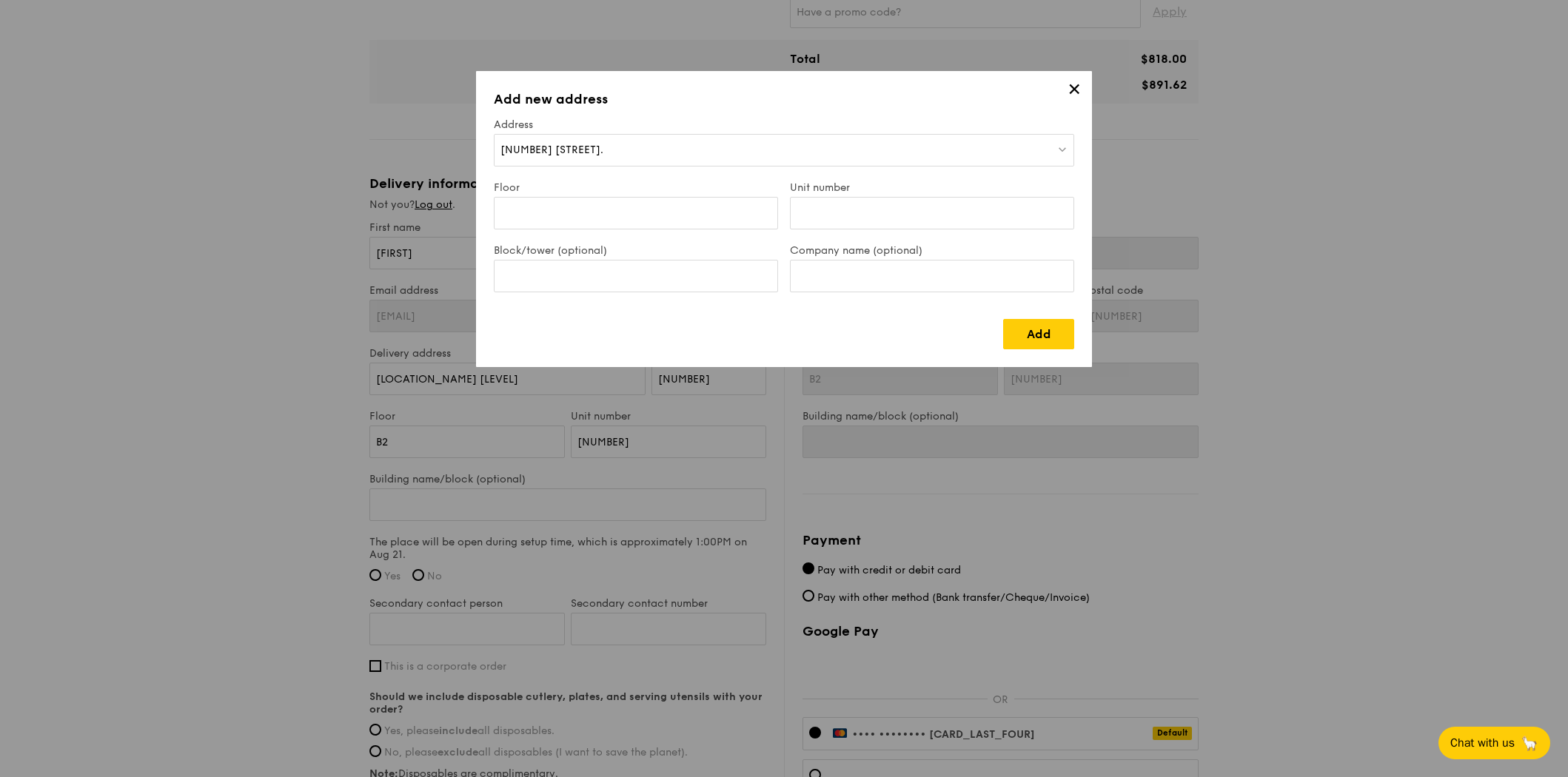 click on "[NUMBER] [STREET]." at bounding box center [784, 150] 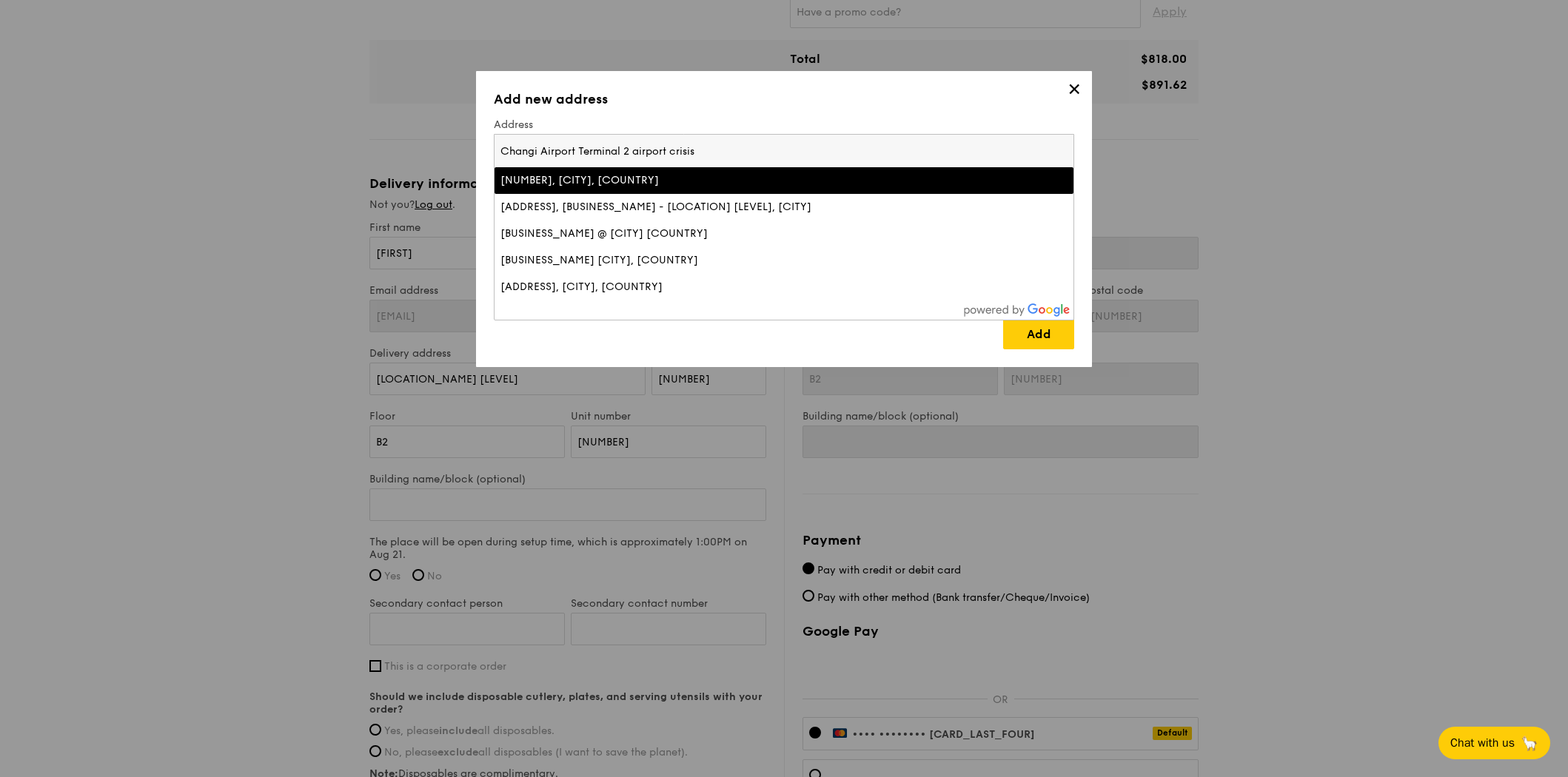 click on "Changi Airport Terminal 2 airport crisis" at bounding box center [784, 151] 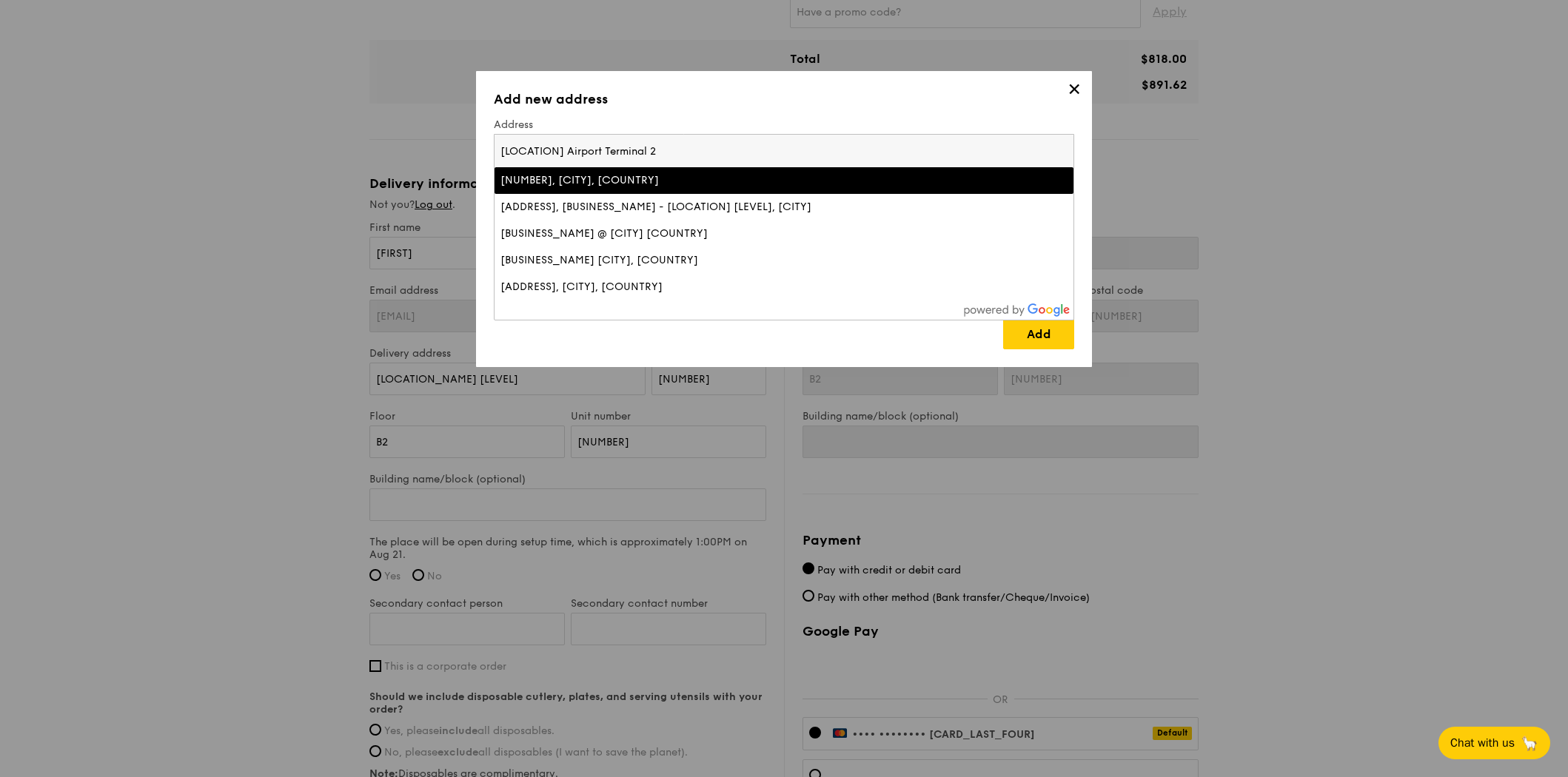 type on "[LOCATION] Airport Terminal 2" 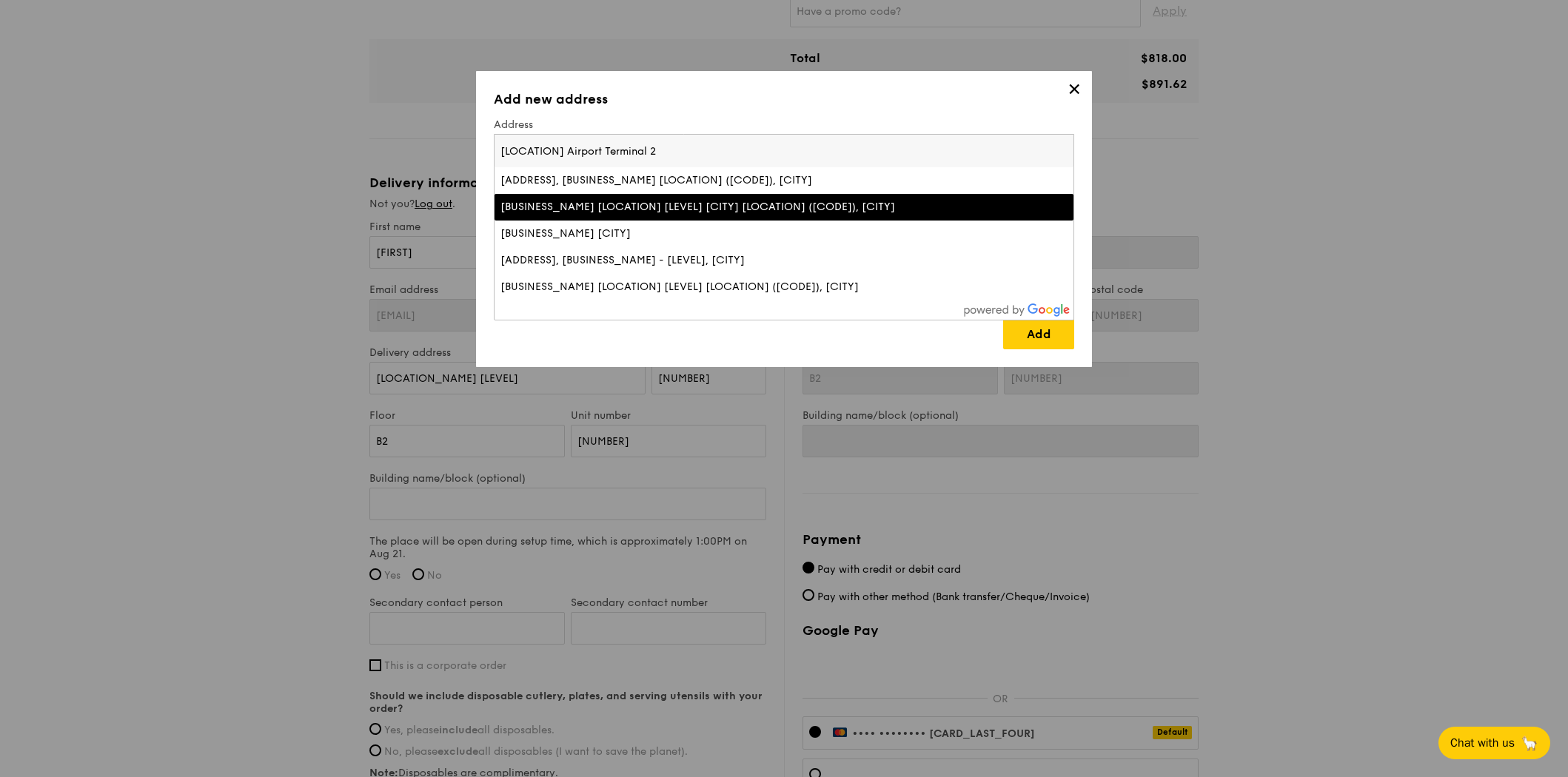scroll, scrollTop: 739, scrollLeft: 0, axis: vertical 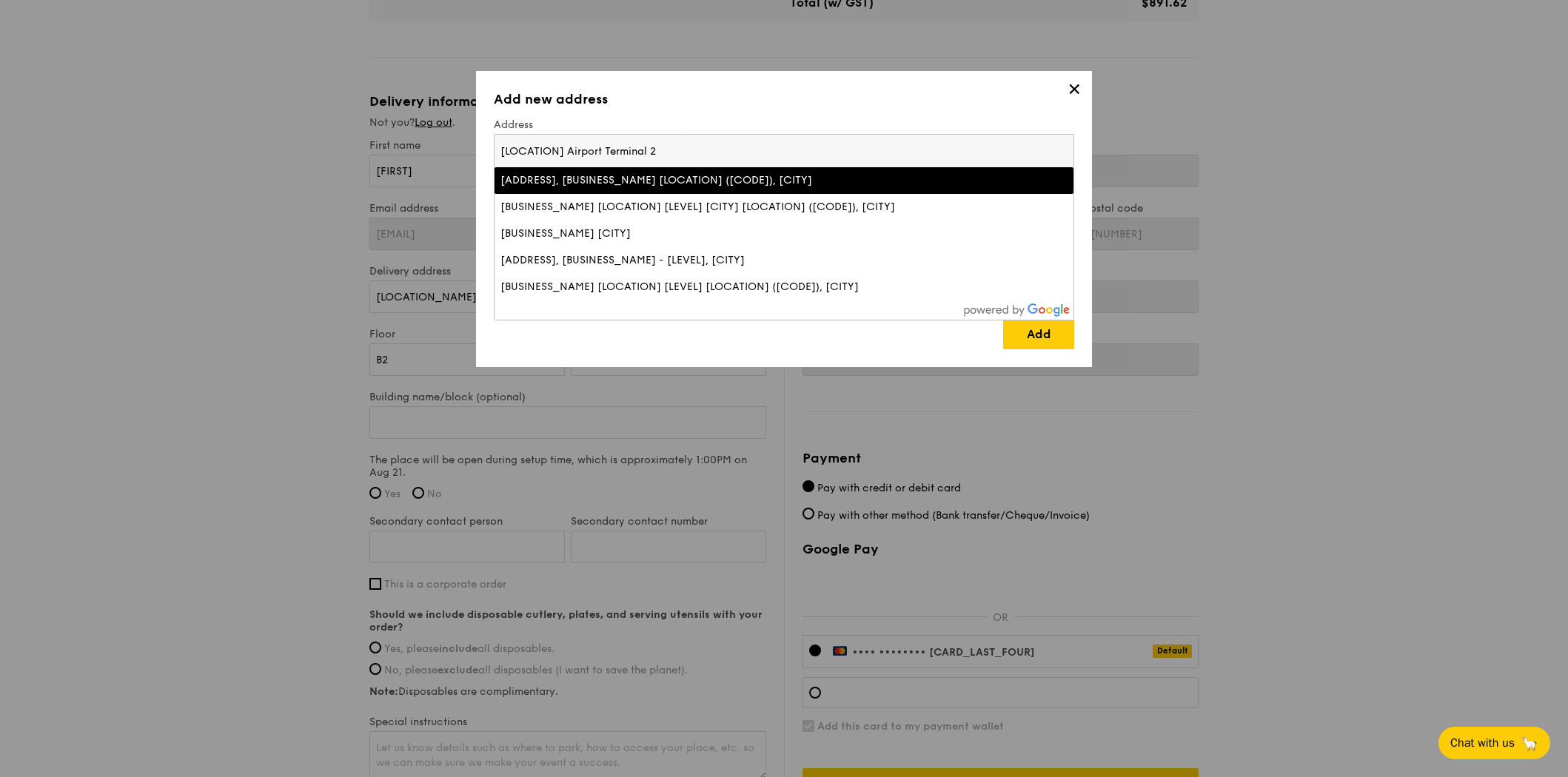 click on "[LOCATION] Airport Terminal 2" at bounding box center [784, 151] 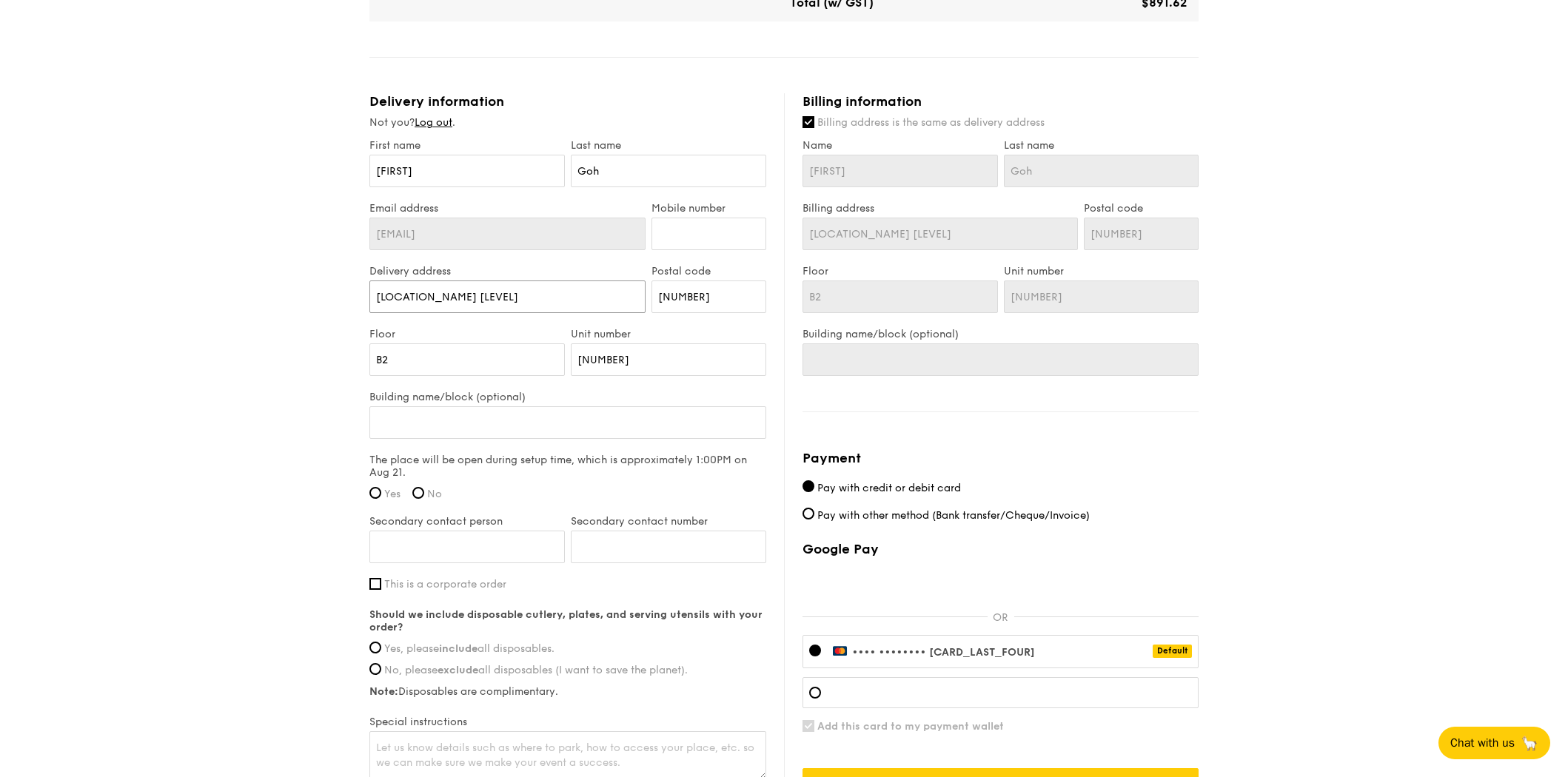 click on "[LOCATION_NAME] [LEVEL]" at bounding box center [507, 297] 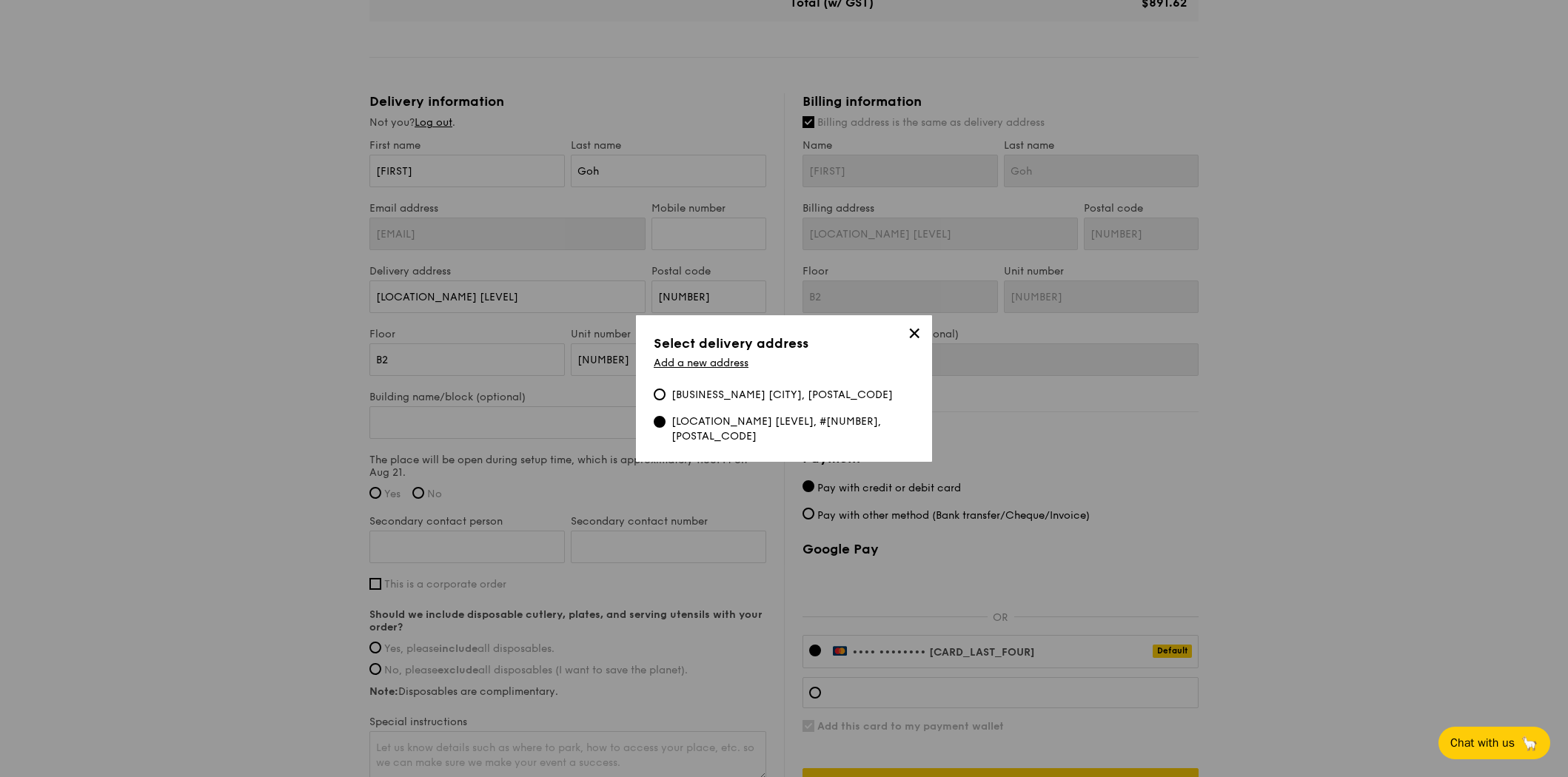 click on "[BUSINESS_NAME] [CITY], [POSTAL_CODE]" at bounding box center [782, 395] 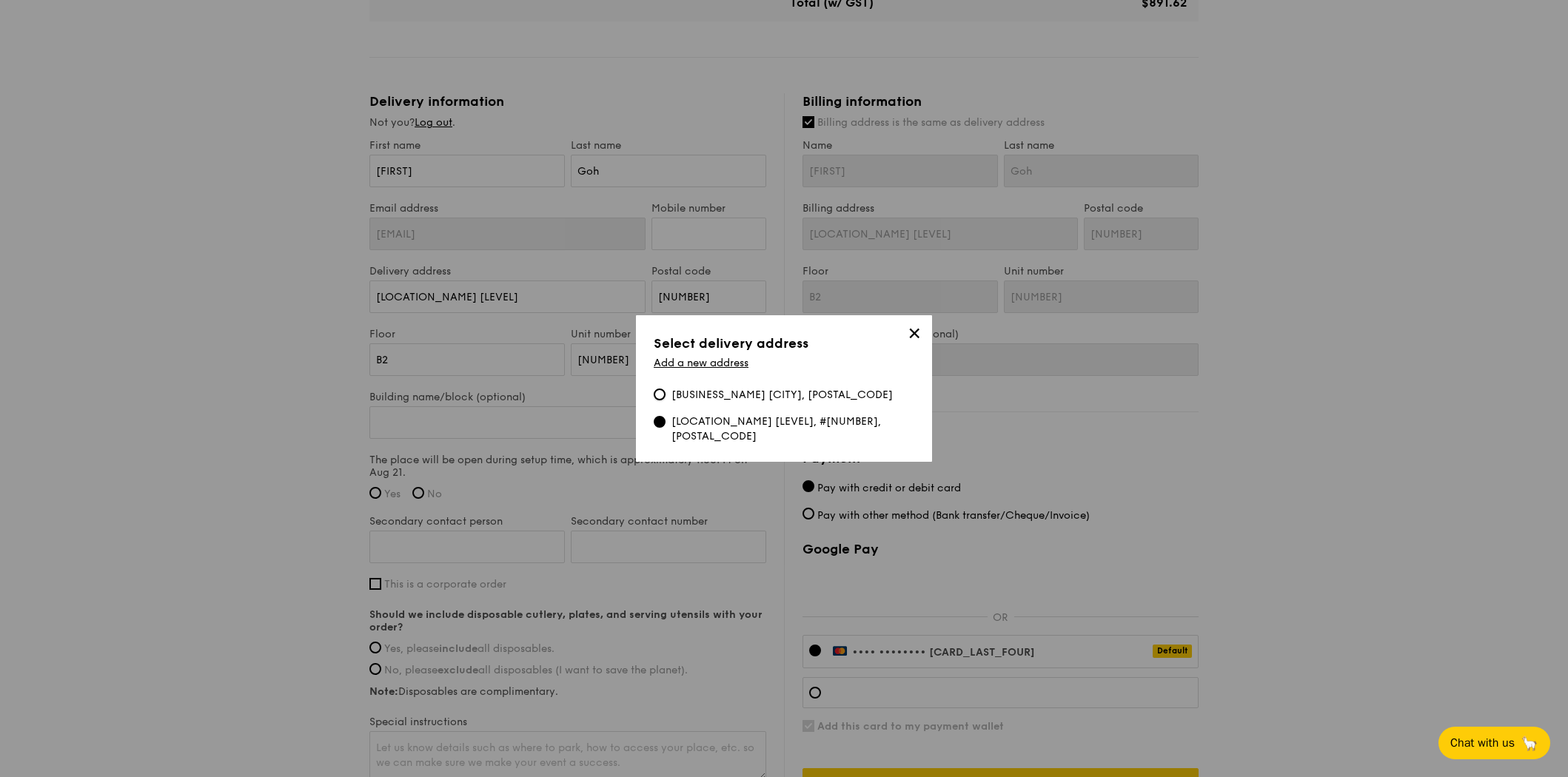 click on "[BUSINESS_NAME] [CITY], [POSTAL_CODE]" at bounding box center [660, 394] 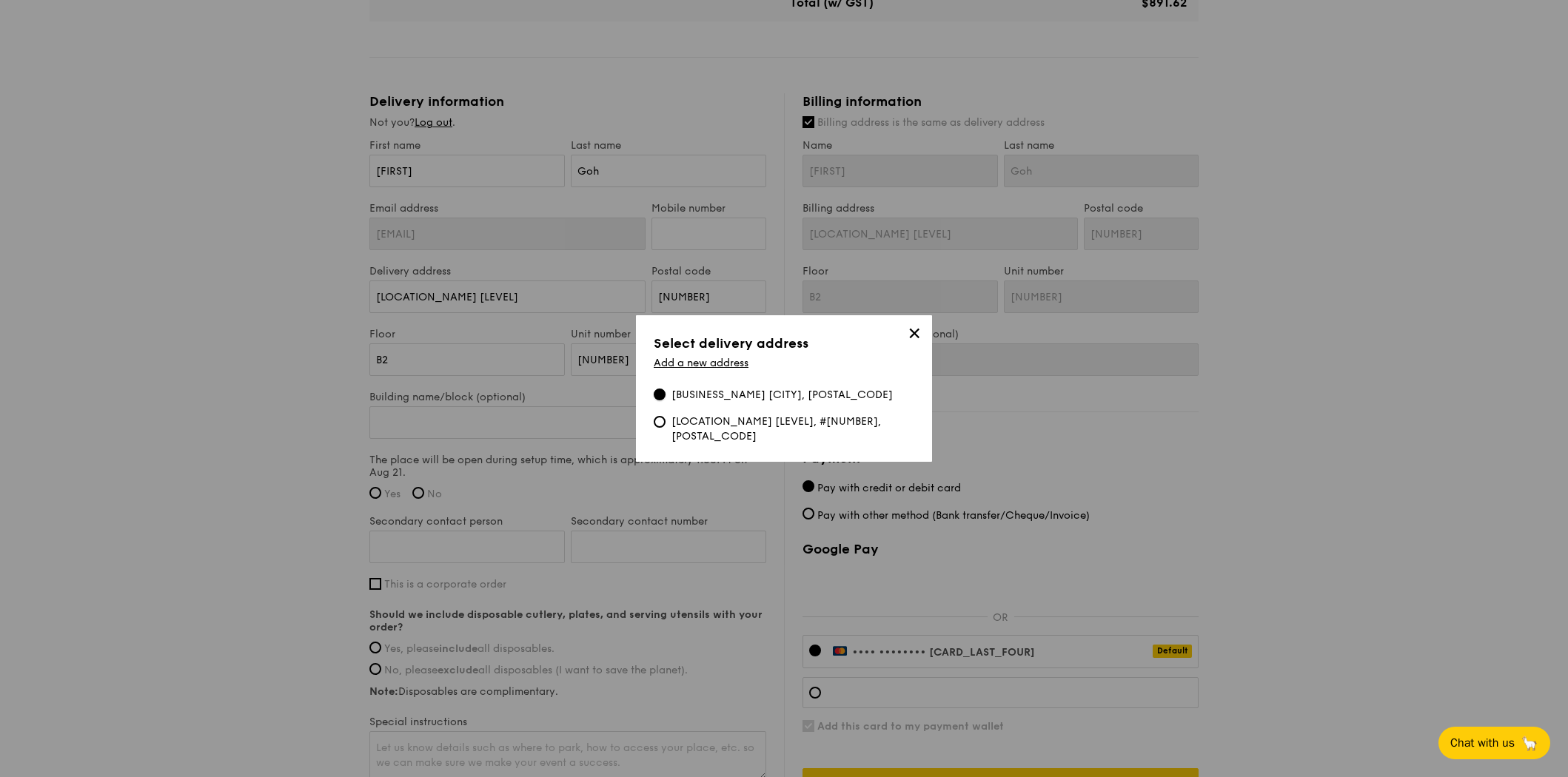 type on "B16" 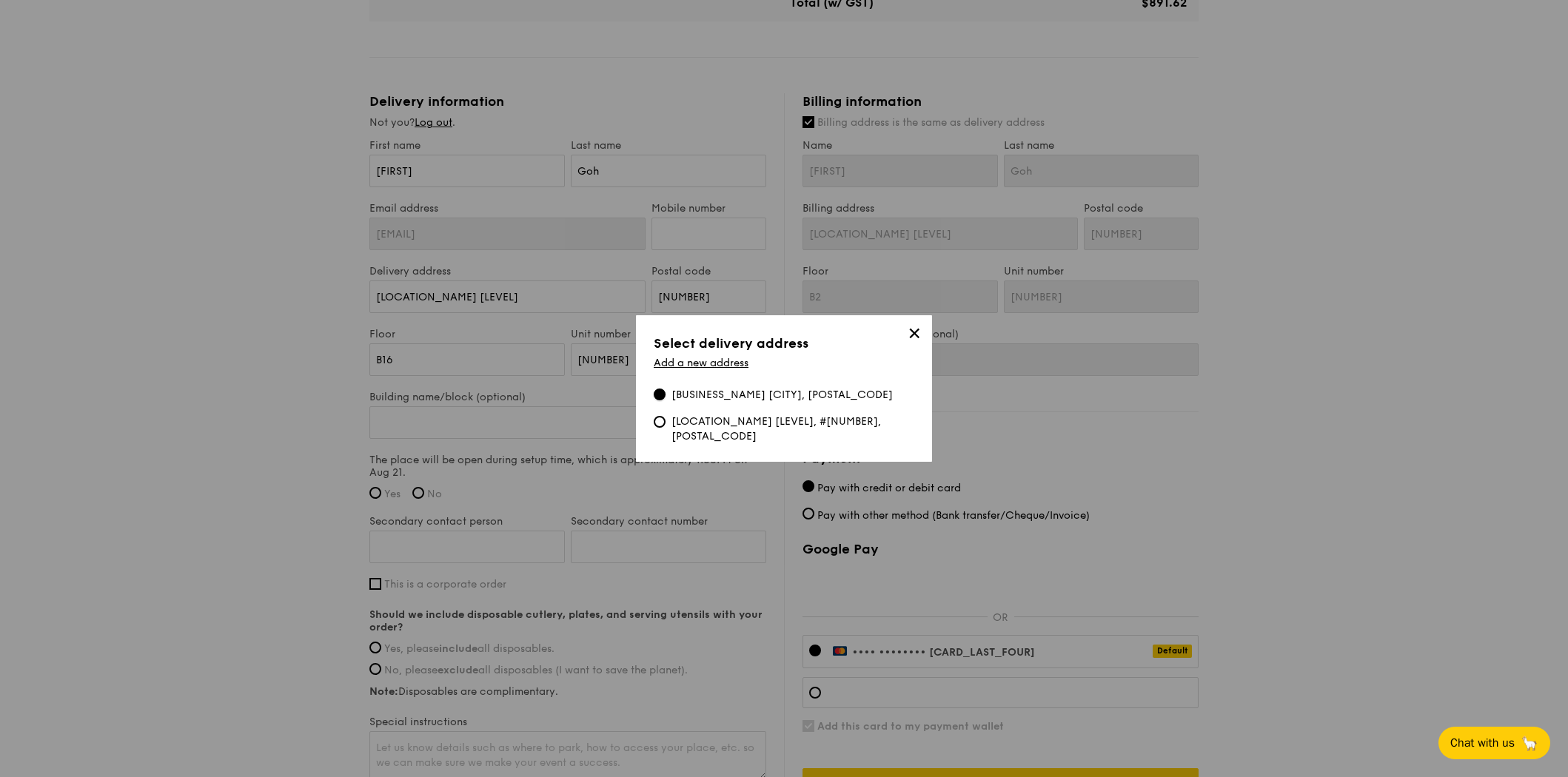 type on "042" 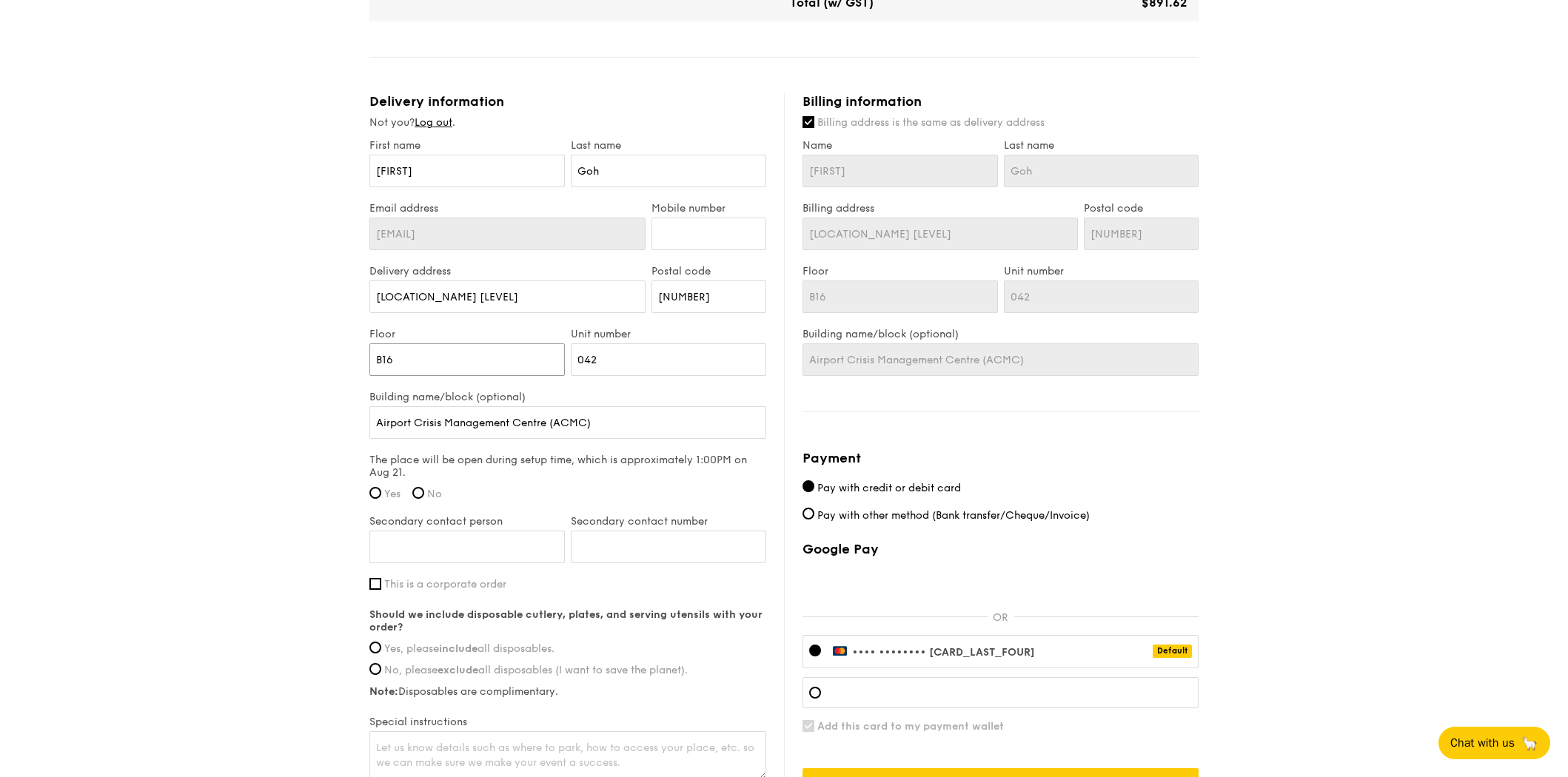 click on "B16" at bounding box center [467, 360] 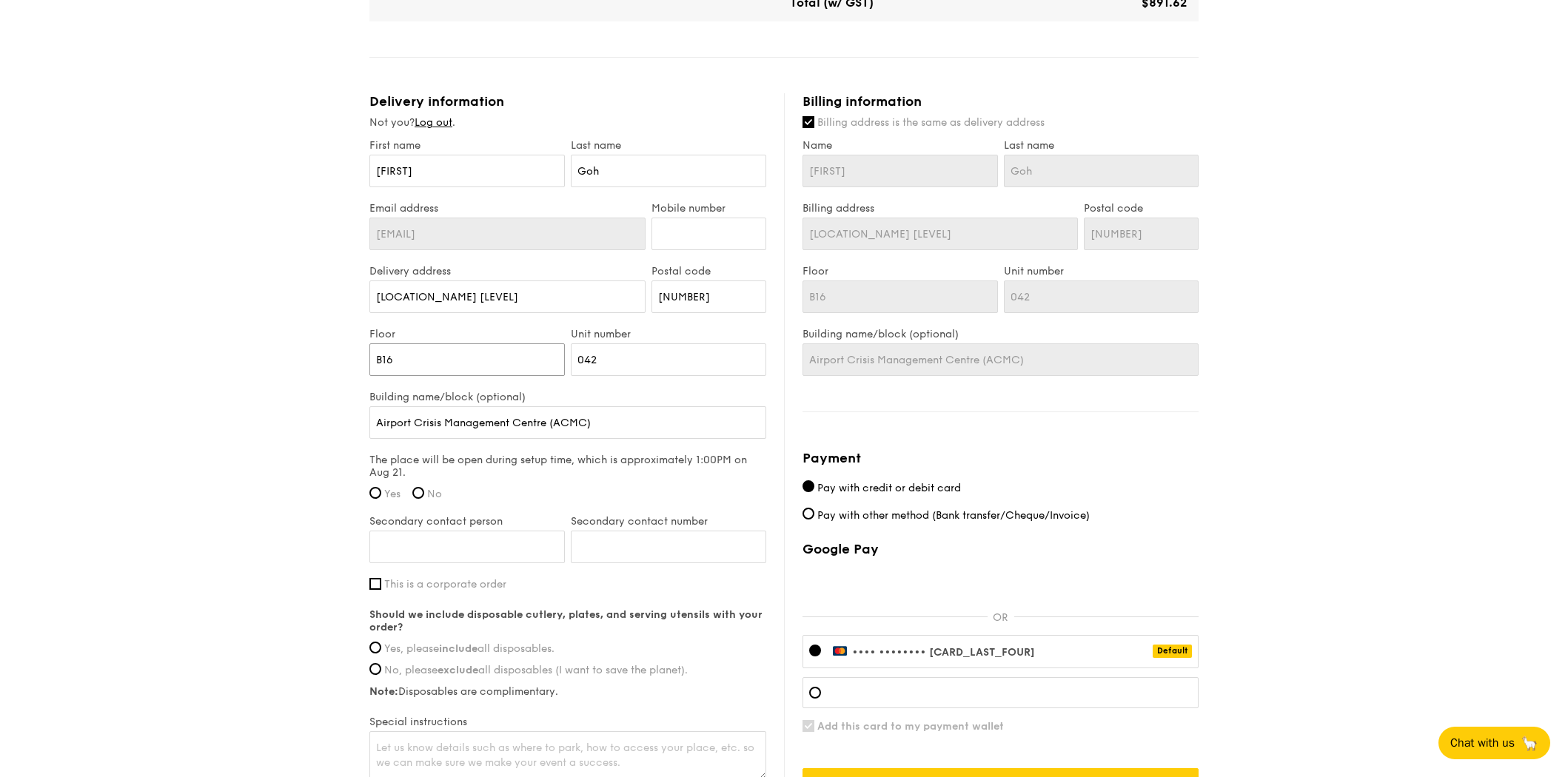type on "B1" 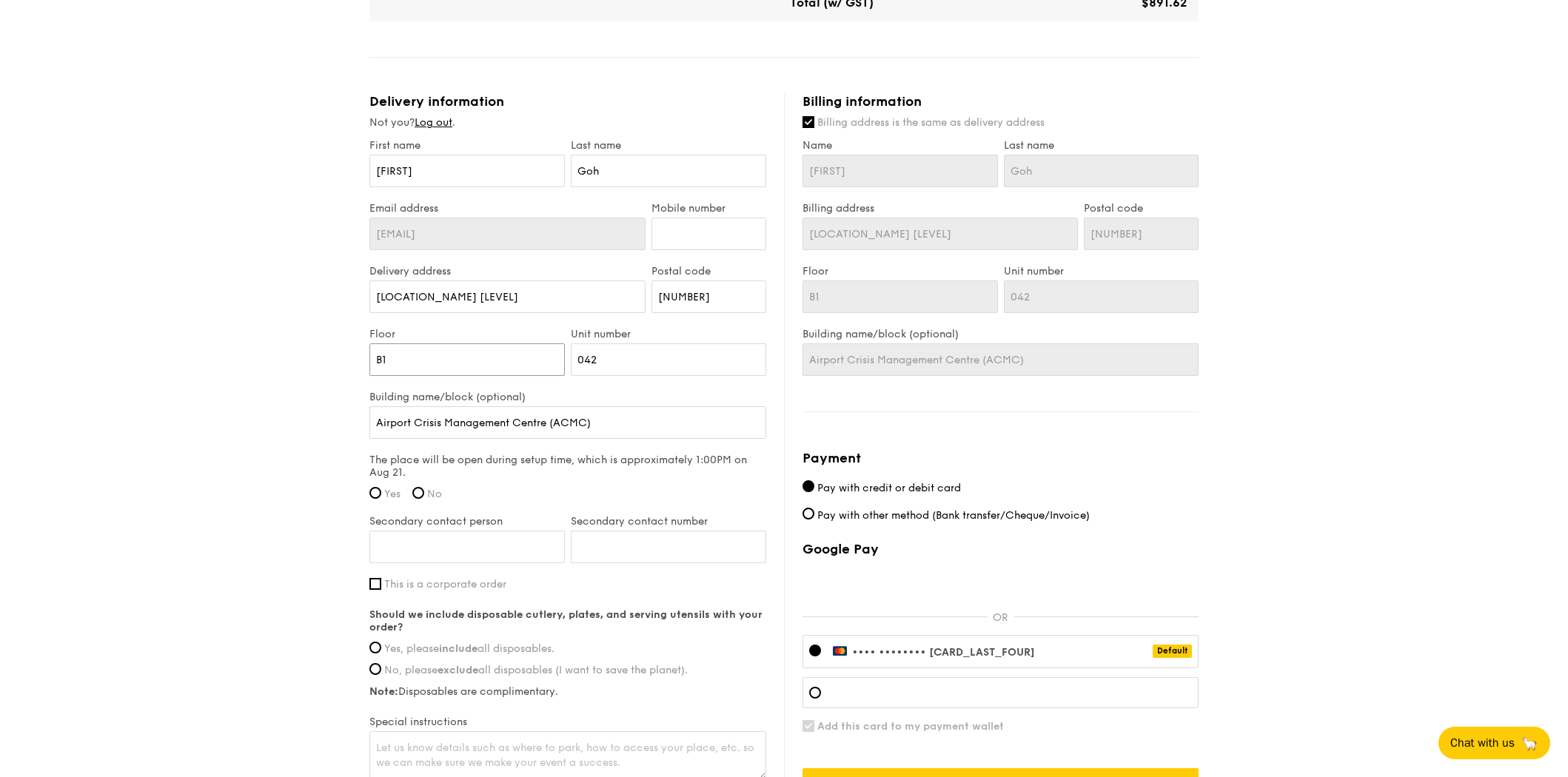 type on "B" 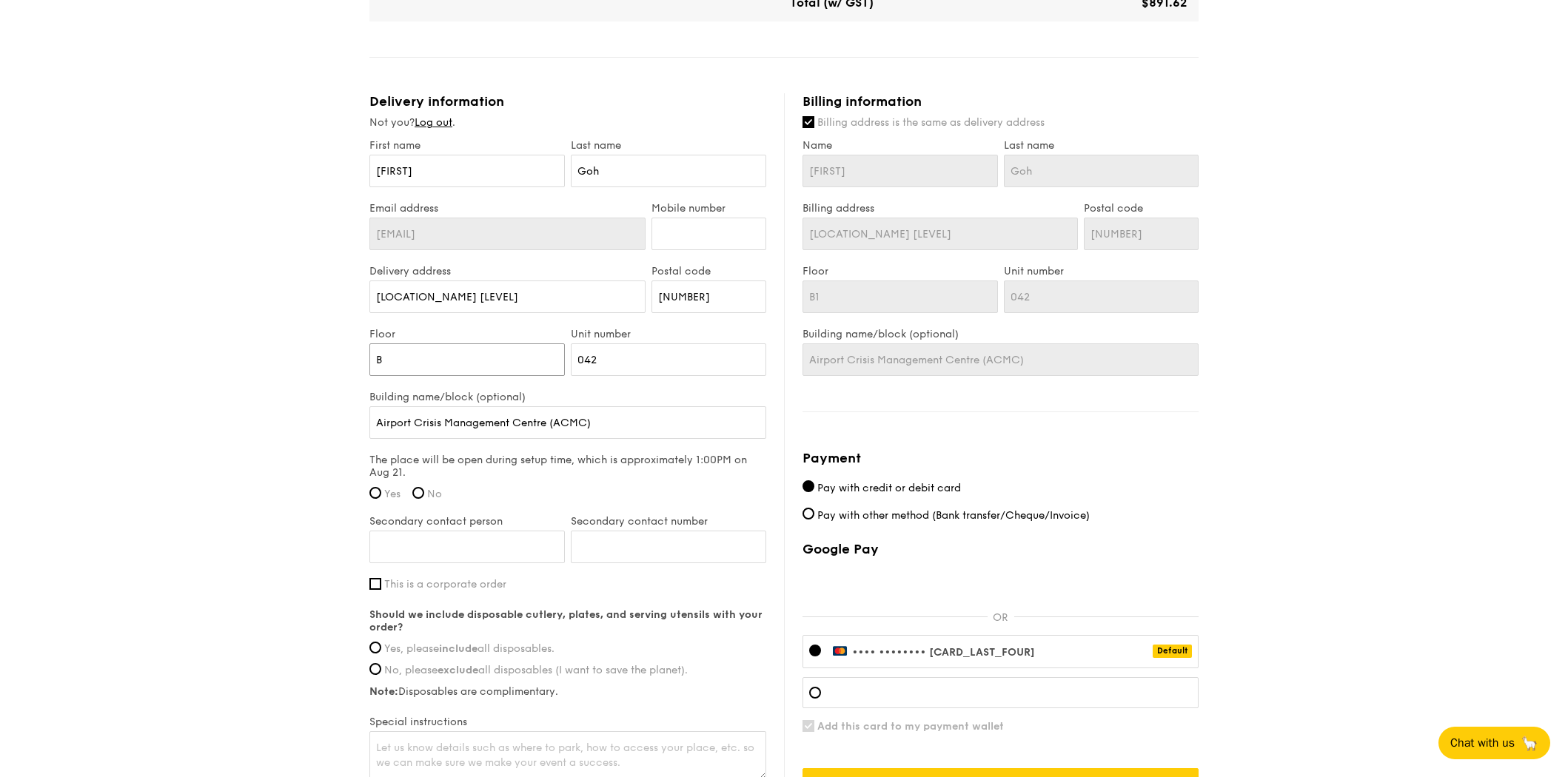 type on "B" 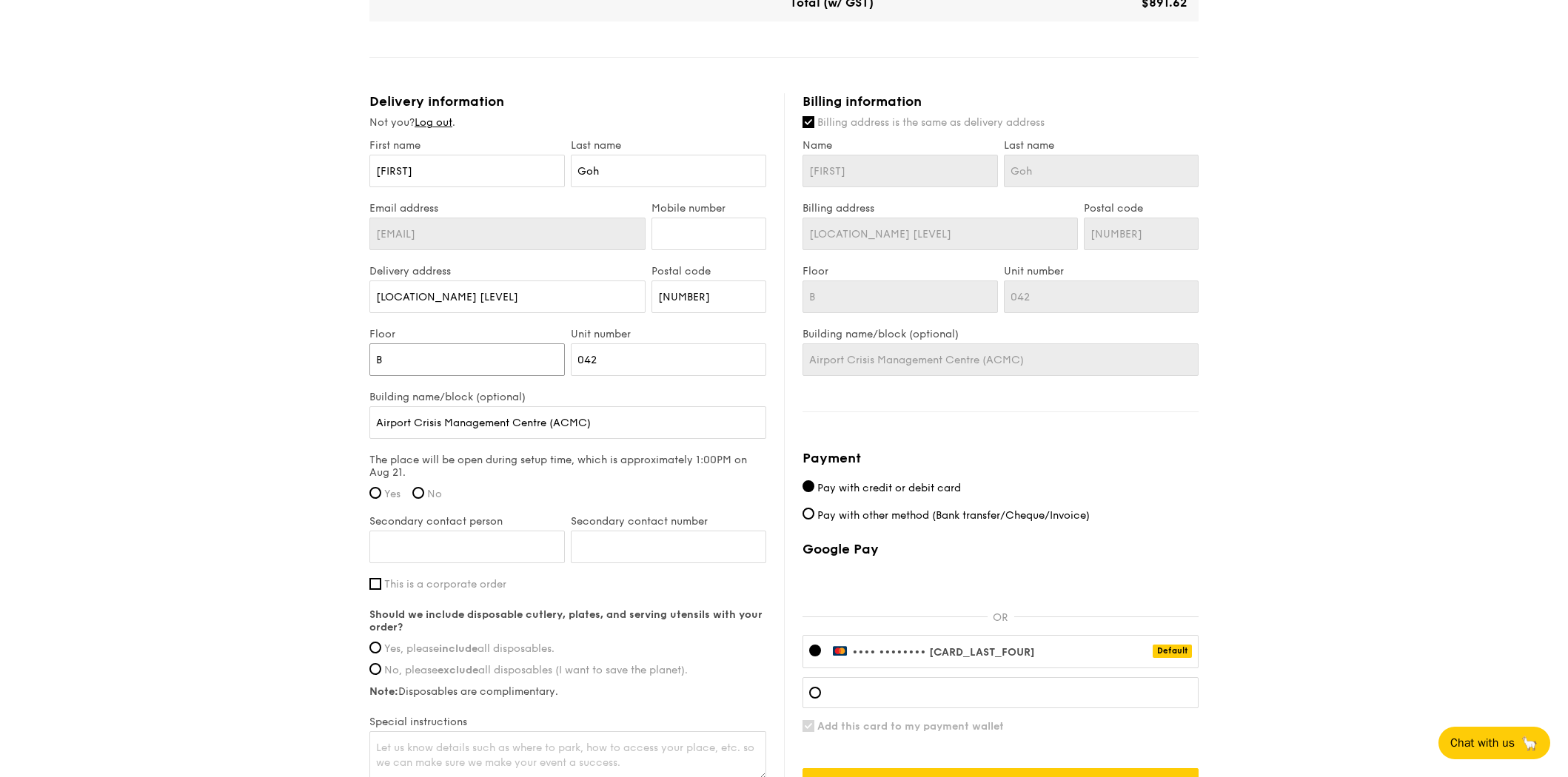 type on "B2" 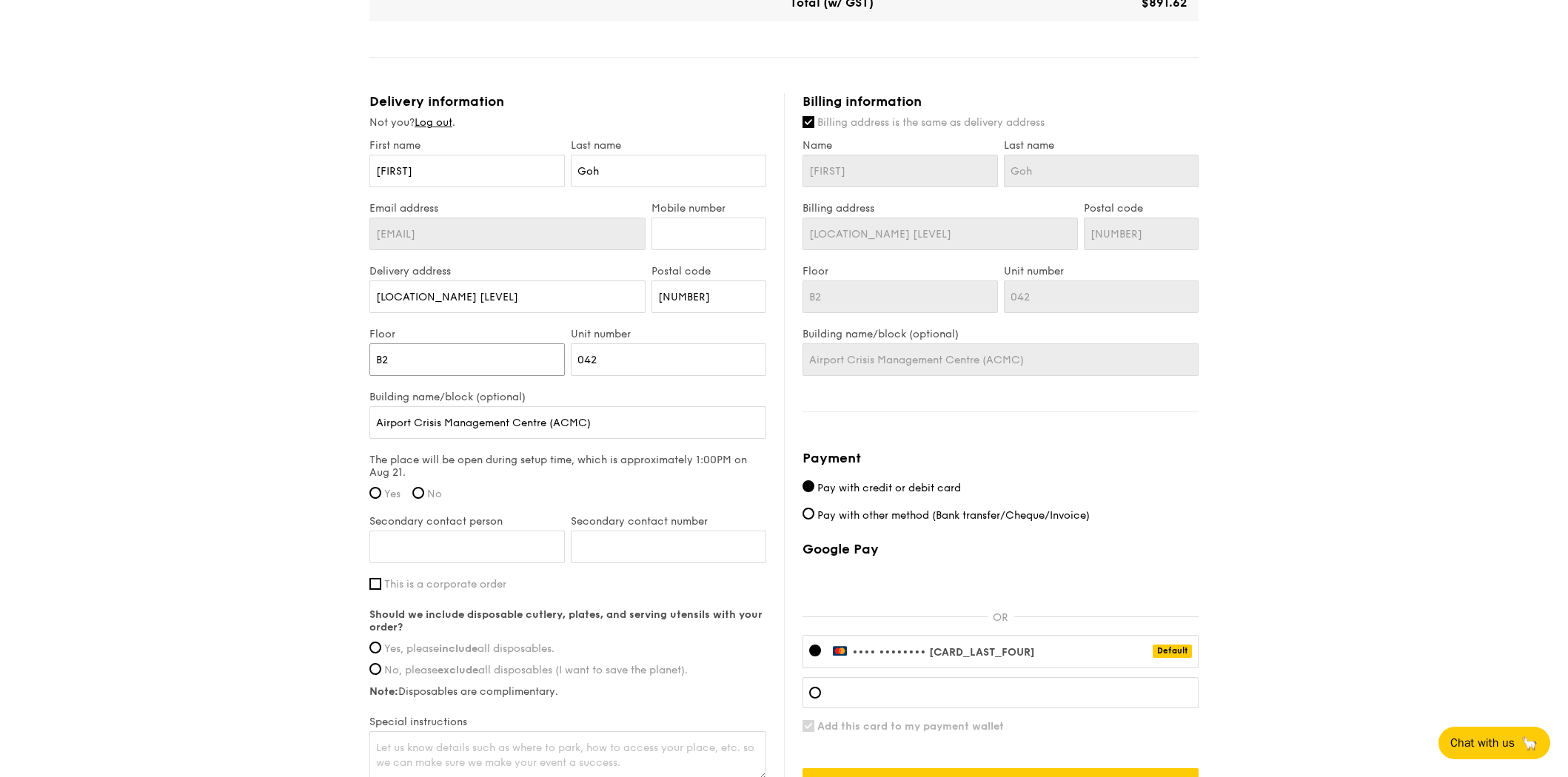 type on "B2" 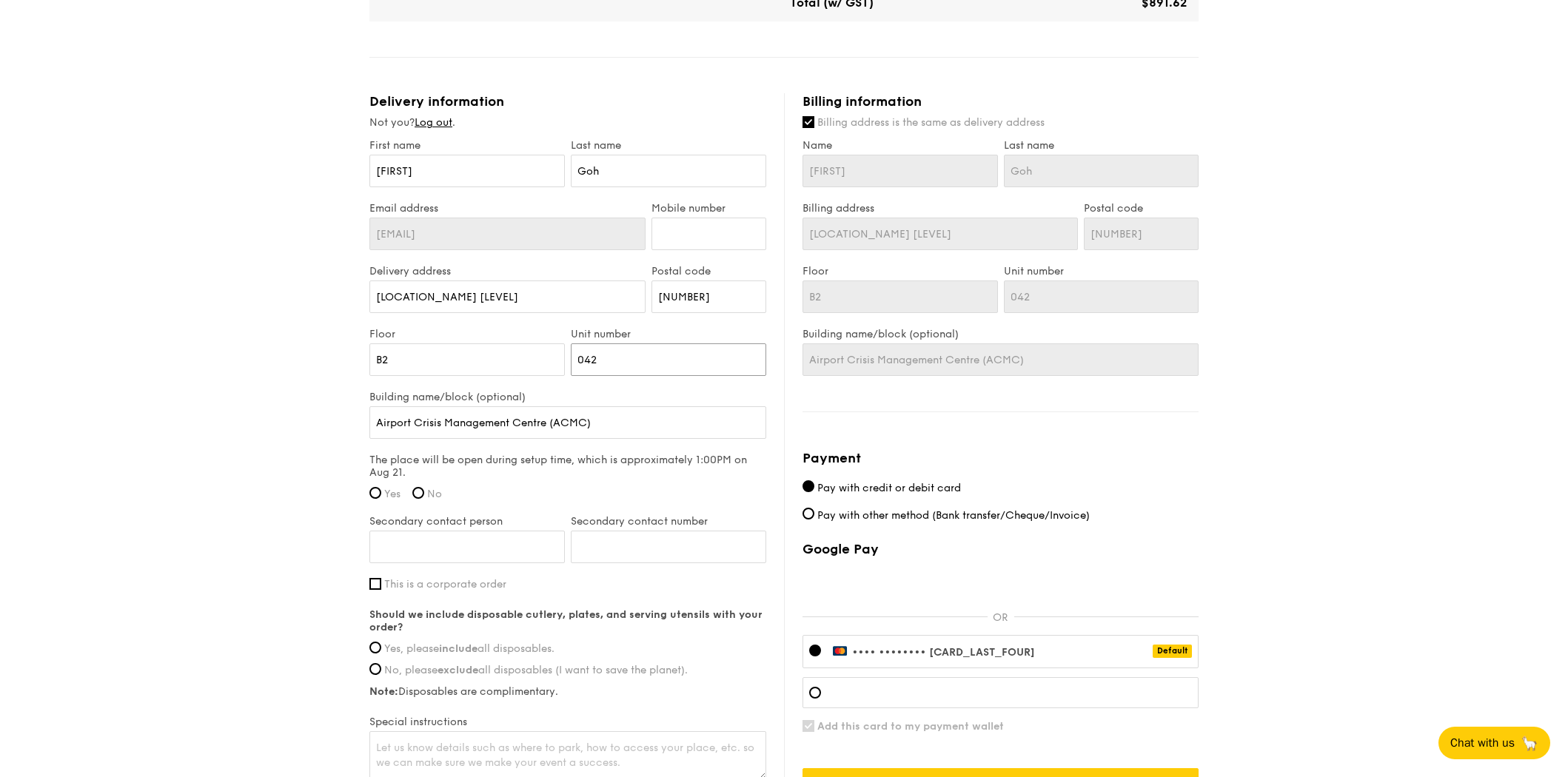 click on "042" at bounding box center (669, 360) 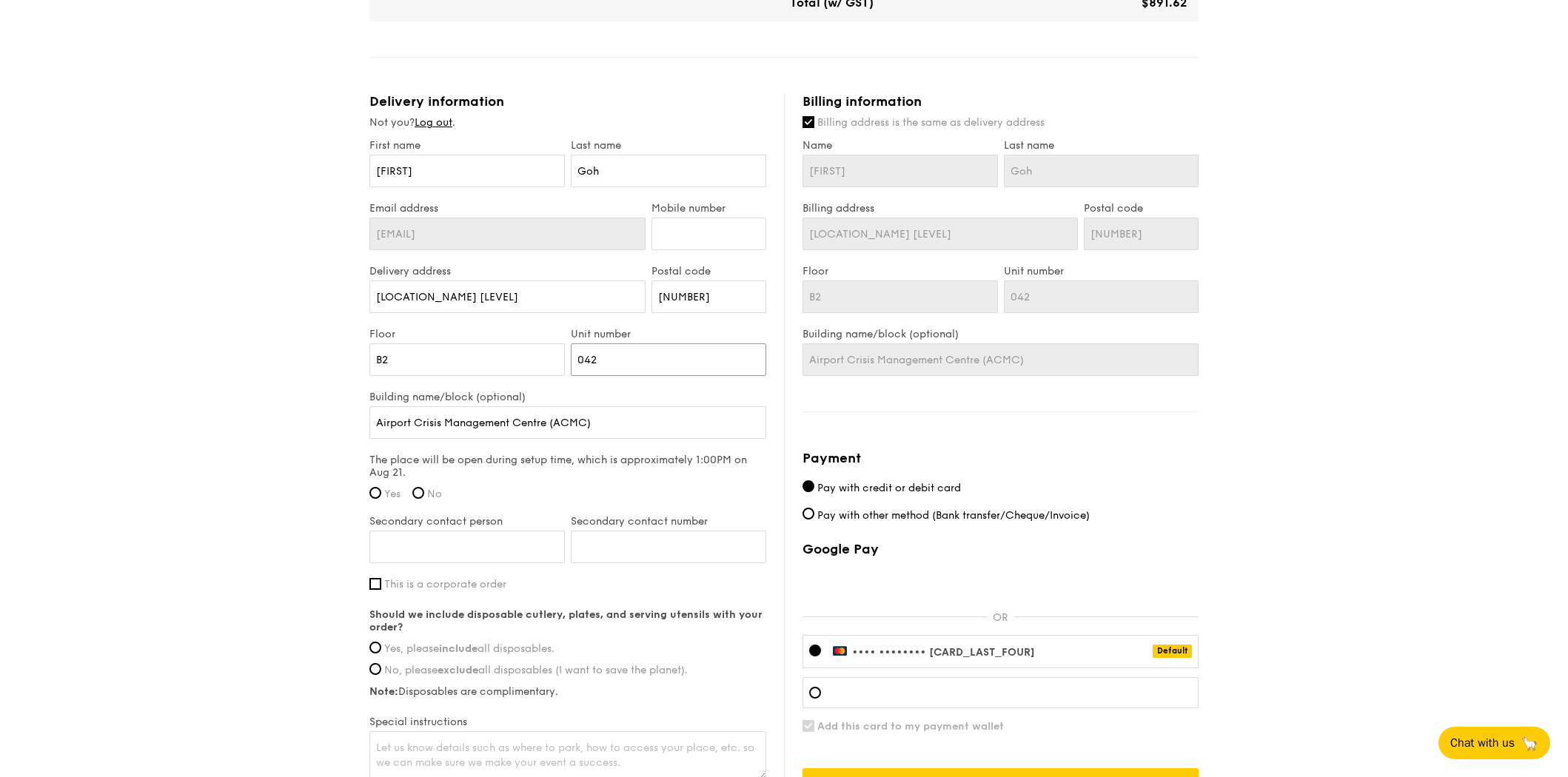 click on "042" at bounding box center [669, 360] 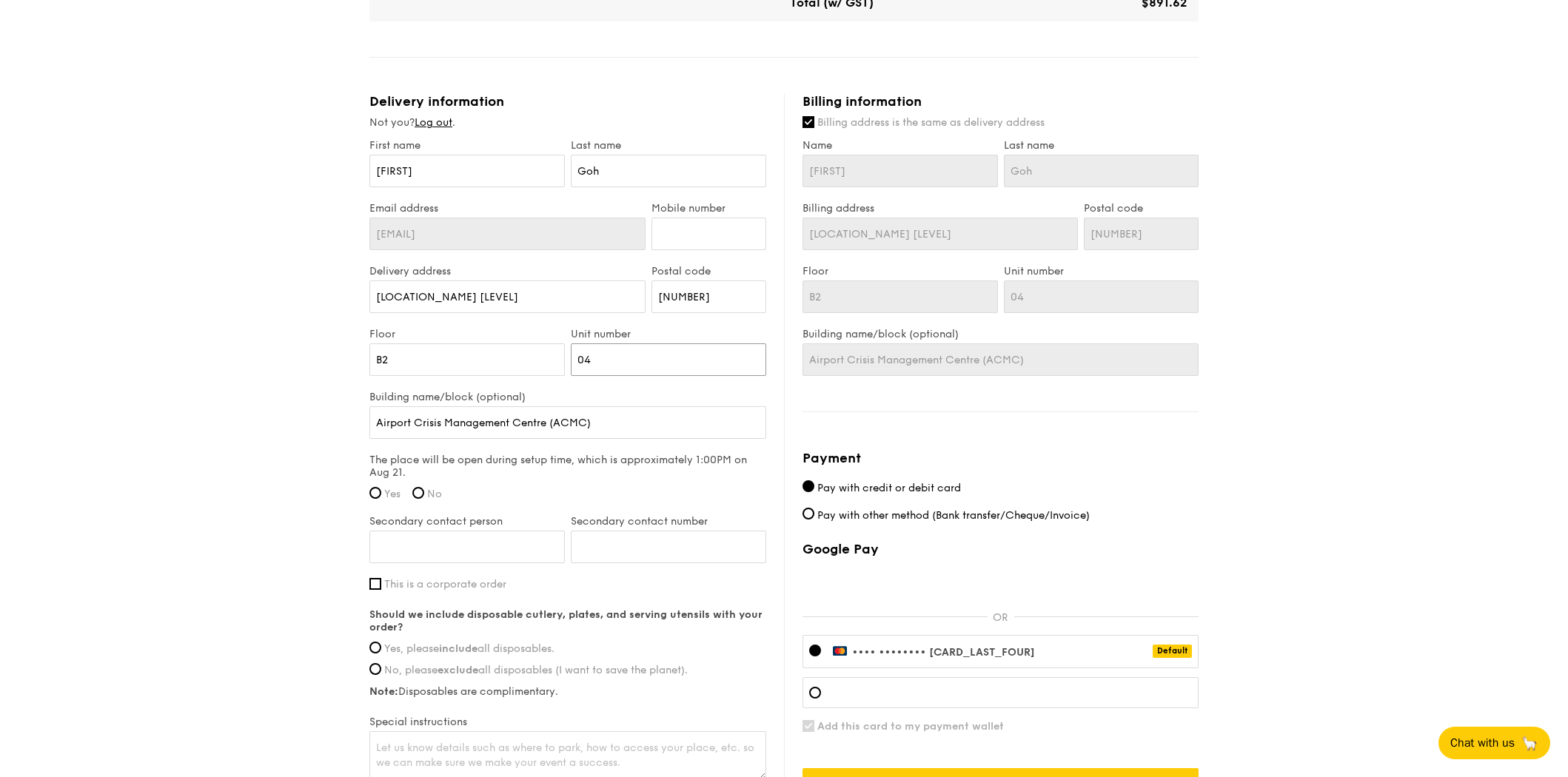 type on "0" 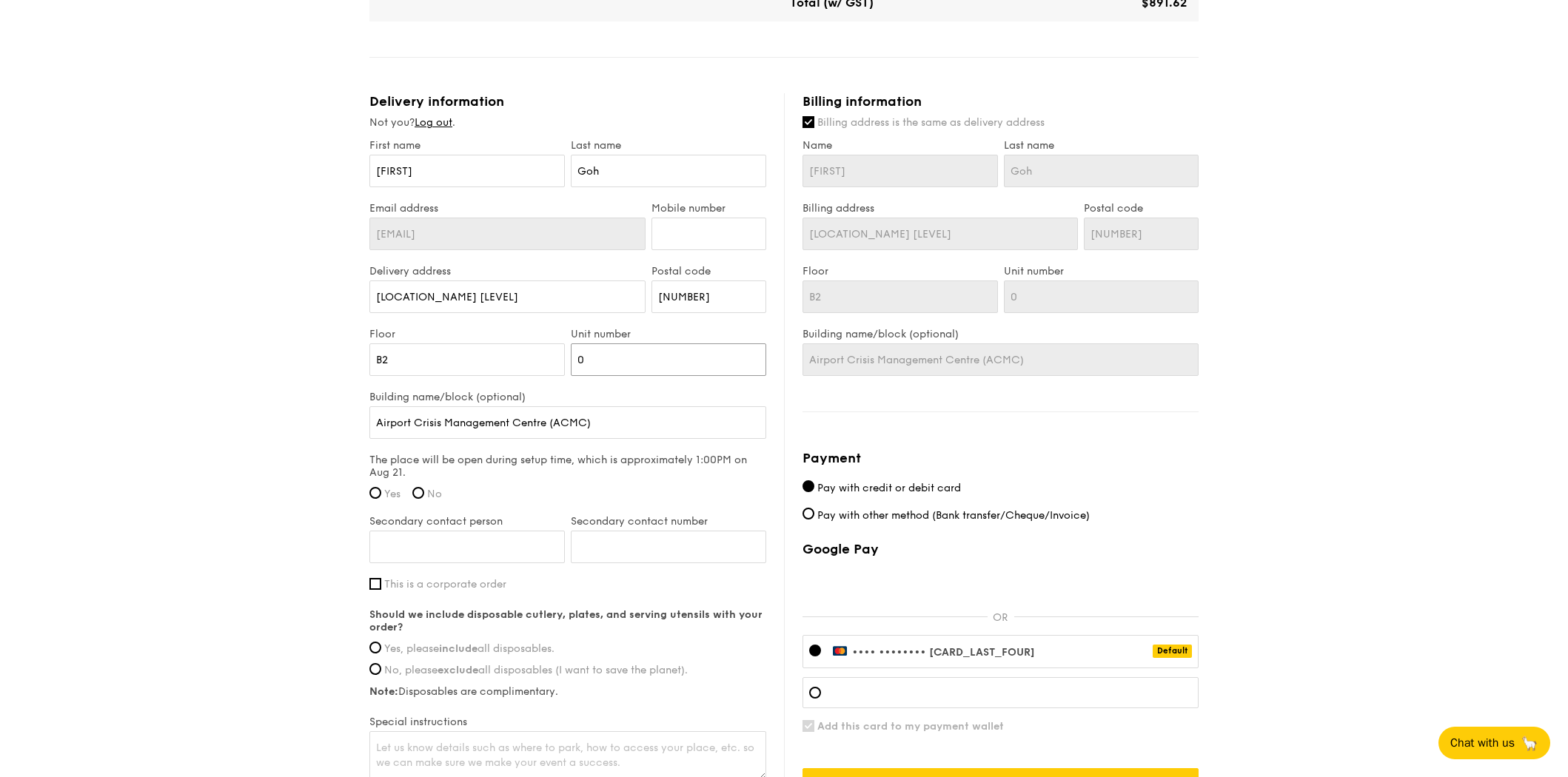 type 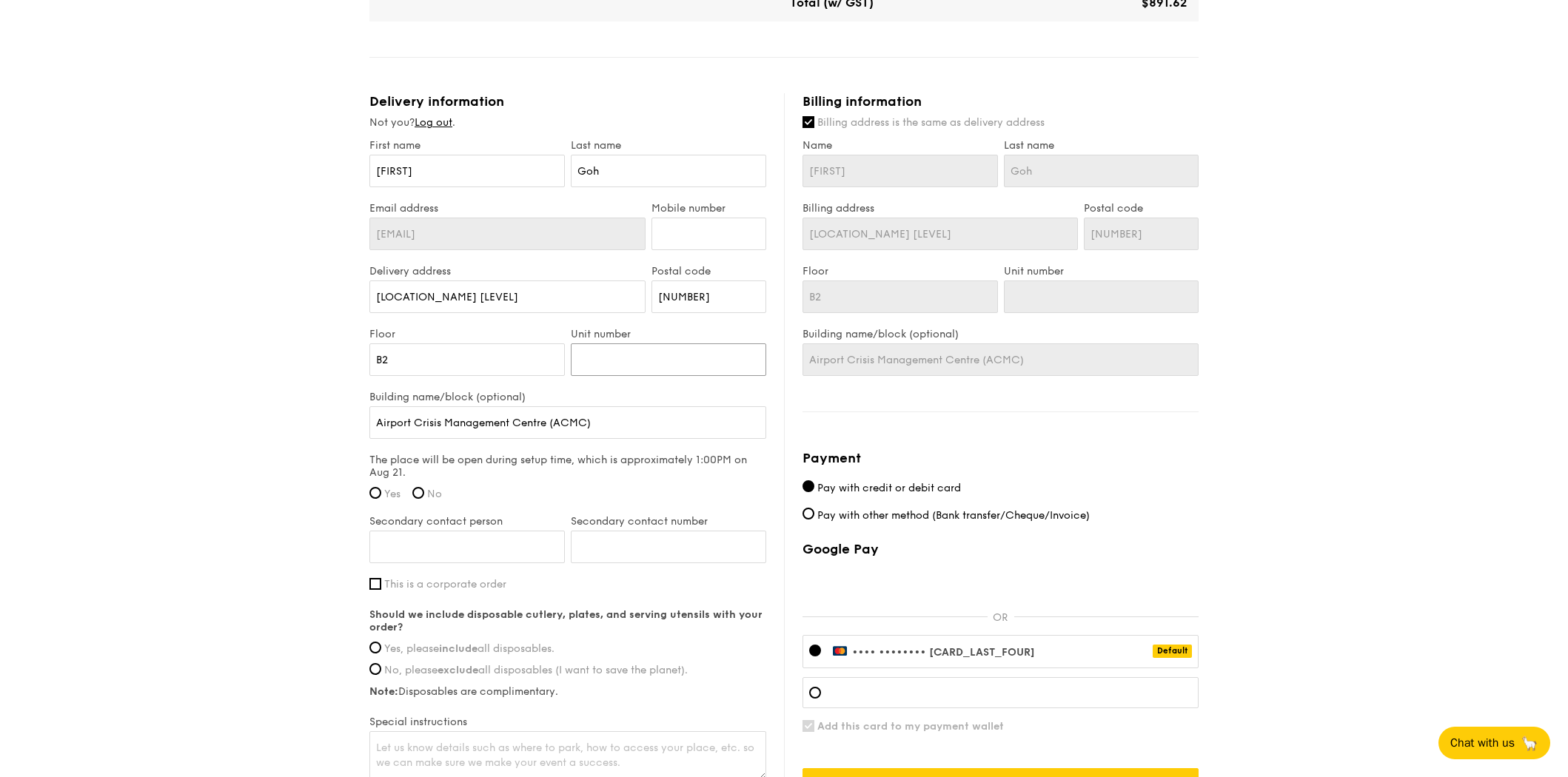 type 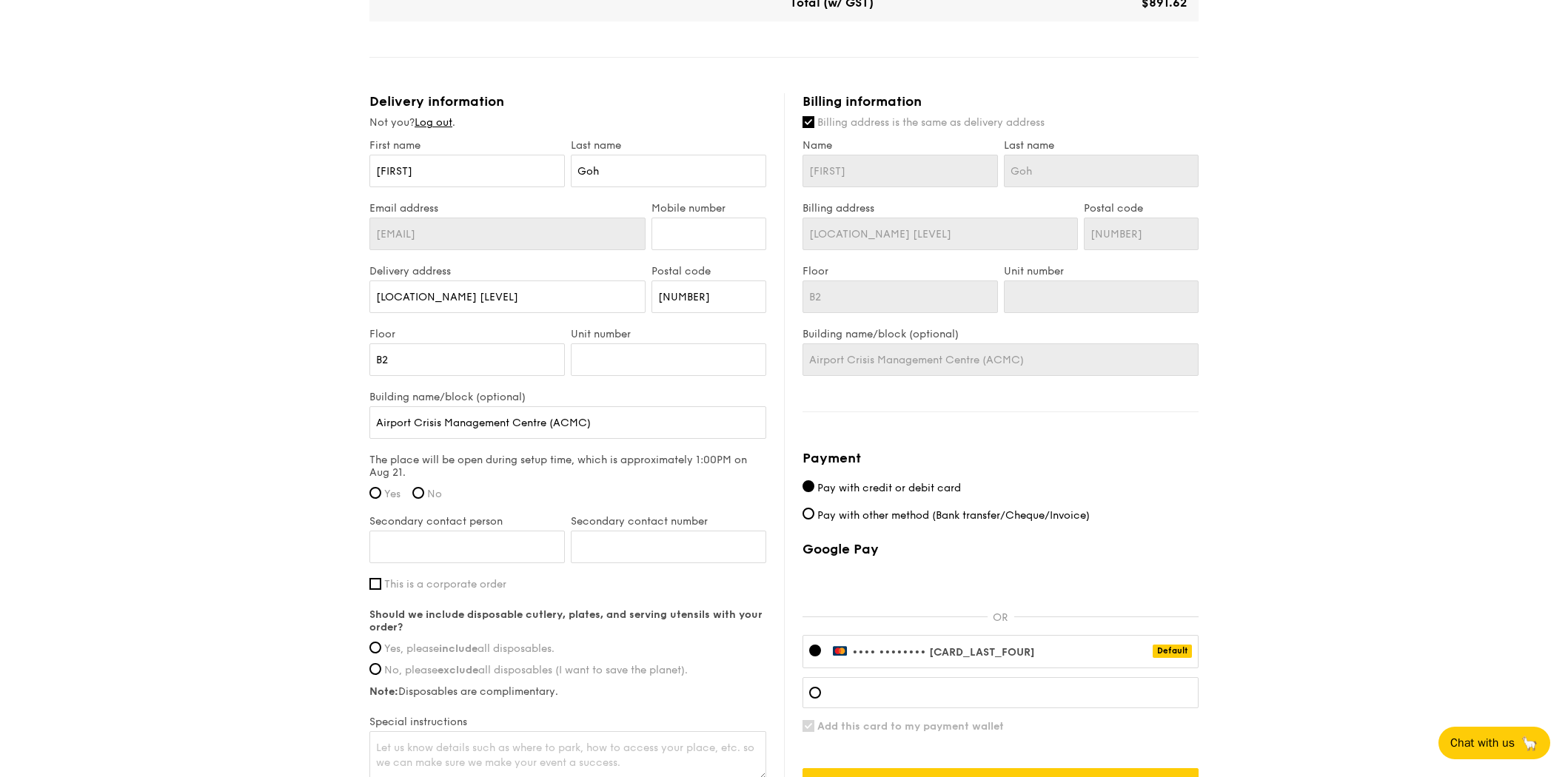 click on "1 - Select menu
2 - Select items
3 - Check out
Order 1
Aug 21, 2025        2:00PM      60 guests
High Tea Buffet
$12.30
/guest
($13.41 w/ GST)
5 courses, 1 drink
Min 30 guests
$15.30
/guest
($16.68 w/ GST)
6 courses, 1 drink
Min 30 guests
$18.30
/guest
($19.95 w/ GST)
7 courses, 1 drink
Min 30 guests
Additional charges
Min guest surcharge
+$4/guest
Subtotal
$0.00
Add-ons
$0.00
Delivery fee
$80.00
Total
$80.00
Total (w/ GST)
$87.20
+ Add another order
Go to checkout
Order 1
2:00PM ,  .[LEVEL]" at bounding box center (784, 61) 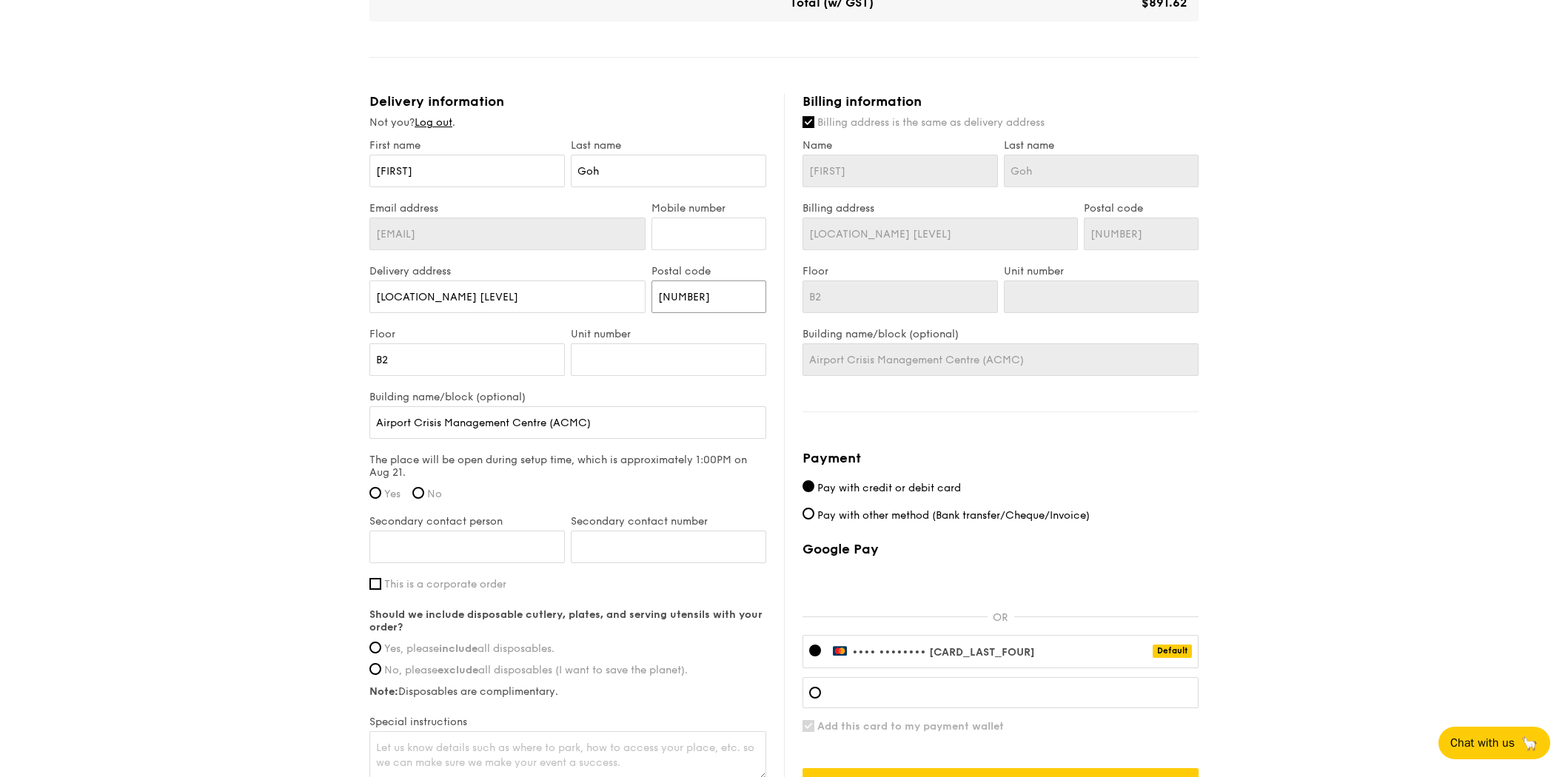 click on "[NUMBER]" at bounding box center [708, 297] 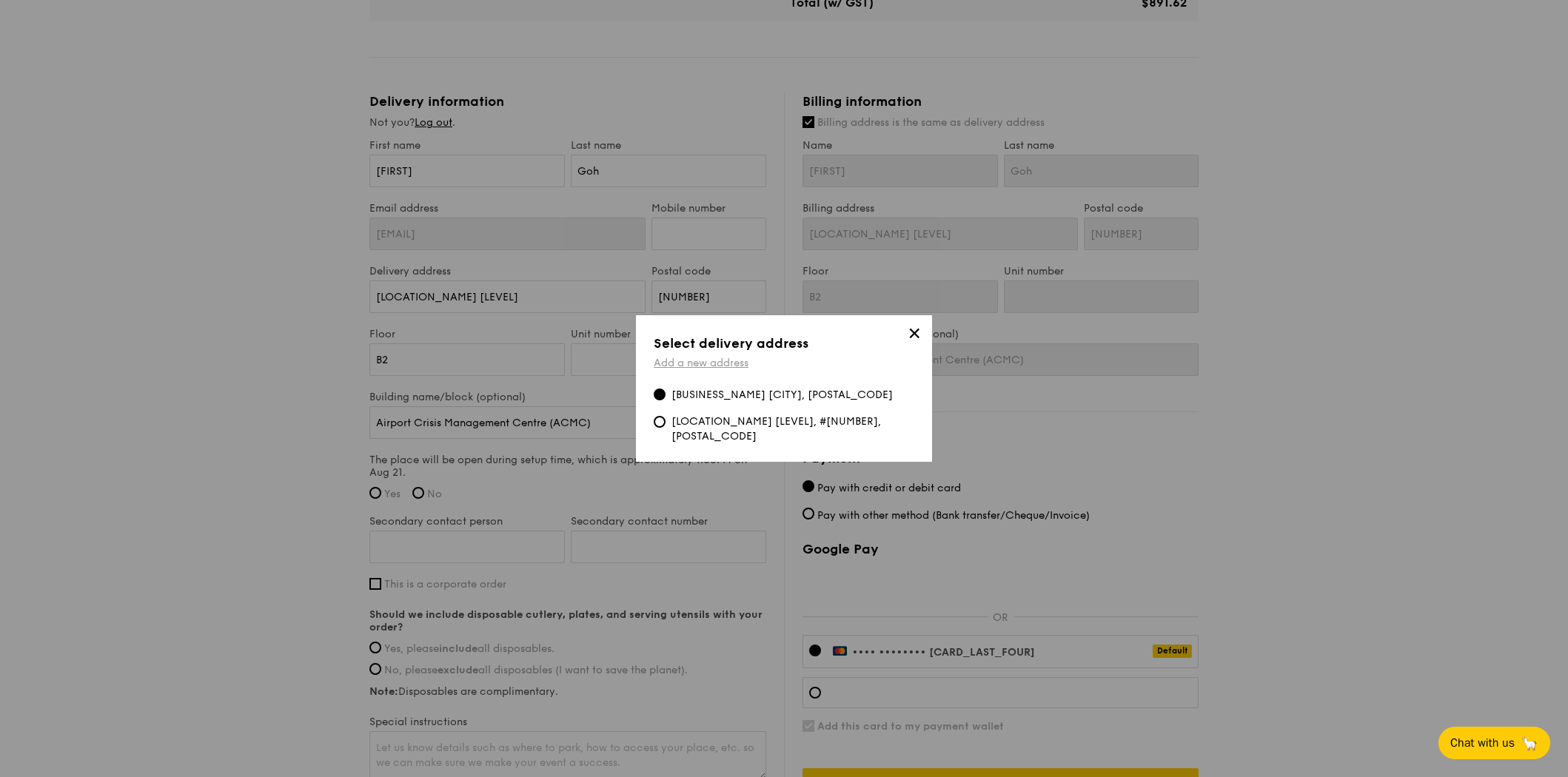 click on "Add a new address" at bounding box center (701, 363) 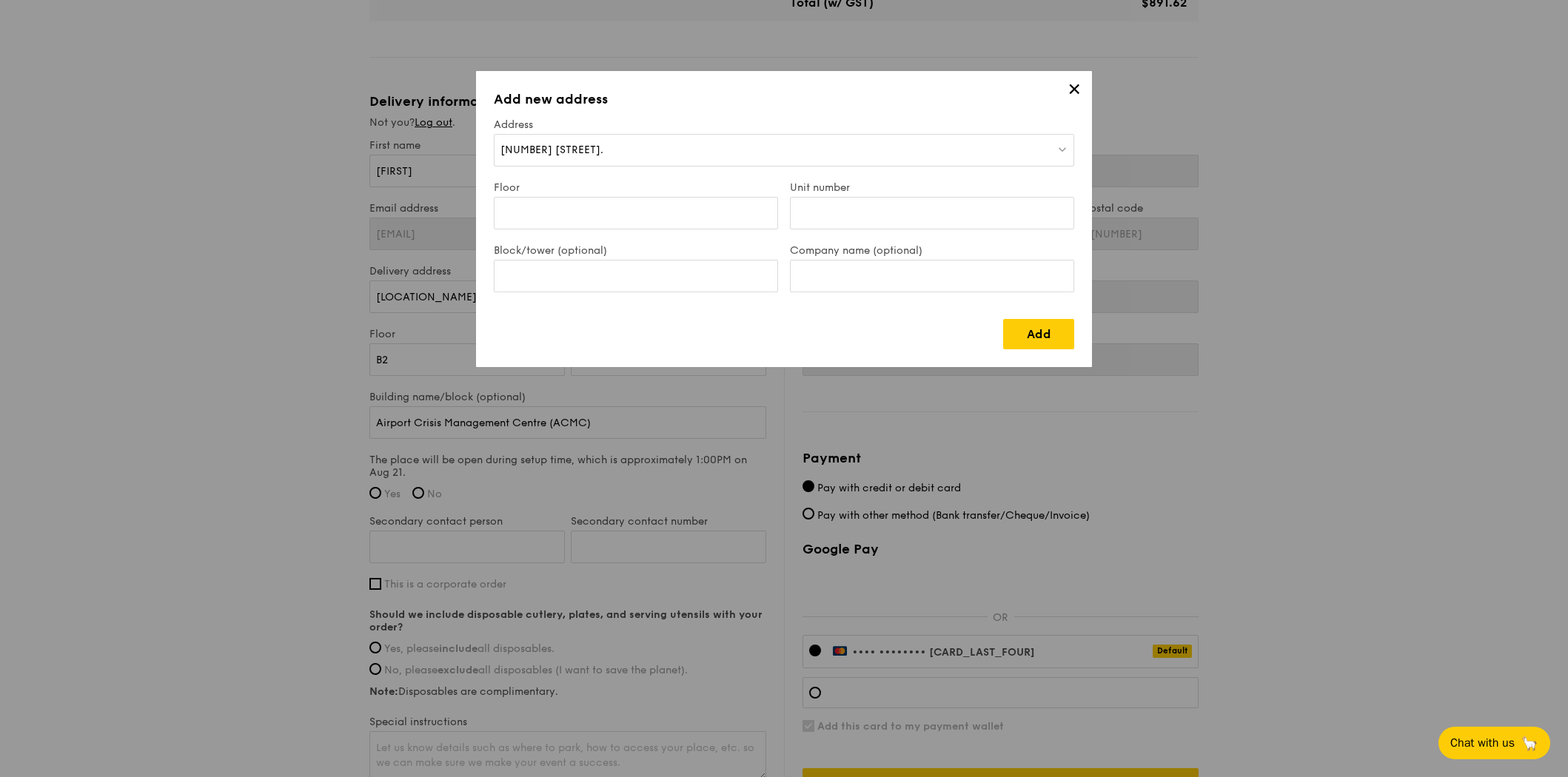 click on "✕
Add new address
Address
[NUMBER] [STREET]
Floor
Unit number
Block/tower (optional)
Company name (optional)
Add" at bounding box center [784, 219] 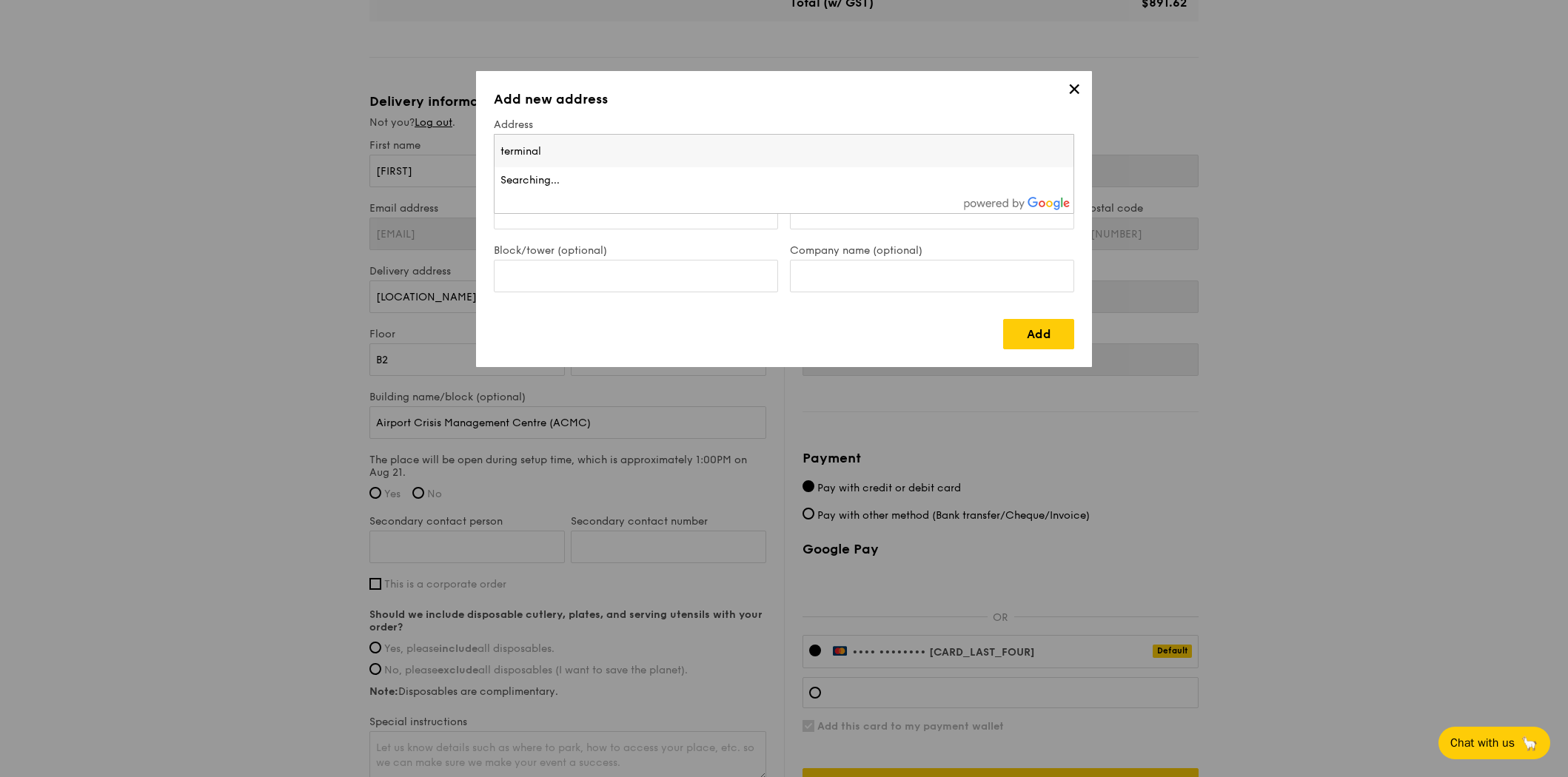 type on "terminal [NUMBER]" 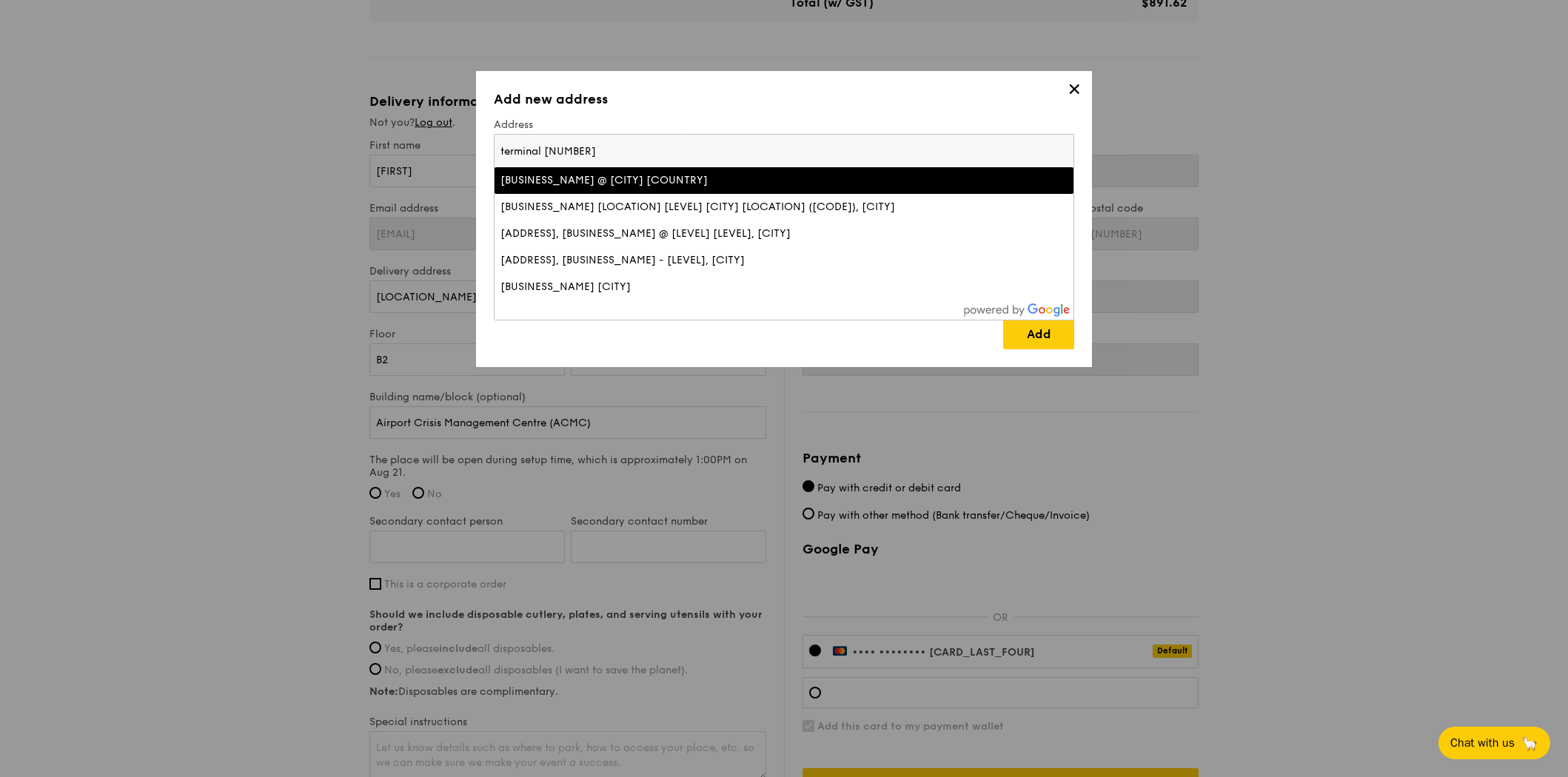 click on "✕" at bounding box center (1074, 92) 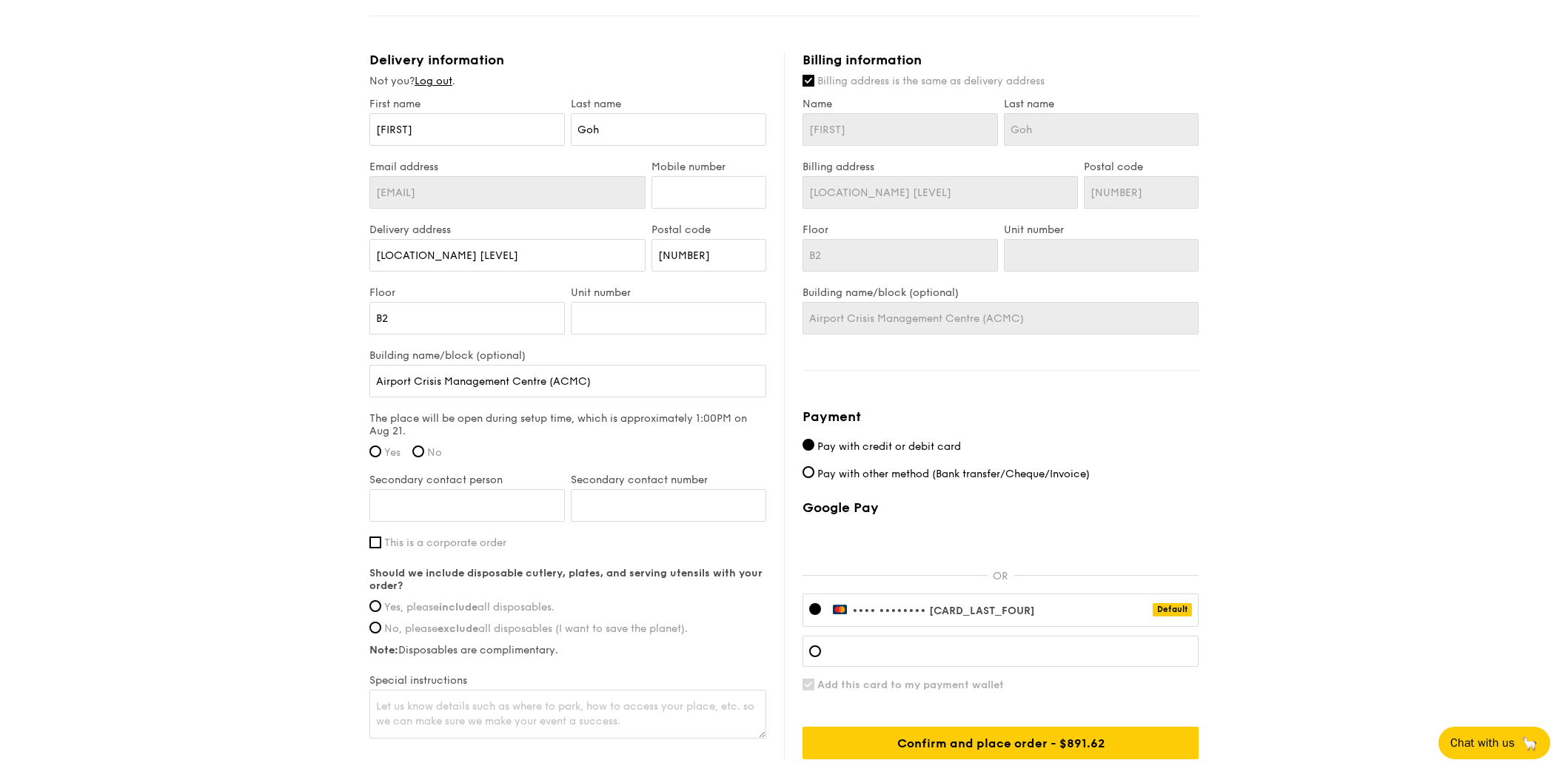 scroll, scrollTop: 821, scrollLeft: 0, axis: vertical 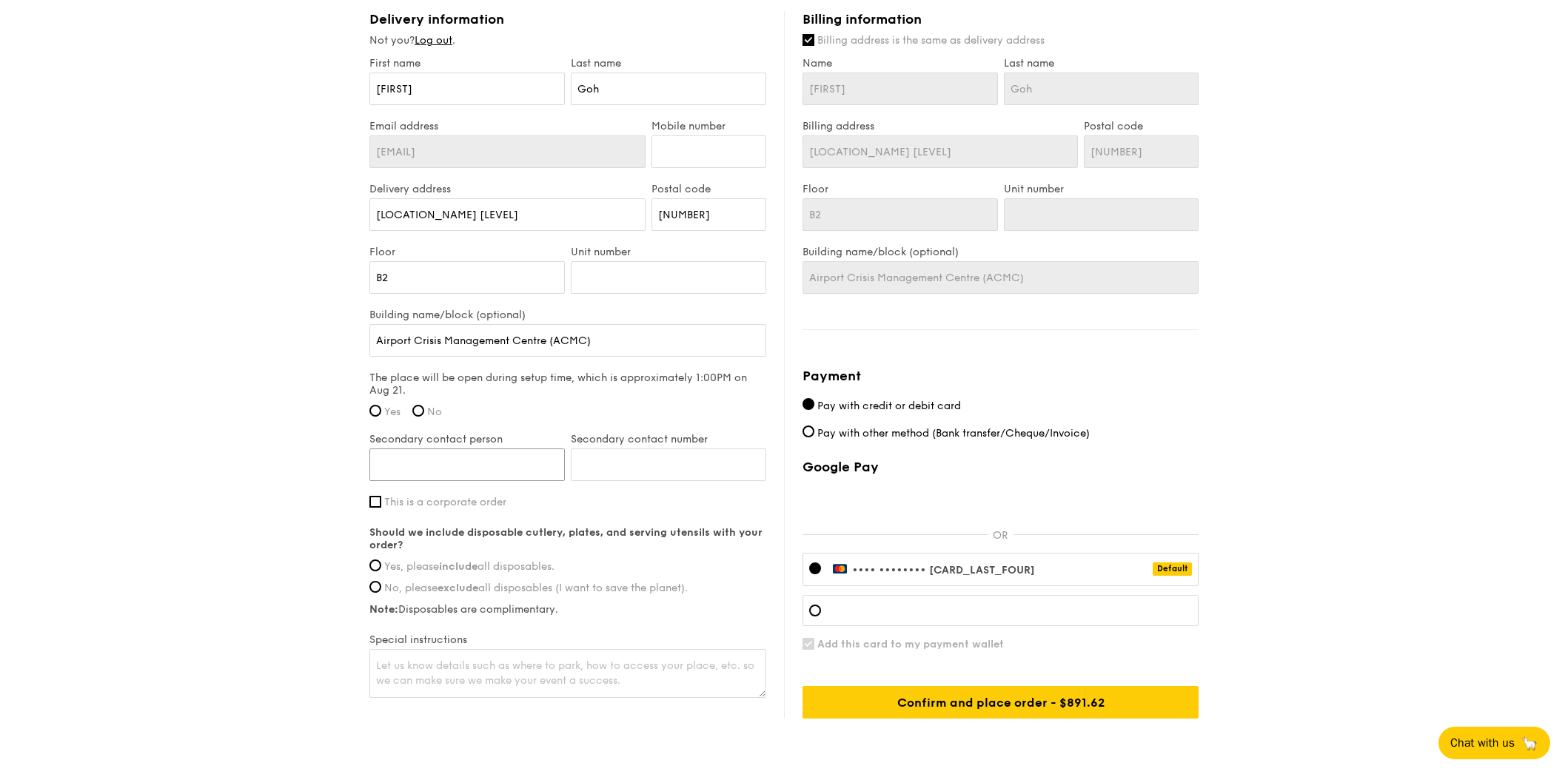click on "Secondary contact person" at bounding box center (467, 465) 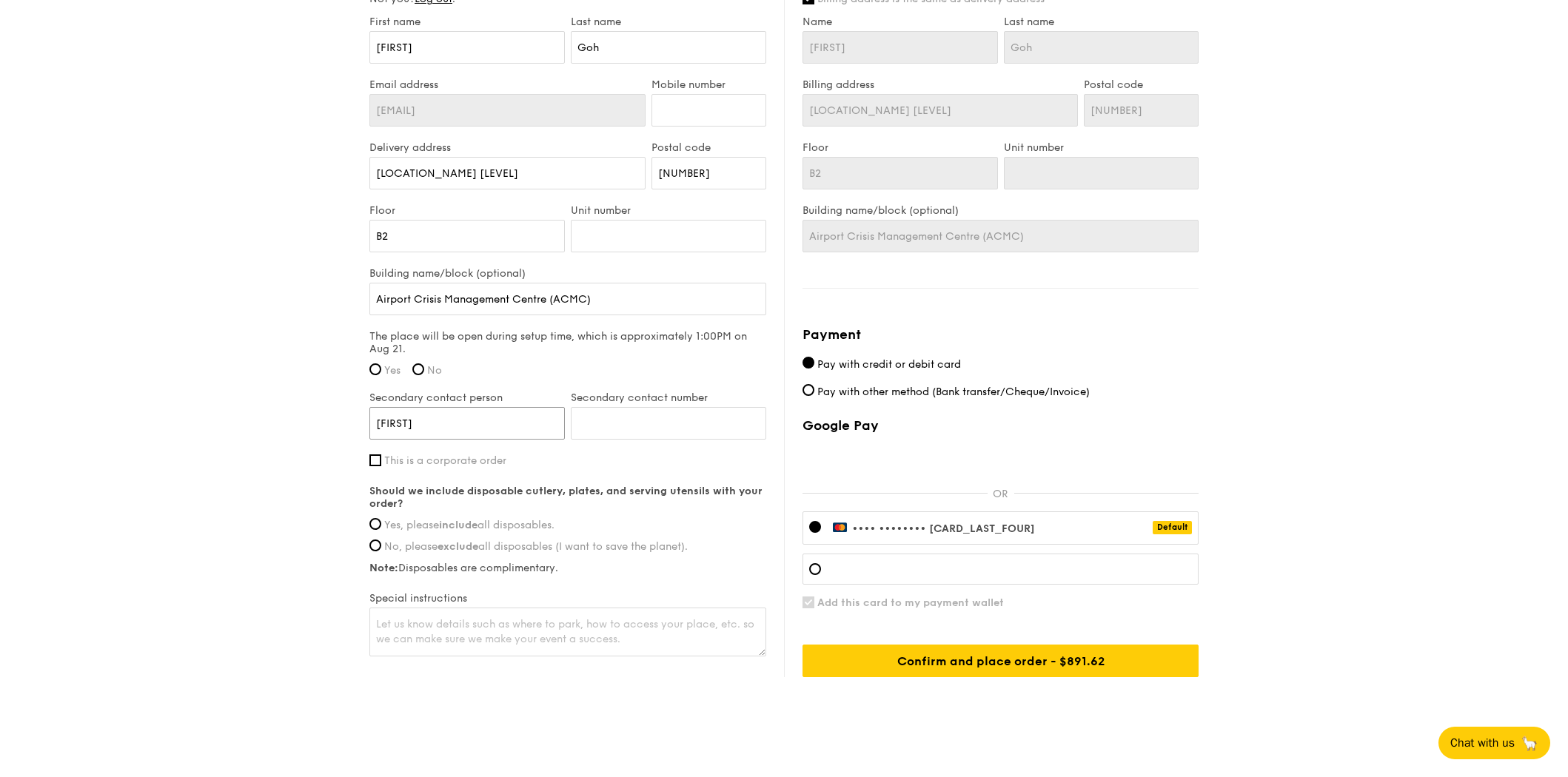 scroll, scrollTop: 881, scrollLeft: 0, axis: vertical 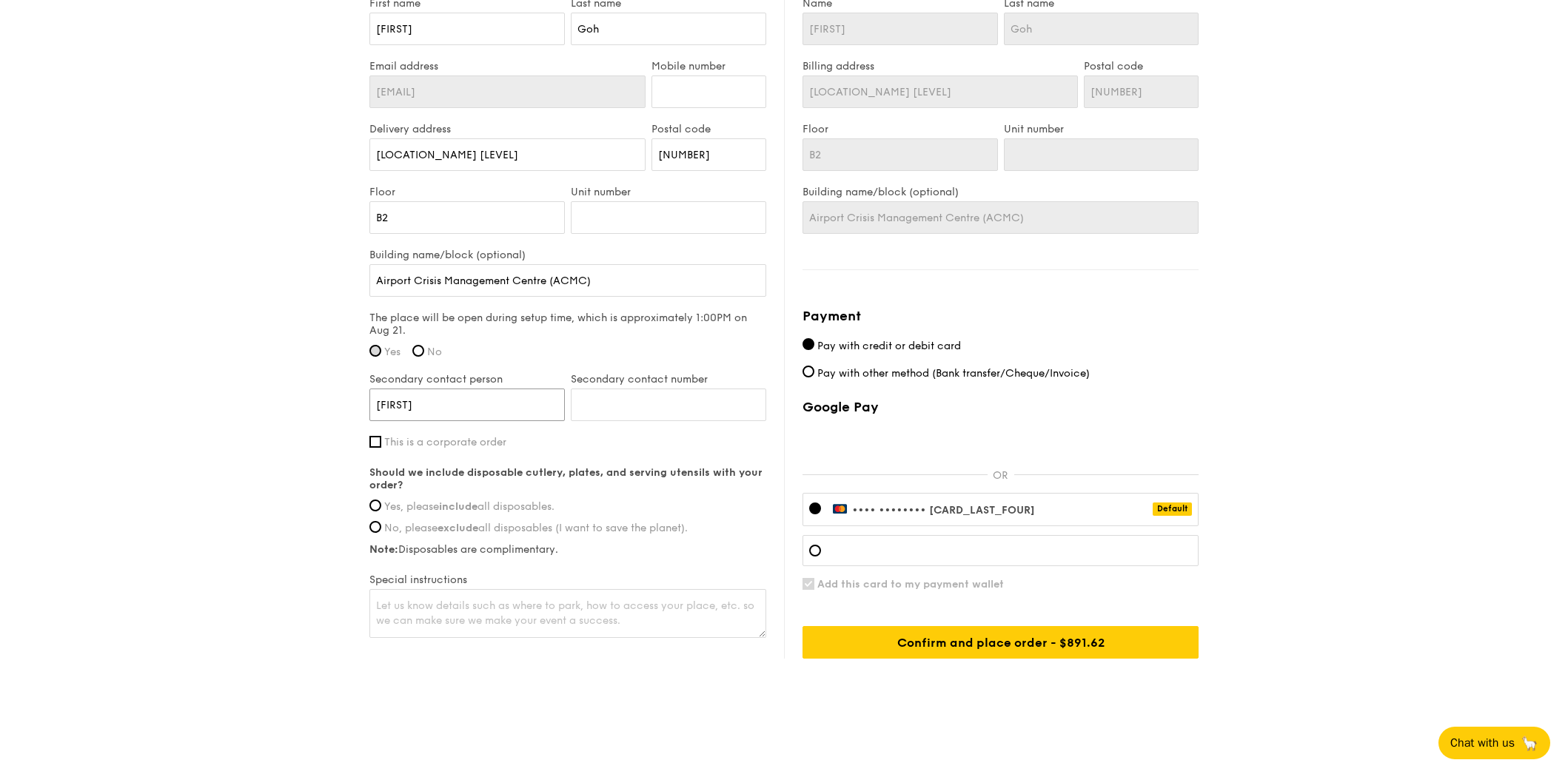 type on "[FIRST]" 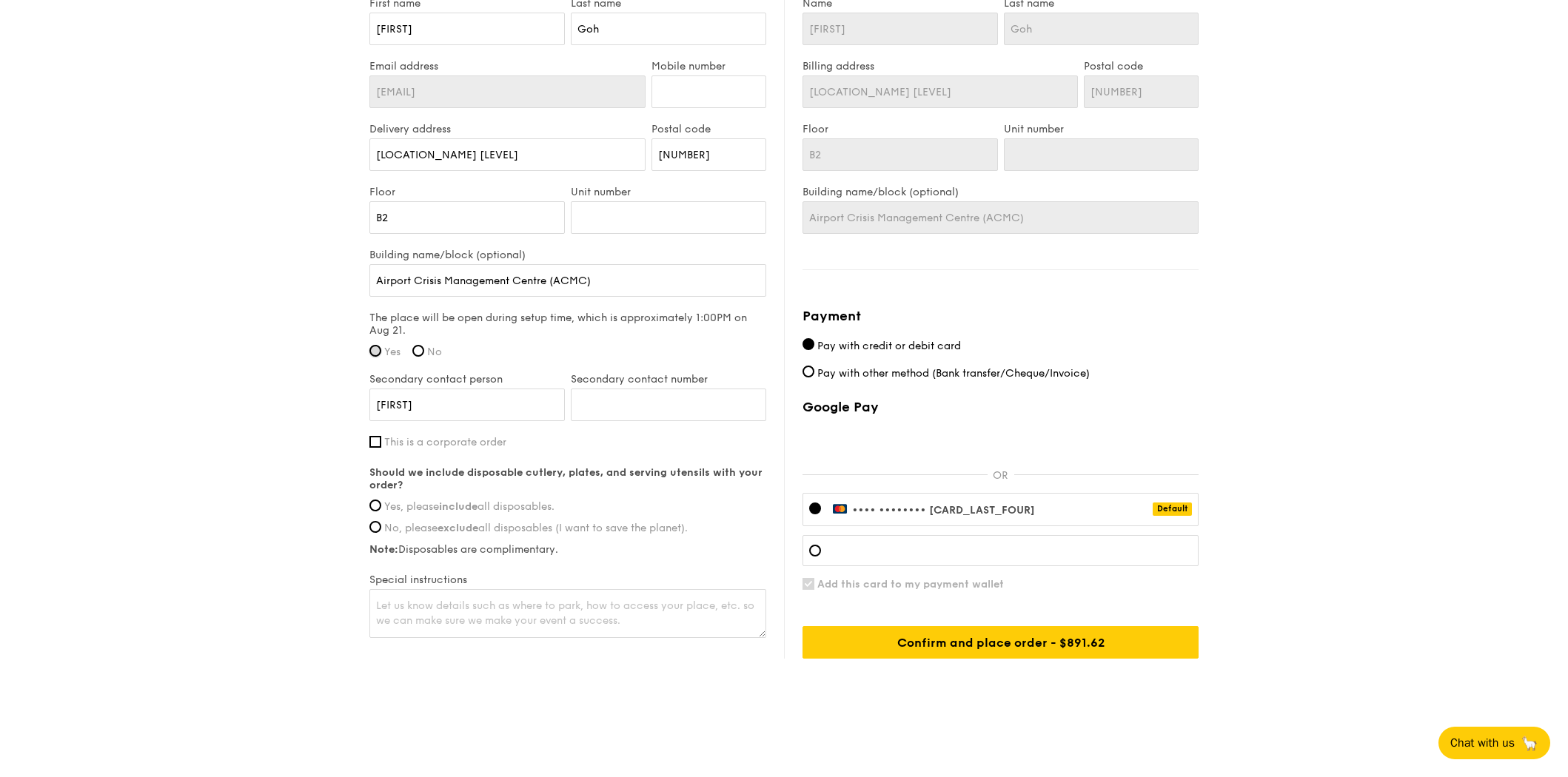 click on "Yes" at bounding box center (375, 351) 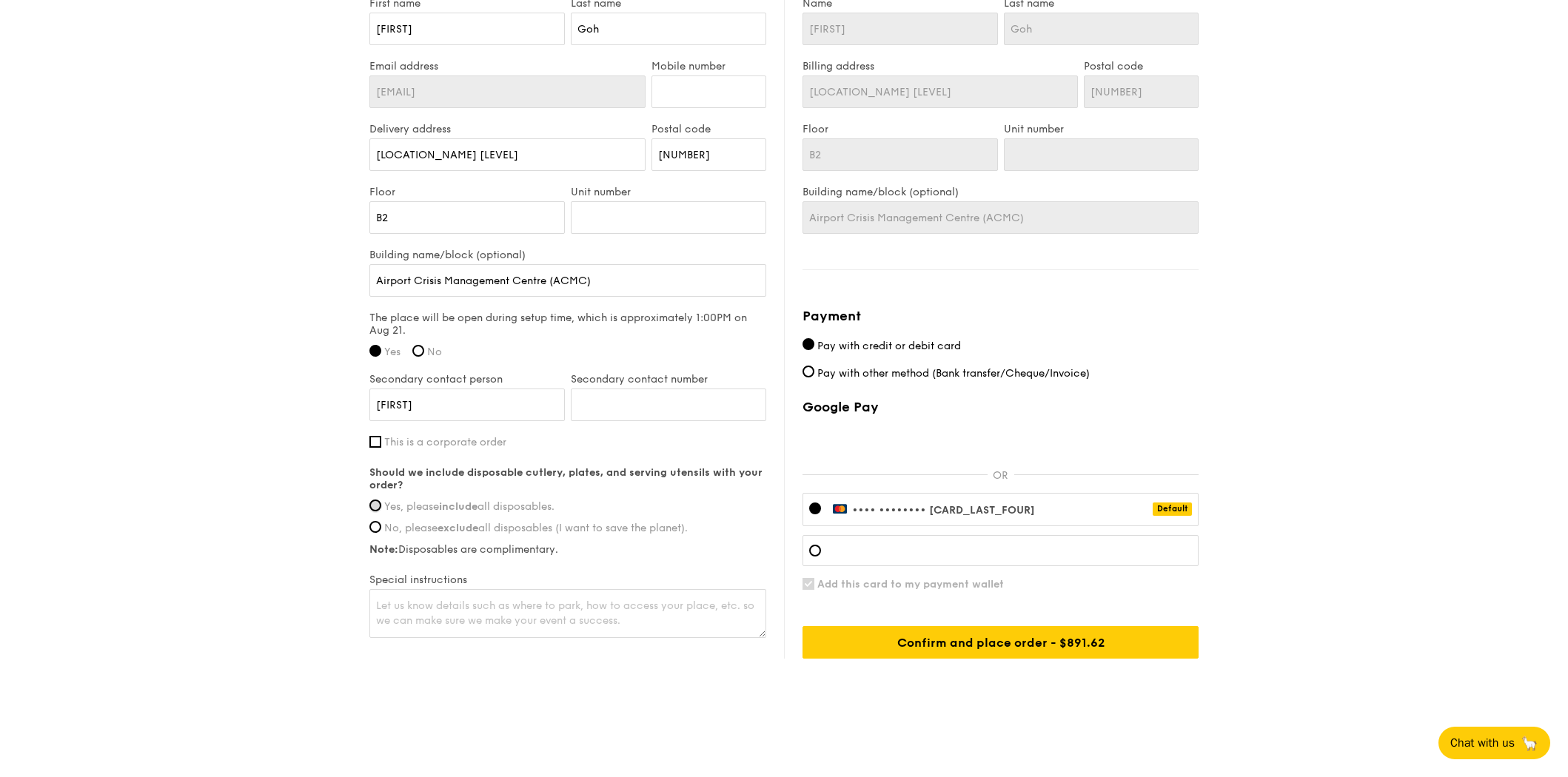 click on "Yes, please  include  all disposables." at bounding box center (375, 505) 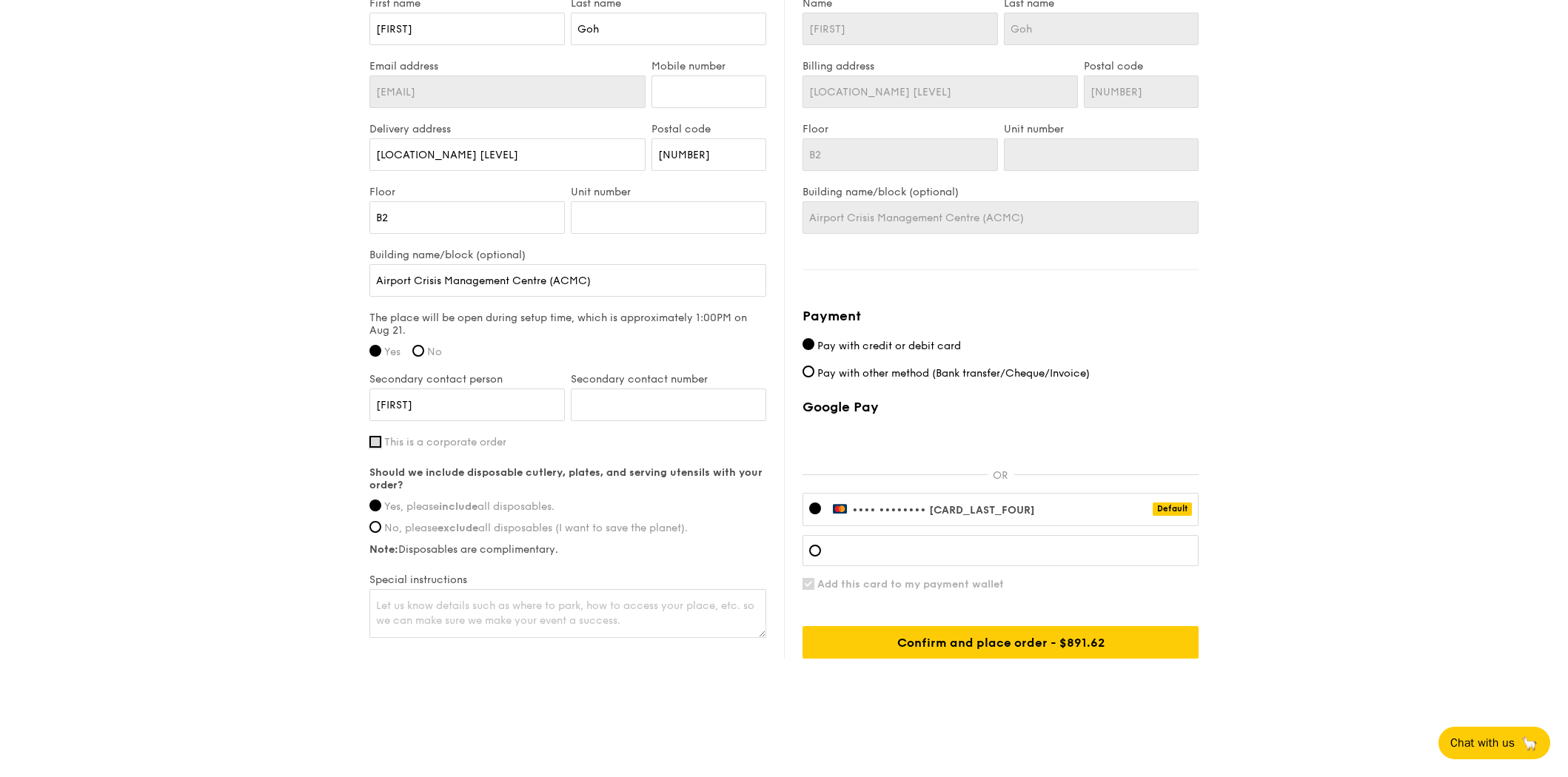 click on "This is a corporate order" at bounding box center (375, 442) 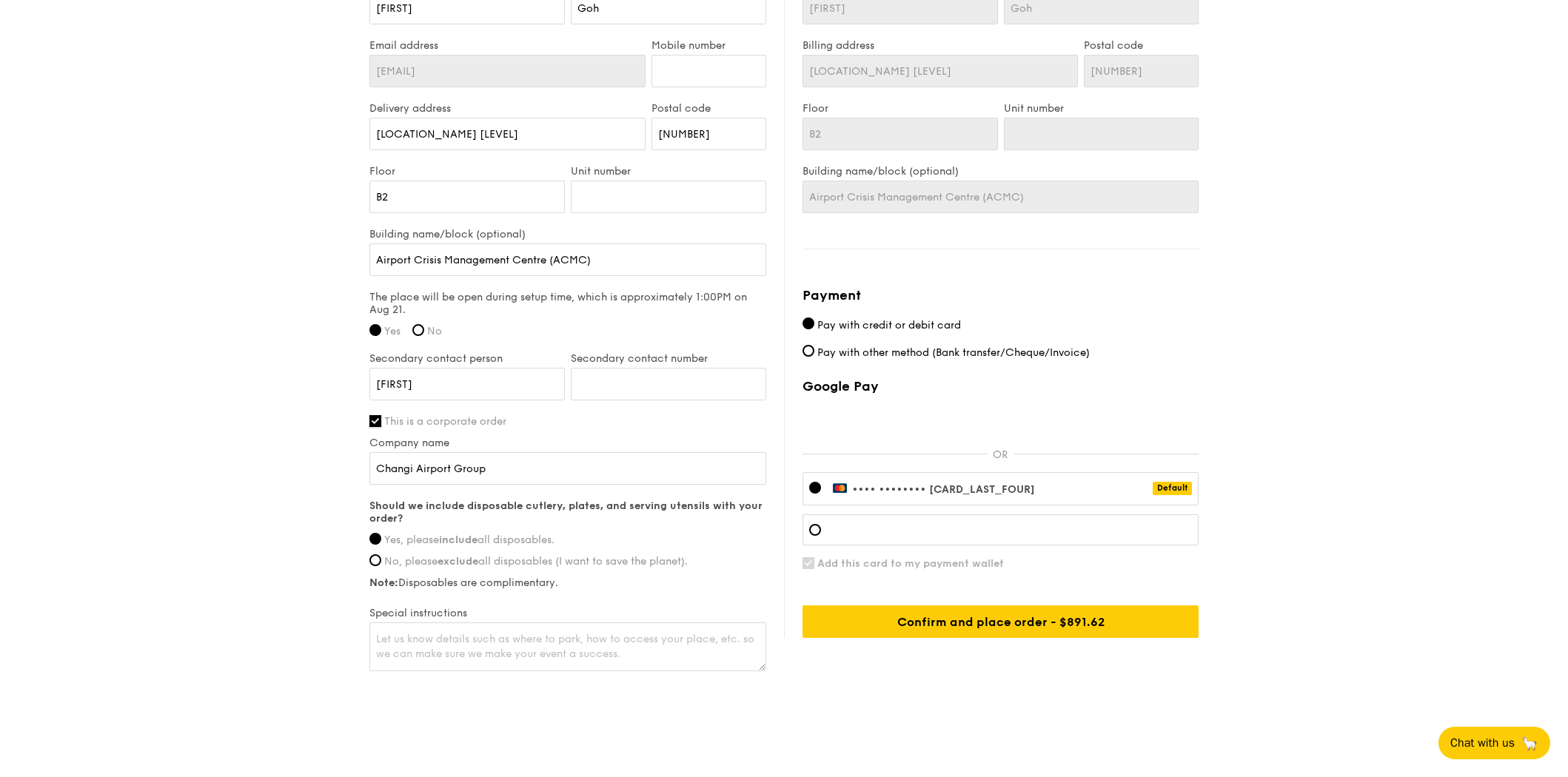 scroll, scrollTop: 917, scrollLeft: 0, axis: vertical 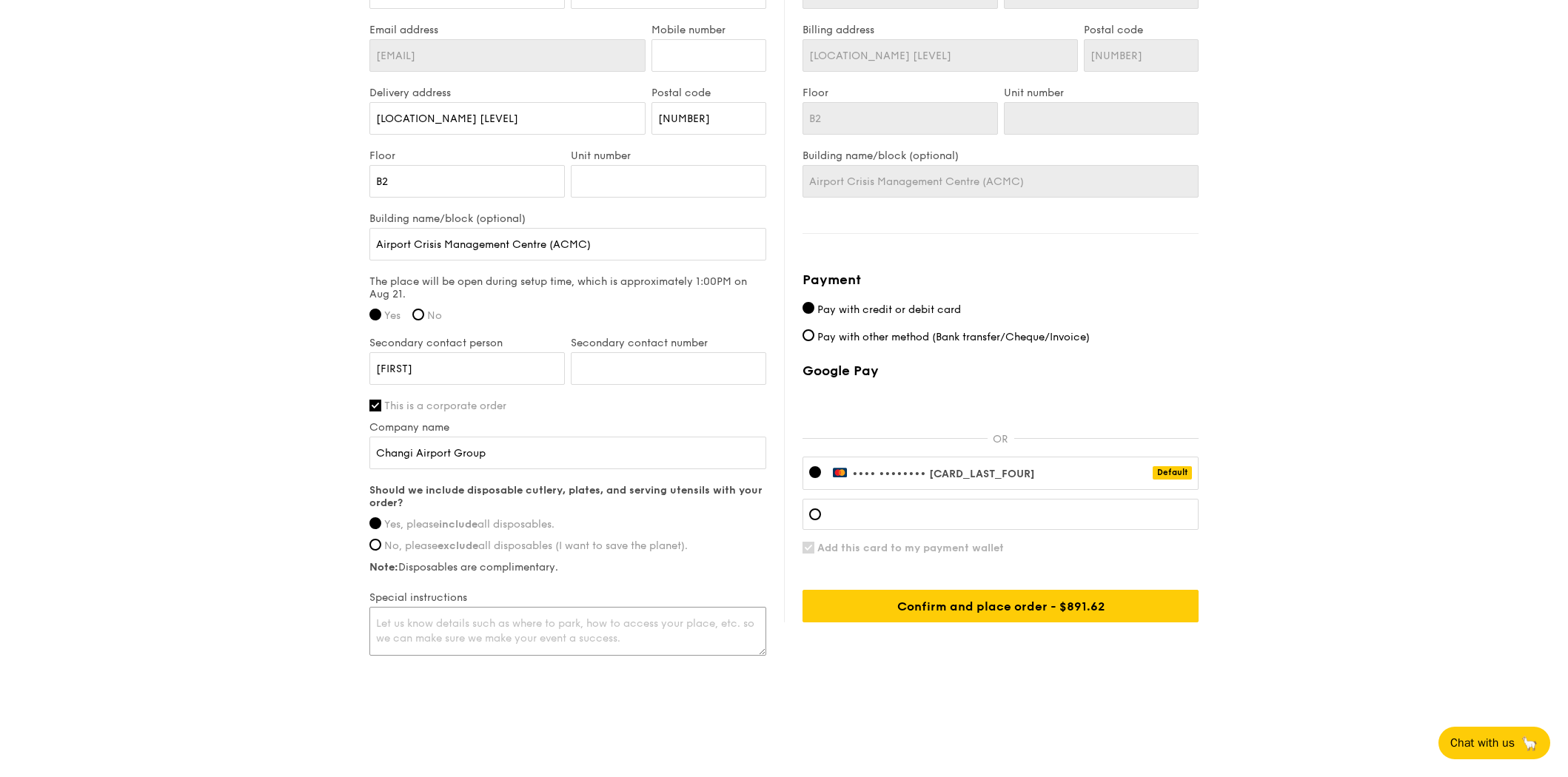 click at bounding box center [568, 631] 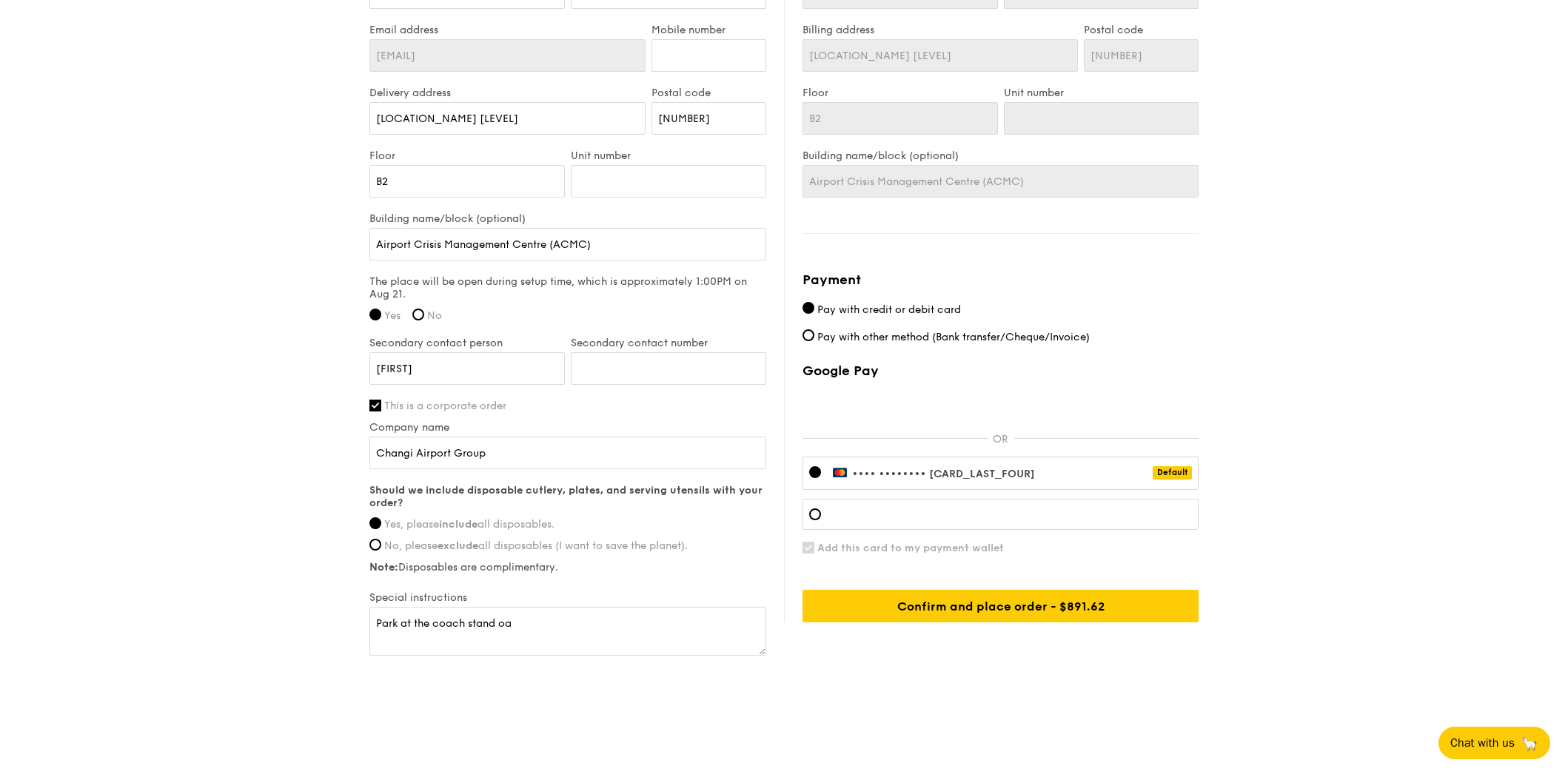 click on "1 - Select menu
2 - Select items
3 - Check out
Order 1
Aug 21, 2025        2:00PM      60 guests
High Tea Buffet
$12.30
/guest
($13.41 w/ GST)
5 courses, 1 drink
Min 30 guests
$15.30
/guest
($16.68 w/ GST)
6 courses, 1 drink
Min 30 guests
$18.30
/guest
($19.95 w/ GST)
7 courses, 1 drink
Min 30 guests
Additional charges
Min guest surcharge
+$4/guest
Subtotal
$0.00
Add-ons
$0.00
Delivery fee
$80.00
Total
$80.00
Total (w/ GST)
$87.20
+ Add another order
Go to checkout
Order 1
2:00PM ,  .[LEVEL]" at bounding box center [784, -100] 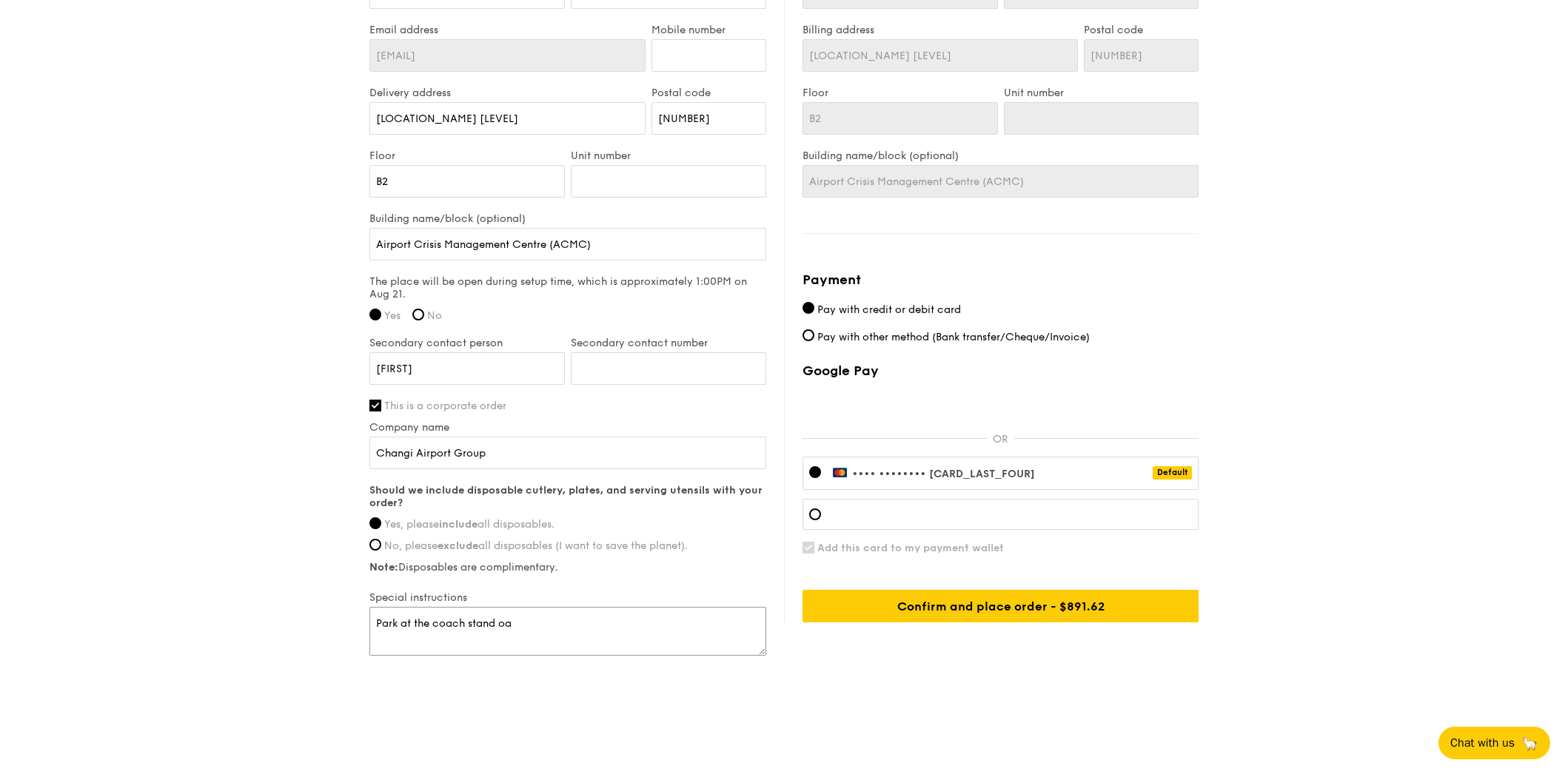 click on "Park at the coach stand oa" at bounding box center (568, 631) 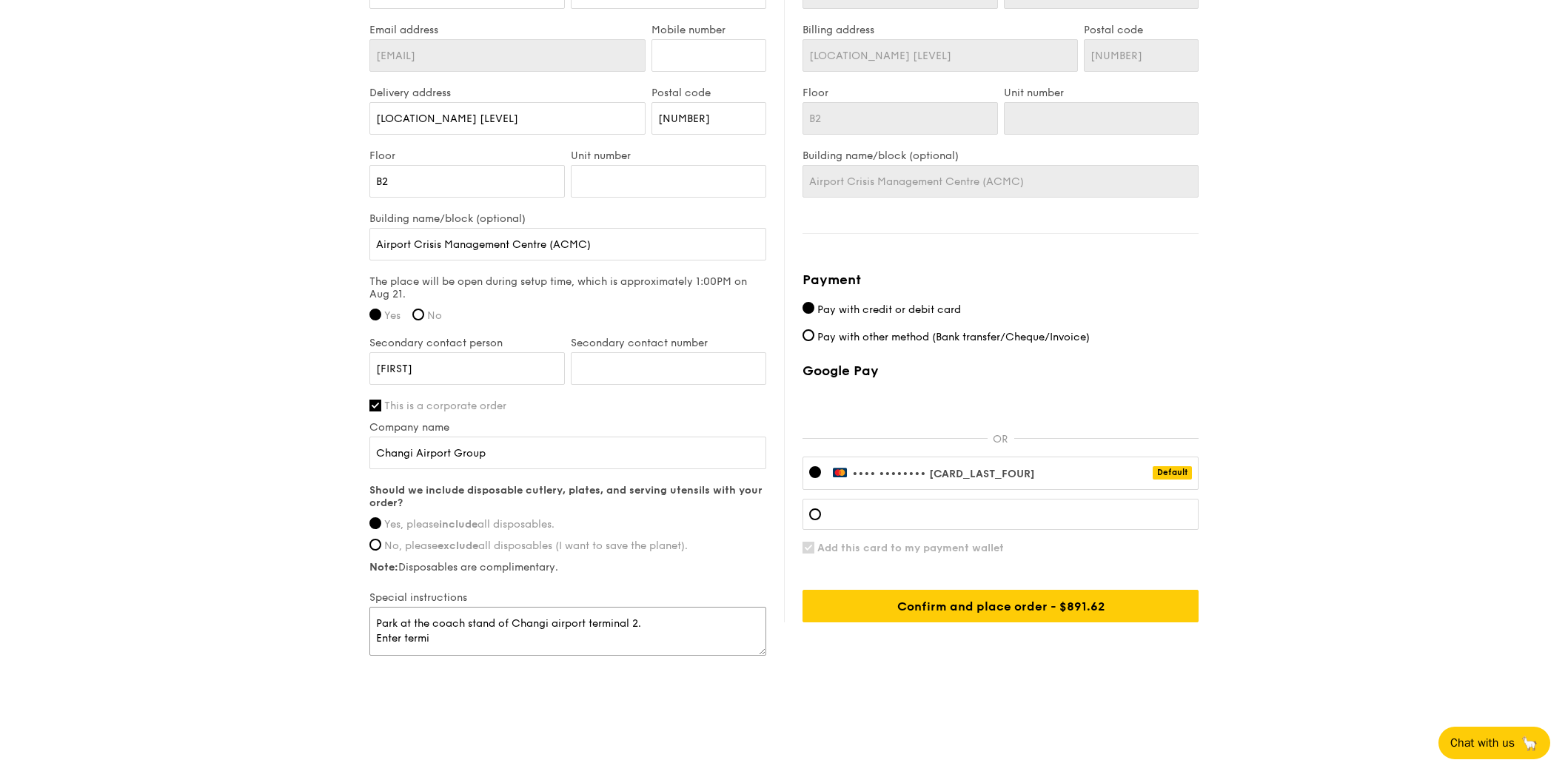 click on "Park at the coach stand of Changi airport terminal 2.
Enter termi" at bounding box center (568, 631) 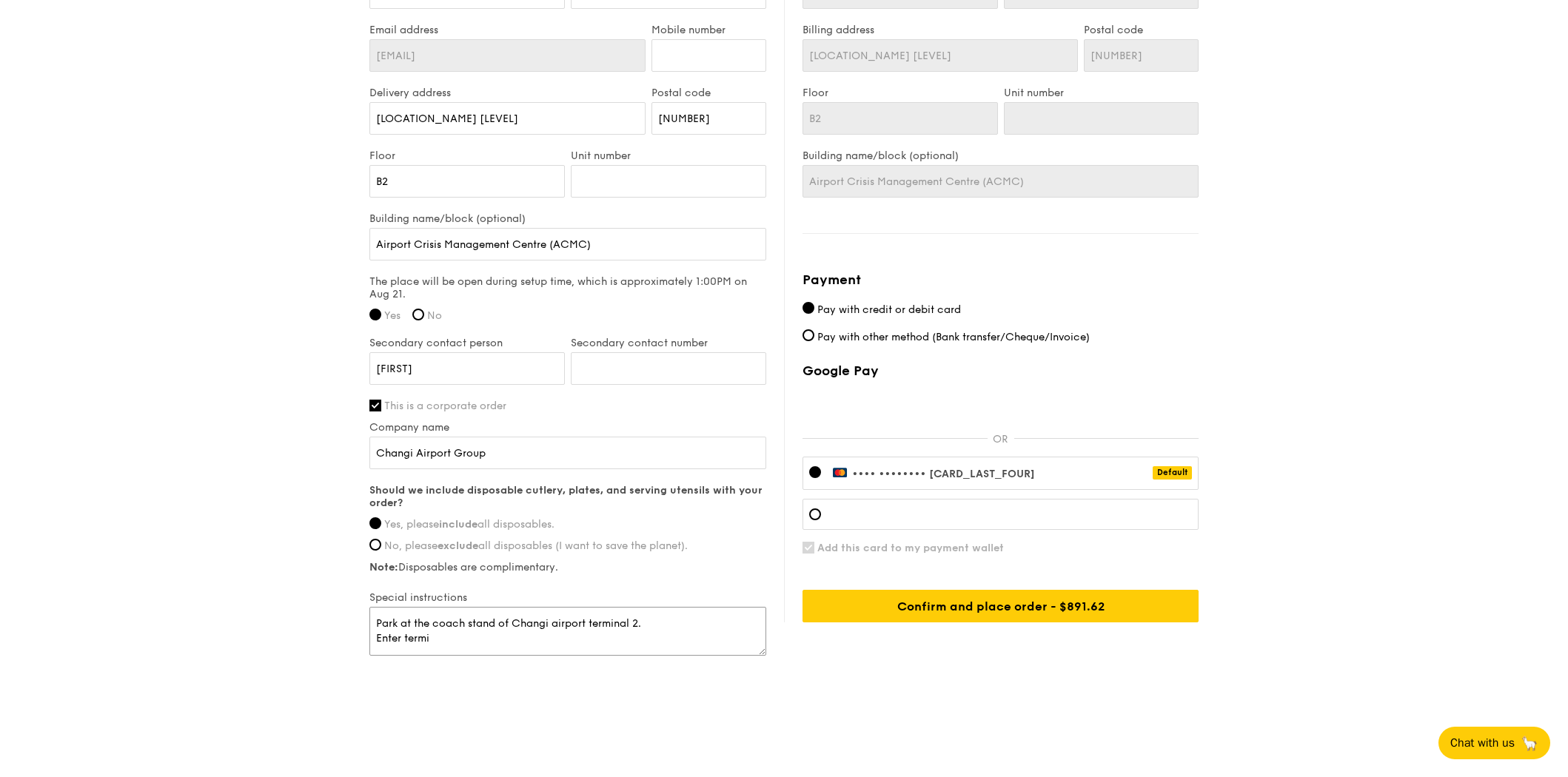 drag, startPoint x: 455, startPoint y: 642, endPoint x: 403, endPoint y: 643, distance: 52.00961 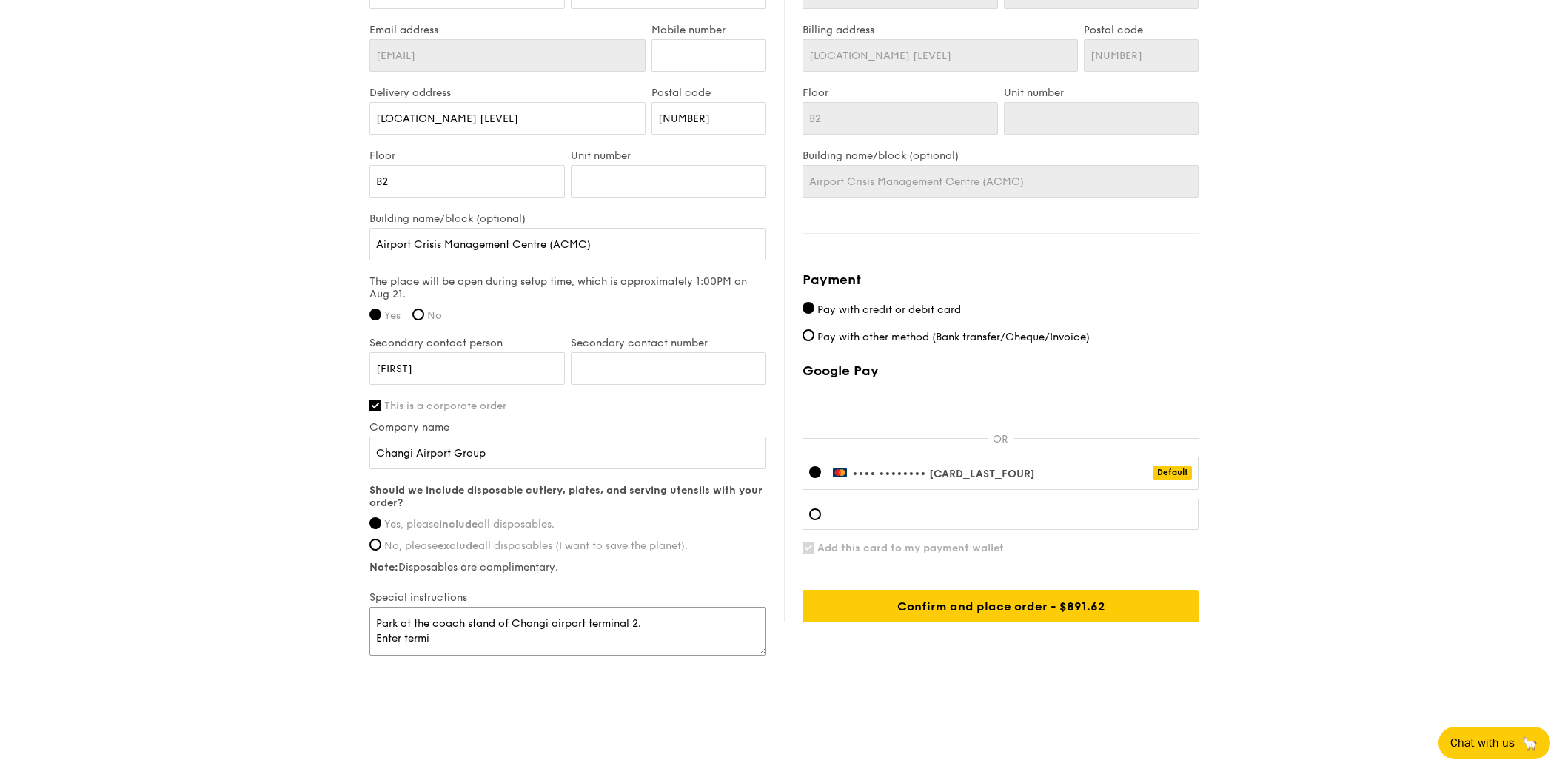 click on "Park at the coach stand of Changi airport terminal 2.
Enter termi" at bounding box center (568, 631) 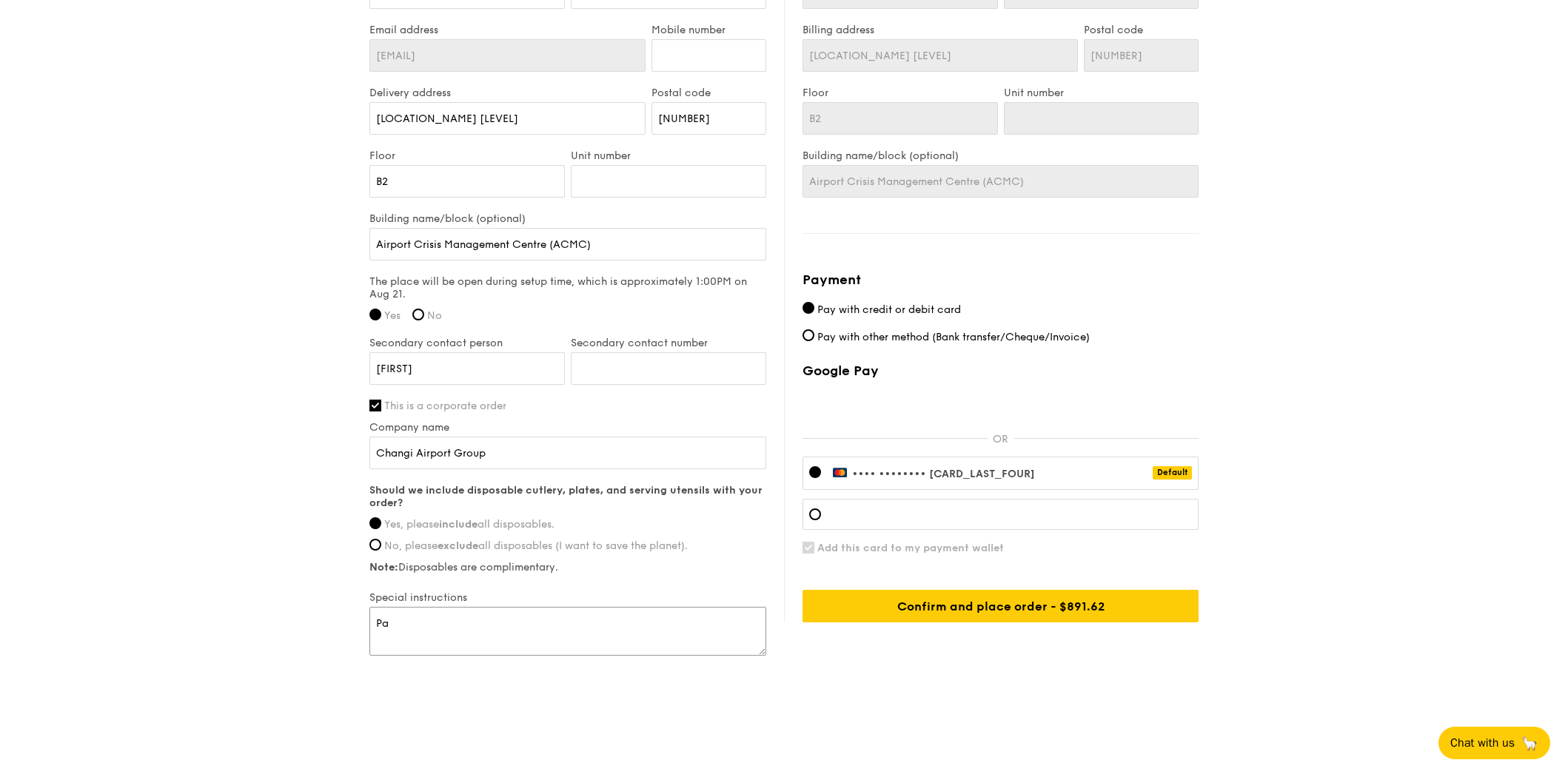 type on "P" 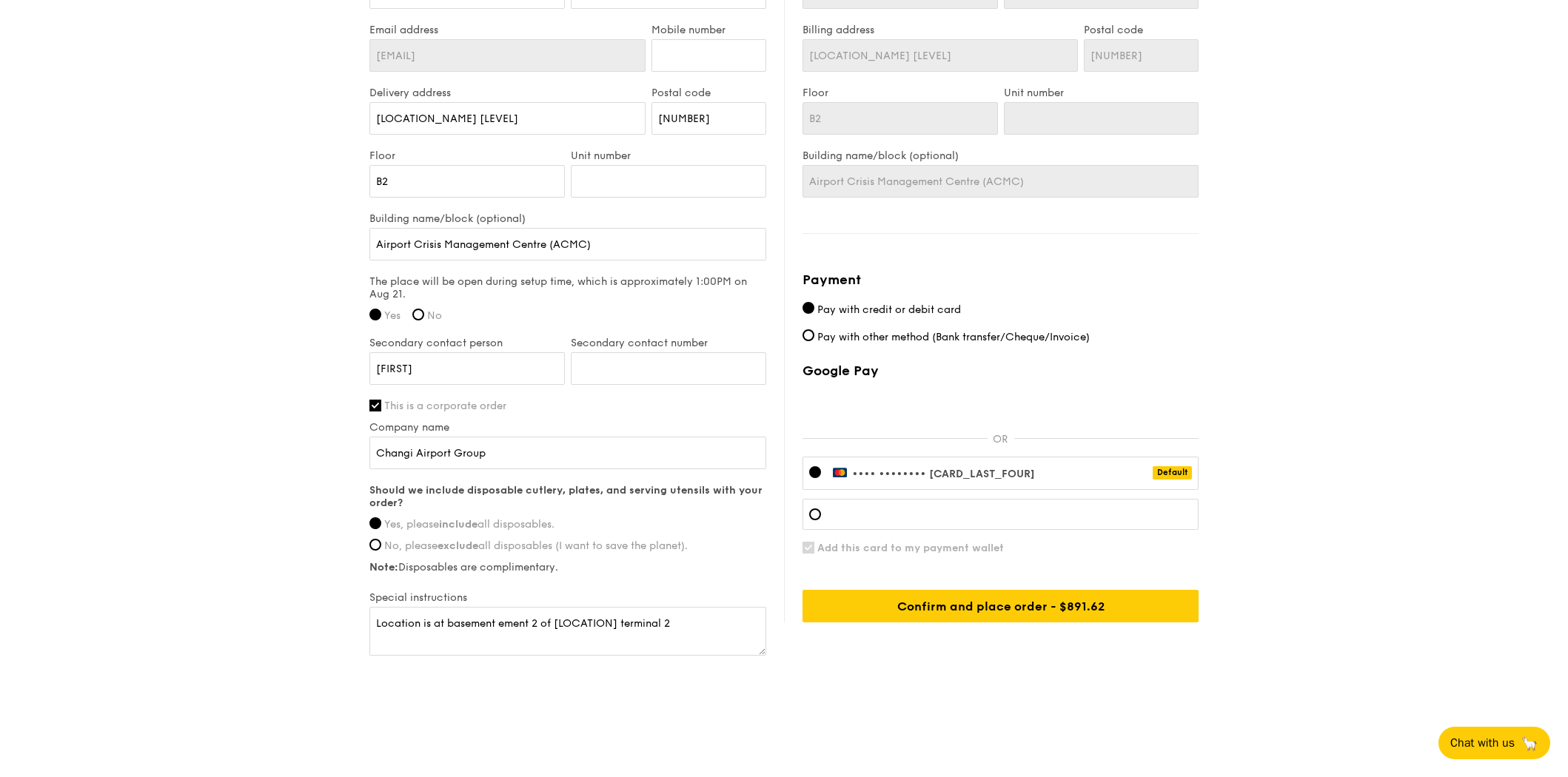 click on "Location is at basement ement 2 of [LOCATION] terminal 2" at bounding box center (568, 631) 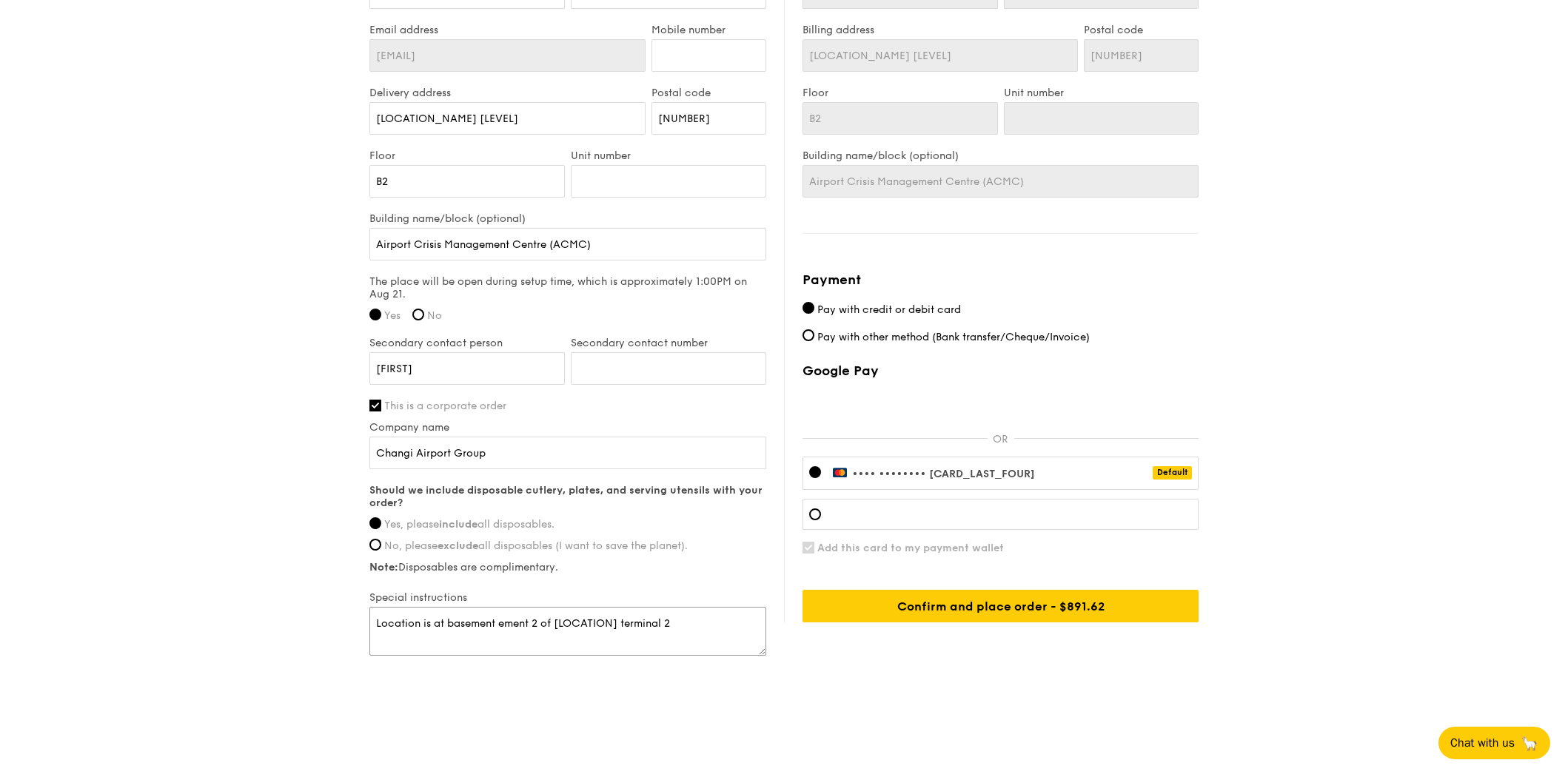 drag, startPoint x: 533, startPoint y: 622, endPoint x: 512, endPoint y: 622, distance: 21 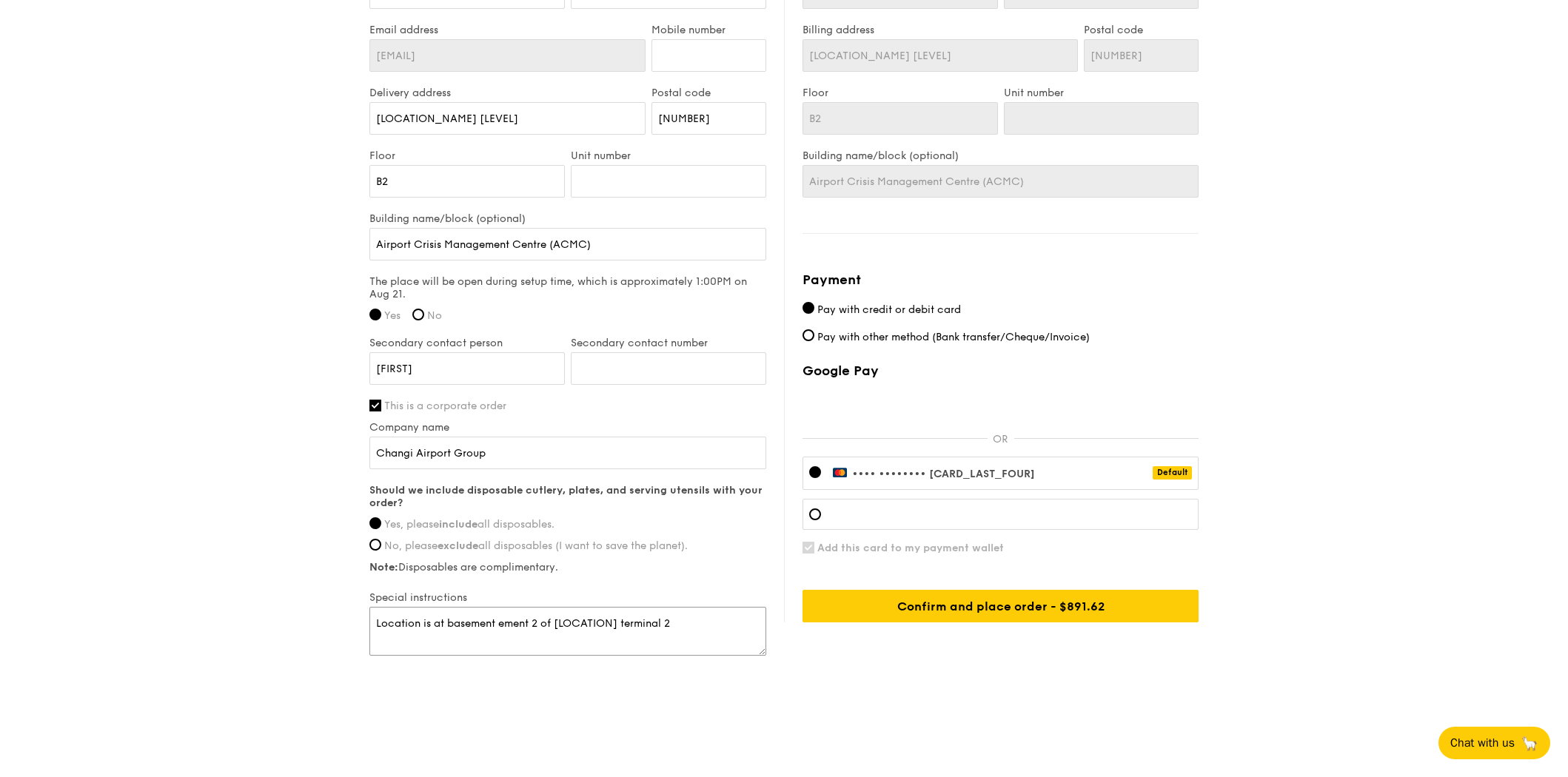 drag, startPoint x: 545, startPoint y: 625, endPoint x: 500, endPoint y: 624, distance: 45.01111 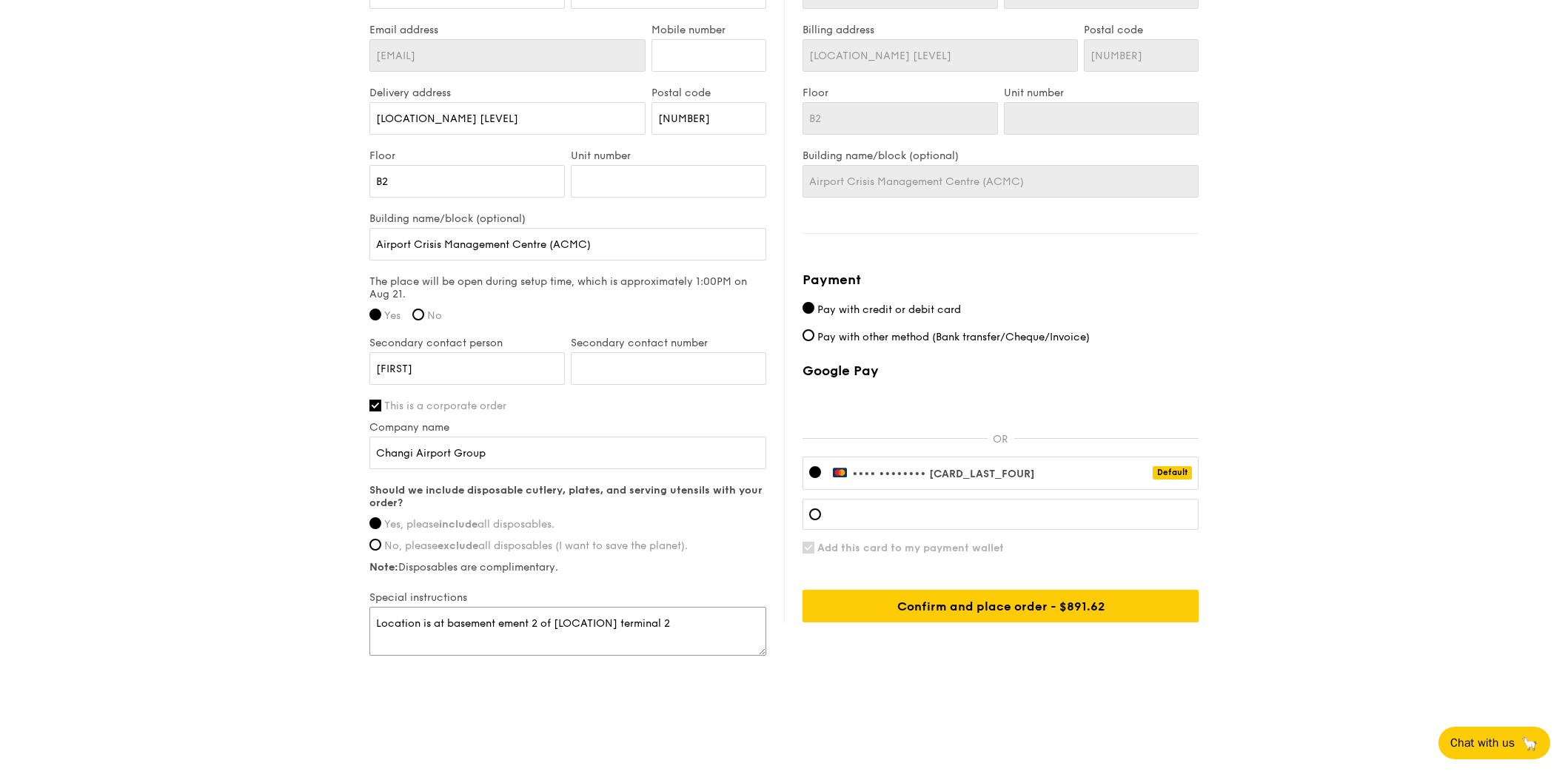 click on "Location is at basement ement 2 of [LOCATION] terminal 2" at bounding box center [568, 631] 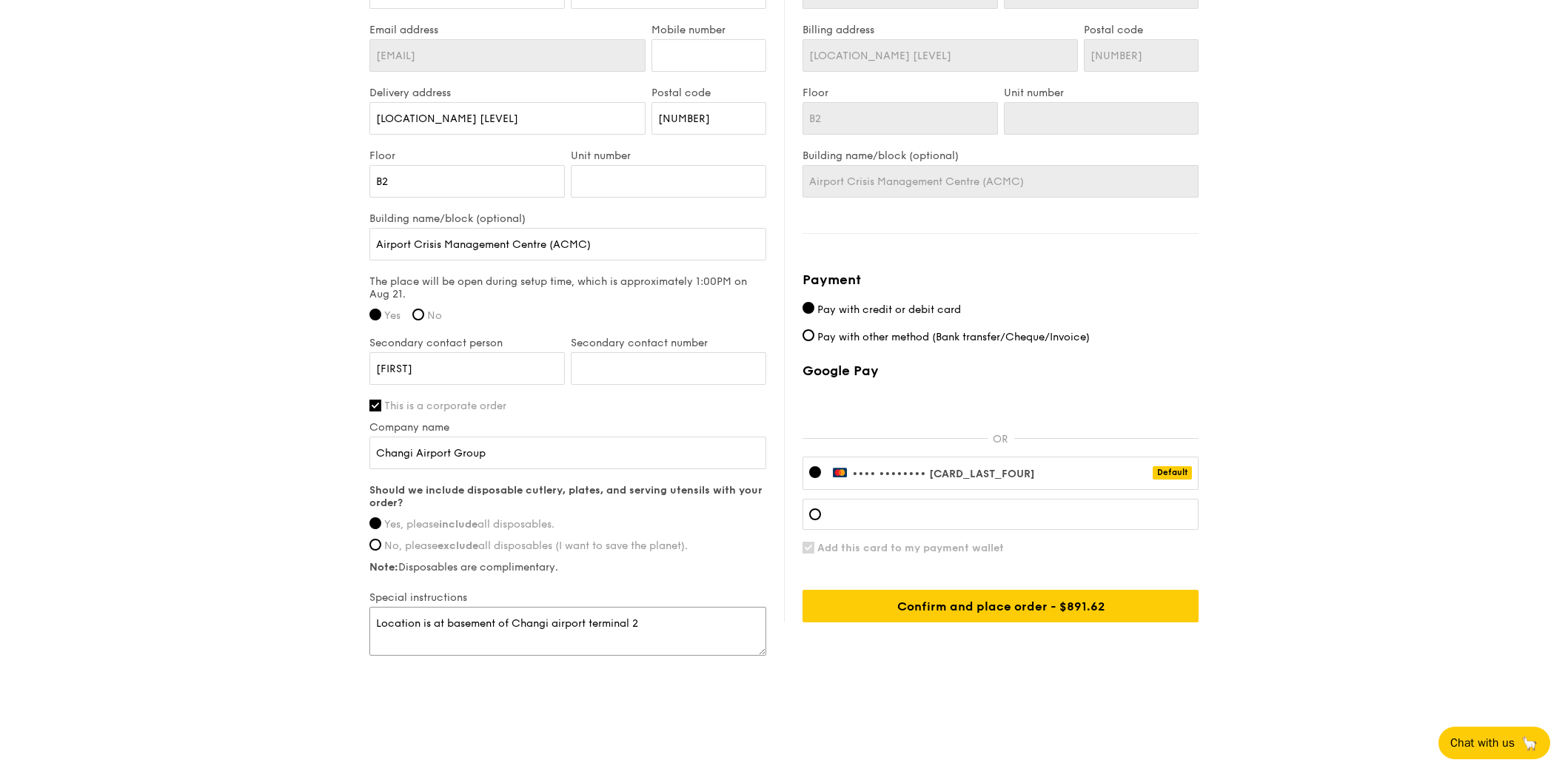 type on "Location is at basement of Changi airport terminal 2" 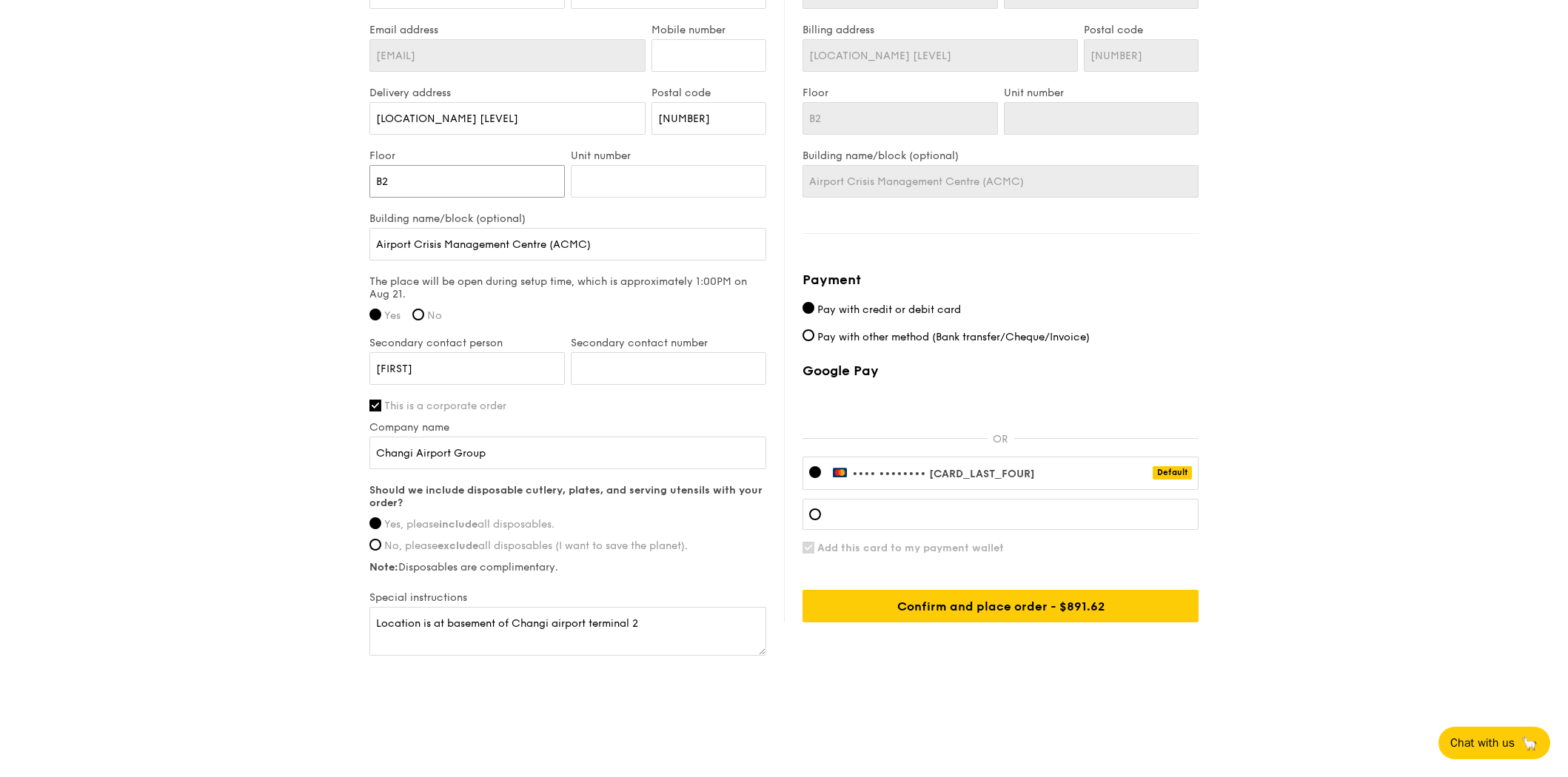 click on "B2" at bounding box center (467, 181) 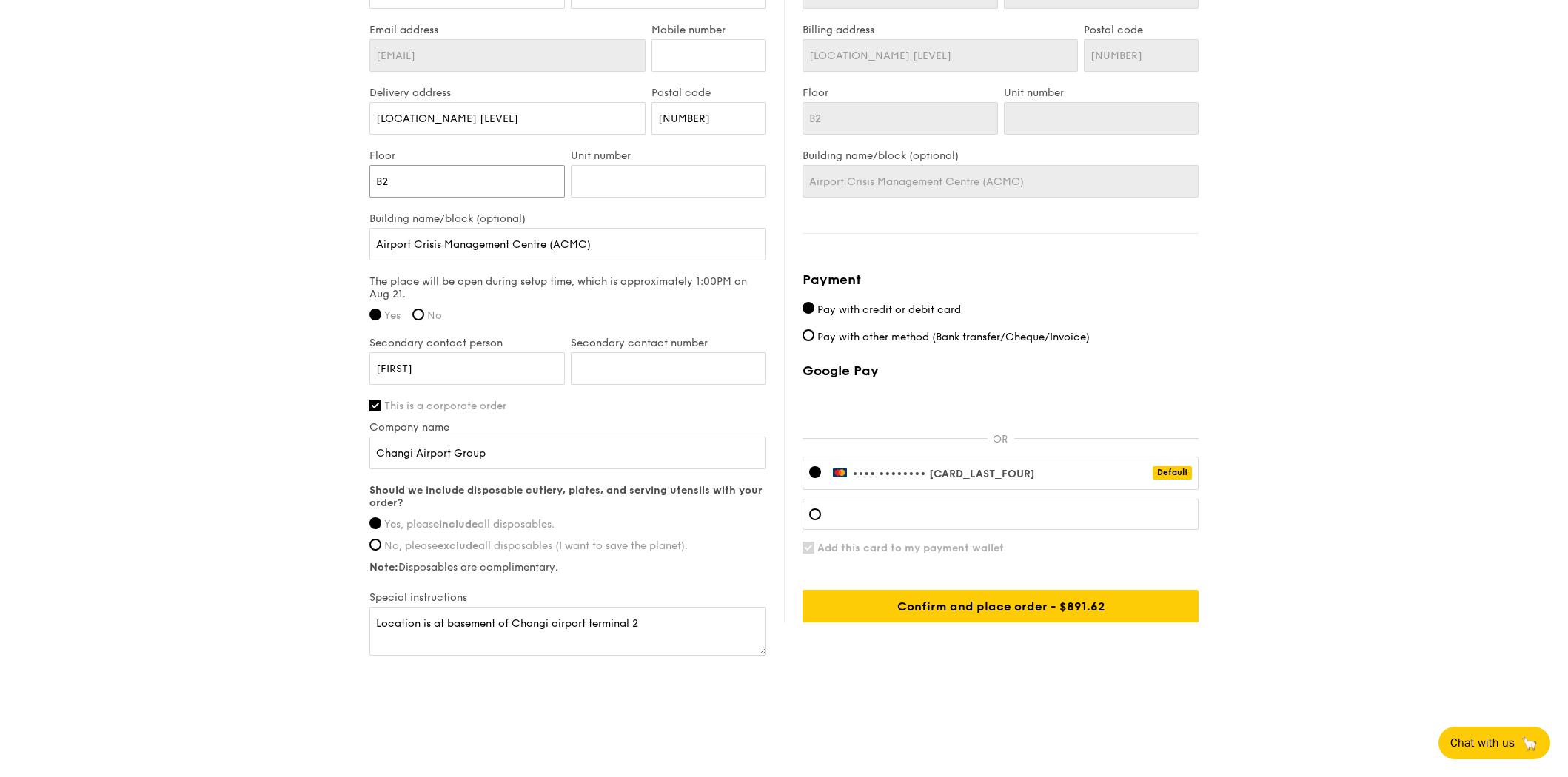 type on "B1" 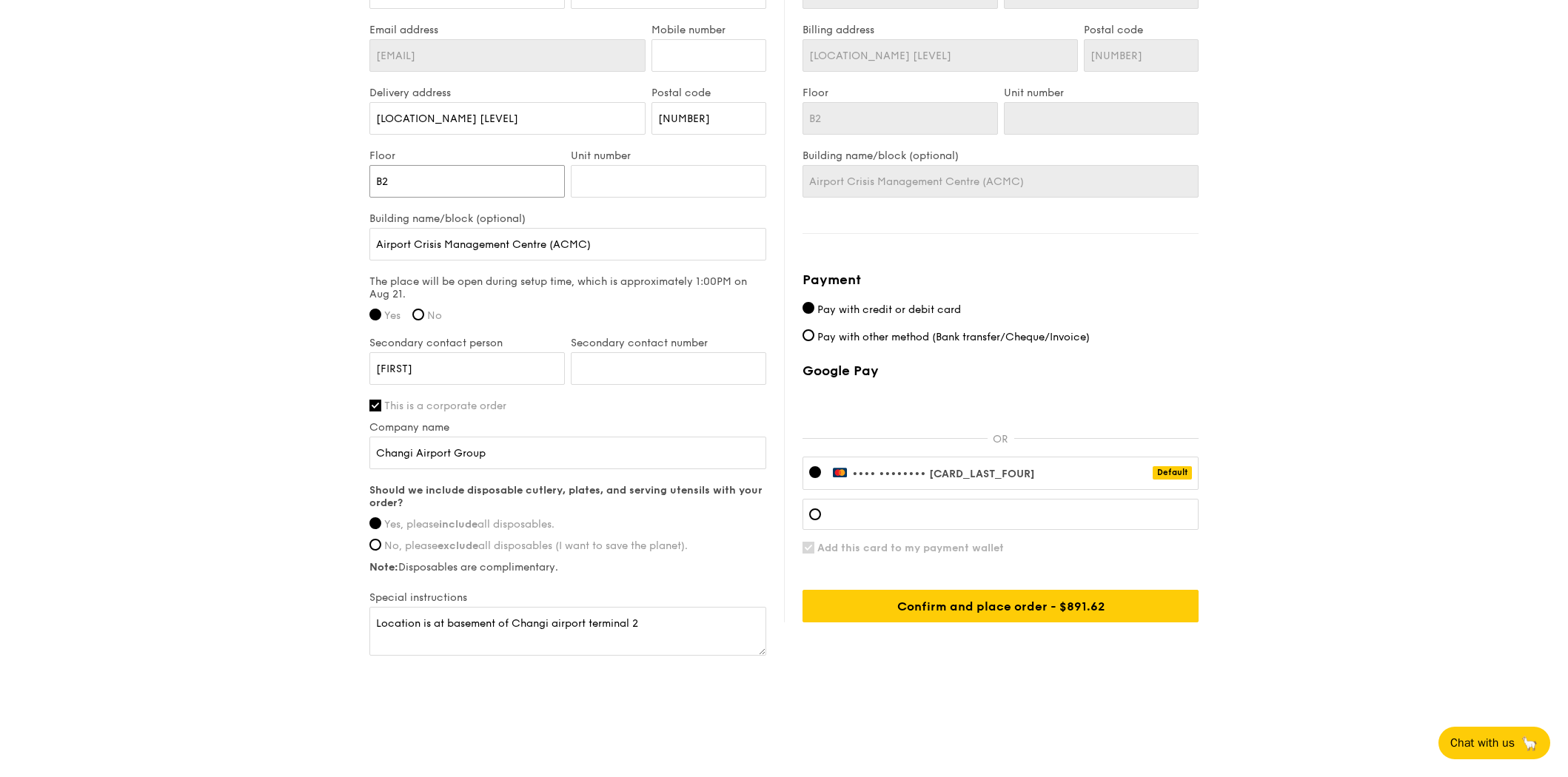 type on "B1" 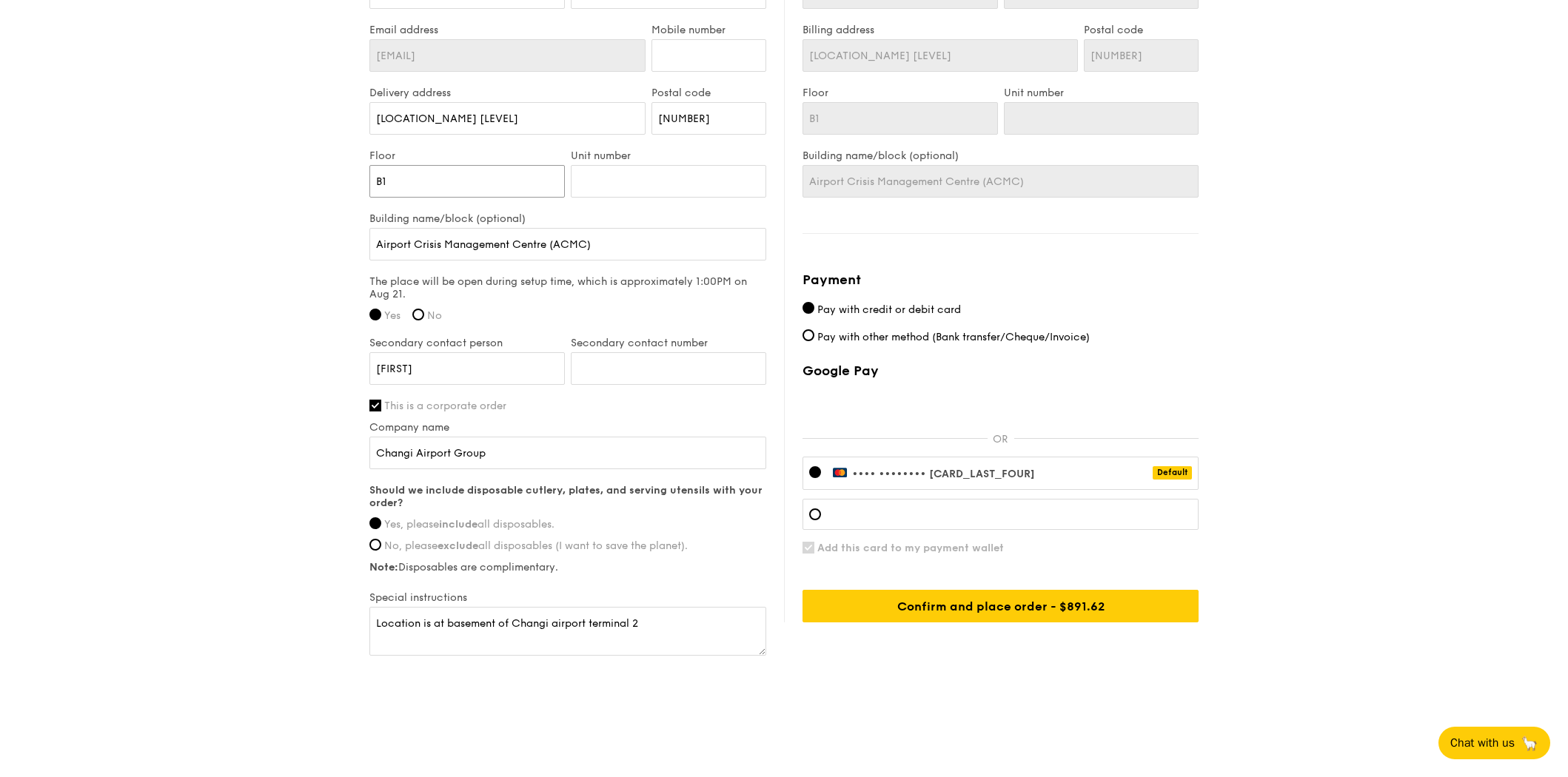 type on "B1" 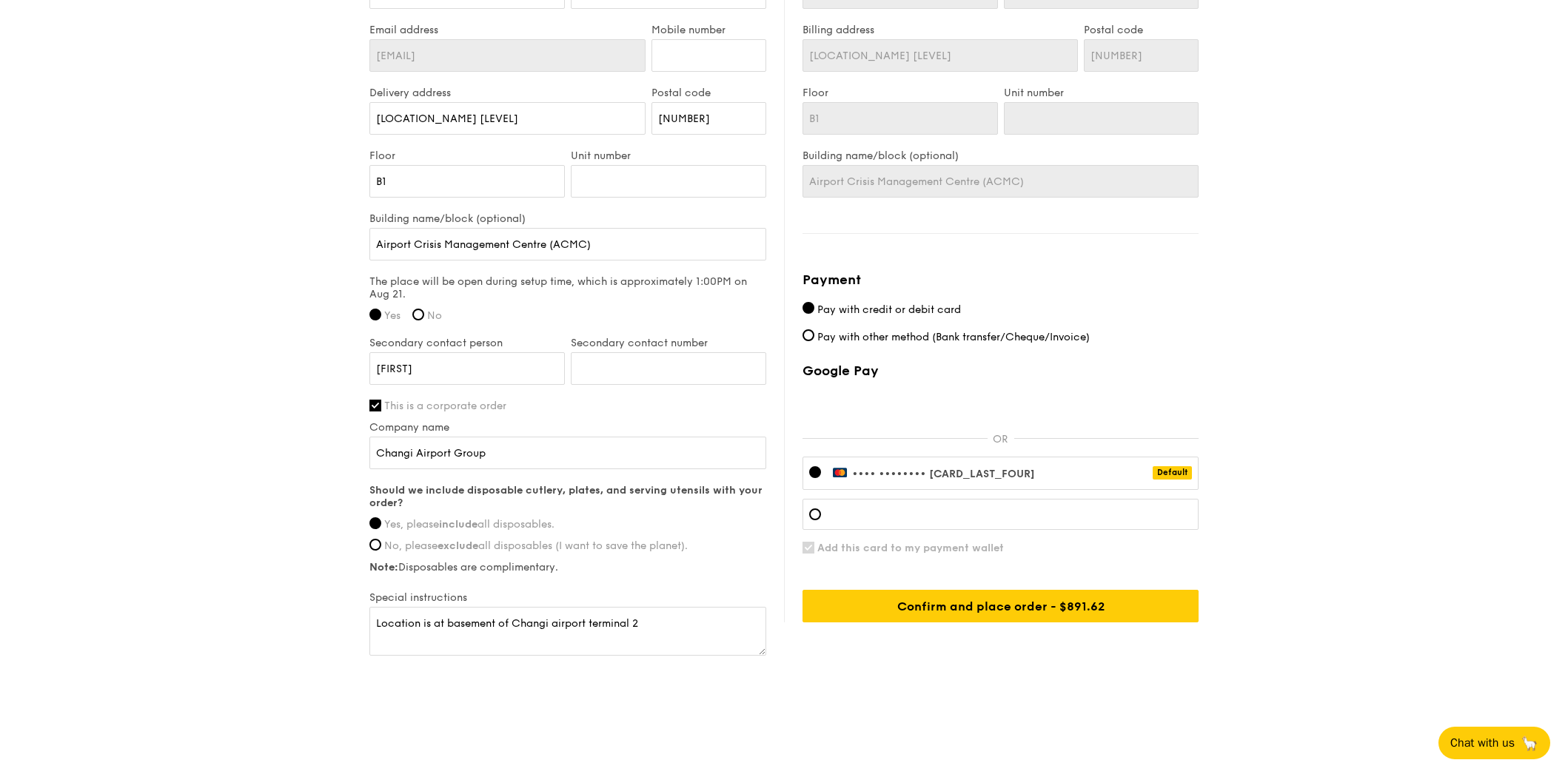 click on "1 - Select menu
2 - Select items
3 - Check out
High Tea Buffet
$12.30
/guest
($13.41 w/ GST)
60 guests
Serving time:
Aug 21, 2025,
2:00PM
Teardown time:
Aug 21, 2025,
4:15PM
Sandwiches/Danishes
Almond Pain Au Chocolat Croissant - a sweet puff pastry filled with dark chocolate
Premium sides
Cod Fish Tofu Bites - fish meat tofu cubes, tri-colour capsicum, thai chilli sauce
Dim sum
Steamed Mini Soon Kueh - turnip, carrot, mushrooms Steamed Plant-Based Chicken Gyoza - poached garlic, spring onion, black sesame seeds, light mala soy dipping
Sweet sides
Matcha Pistachio Cake - premium matcha powder, pistachio puree, vanilla bean sponge
Drinks
Four Season Oolong Tea
Total
B1" at bounding box center [784, -100] 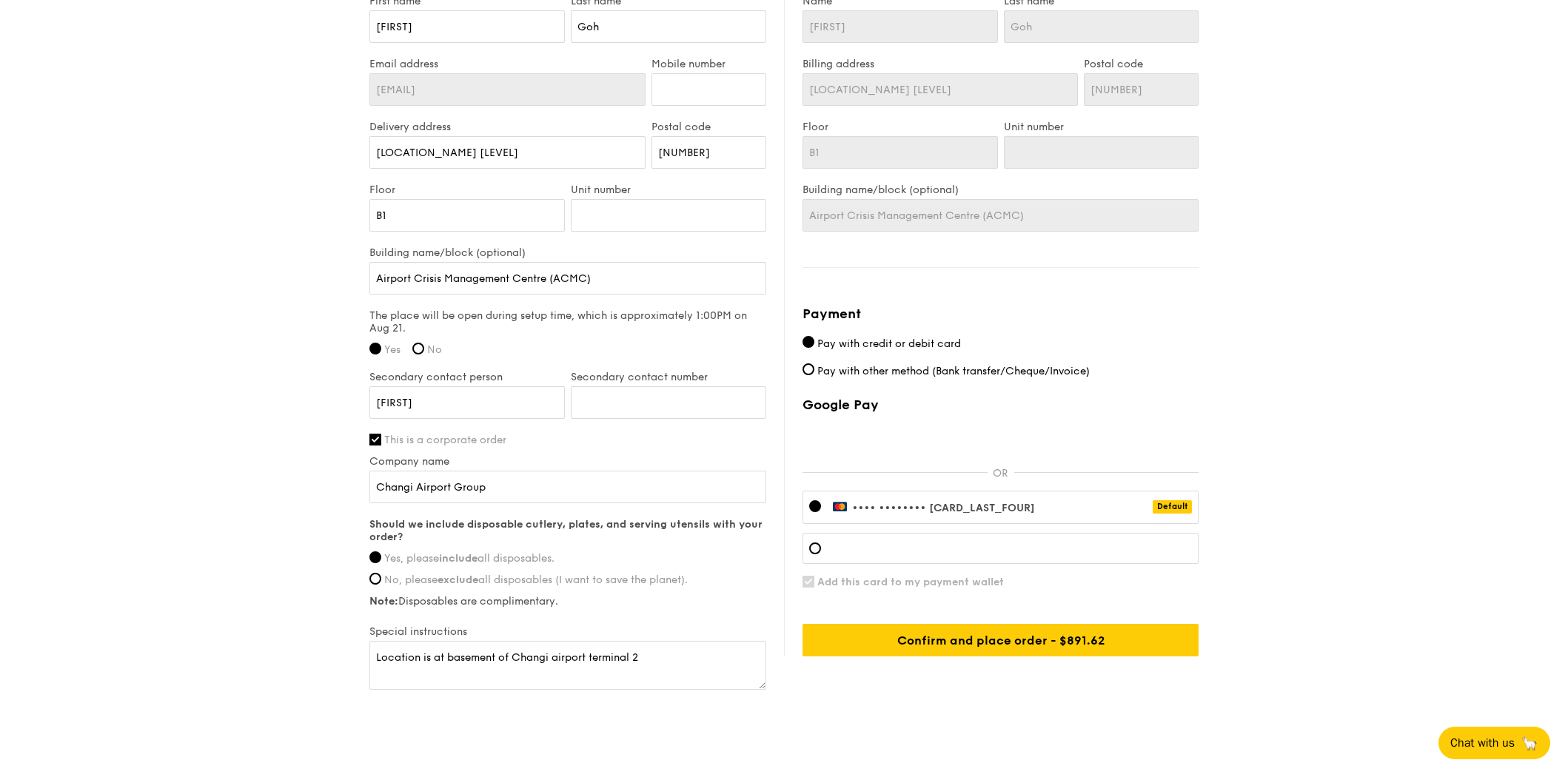 scroll, scrollTop: 917, scrollLeft: 0, axis: vertical 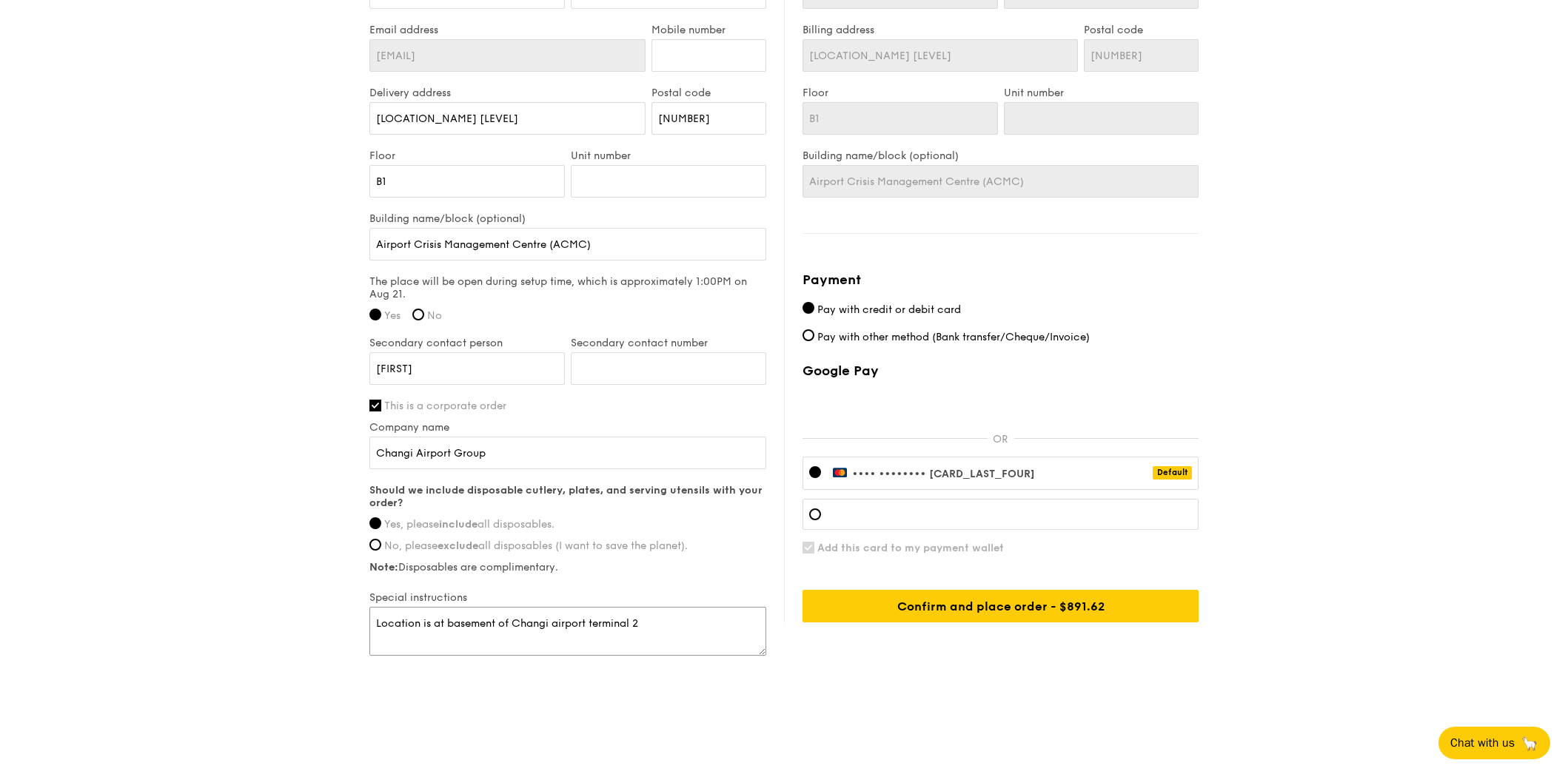 click on "Location is at basement of Changi airport terminal 2" at bounding box center [568, 631] 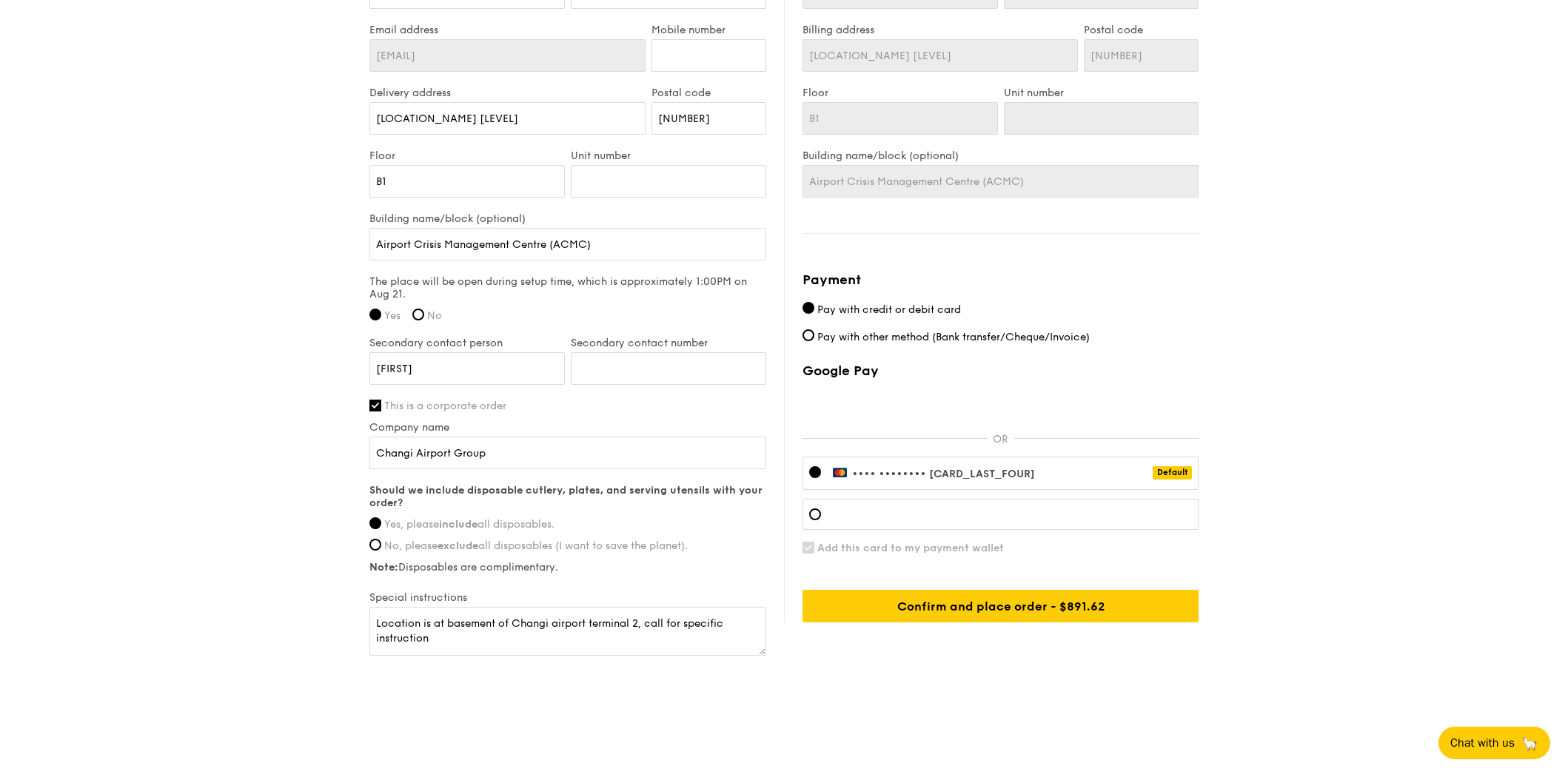 click on "1 - Select menu
2 - Select items
3 - Check out
High Tea Buffet
$12.30
/guest
($13.41 w/ GST)
60 guests
Serving time:
Aug 21, 2025,
2:00PM
Teardown time:
Aug 21, 2025,
4:15PM
Sandwiches/Danishes
Almond Pain Au Chocolat Croissant - a sweet puff pastry filled with dark chocolate
Premium sides
Cod Fish Tofu Bites - fish meat tofu cubes, tri-colour capsicum, thai chilli sauce
Dim sum
Steamed Mini Soon Kueh - turnip, carrot, mushrooms Steamed Plant-Based Chicken Gyoza - poached garlic, spring onion, black sesame seeds, light mala soy dipping
Sweet sides
Matcha Pistachio Cake - premium matcha powder, pistachio puree, vanilla bean sponge
Drinks
Four Season Oolong Tea
Total
B1" at bounding box center [784, -100] 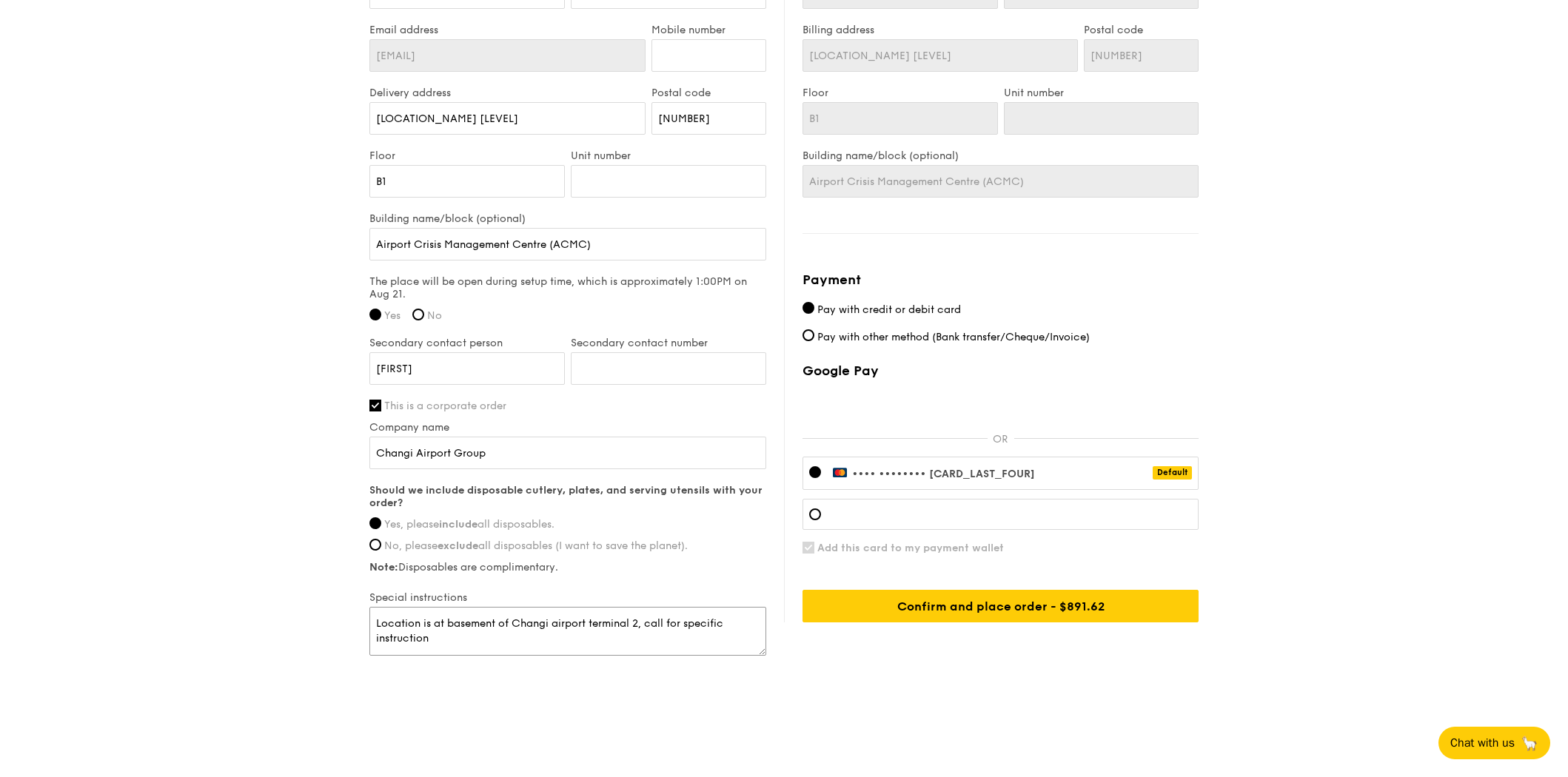 click on "Location is at basement of Changi airport terminal 2, call for specific instruction" at bounding box center (568, 631) 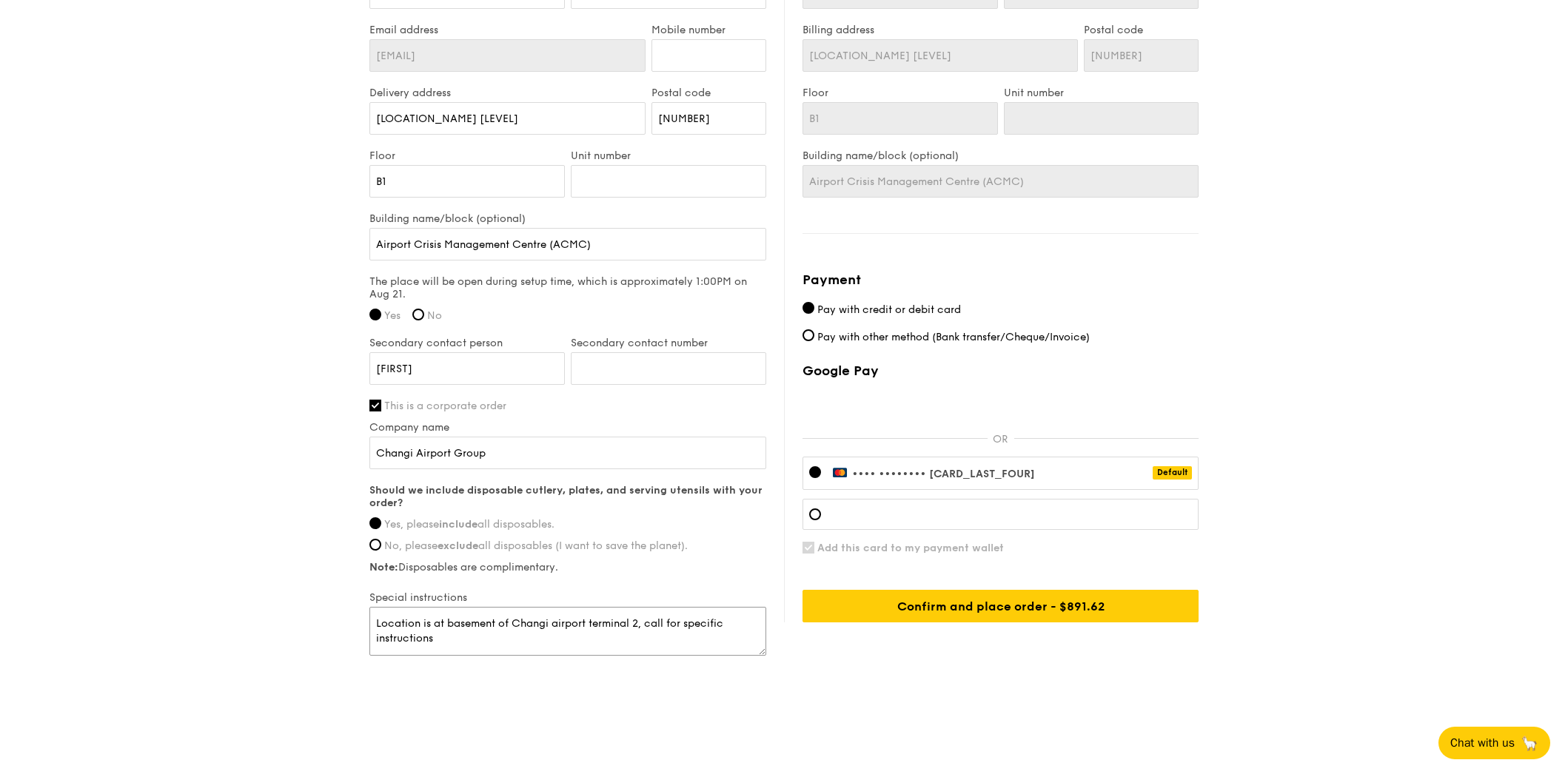 type on "Location is at basement of Changi airport terminal 2, call for specific instructions" 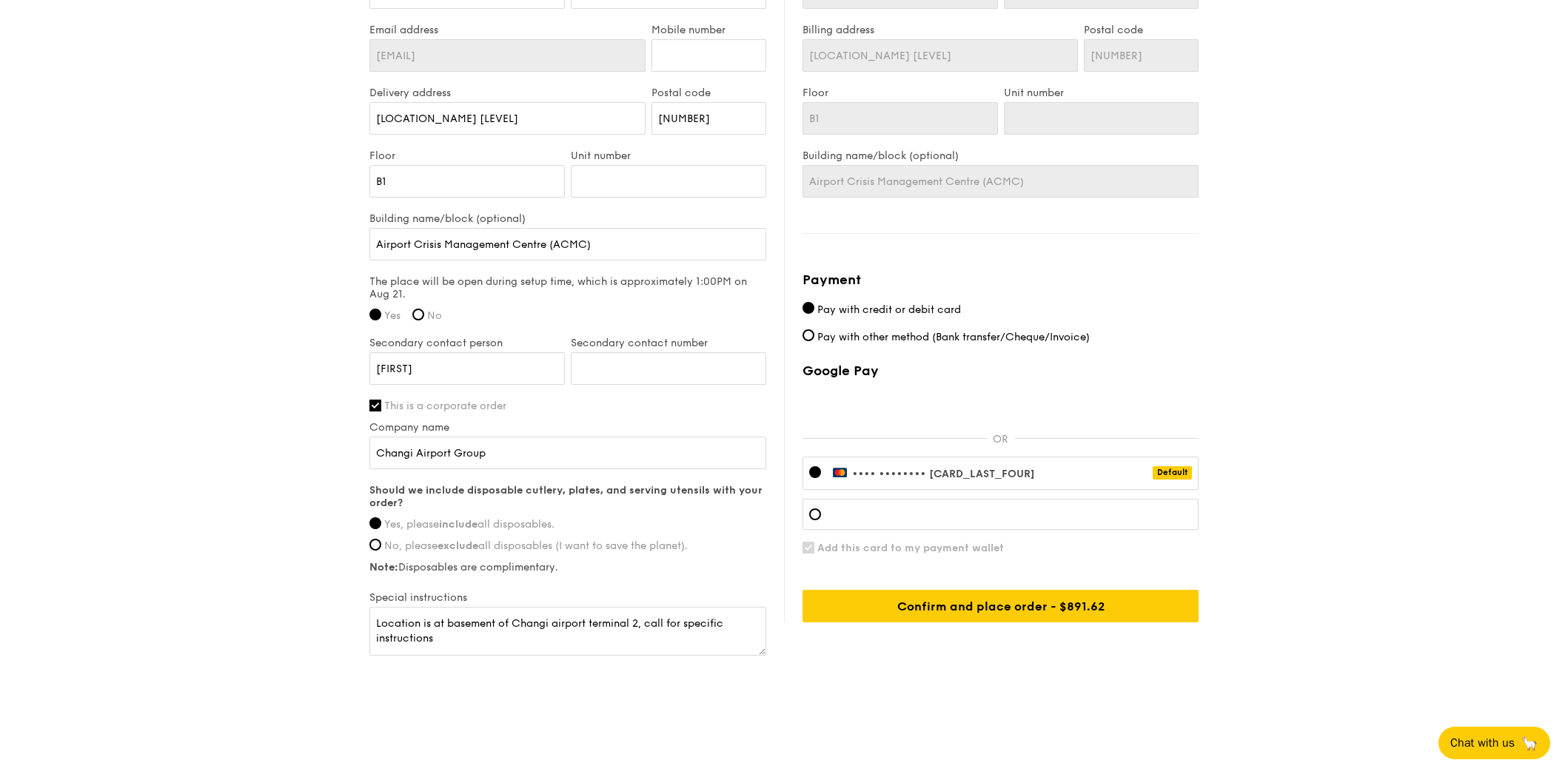 click on "1 - Select menu
2 - Select items
3 - Check out
High Tea Buffet
$12.30
/guest
($13.41 w/ GST)
60 guests
Serving time:
Aug 21, 2025,
2:00PM
Teardown time:
Aug 21, 2025,
4:15PM
Sandwiches/Danishes
Almond Pain Au Chocolat Croissant - a sweet puff pastry filled with dark chocolate
Premium sides
Cod Fish Tofu Bites - fish meat tofu cubes, tri-colour capsicum, thai chilli sauce
Dim sum
Steamed Mini Soon Kueh - turnip, carrot, mushrooms Steamed Plant-Based Chicken Gyoza - poached garlic, spring onion, black sesame seeds, light mala soy dipping
Sweet sides
Matcha Pistachio Cake - premium matcha powder, pistachio puree, vanilla bean sponge
Drinks
Four Season Oolong Tea
Total
B1" at bounding box center [784, -100] 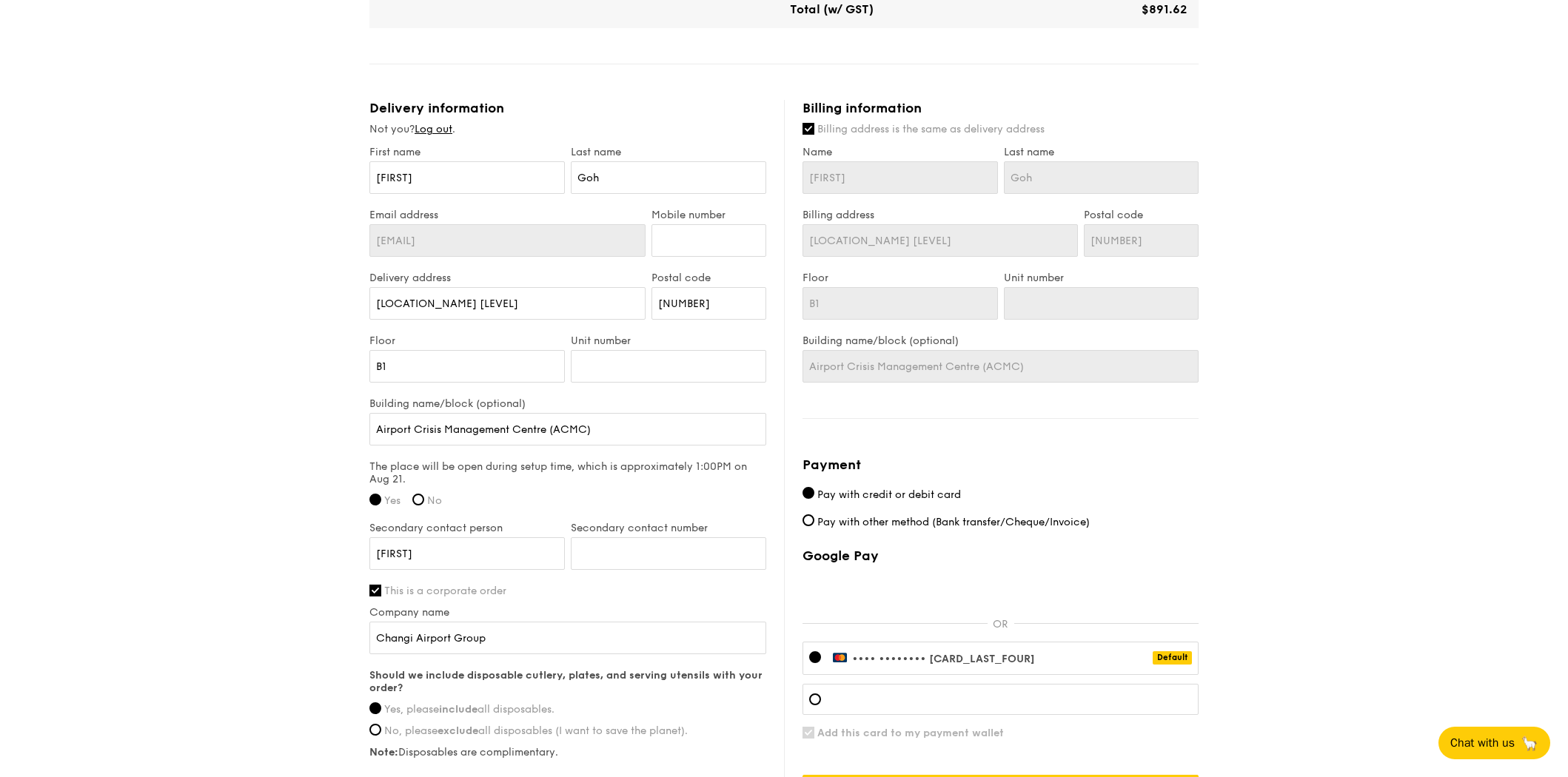 scroll, scrollTop: 895, scrollLeft: 0, axis: vertical 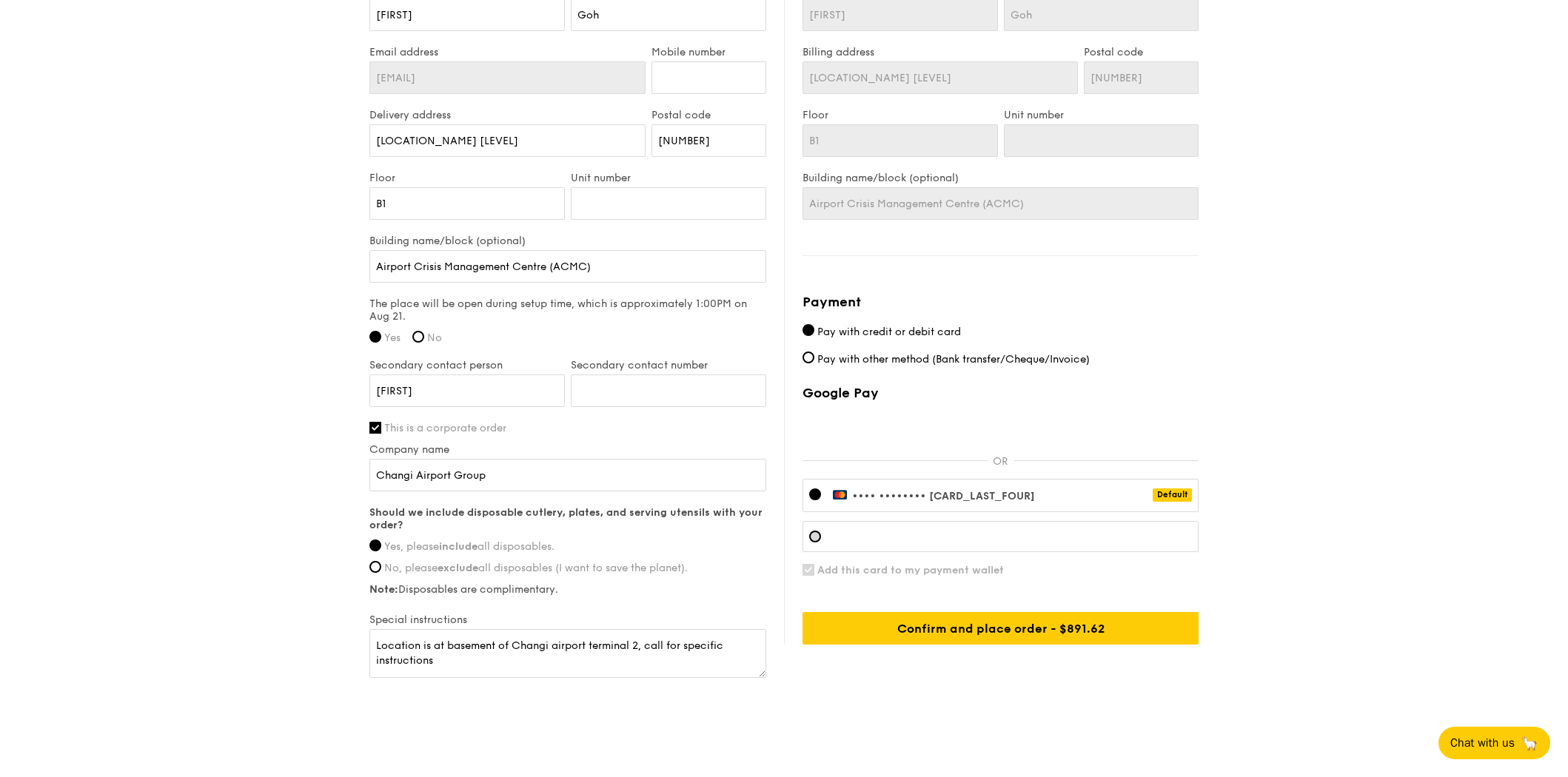click at bounding box center (1012, 536) 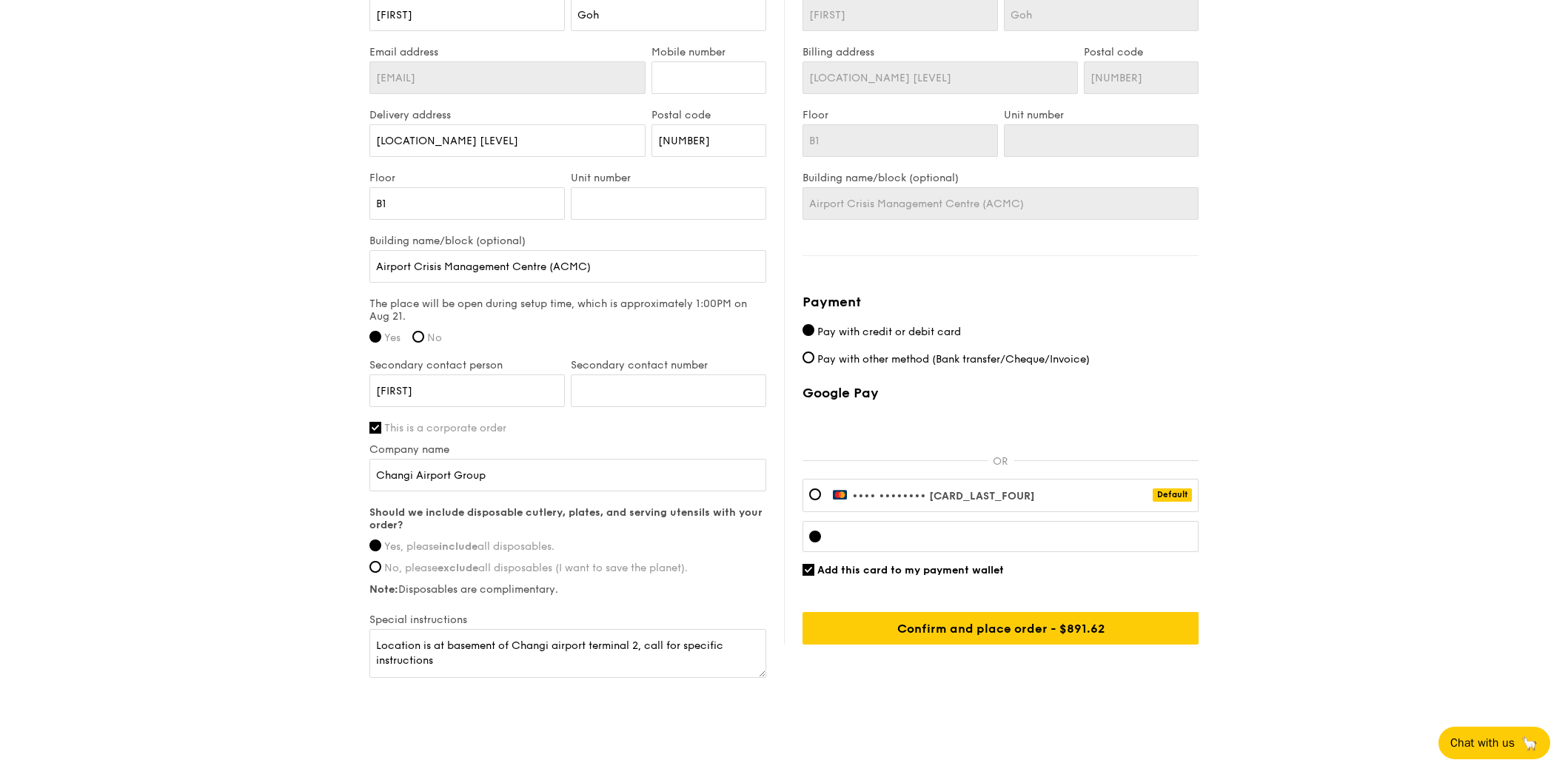 click at bounding box center (1000, 536) 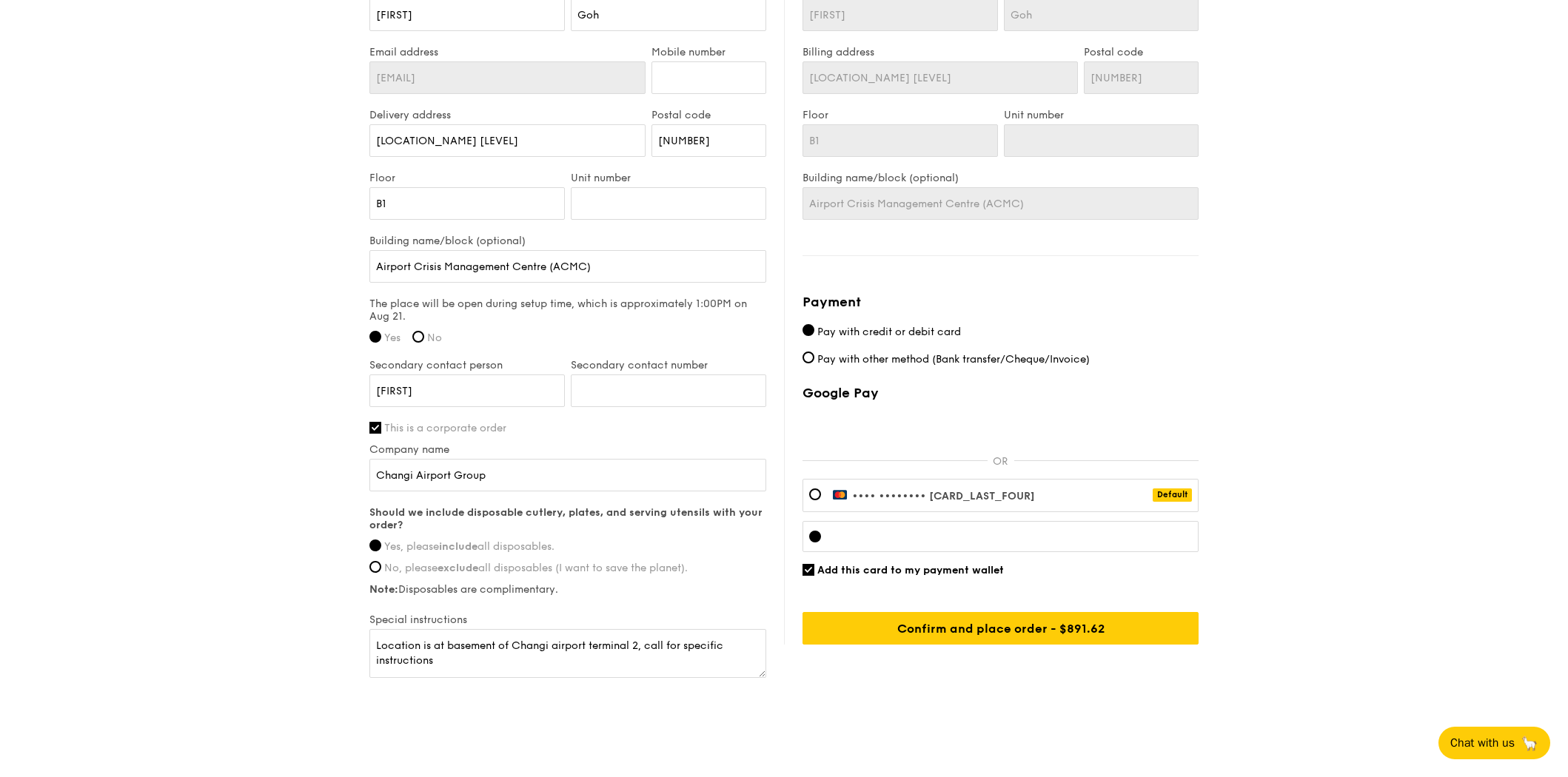 click on "Add this card to my payment wallet" at bounding box center [1000, 570] 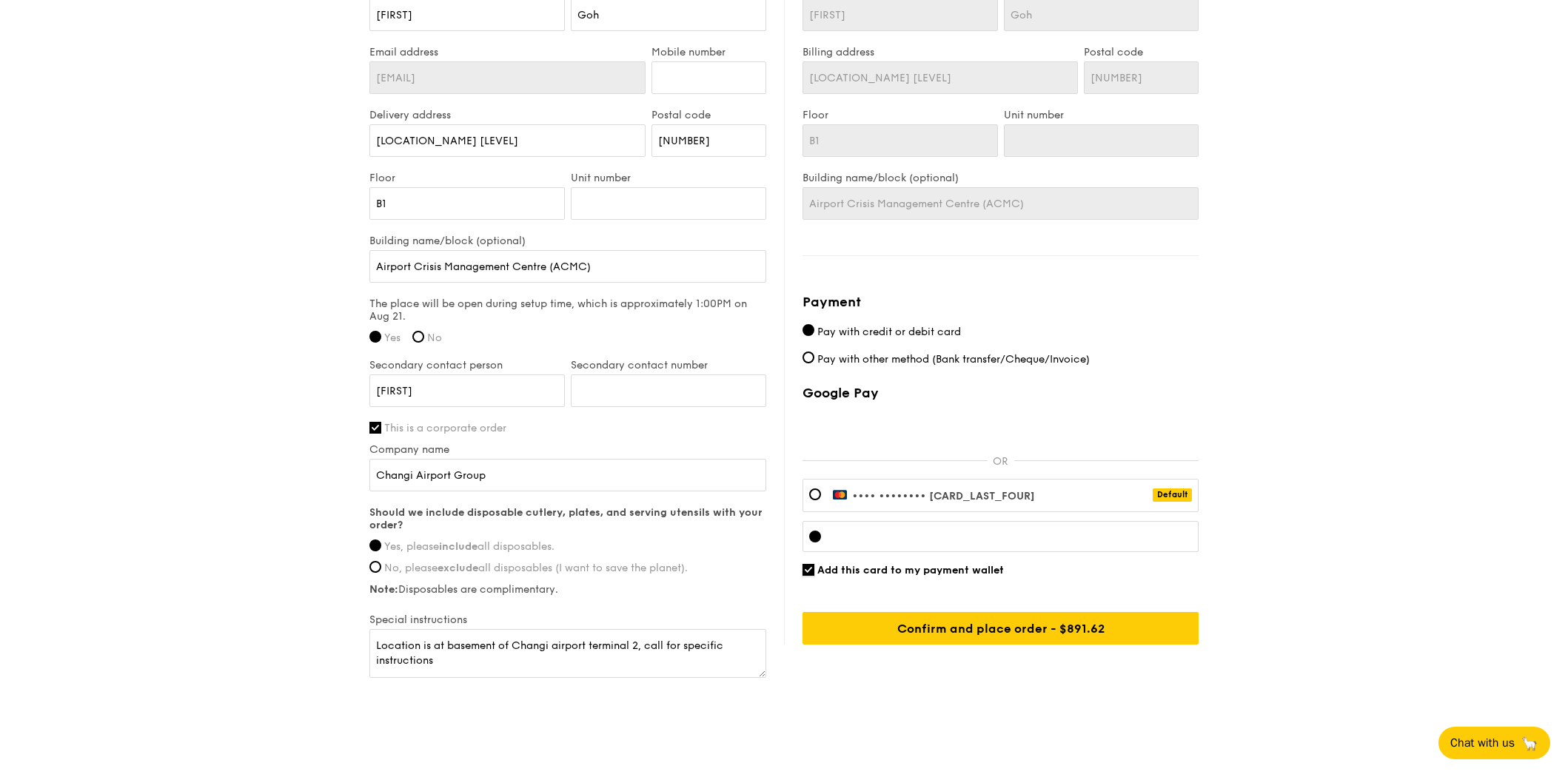 click on "Add this card to my payment wallet" at bounding box center [808, 570] 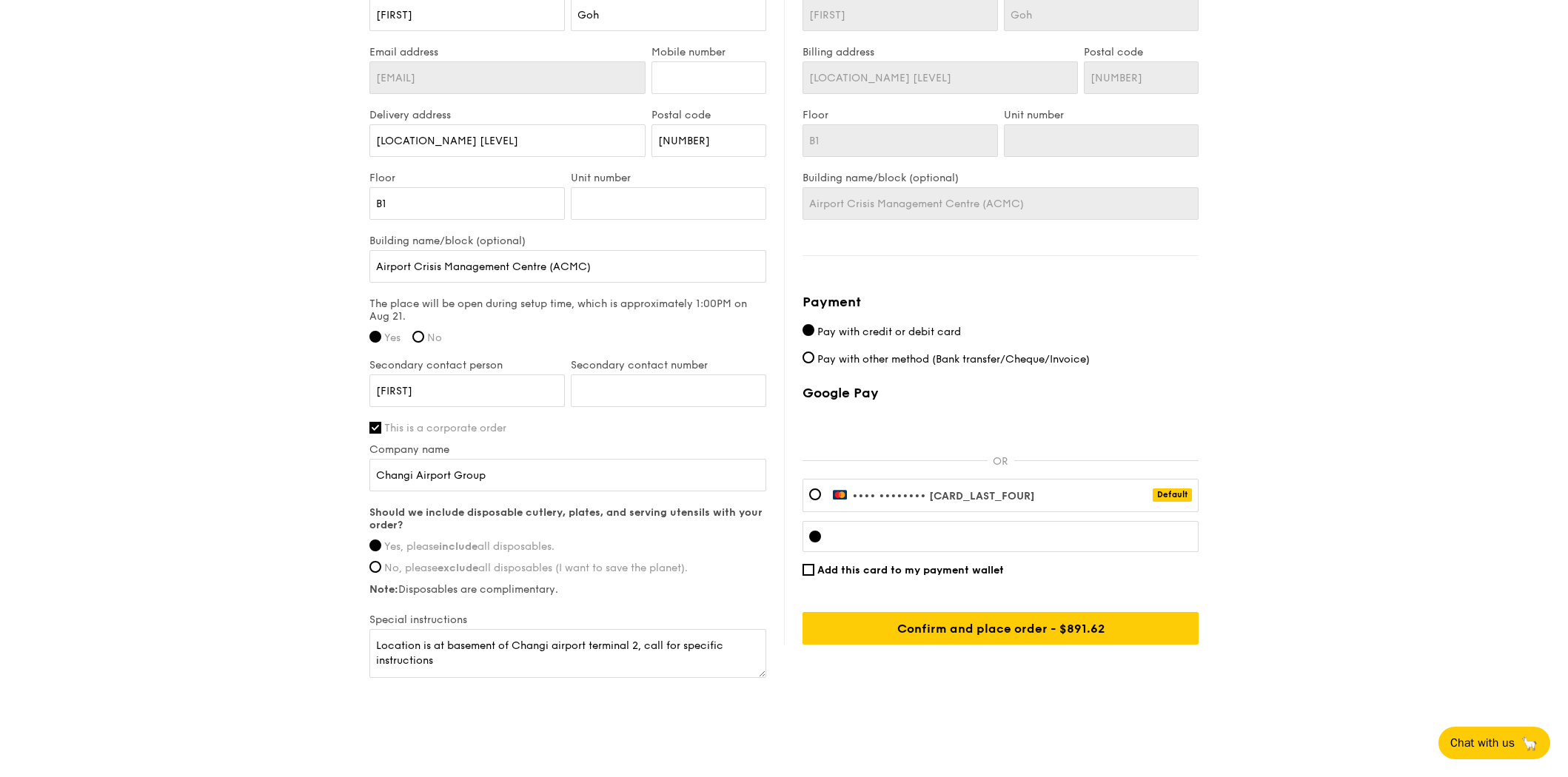click on "1 - Select menu
2 - Select items
3 - Check out
High Tea Buffet
$12.30
/guest
($13.41 w/ GST)
60 guests
Serving time:
Aug 21, 2025,
2:00PM
Teardown time:
Aug 21, 2025,
4:15PM
Sandwiches/Danishes
Almond Pain Au Chocolat Croissant - a sweet puff pastry filled with dark chocolate
Premium sides
Cod Fish Tofu Bites - fish meat tofu cubes, tri-colour capsicum, thai chilli sauce
Dim sum
Steamed Mini Soon Kueh - turnip, carrot, mushrooms Steamed Plant-Based Chicken Gyoza - poached garlic, spring onion, black sesame seeds, light mala soy dipping
Sweet sides
Matcha Pistachio Cake - premium matcha powder, pistachio puree, vanilla bean sponge
Drinks
Four Season Oolong Tea
Total
B1" at bounding box center [784, -78] 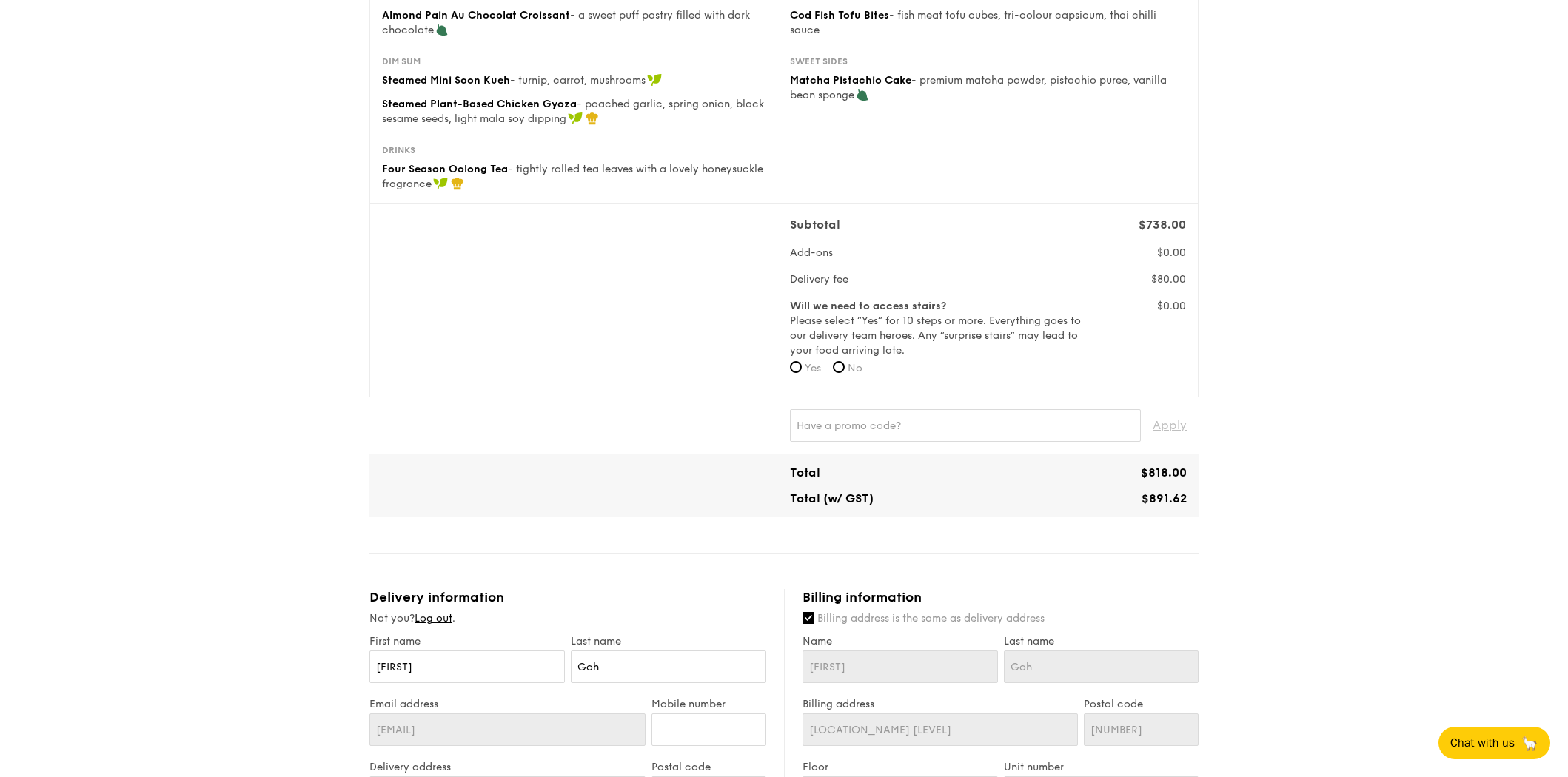 scroll, scrollTop: 243, scrollLeft: 0, axis: vertical 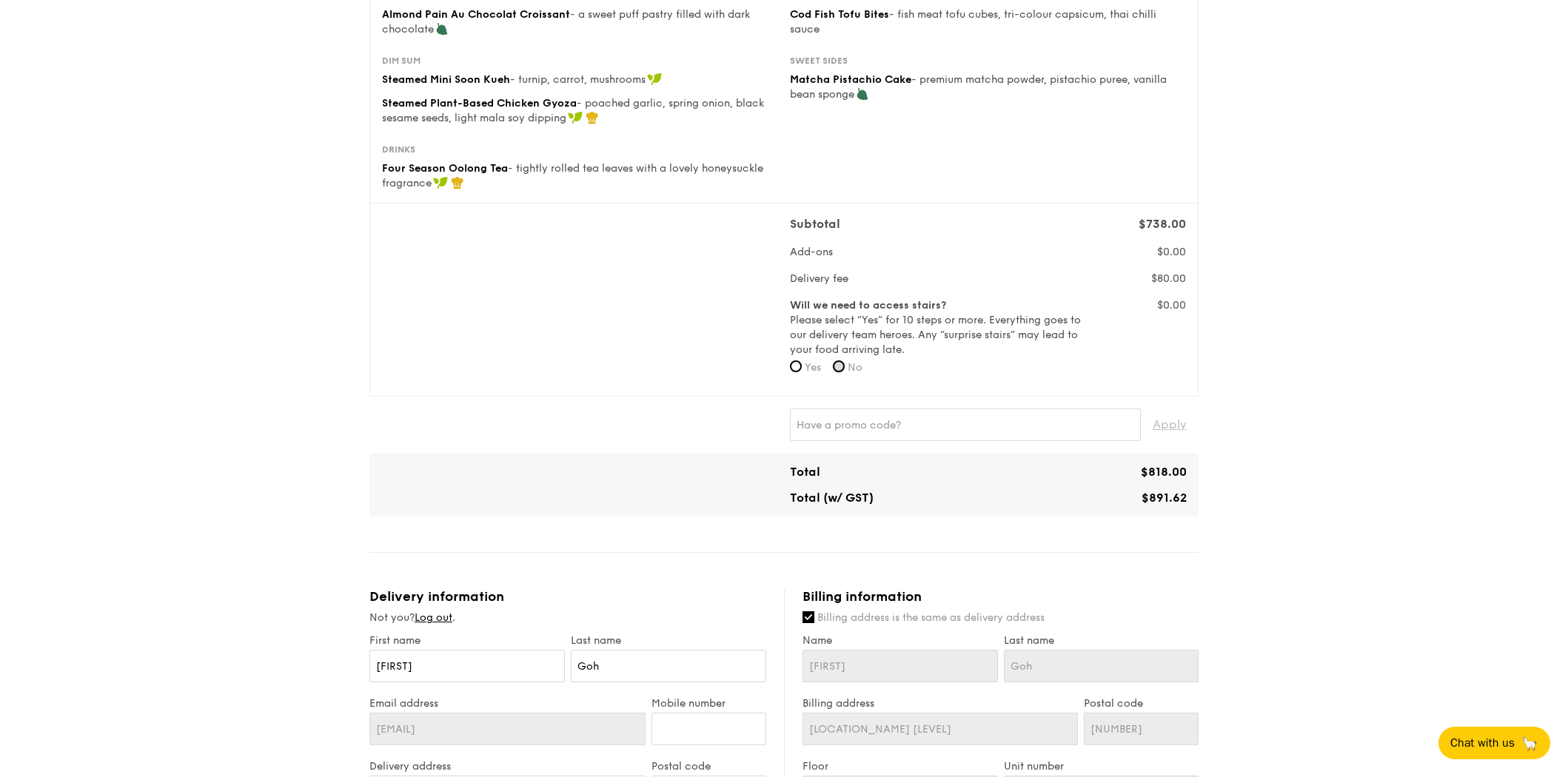 click on "No" at bounding box center [839, 366] 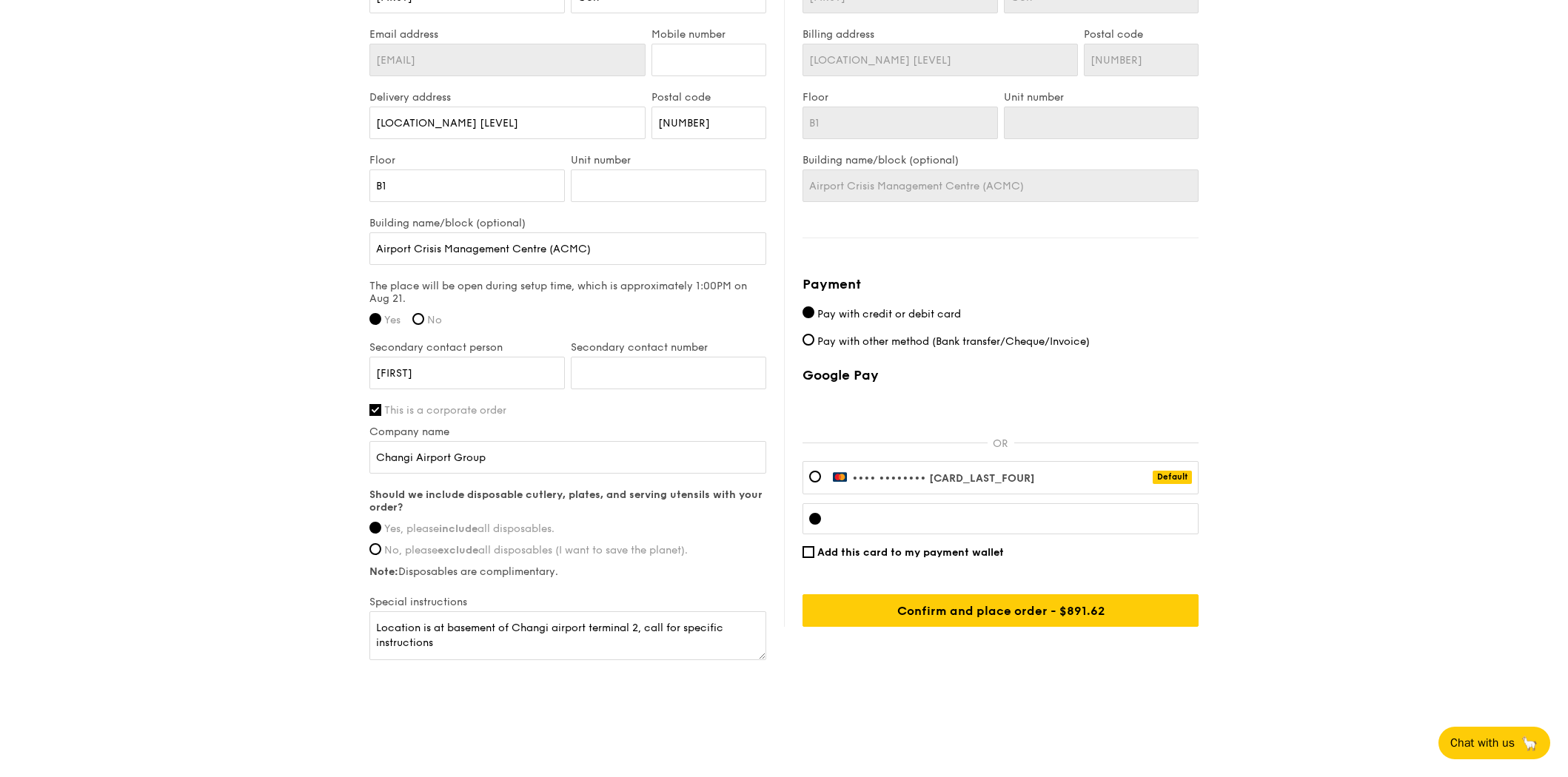 scroll, scrollTop: 917, scrollLeft: 0, axis: vertical 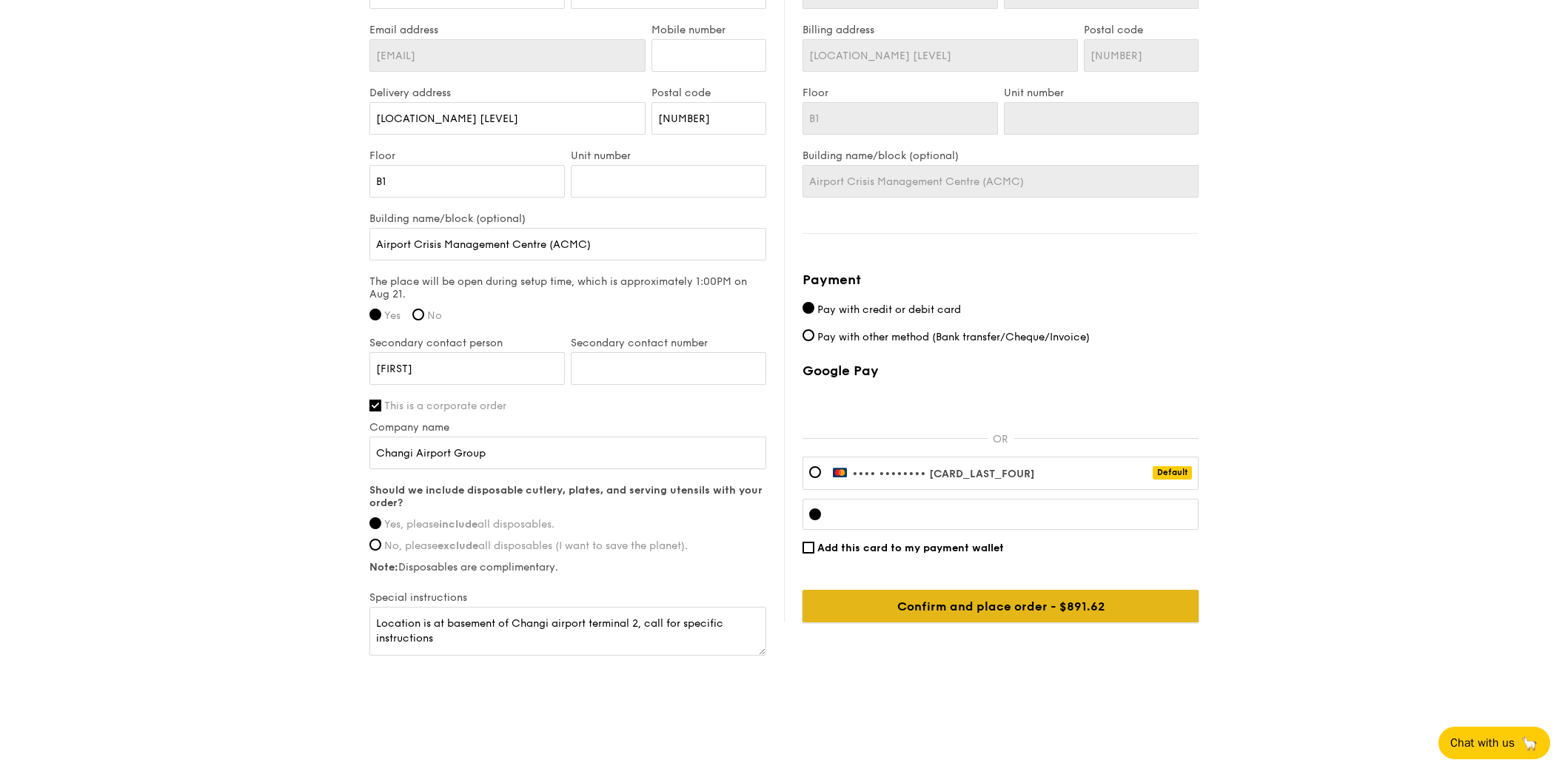 click on "Confirm and place order - $891.62" at bounding box center (1000, 606) 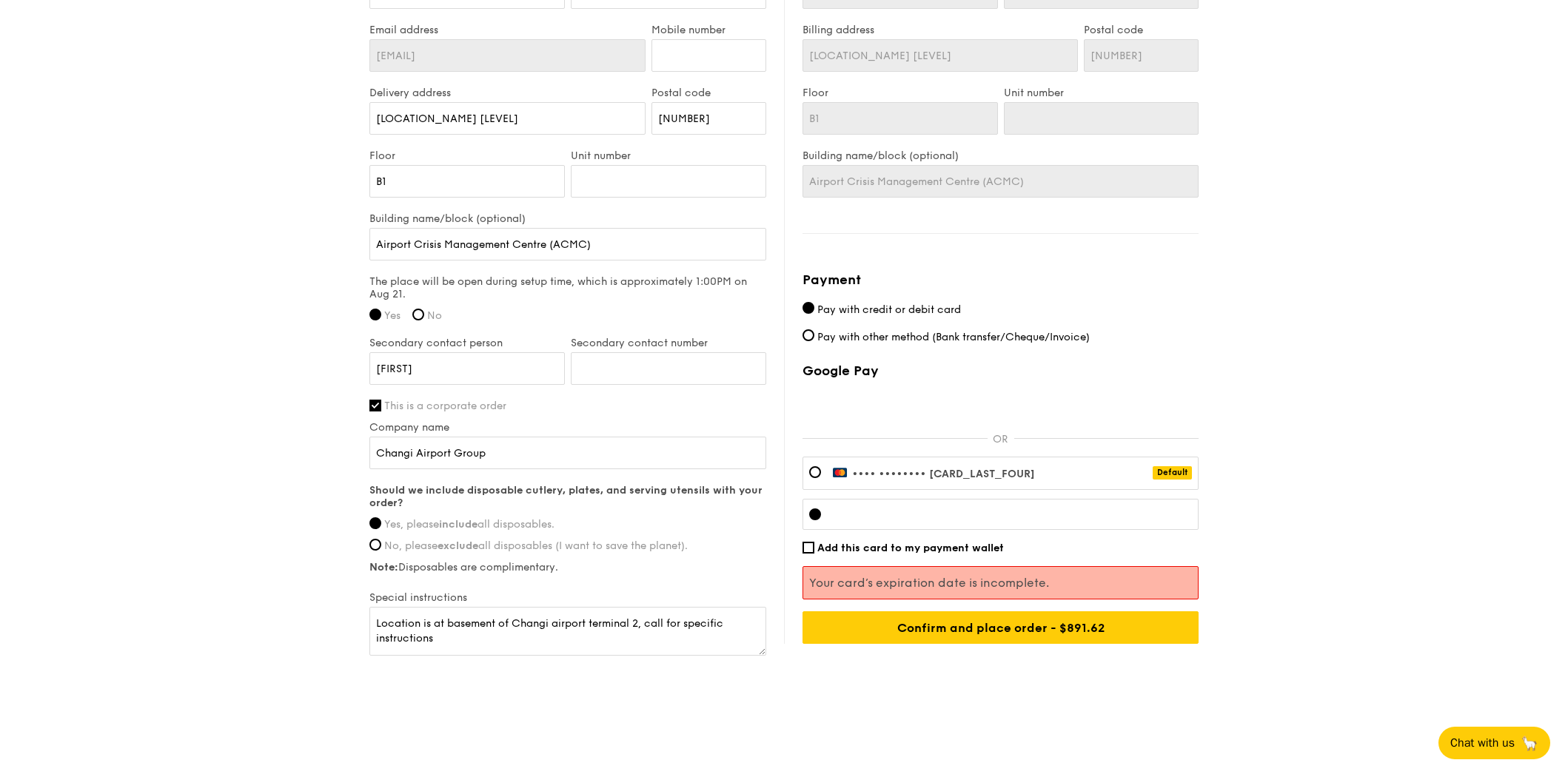 click on "1 - Select menu
2 - Select items
3 - Check out
High Tea Buffet
$12.30
/guest
($13.41 w/ GST)
60 guests
Serving time:
Aug 21, 2025,
2:00PM
Teardown time:
Aug 21, 2025,
4:15PM
Sandwiches/Danishes
Almond Pain Au Chocolat Croissant - a sweet puff pastry filled with dark chocolate
Premium sides
Cod Fish Tofu Bites - fish meat tofu cubes, tri-colour capsicum, thai chilli sauce
Dim sum
Steamed Mini Soon Kueh - turnip, carrot, mushrooms Steamed Plant-Based Chicken Gyoza - poached garlic, spring onion, black sesame seeds, light mala soy dipping
Sweet sides
Matcha Pistachio Cake - premium matcha powder, pistachio puree, vanilla bean sponge
Drinks
Four Season Oolong Tea
Total
B1" at bounding box center [784, -100] 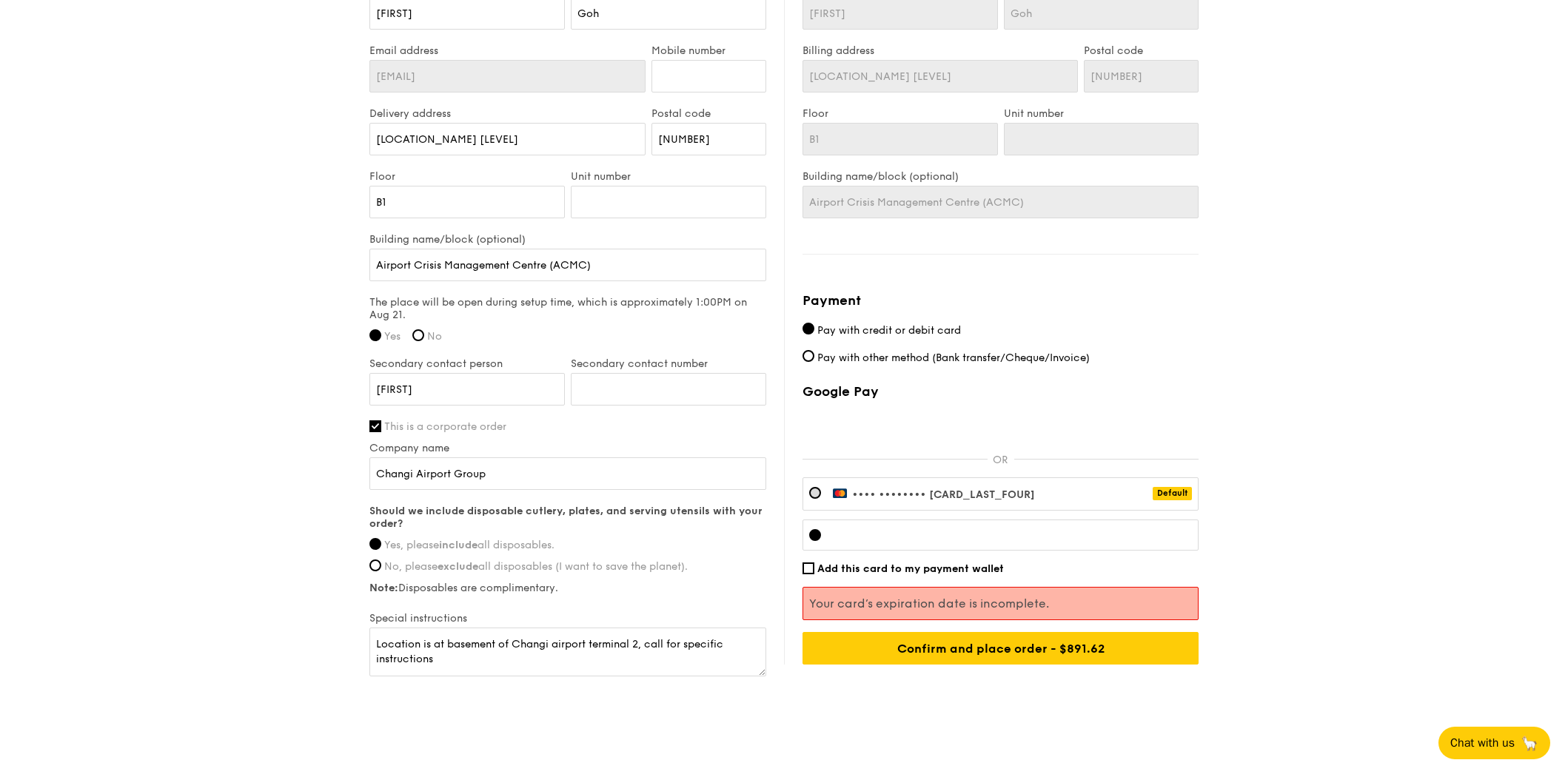 scroll, scrollTop: 917, scrollLeft: 0, axis: vertical 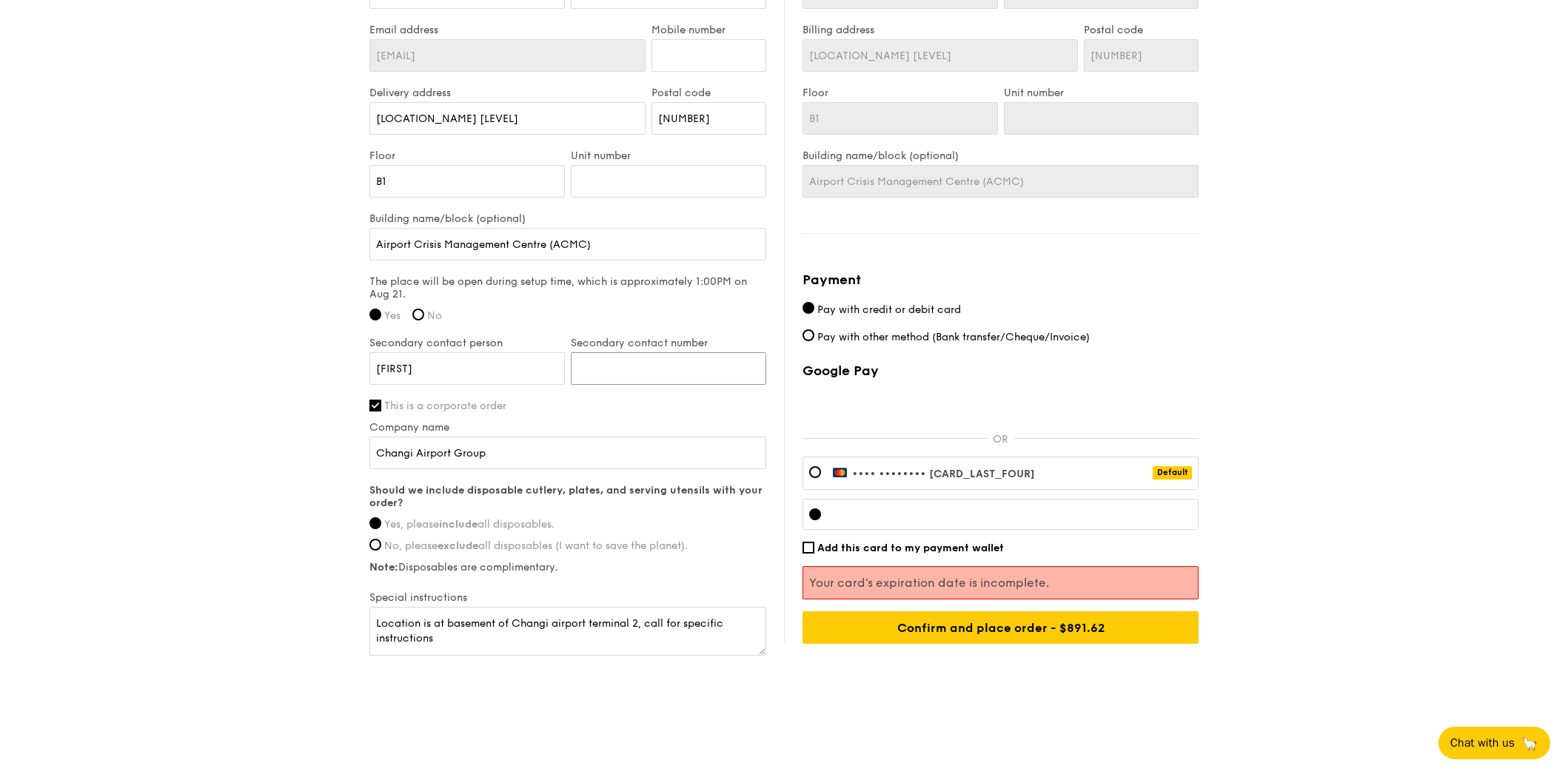 click on "Secondary contact number" at bounding box center [669, 369] 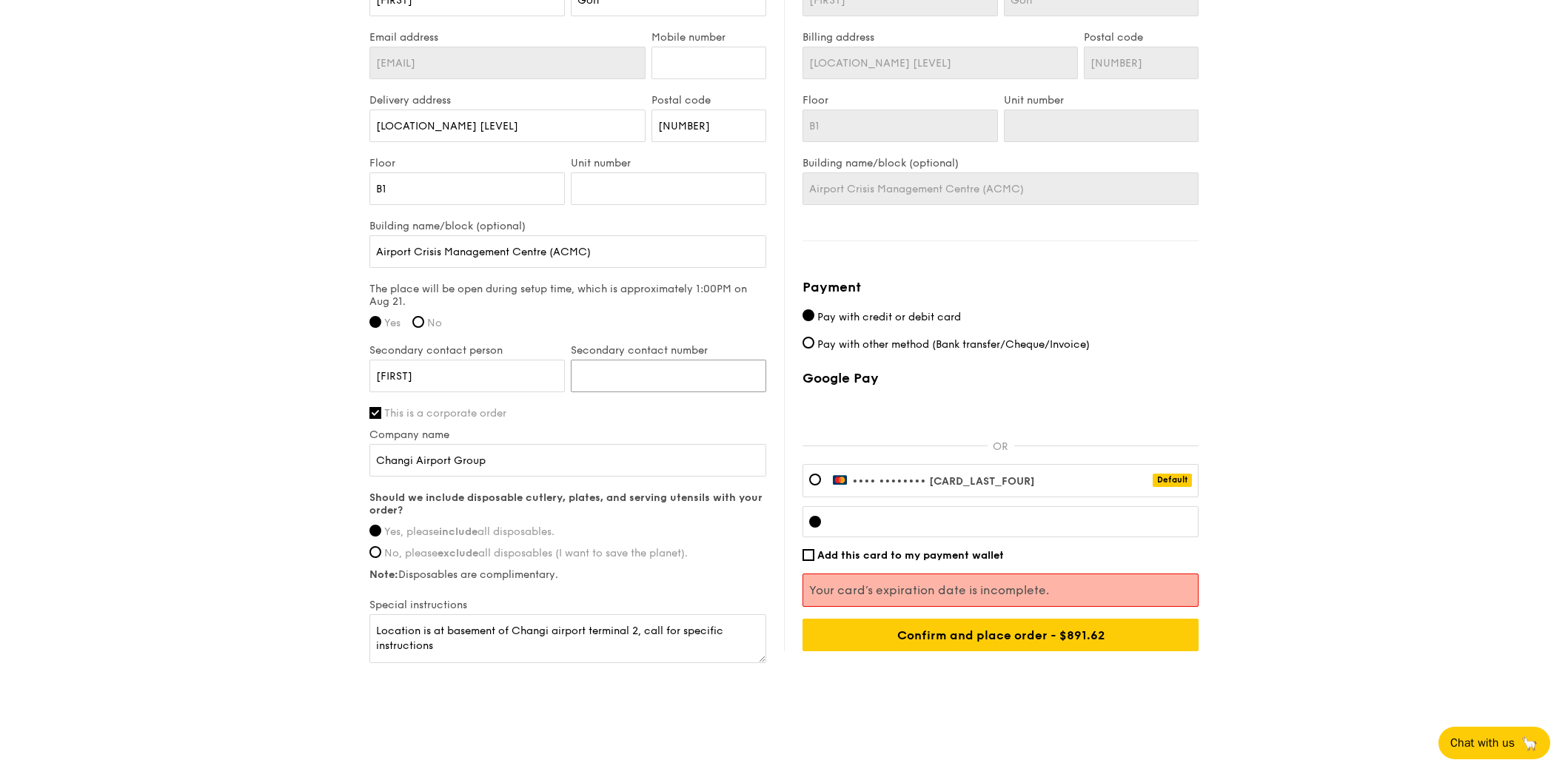 scroll, scrollTop: 917, scrollLeft: 0, axis: vertical 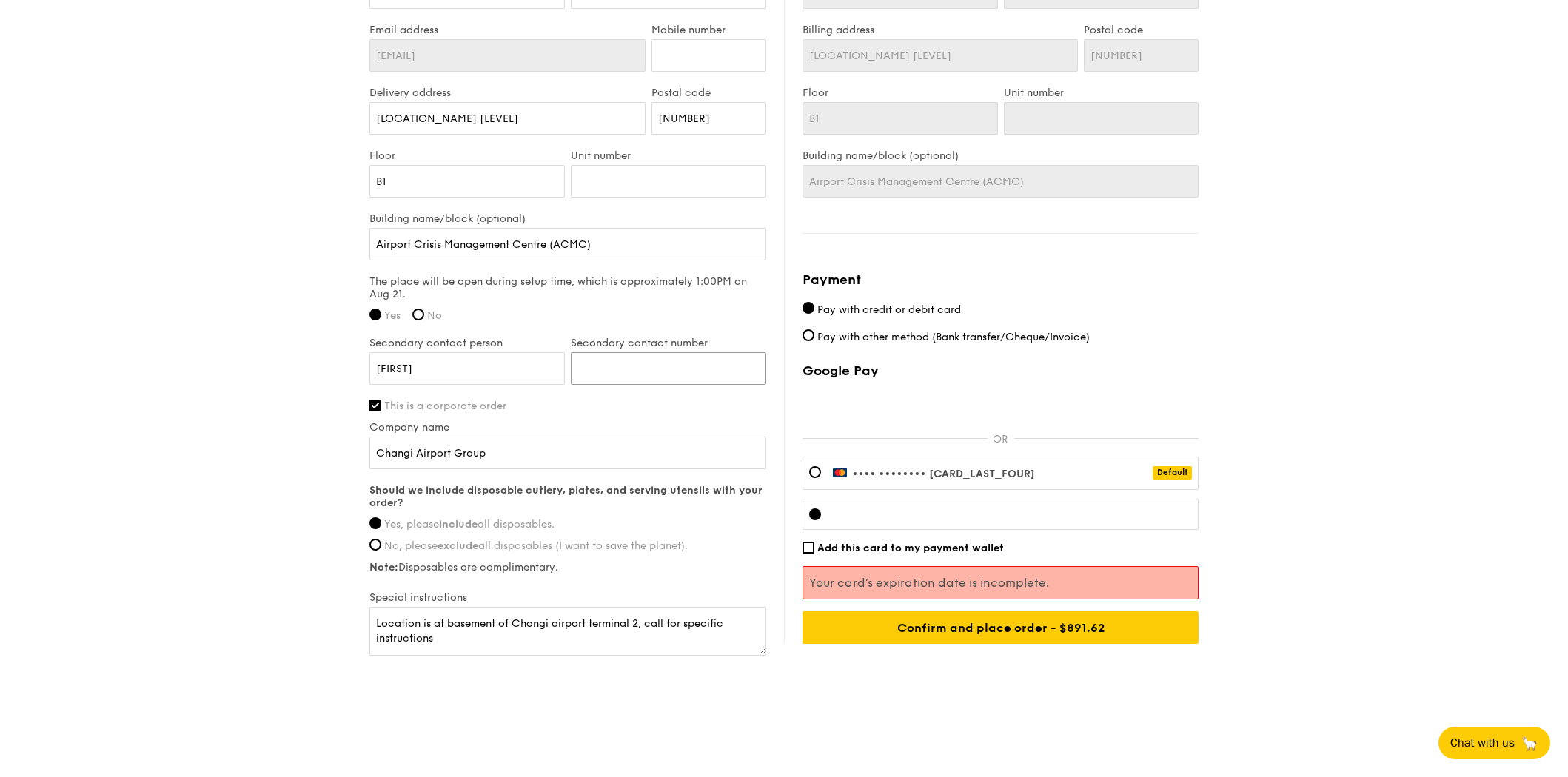 type on "[NUMBER]" 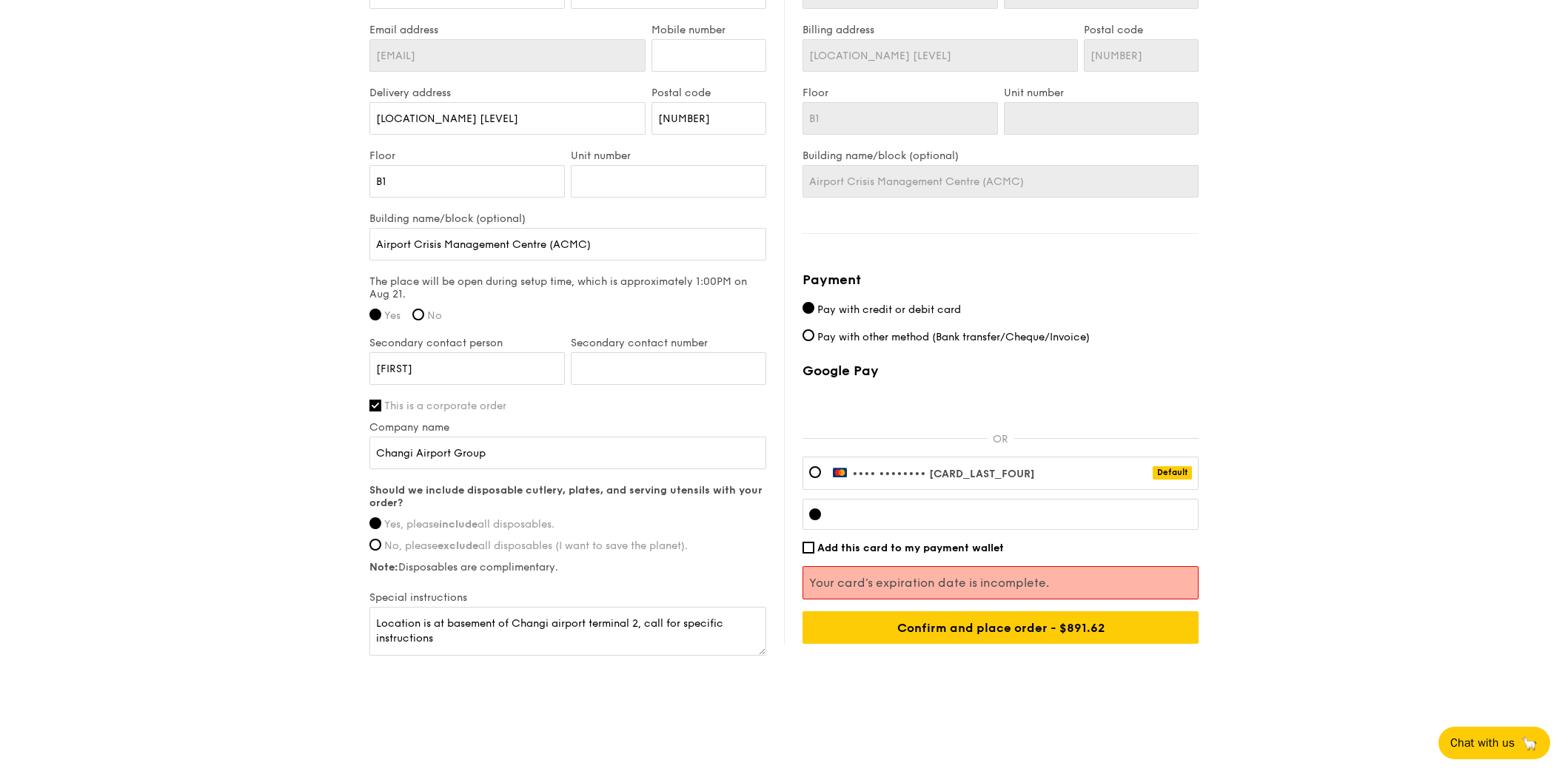 click on "1 - Select menu
2 - Select items
3 - Check out
High Tea Buffet
$12.30
/guest
($13.41 w/ GST)
60 guests
Serving time:
Aug 21, 2025,
2:00PM
Teardown time:
Aug 21, 2025,
4:15PM
Sandwiches/Danishes
Almond Pain Au Chocolat Croissant - a sweet puff pastry filled with dark chocolate
Premium sides
Cod Fish Tofu Bites - fish meat tofu cubes, tri-colour capsicum, thai chilli sauce
Dim sum
Steamed Mini Soon Kueh - turnip, carrot, mushrooms Steamed Plant-Based Chicken Gyoza - poached garlic, spring onion, black sesame seeds, light mala soy dipping
Sweet sides
Matcha Pistachio Cake - premium matcha powder, pistachio puree, vanilla bean sponge
Drinks
Four Season Oolong Tea
Total
B1" at bounding box center [784, -100] 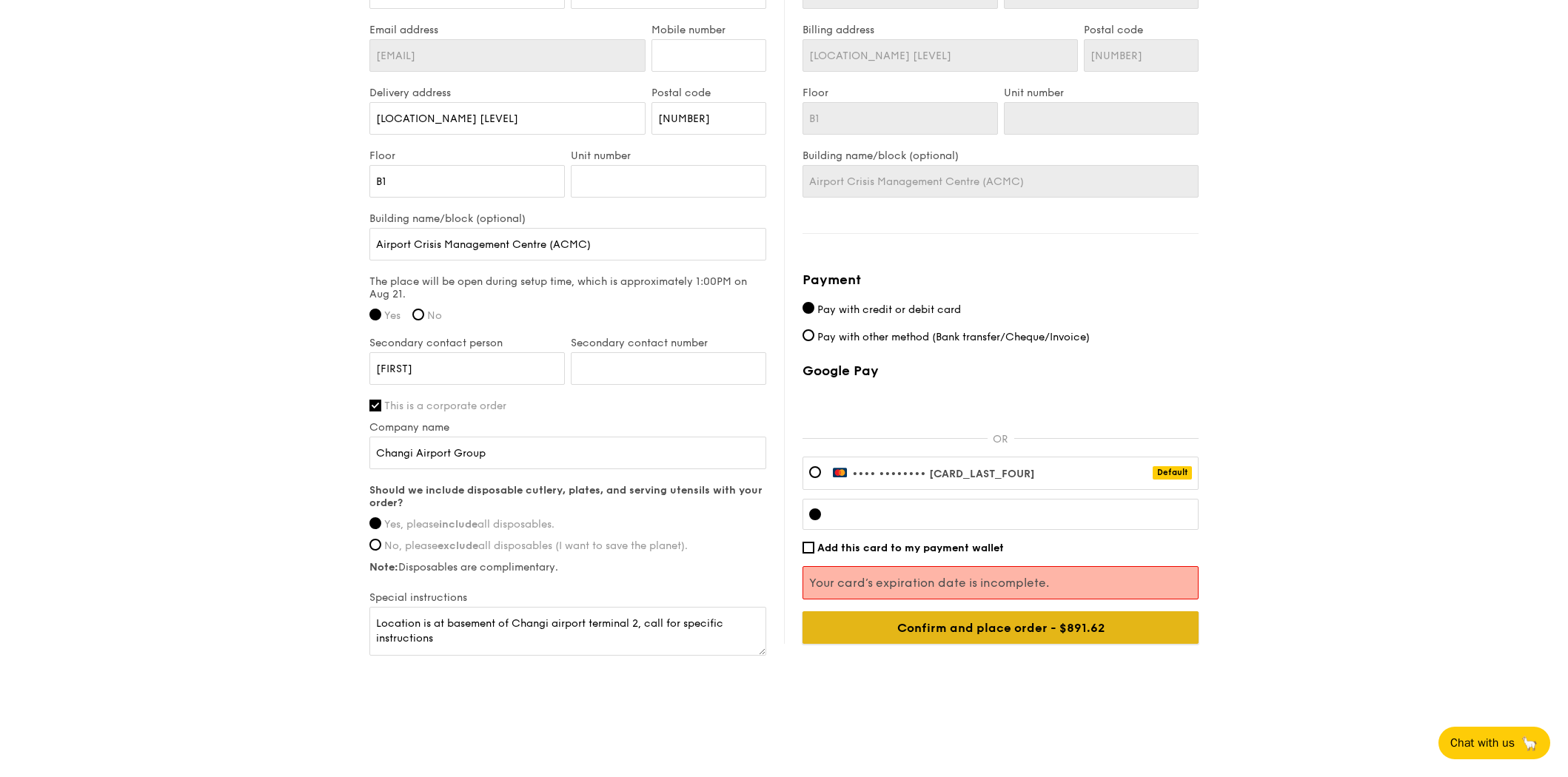 click on "Confirm and place order - $891.62" at bounding box center [1000, 628] 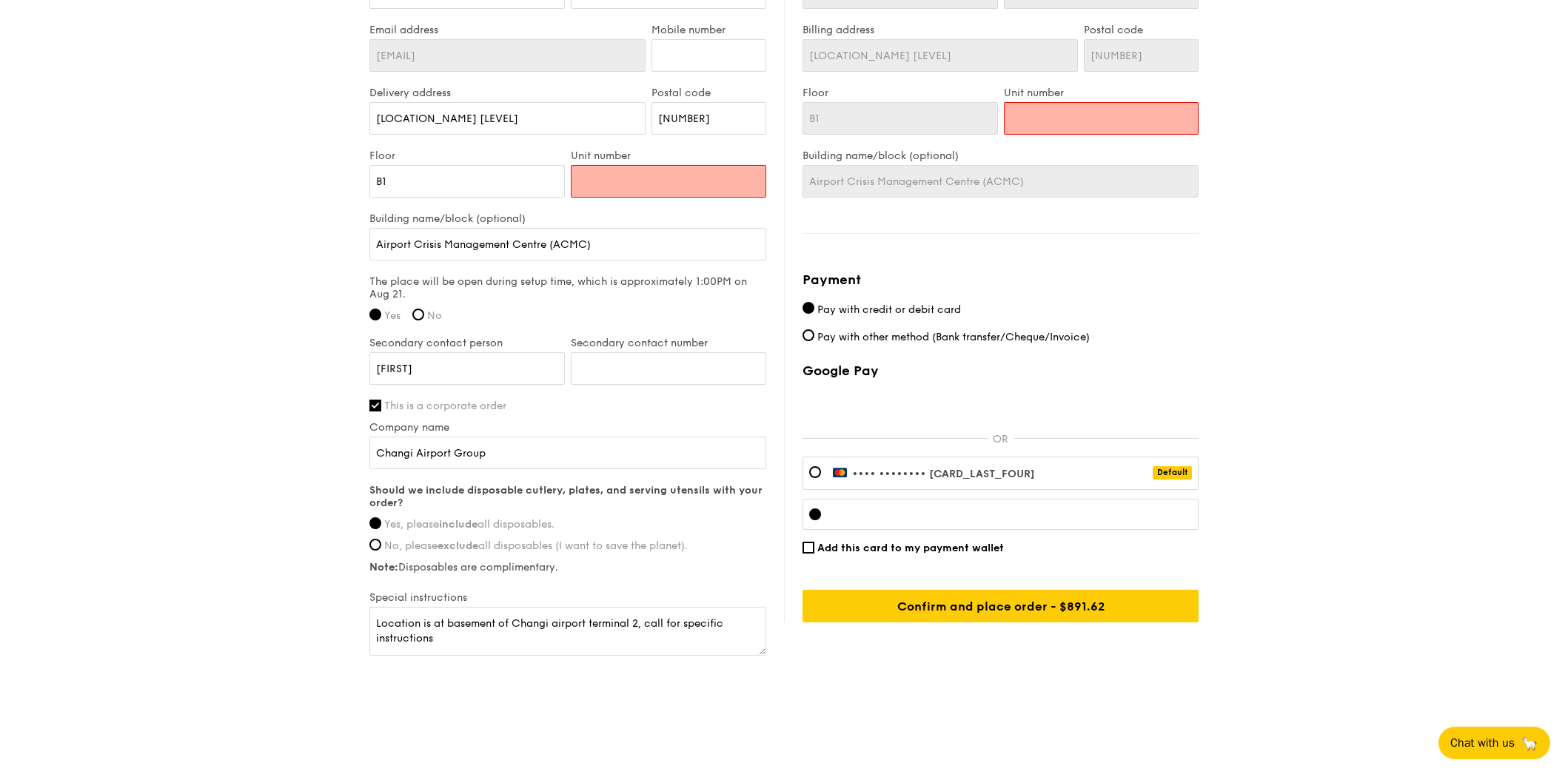 click on "Unit number" at bounding box center [669, 181] 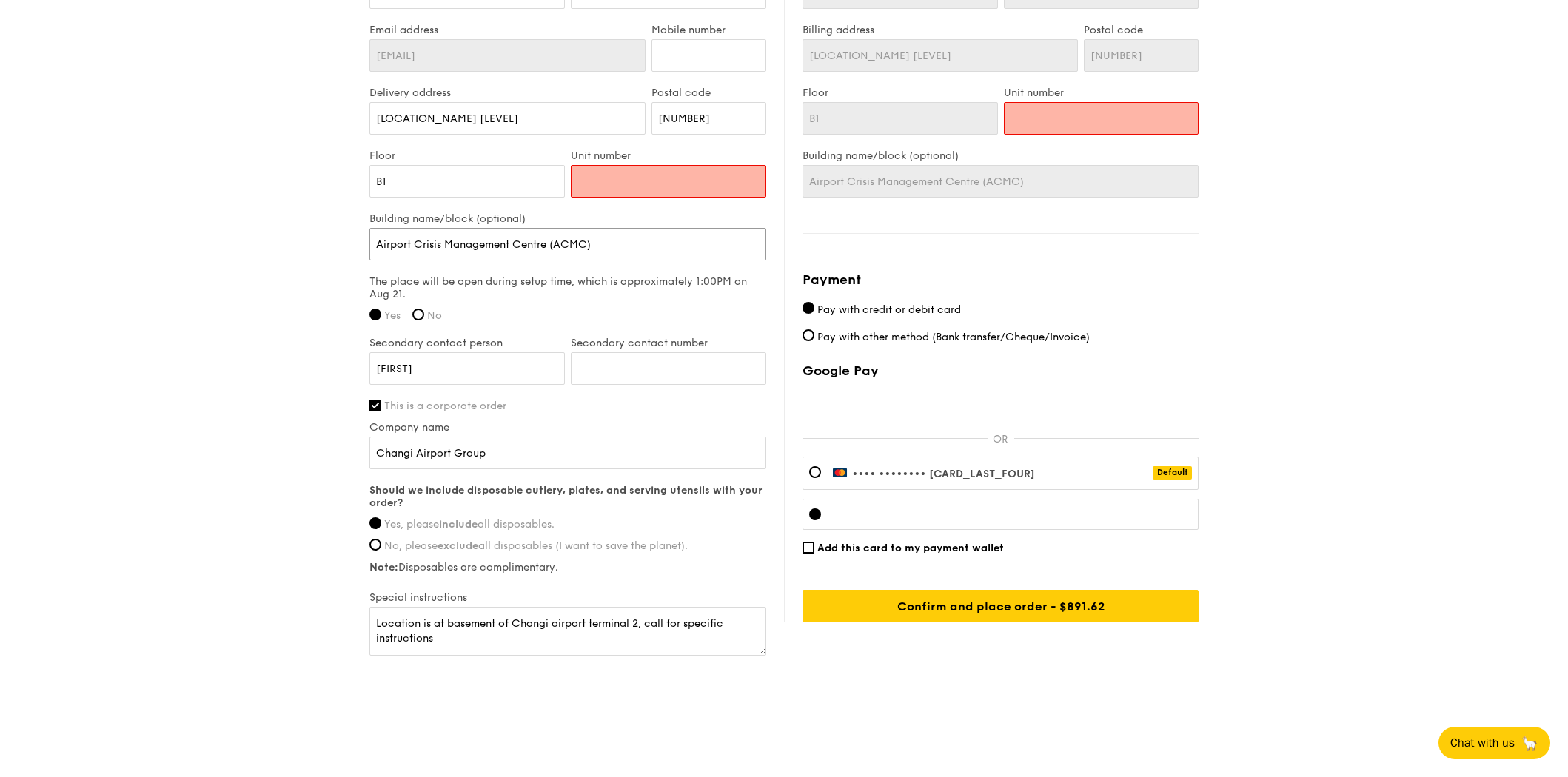 click on "Airport Crisis Management Centre (ACMC)" at bounding box center (568, 244) 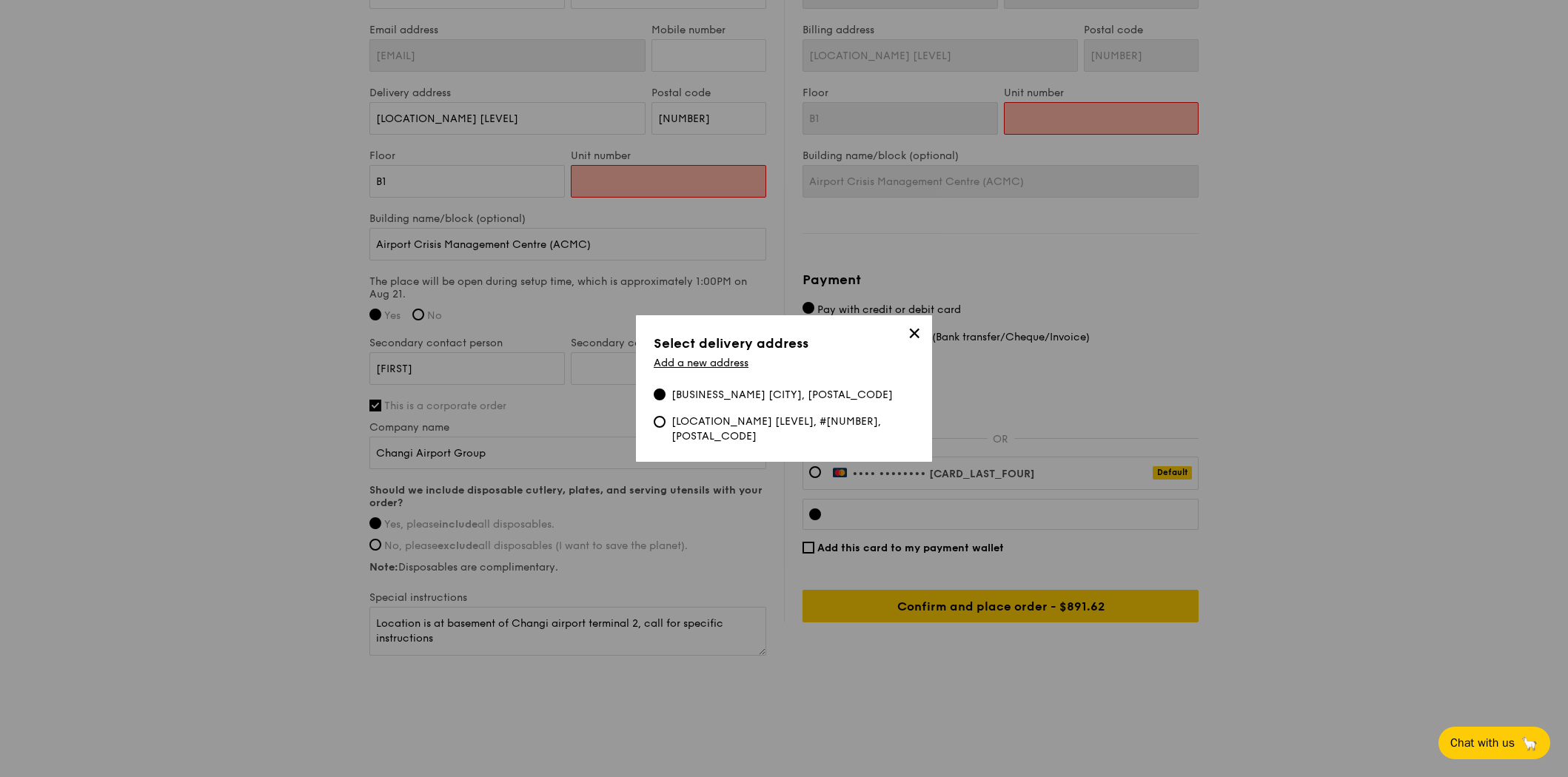 click on "[BUSINESS_NAME] [CITY], [POSTAL_CODE]" at bounding box center [782, 395] 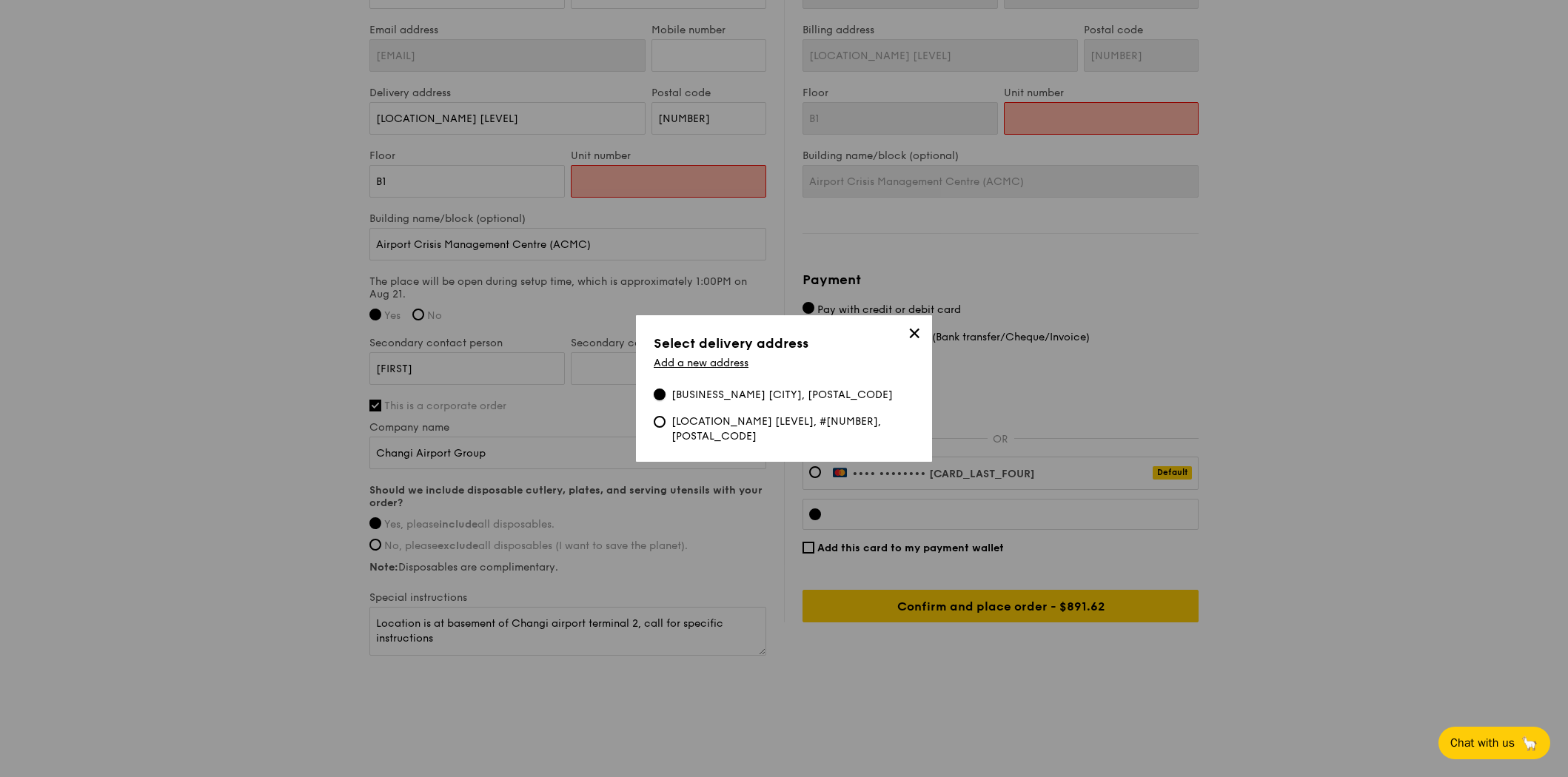 click on "[BUSINESS_NAME] [CITY], [POSTAL_CODE]" at bounding box center [660, 394] 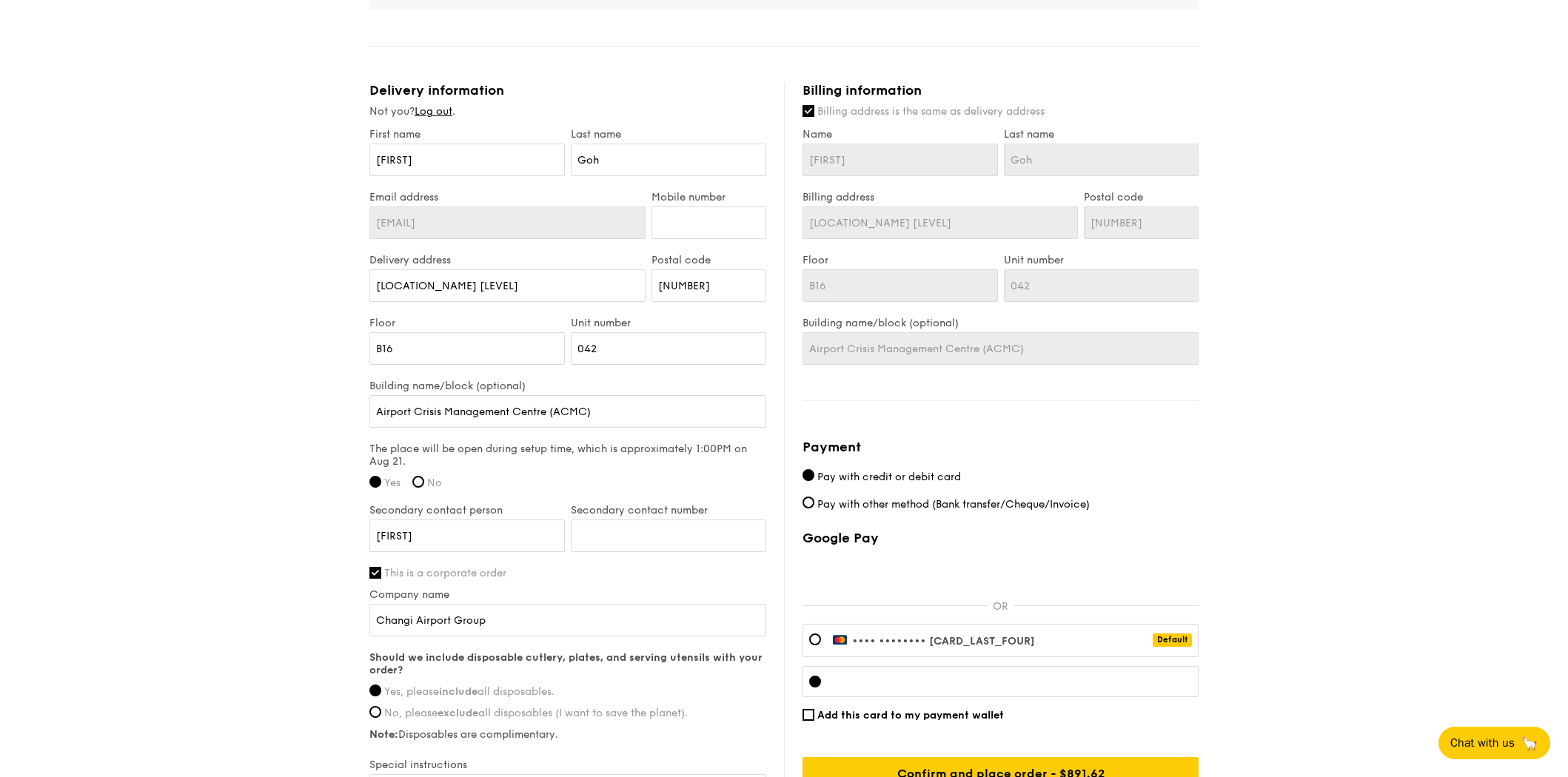 scroll, scrollTop: 917, scrollLeft: 0, axis: vertical 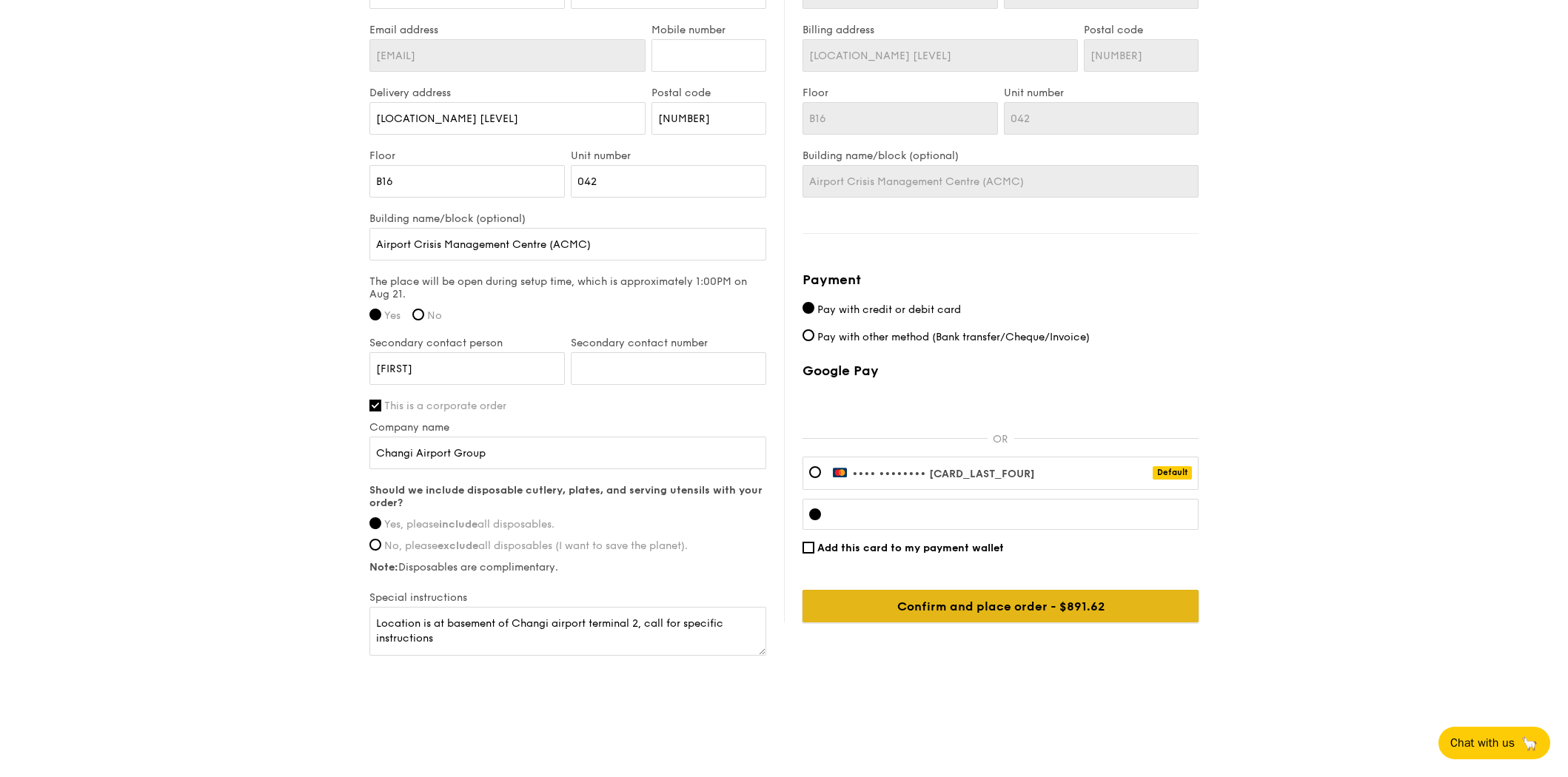 click on "Confirm and place order - $891.62" at bounding box center (1000, 606) 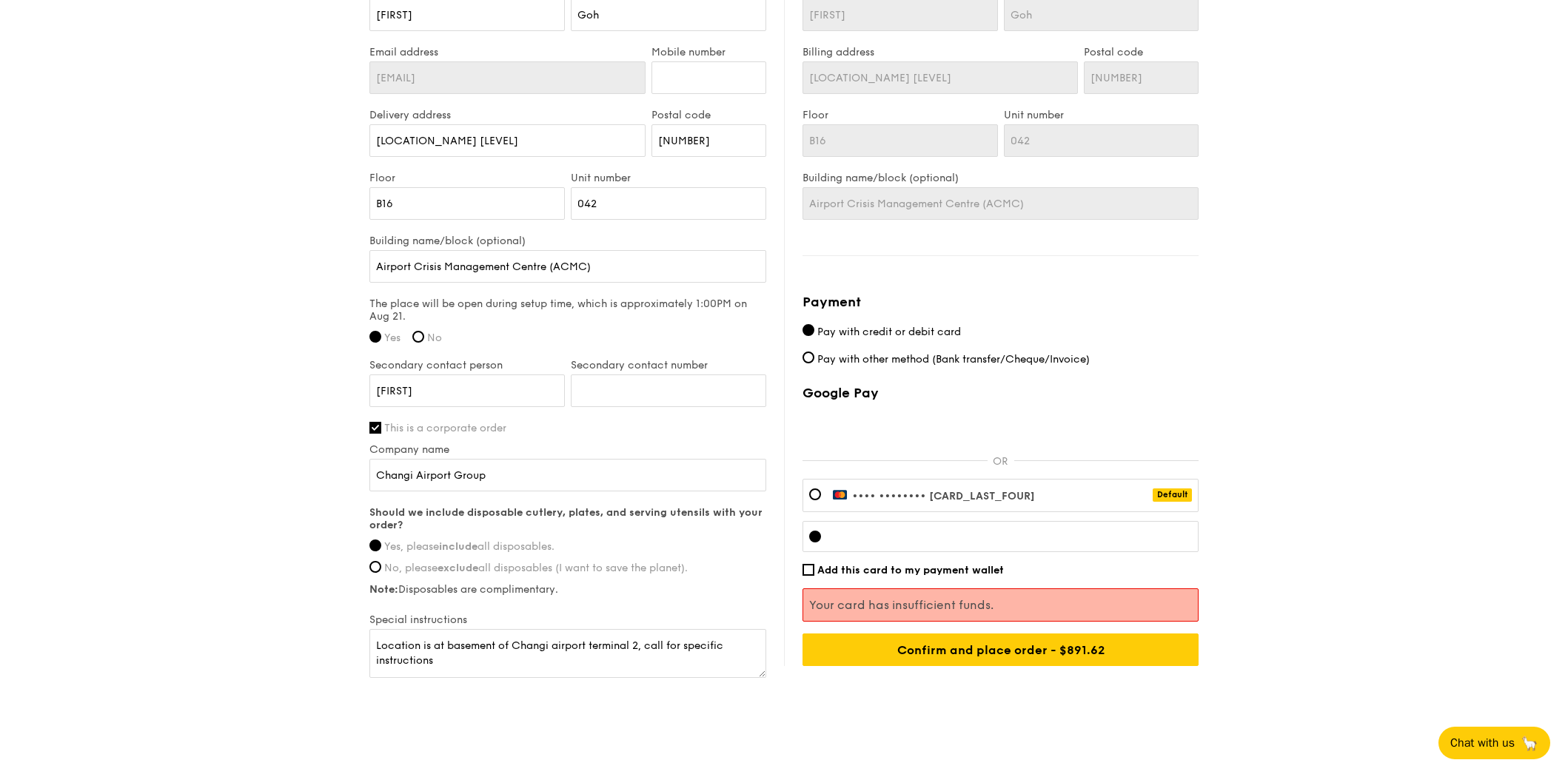 scroll, scrollTop: 917, scrollLeft: 0, axis: vertical 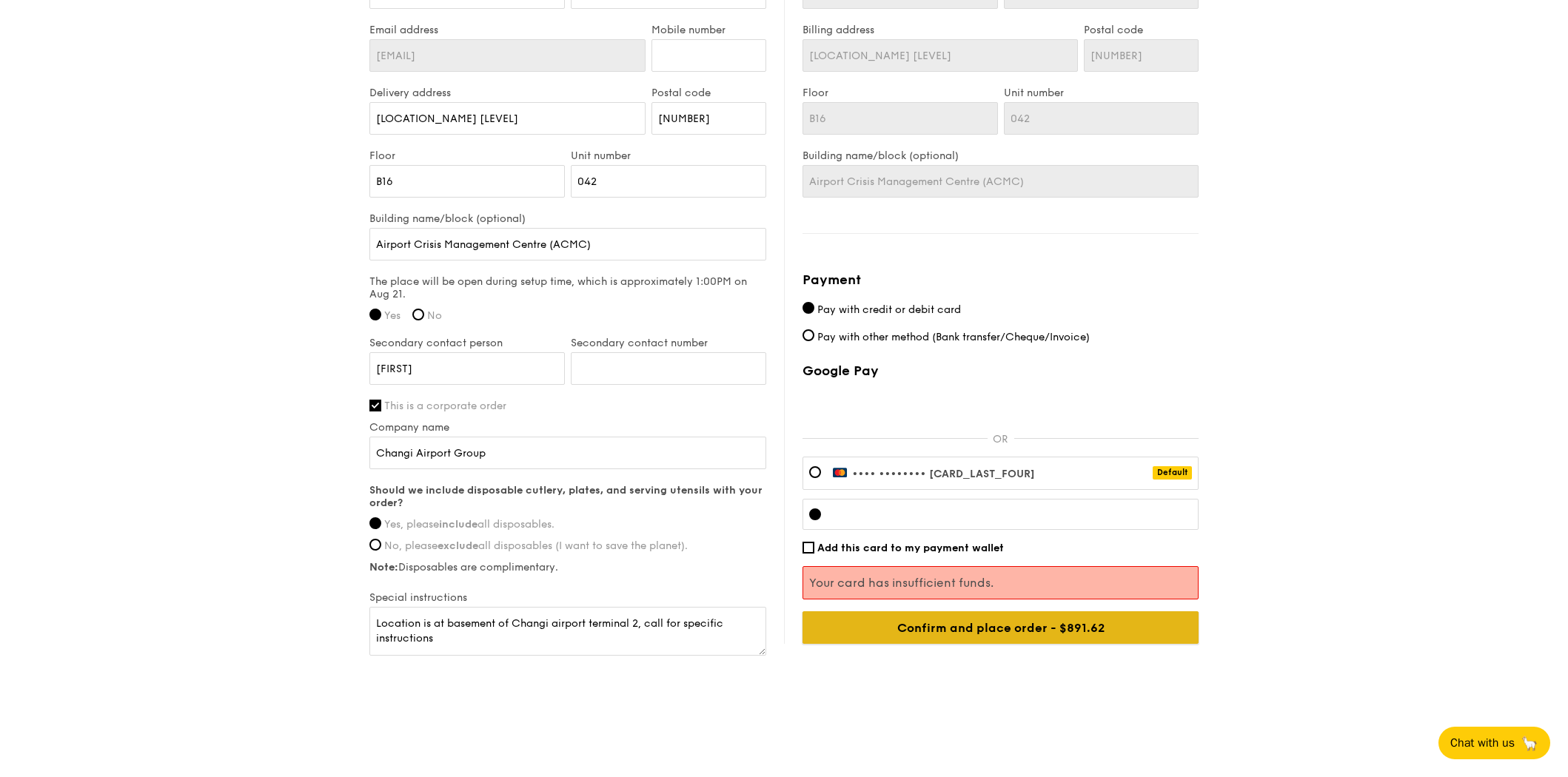 click on "Confirm and place order - $891.62" at bounding box center [1000, 628] 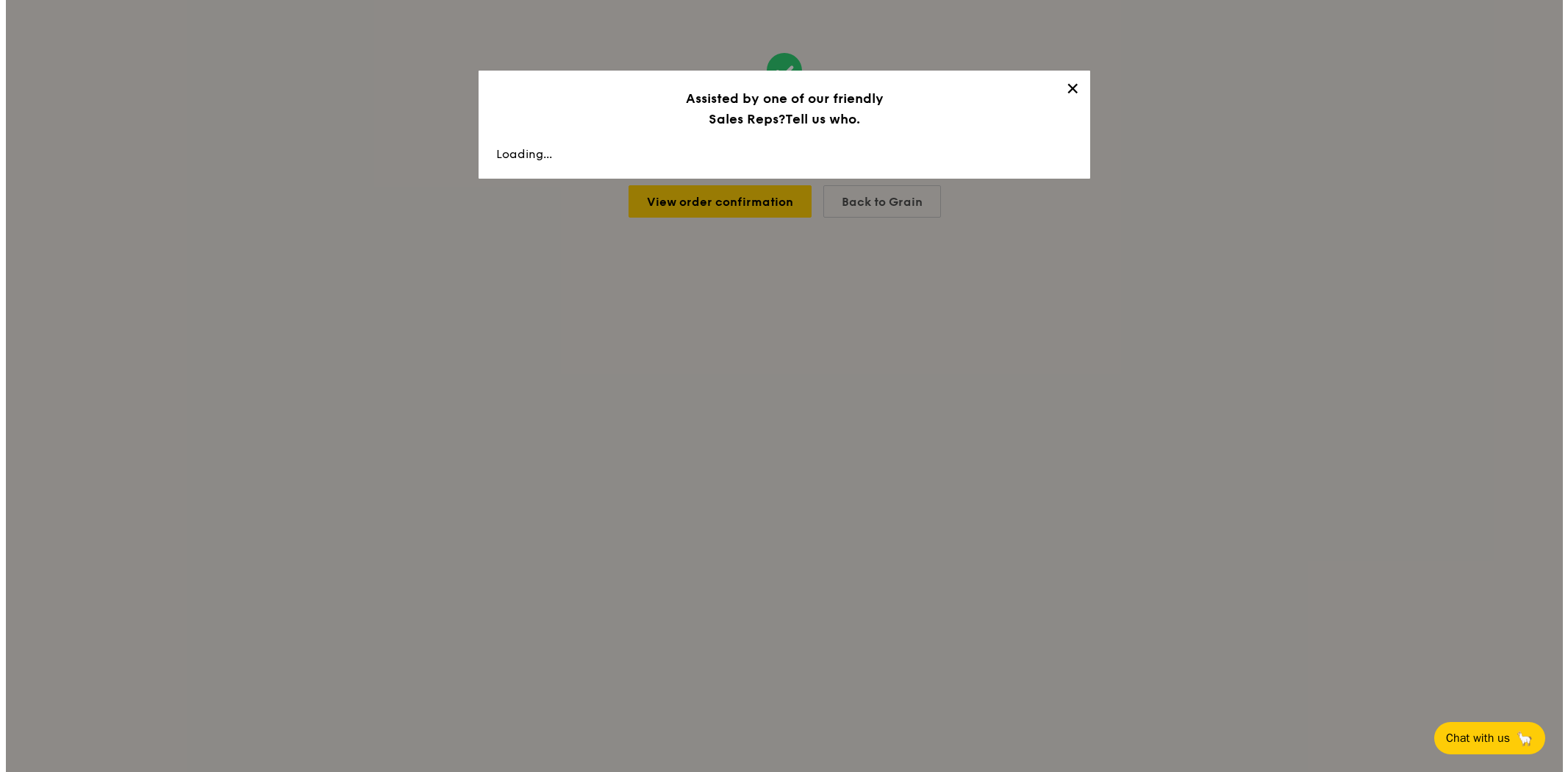 scroll, scrollTop: 0, scrollLeft: 0, axis: both 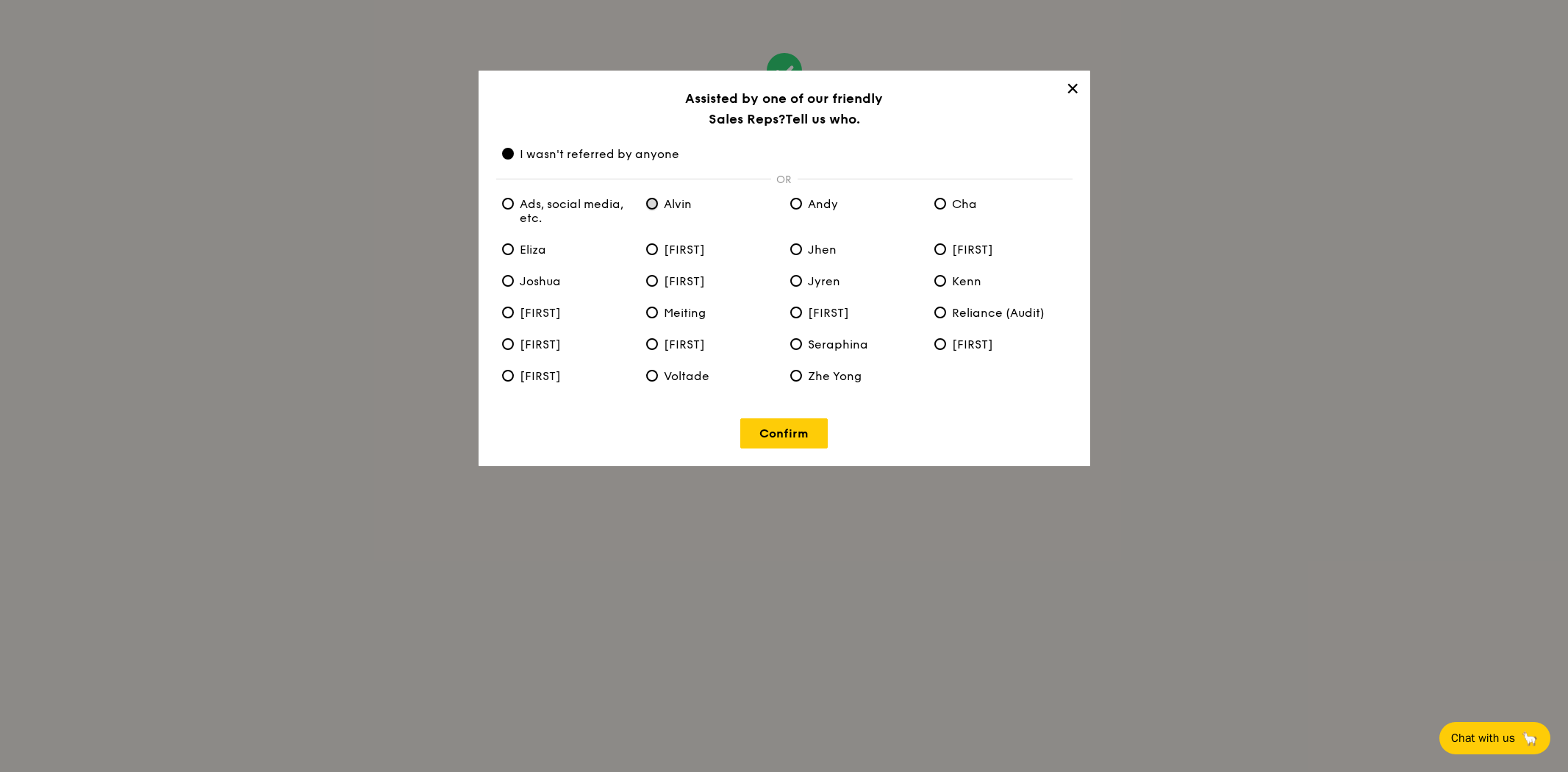 click on "Alvin" at bounding box center (652, 204) 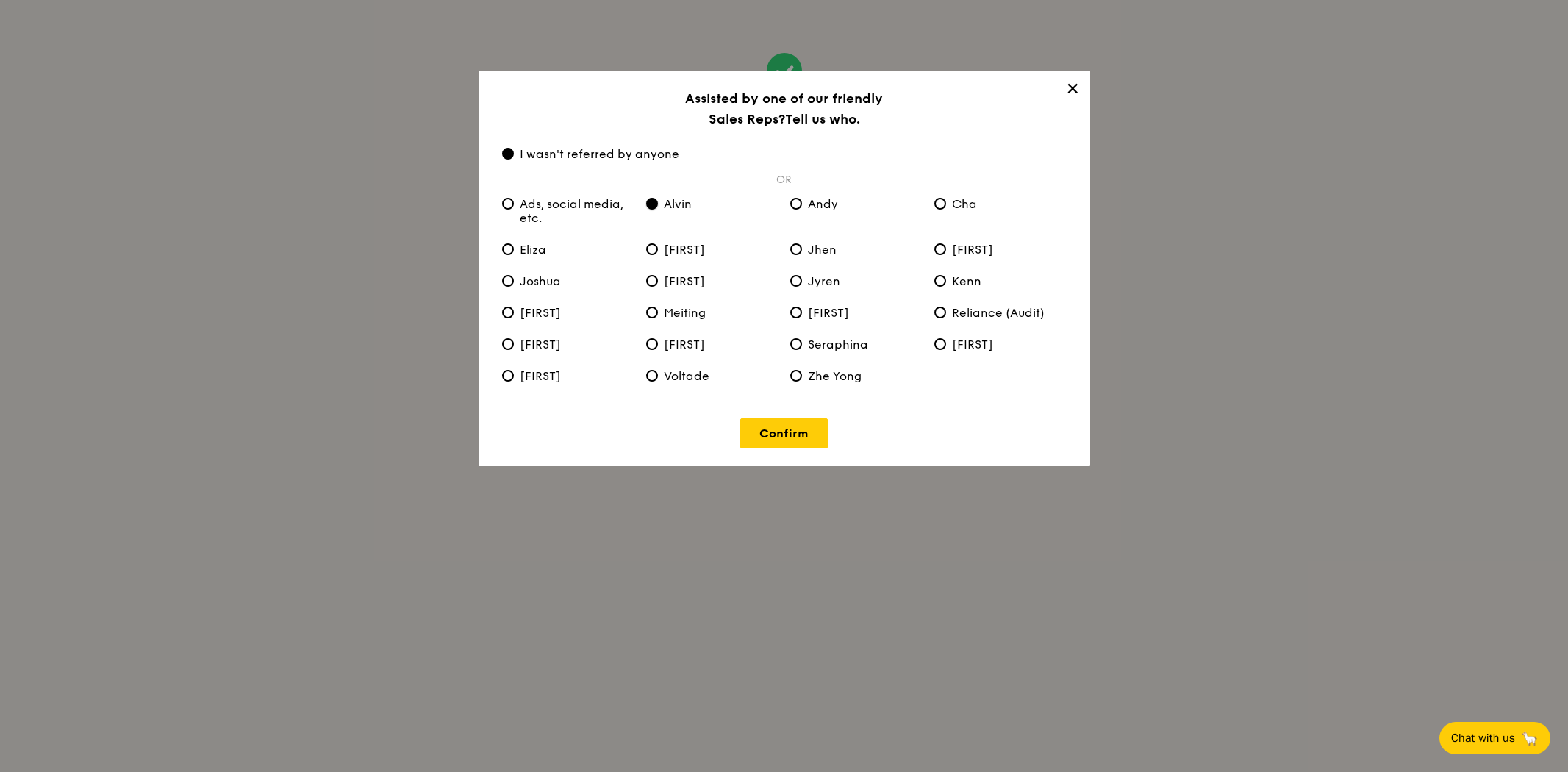 radio on "false" 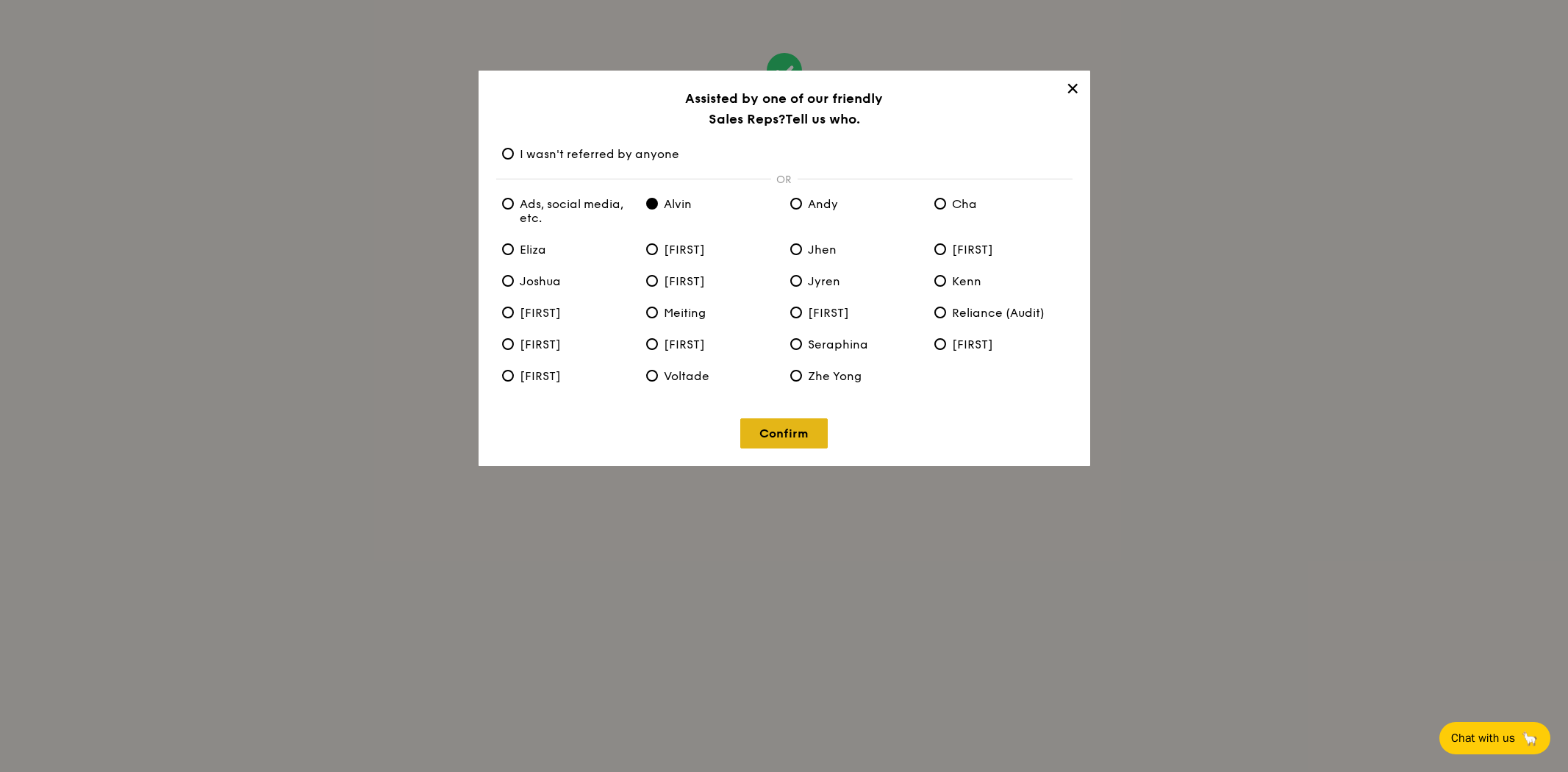 click on "Confirm" at bounding box center [784, 433] 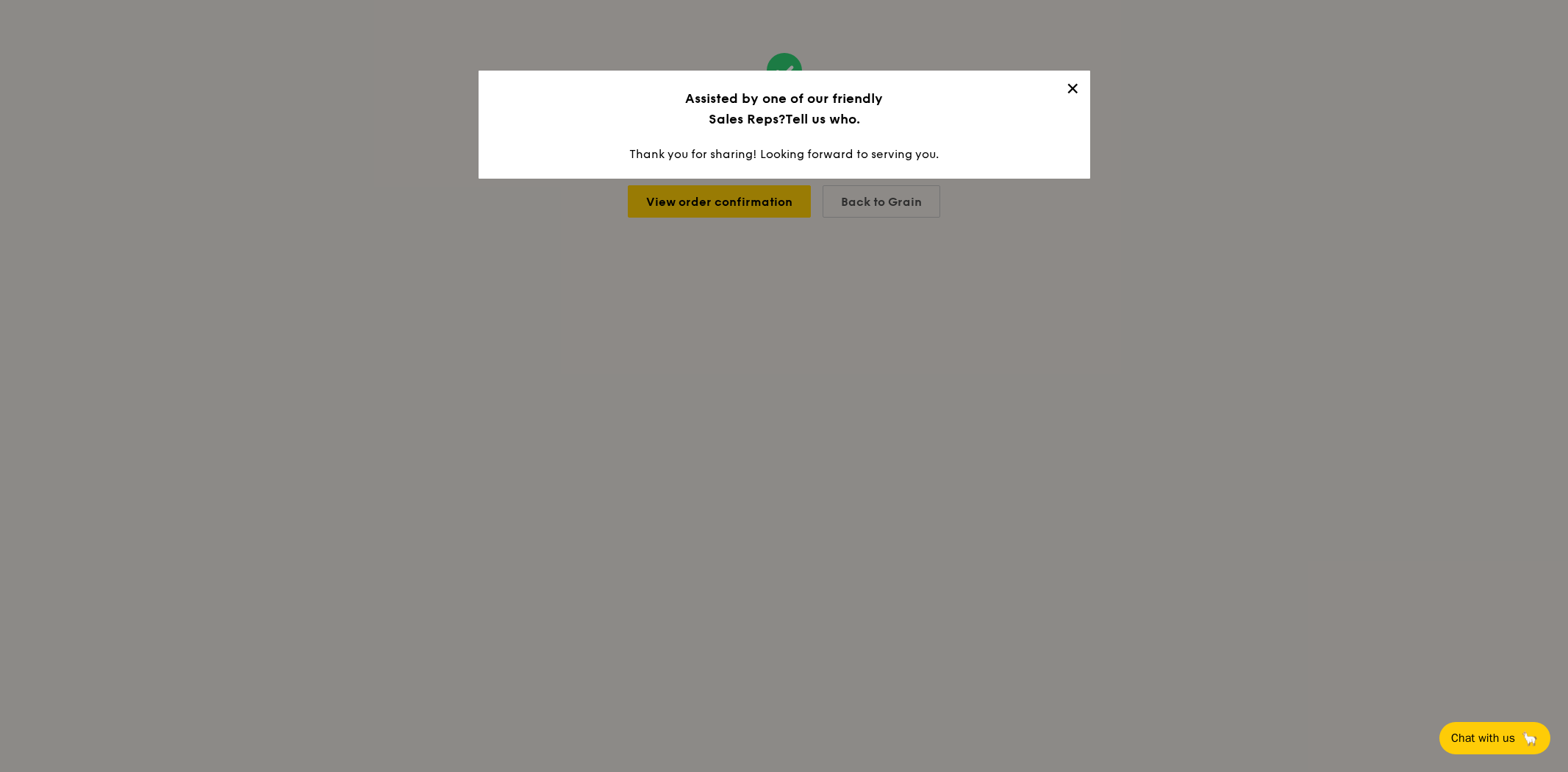 click on "✕" at bounding box center [1073, 91] 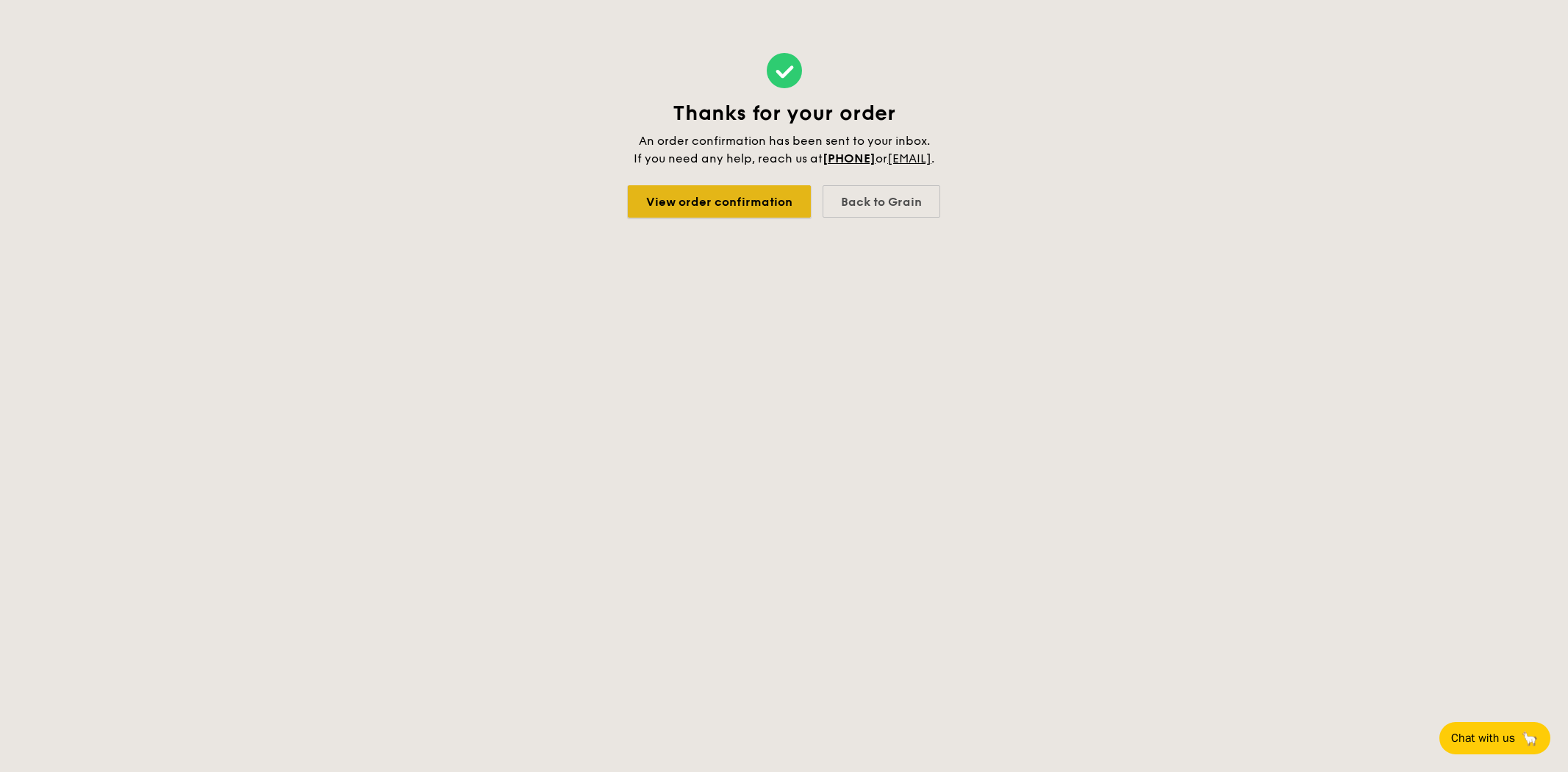 click on "View order confirmation" at bounding box center (719, 201) 